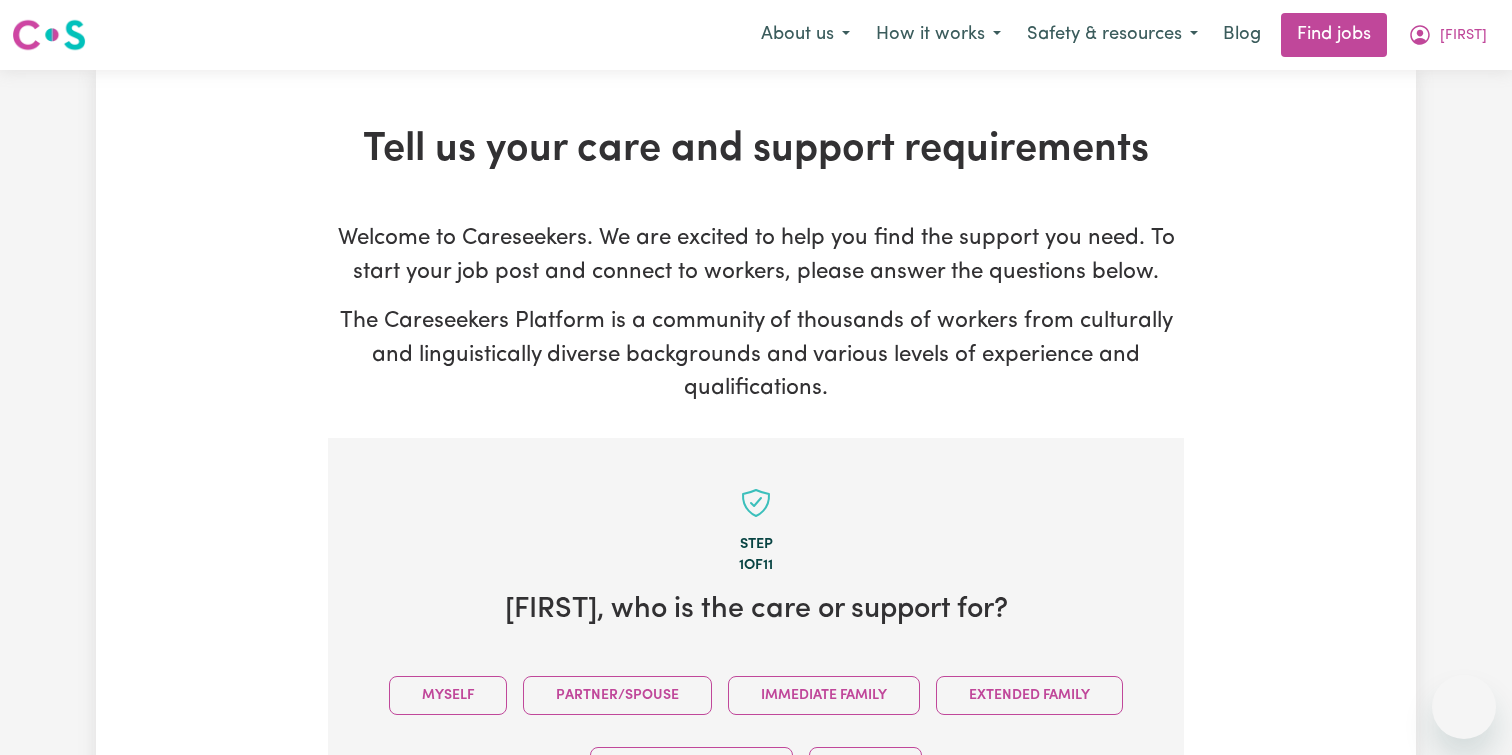 scroll, scrollTop: 438, scrollLeft: 0, axis: vertical 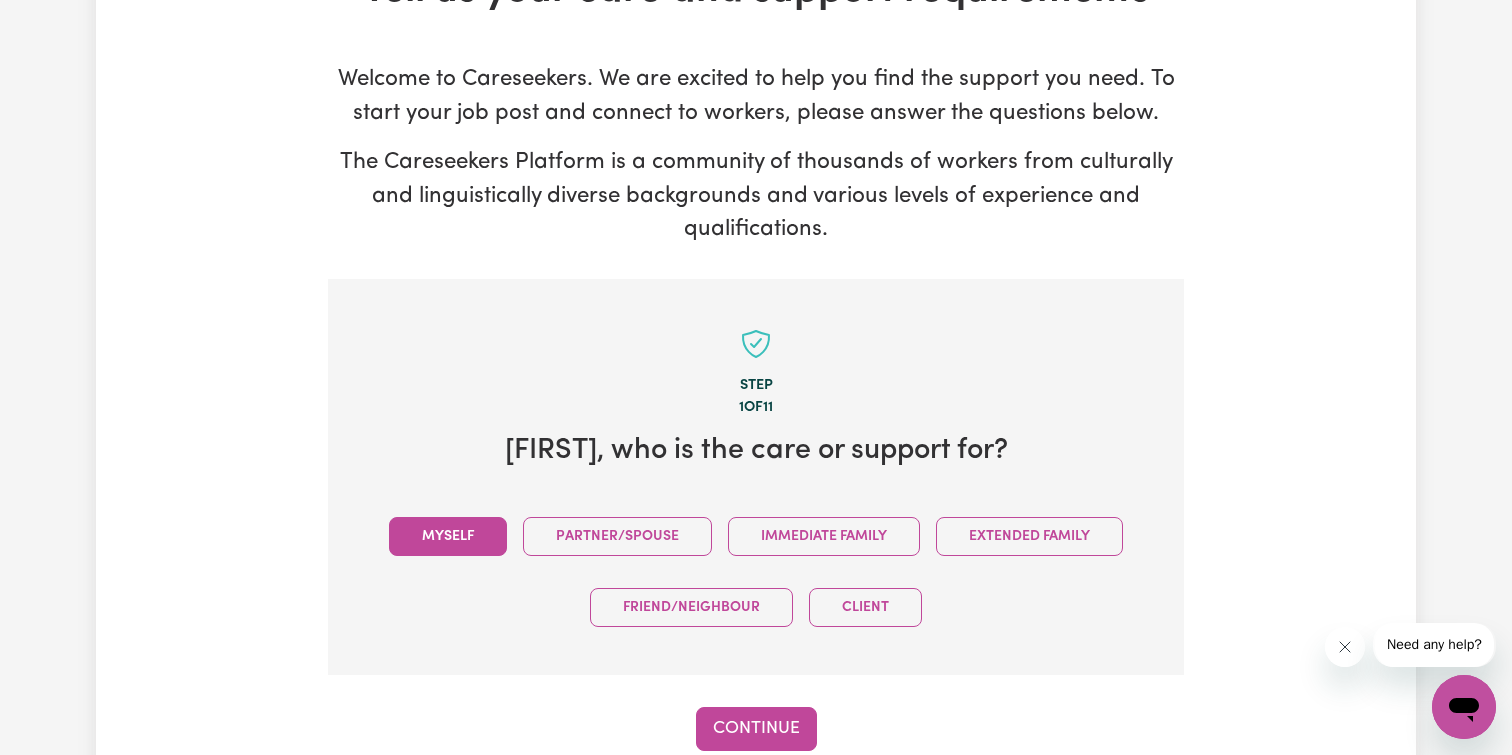 click on "Myself" at bounding box center [448, 536] 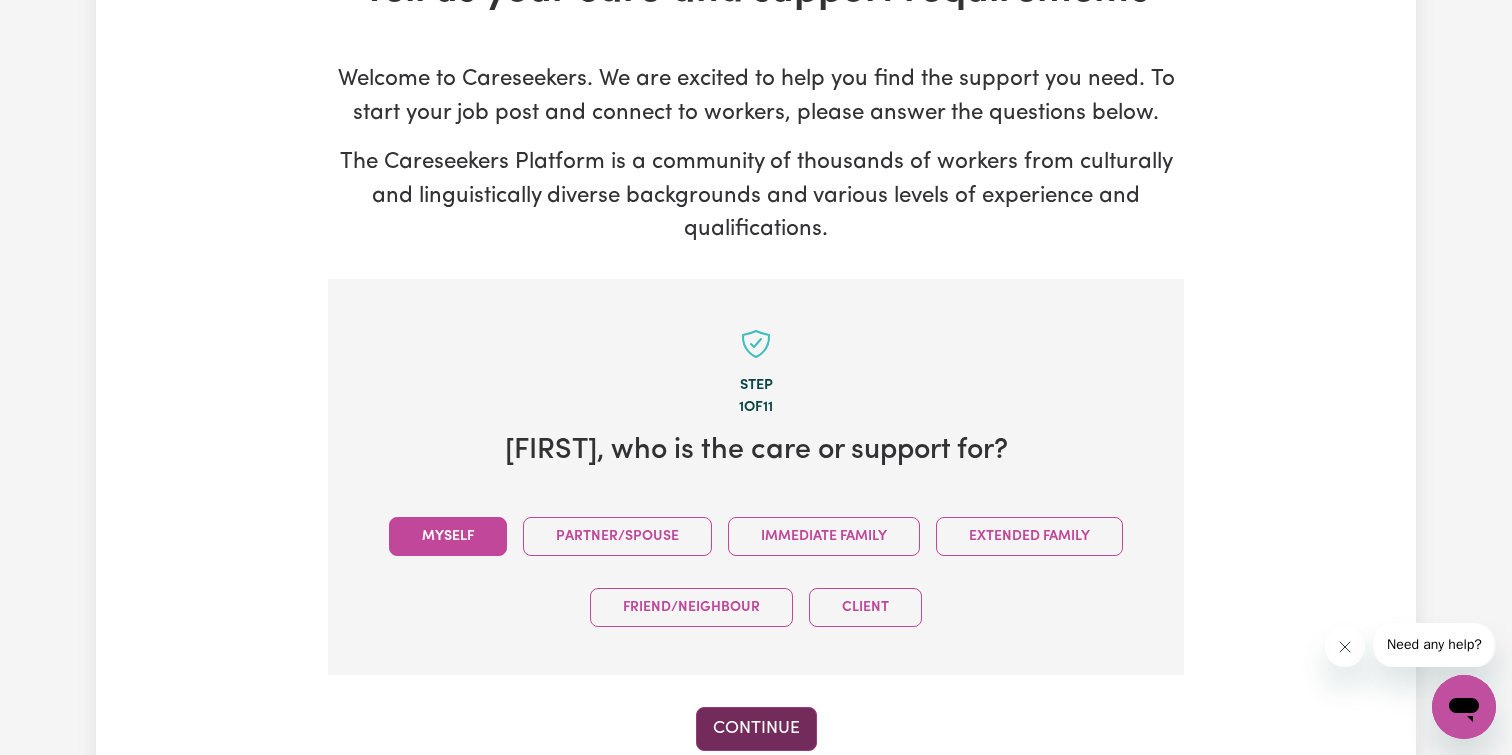 click on "Continue" at bounding box center (756, 729) 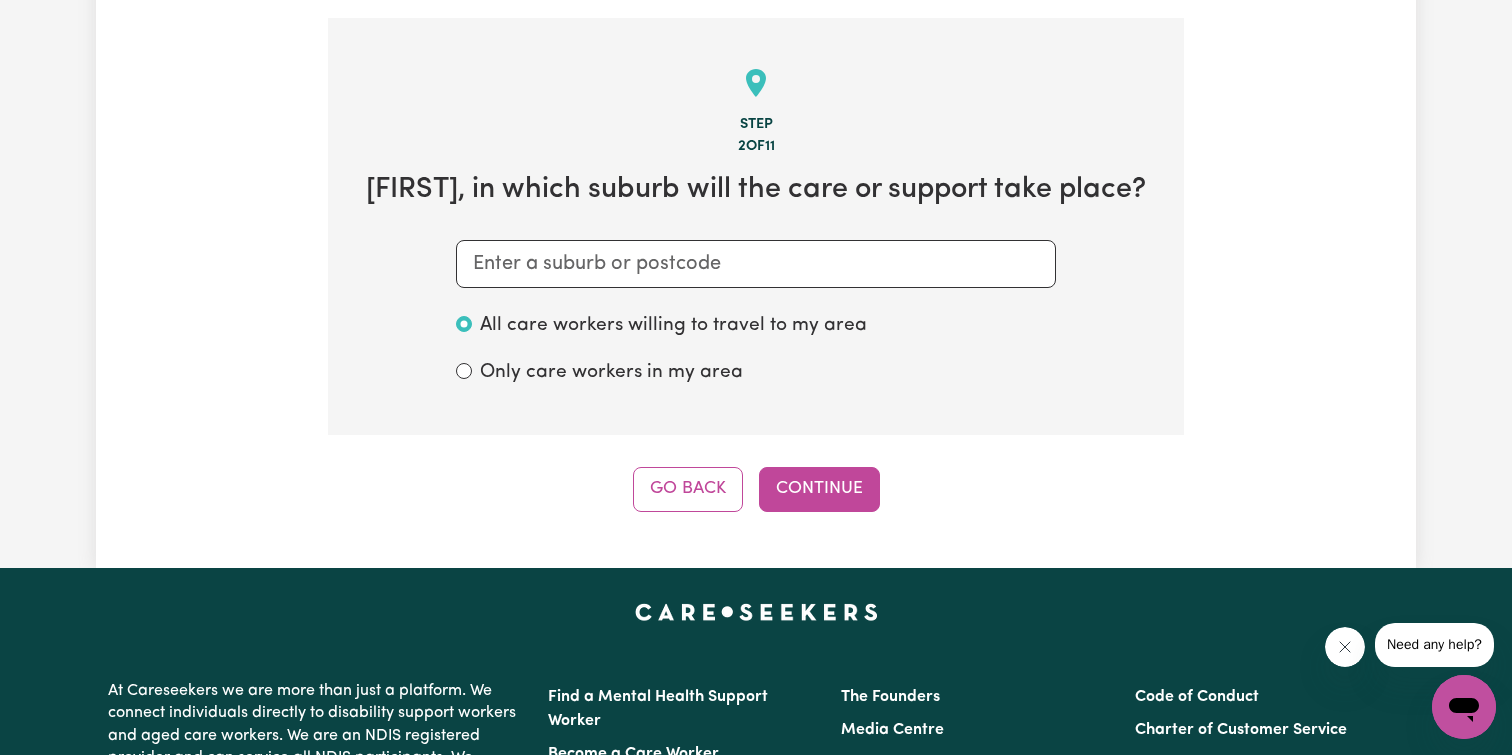 scroll, scrollTop: 438, scrollLeft: 0, axis: vertical 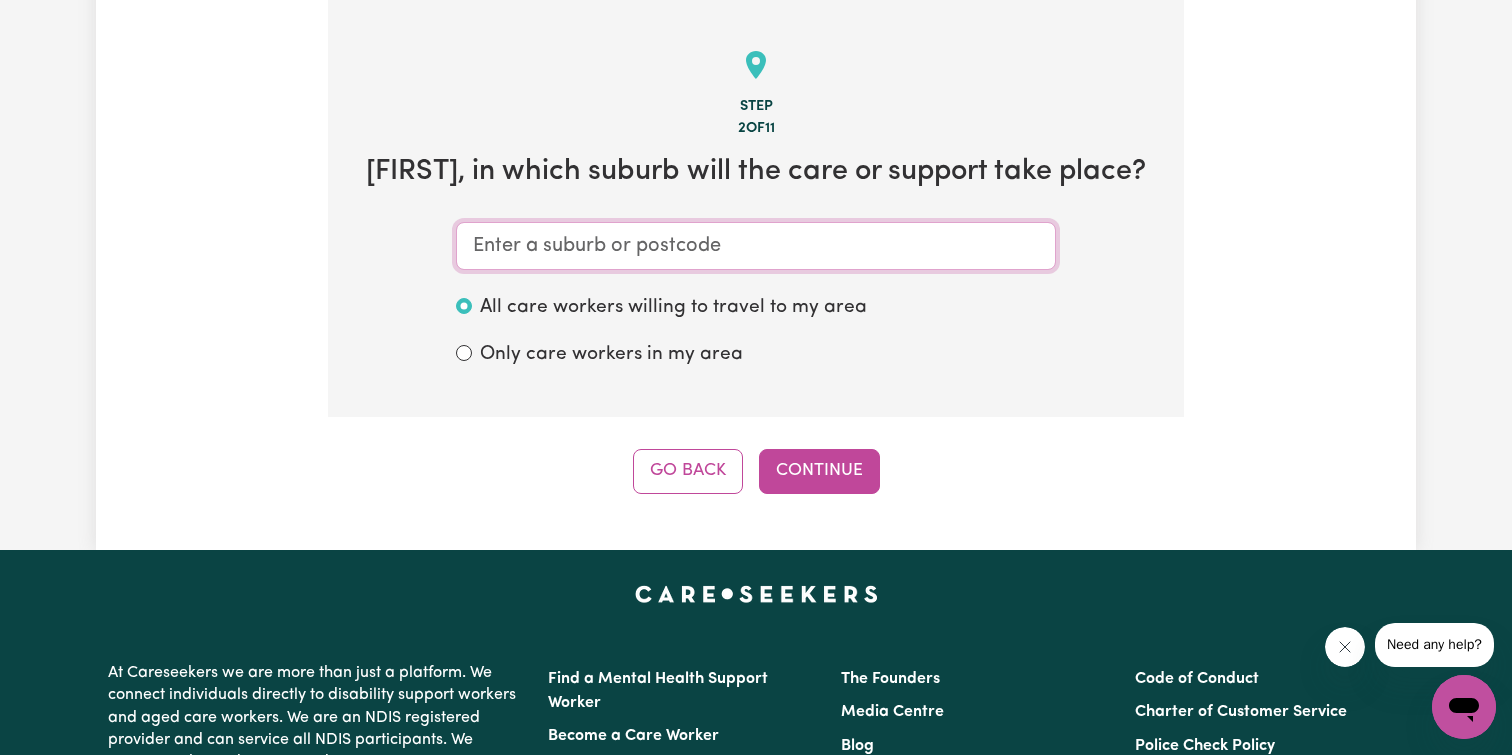 click at bounding box center [756, 246] 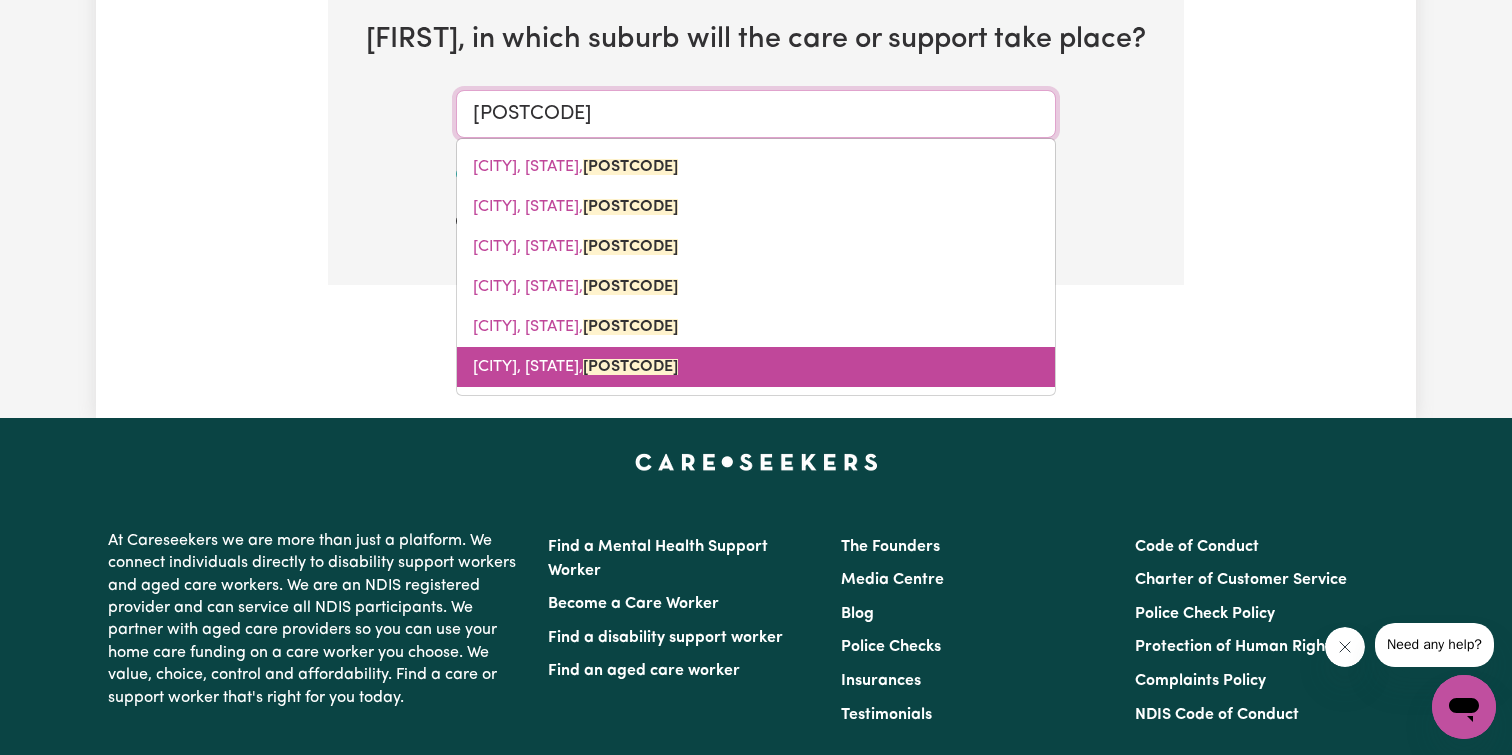scroll, scrollTop: 576, scrollLeft: 0, axis: vertical 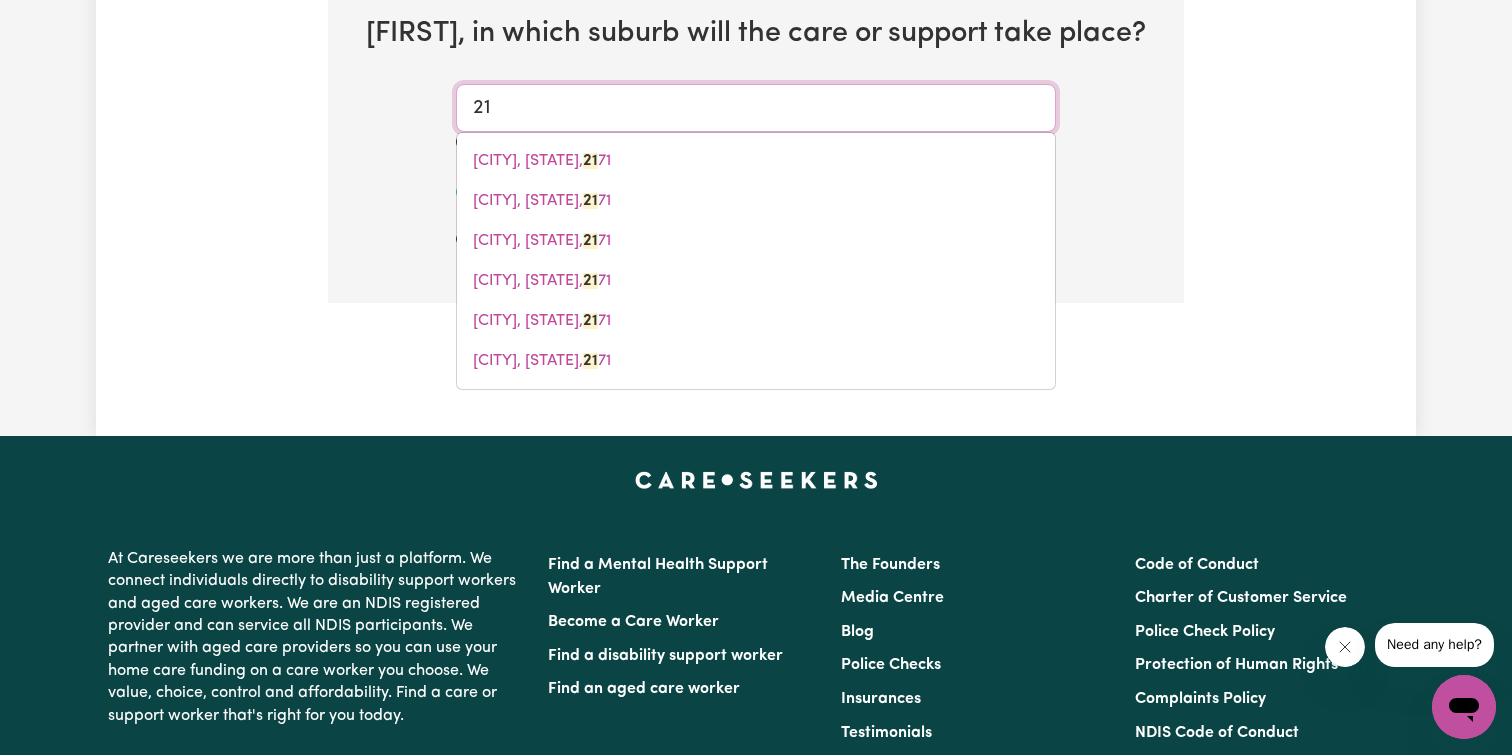 type on "2" 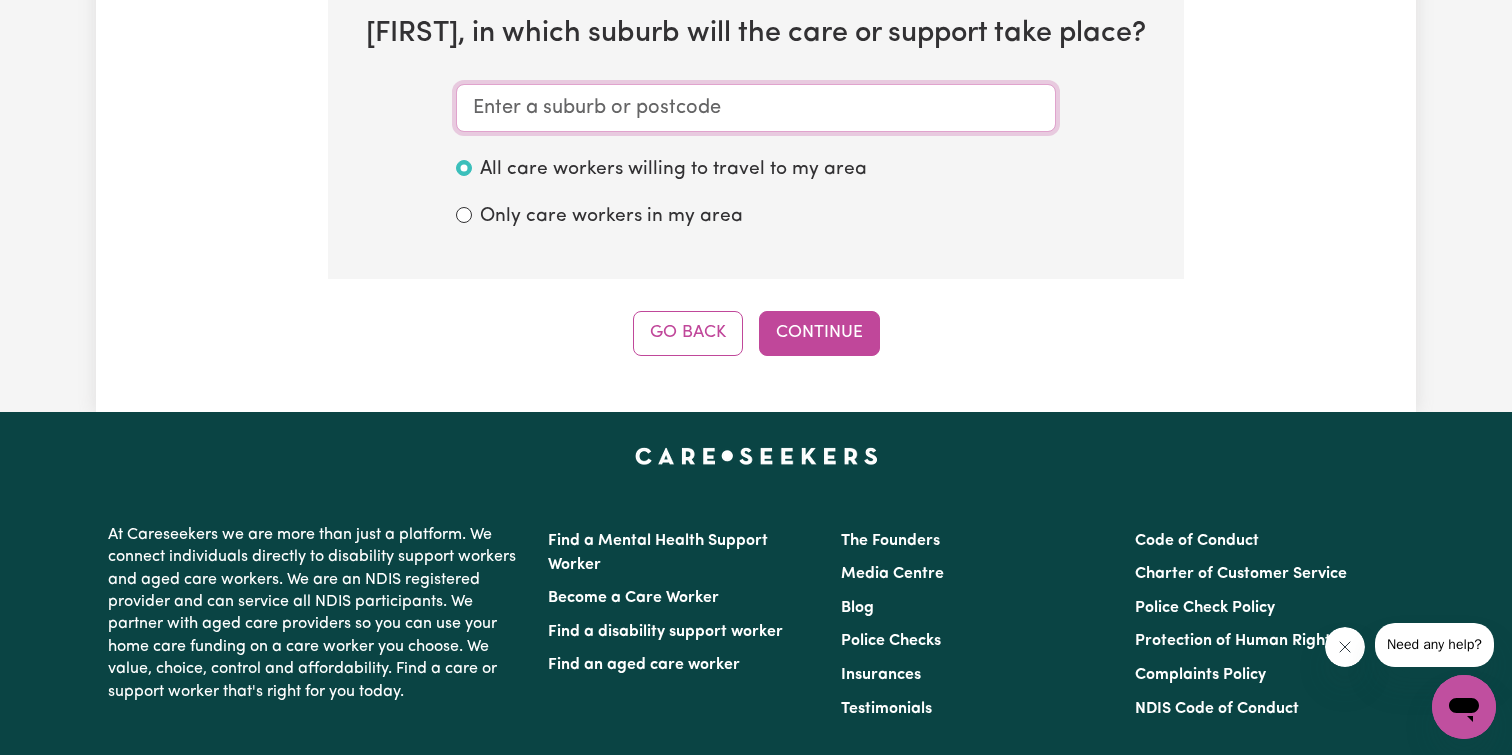 type on "e" 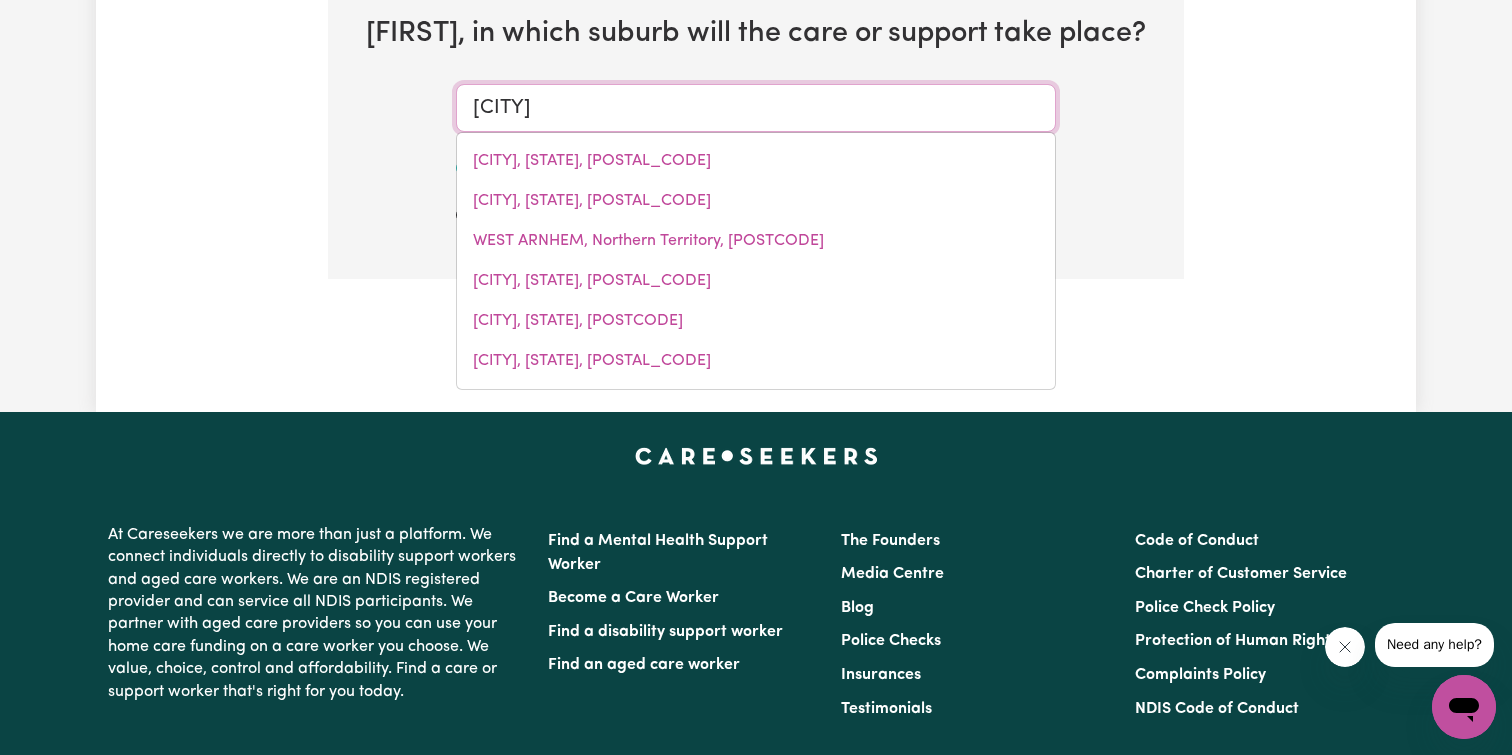 type on "west ho" 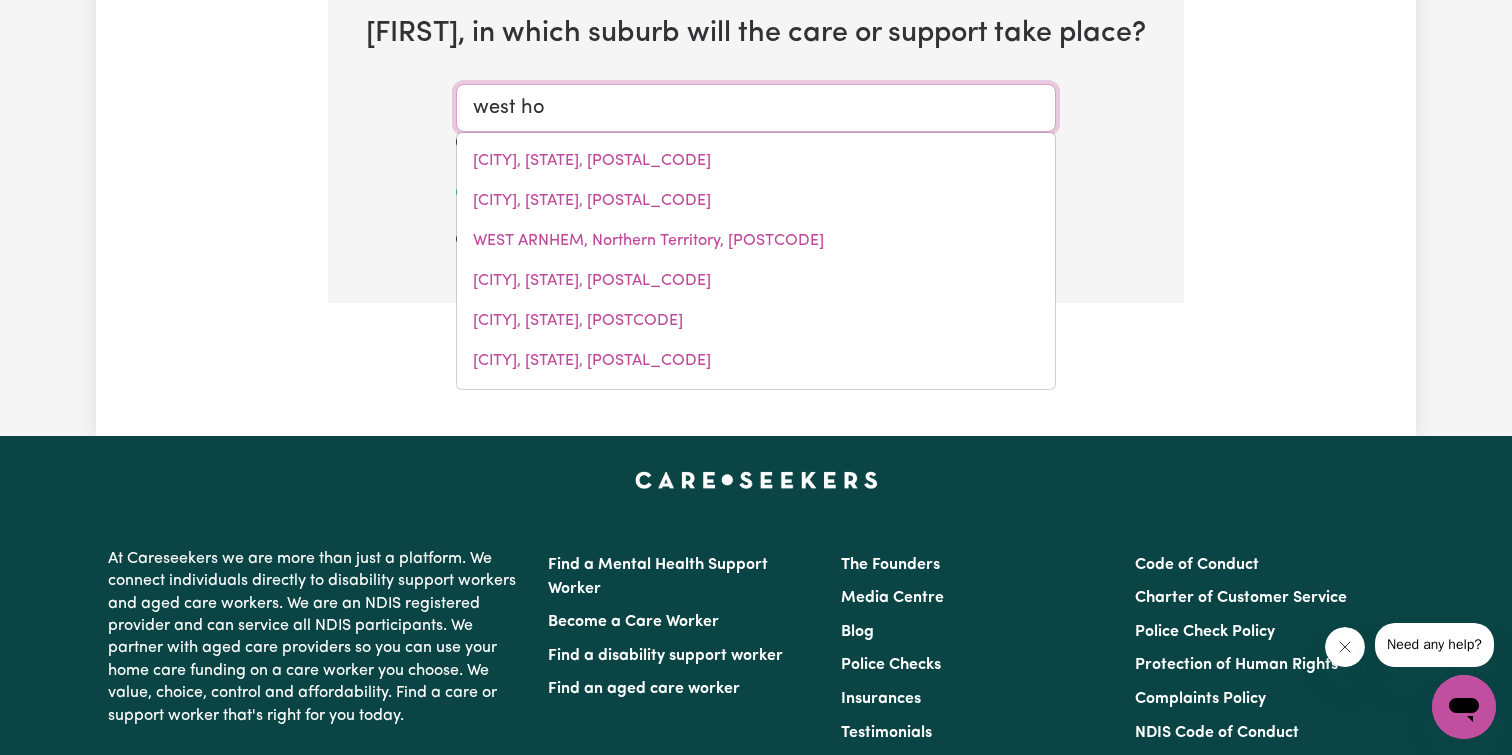 type on "west hoBART, Tasmania, 7000" 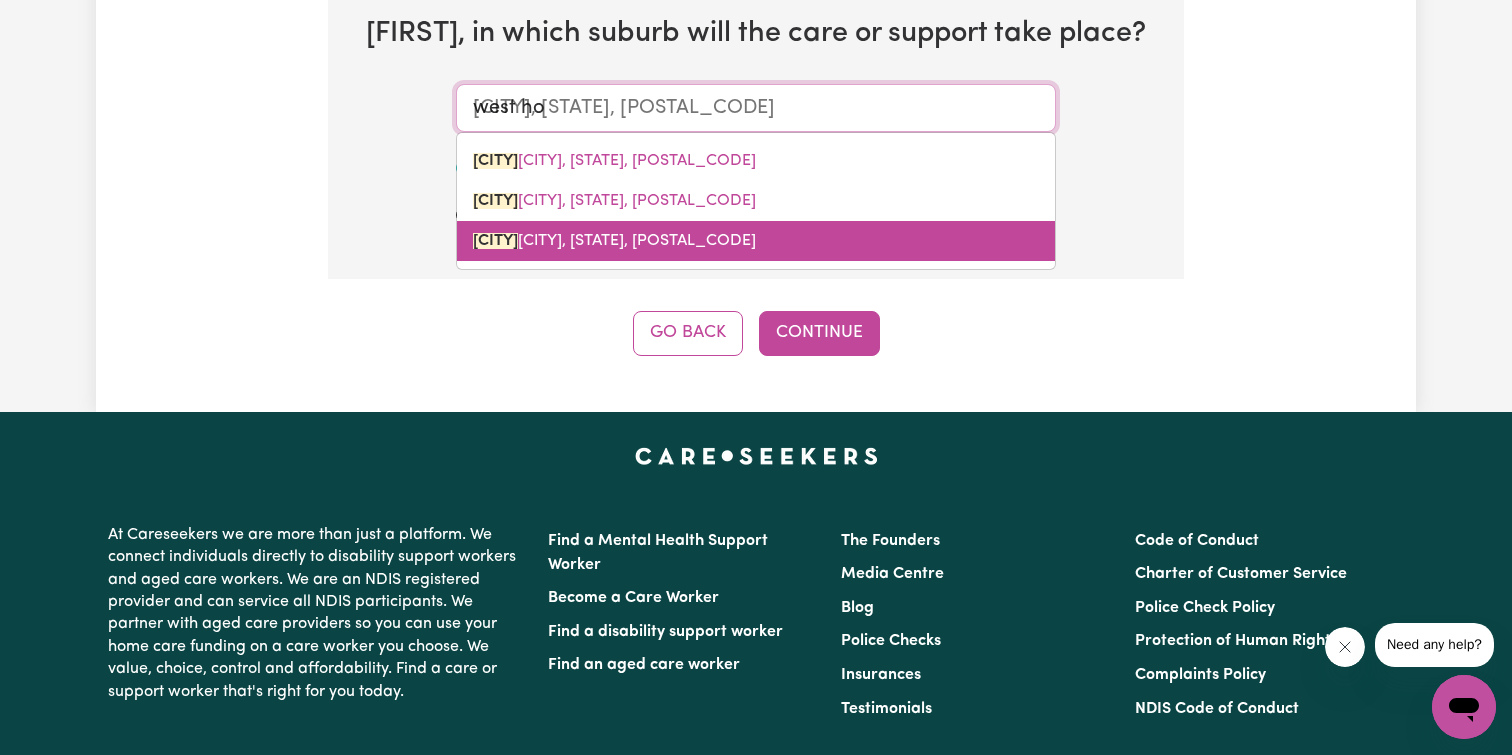 click on "WEST HO XTON, New South Wales, 2171" at bounding box center (614, 241) 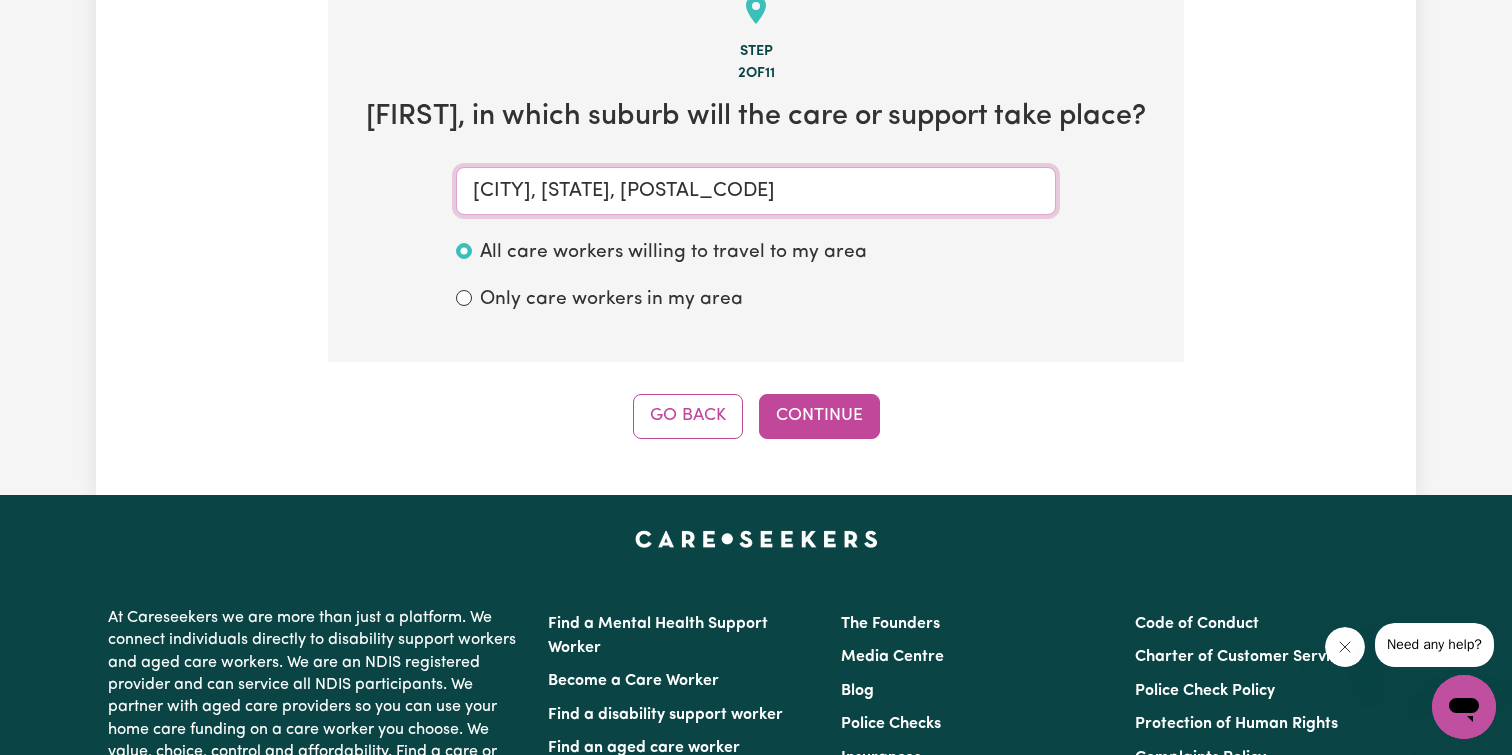 scroll, scrollTop: 490, scrollLeft: 0, axis: vertical 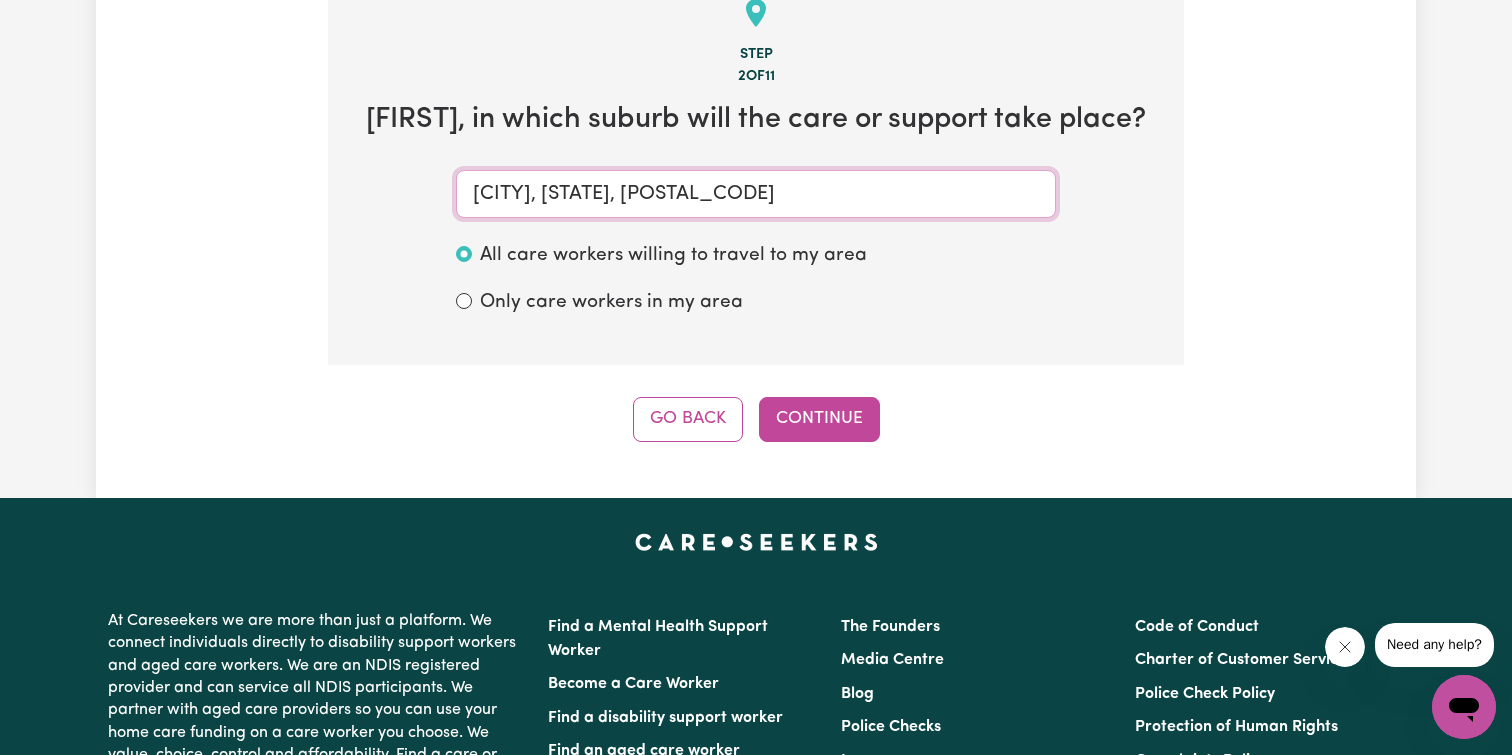 type on "WEST HOXTON, New South Wales, 2171" 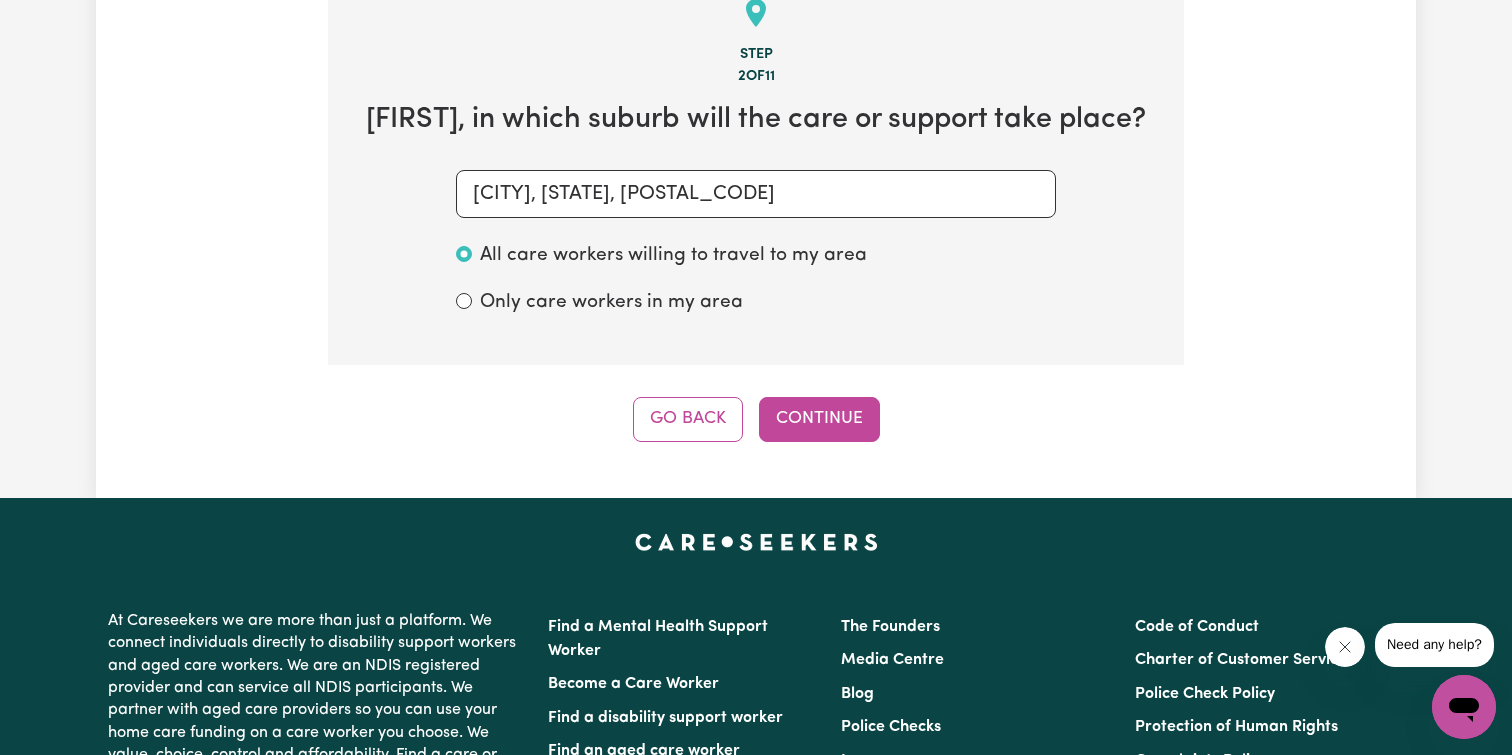 click on "Only care workers in my area" at bounding box center (611, 303) 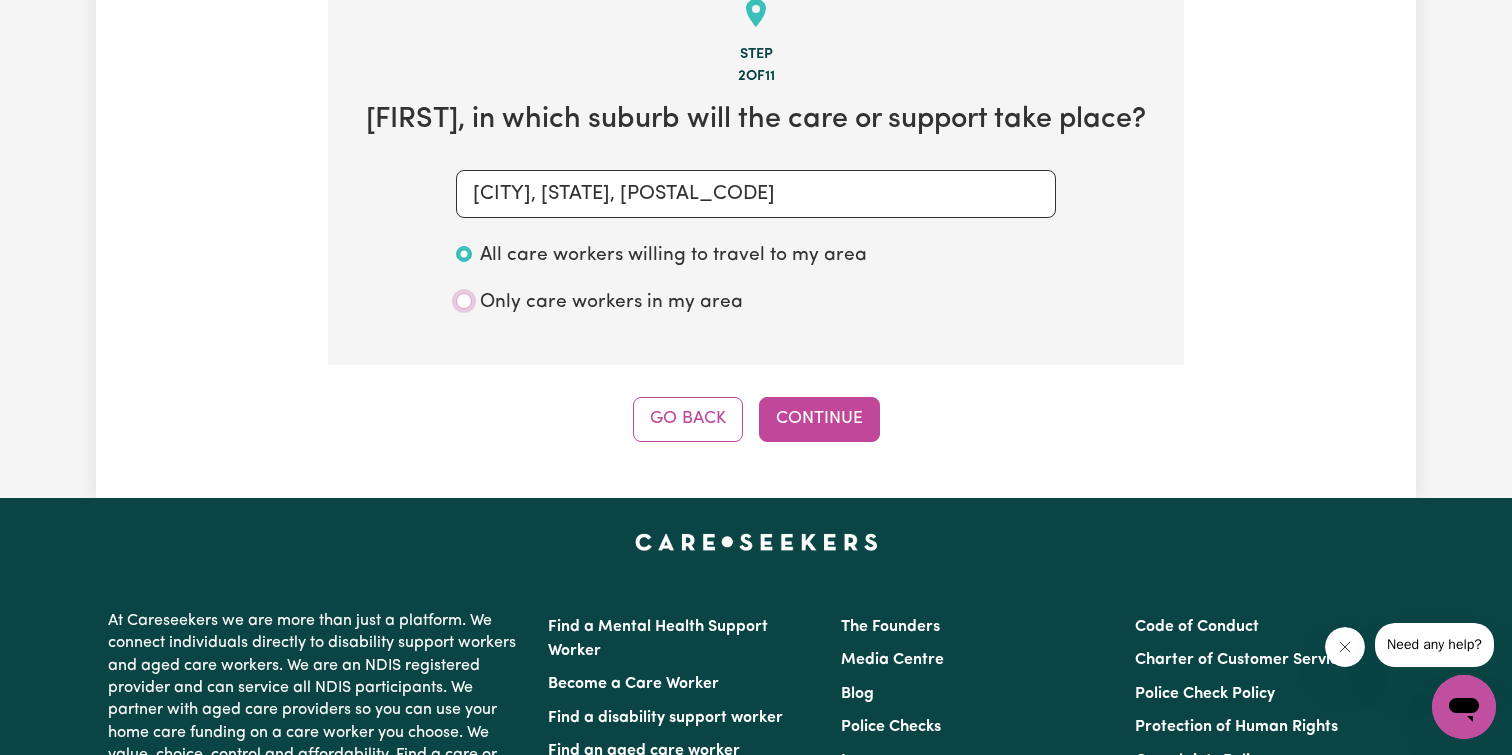 click on "Only care workers in my area" at bounding box center (464, 301) 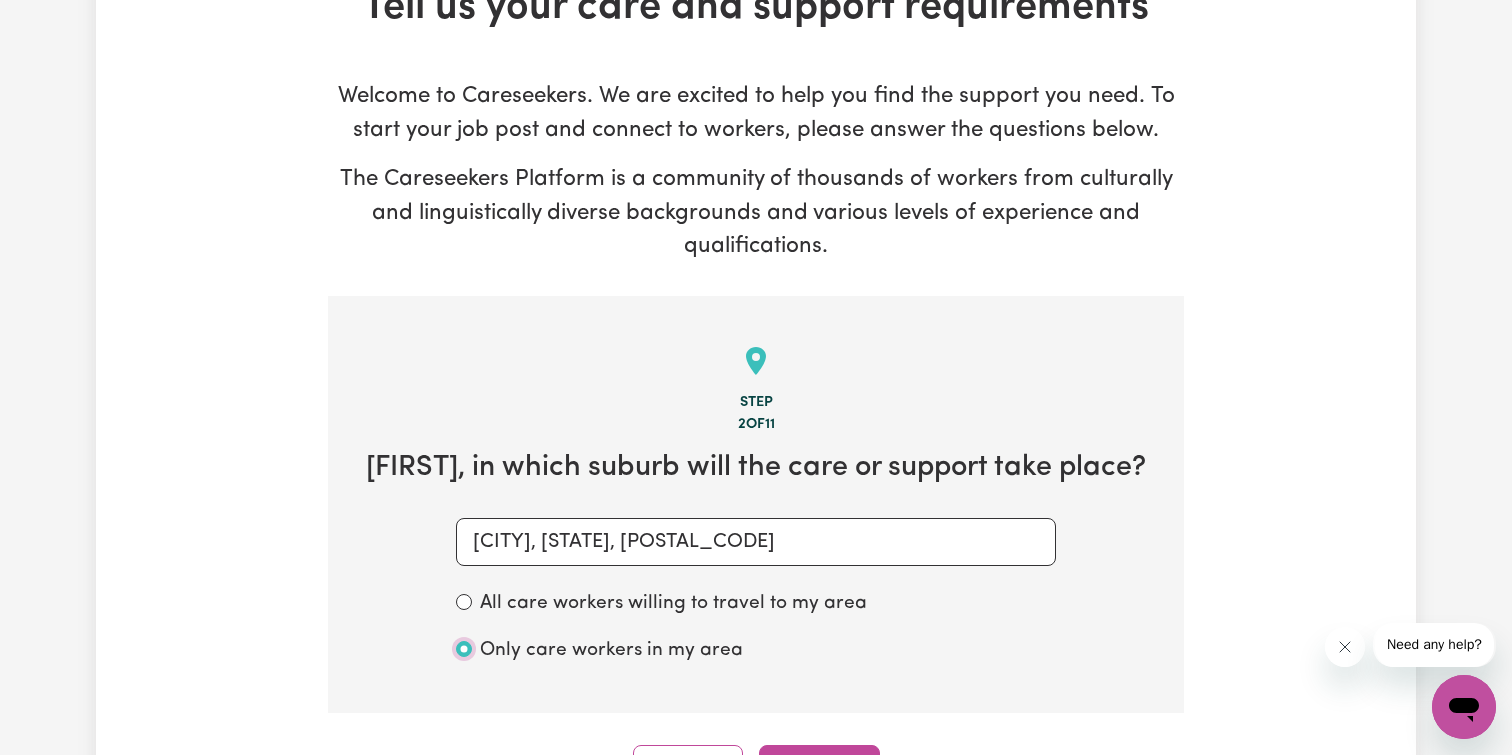 scroll, scrollTop: 0, scrollLeft: 0, axis: both 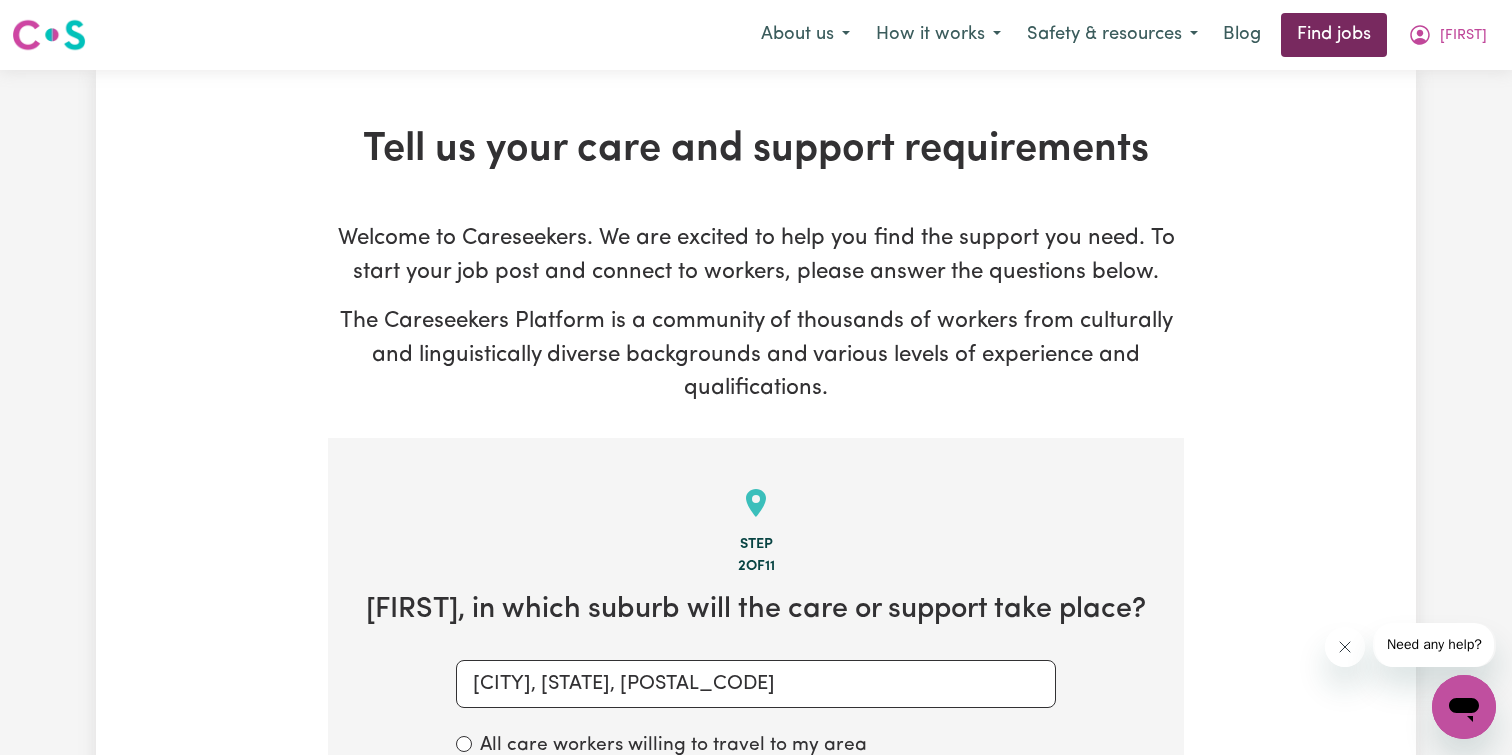 click on "Find jobs" at bounding box center (1334, 35) 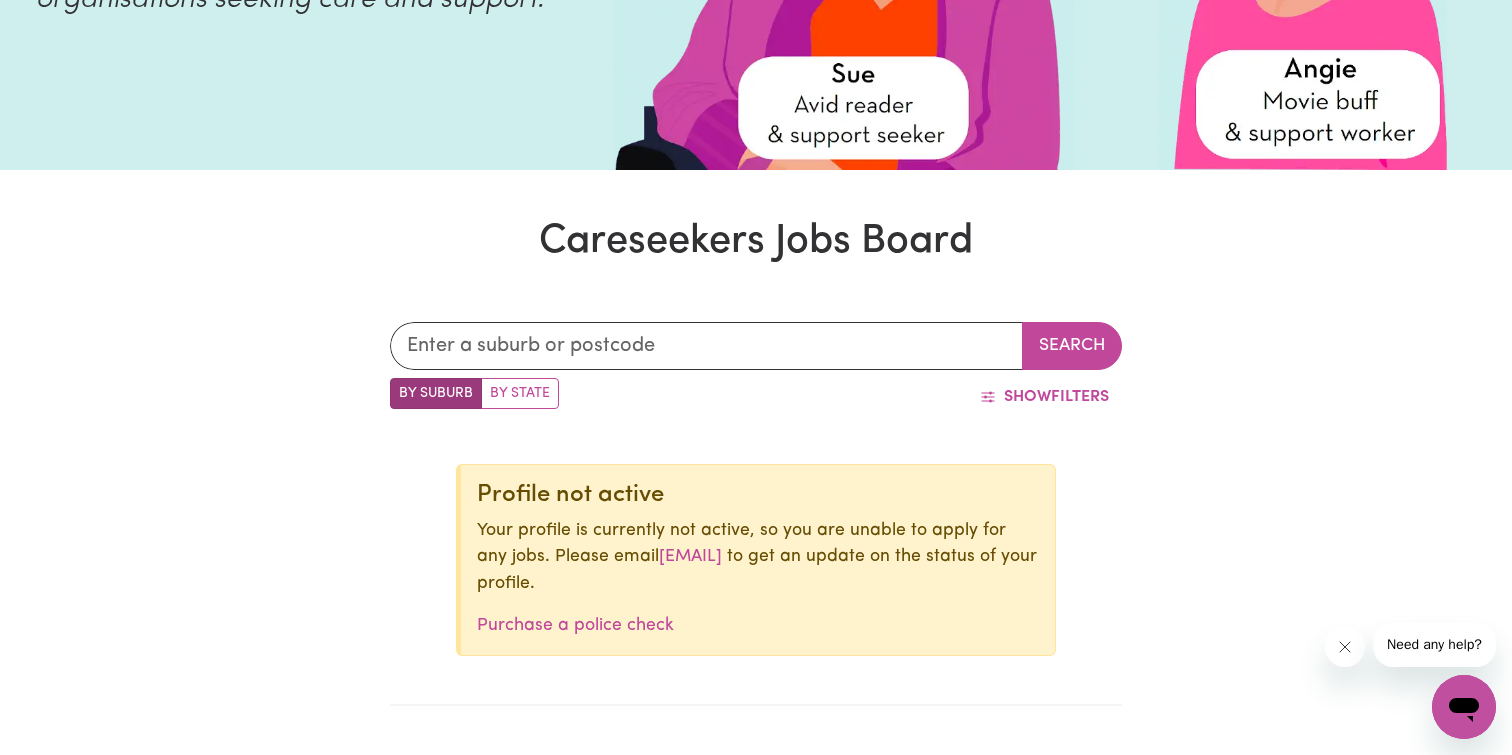 scroll, scrollTop: 0, scrollLeft: 0, axis: both 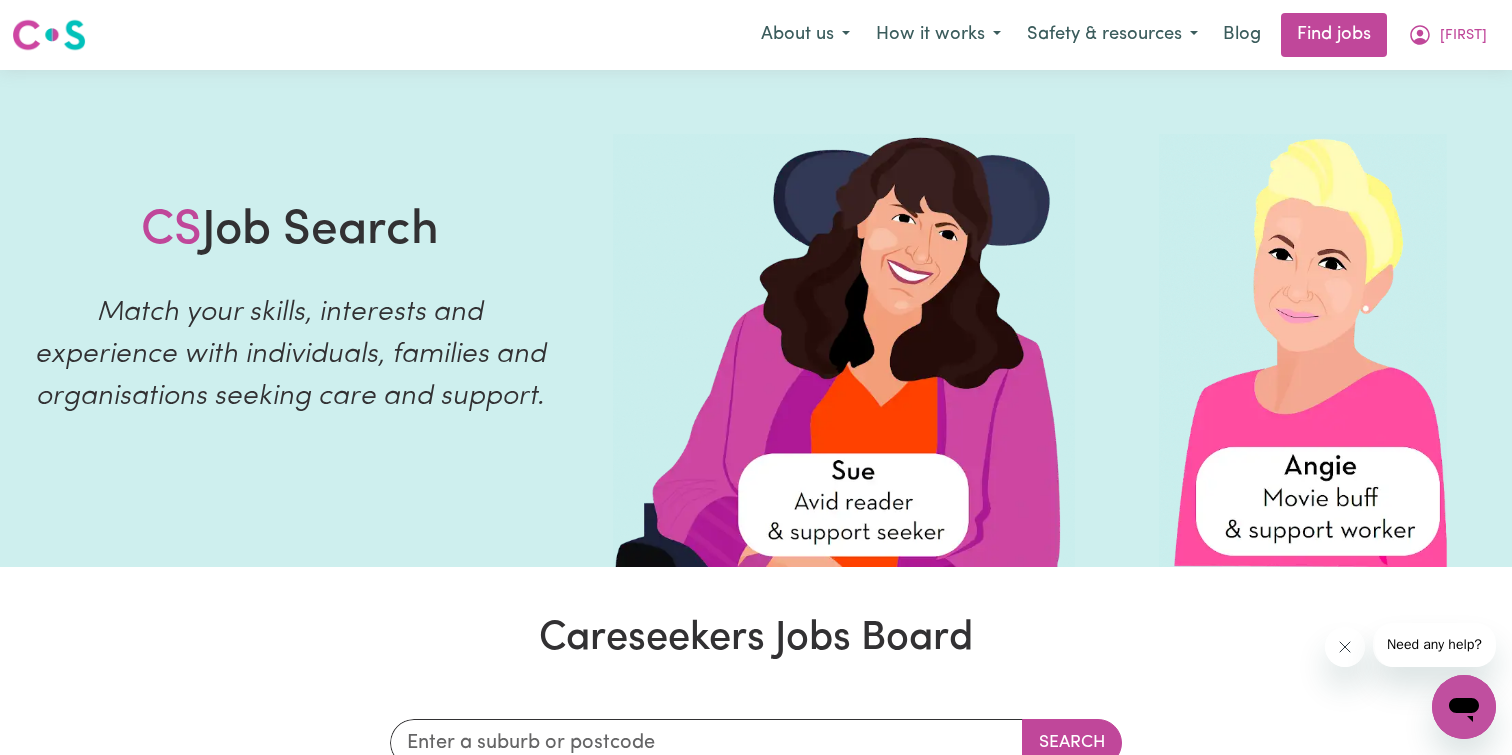 click at bounding box center [49, 35] 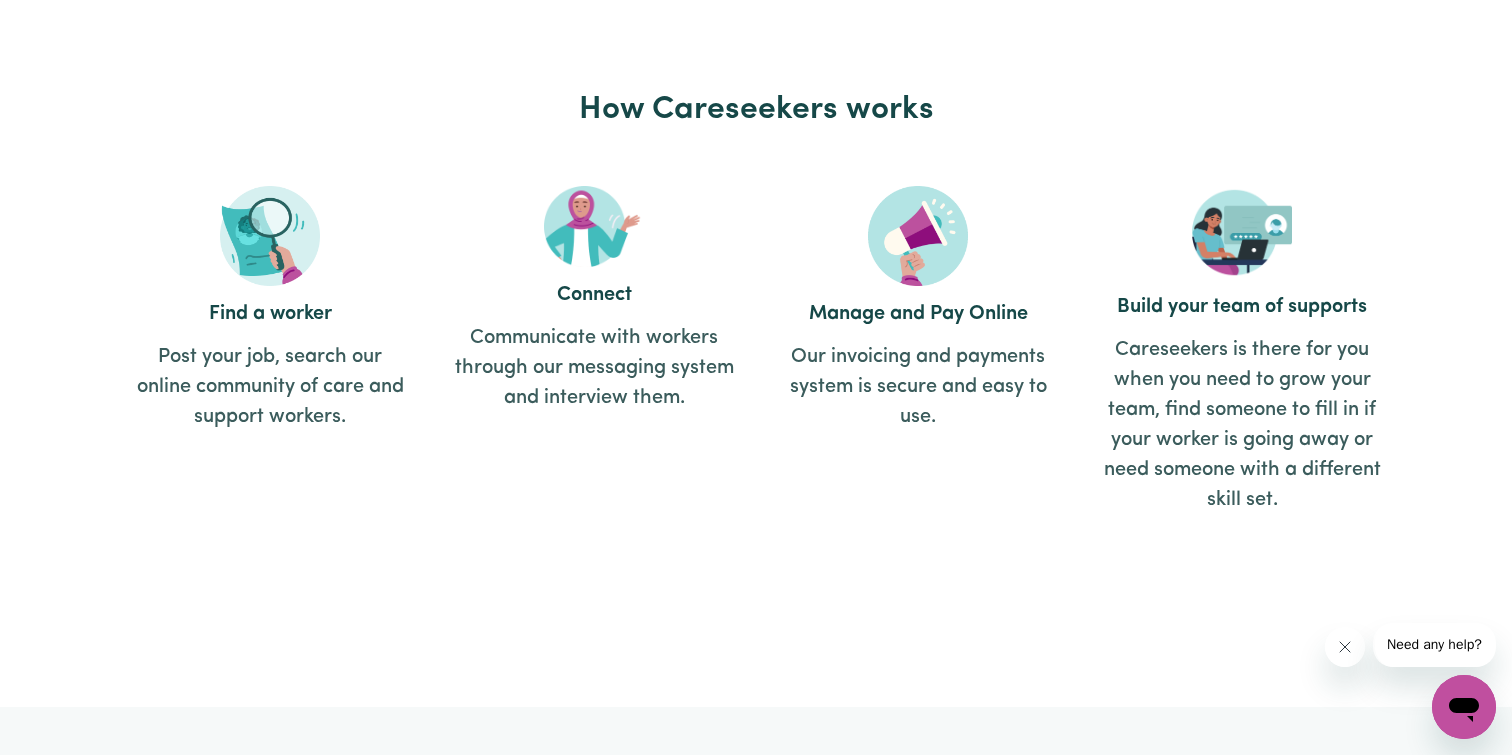 scroll, scrollTop: 2178, scrollLeft: 0, axis: vertical 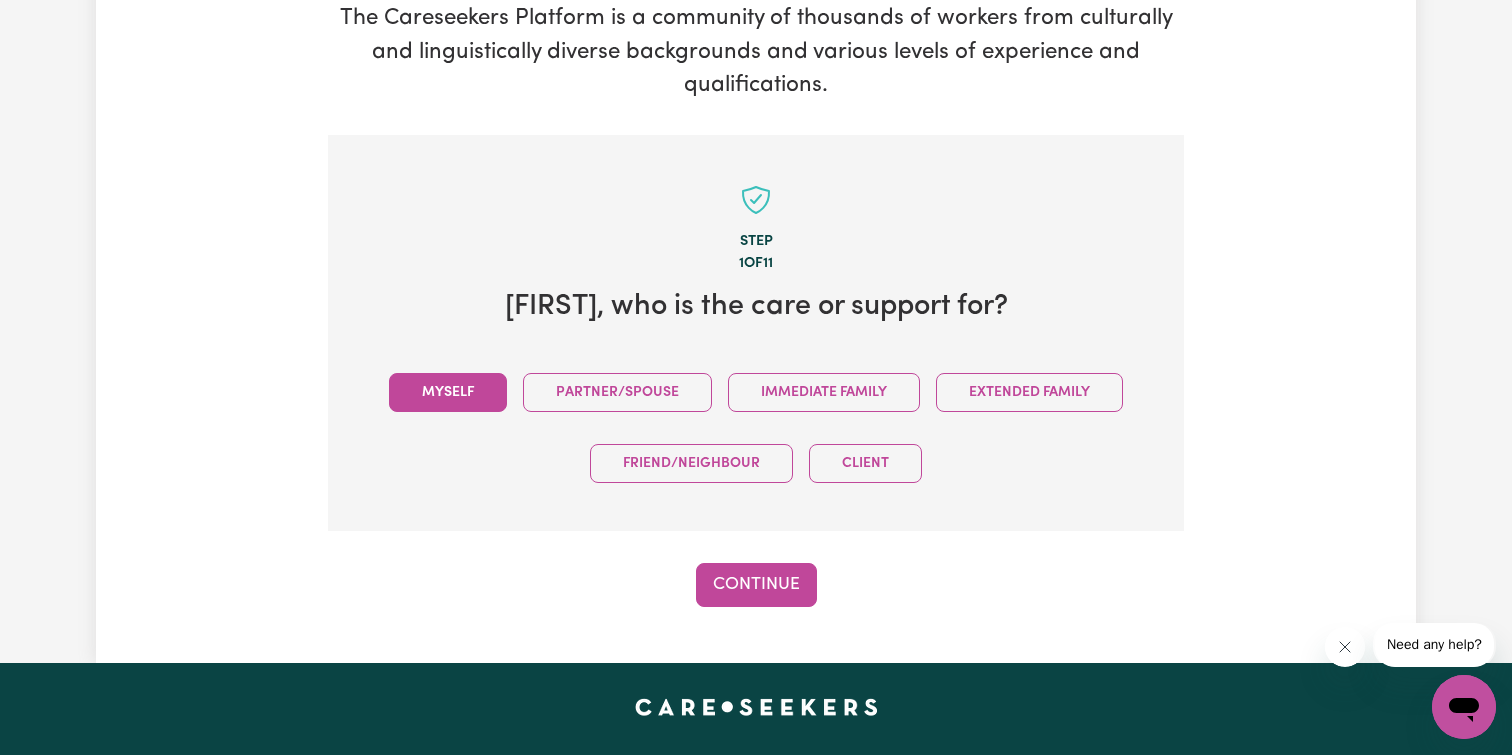 click on "Myself" at bounding box center [448, 392] 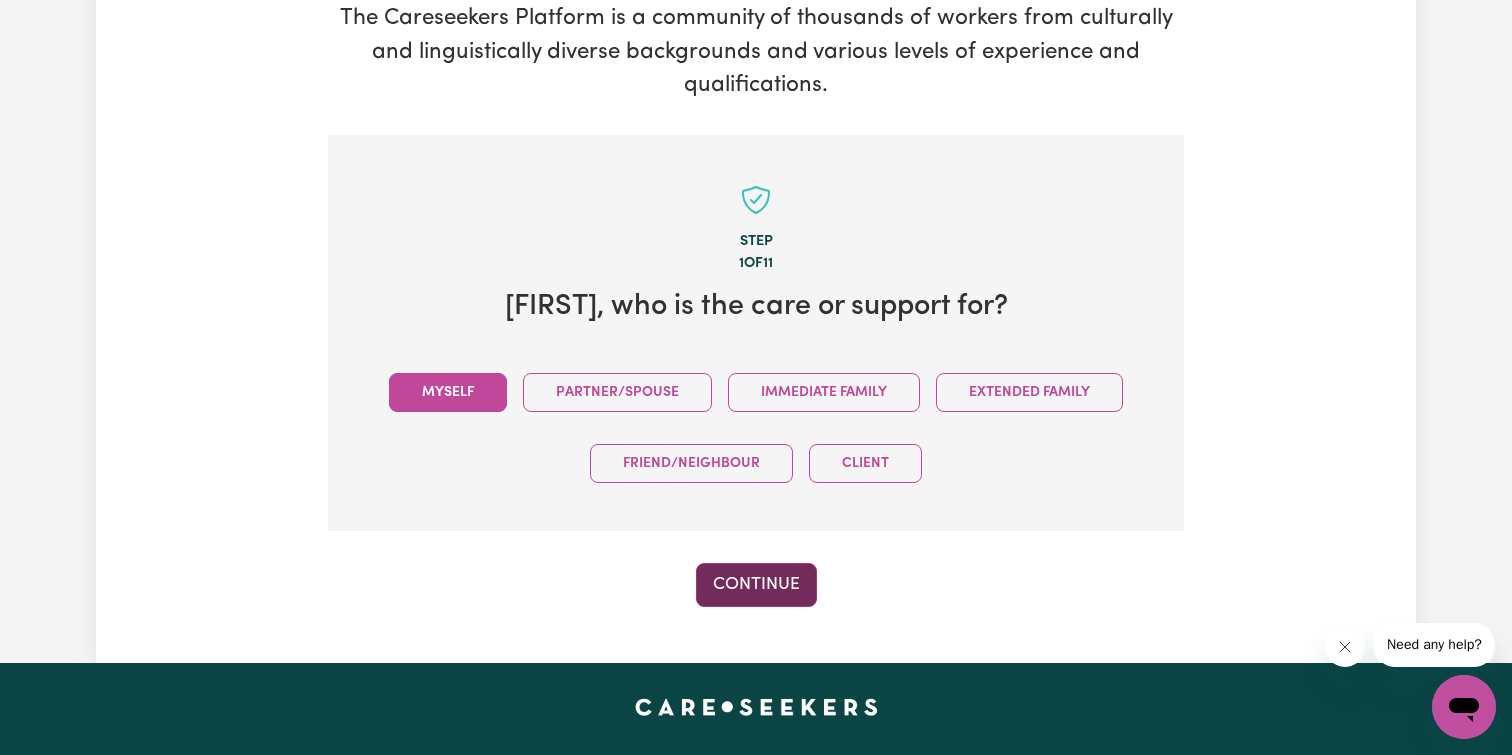 click on "Continue" at bounding box center (756, 585) 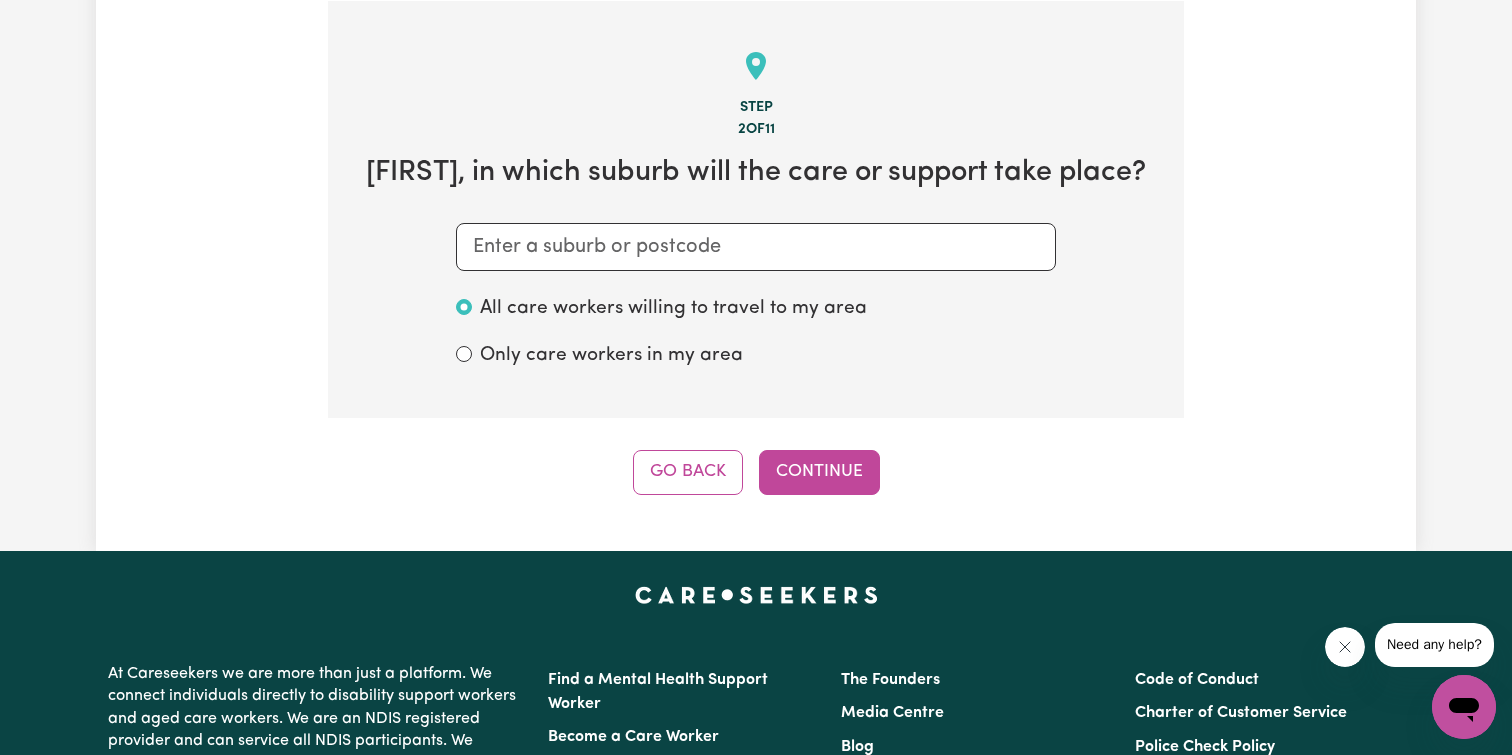 scroll, scrollTop: 438, scrollLeft: 0, axis: vertical 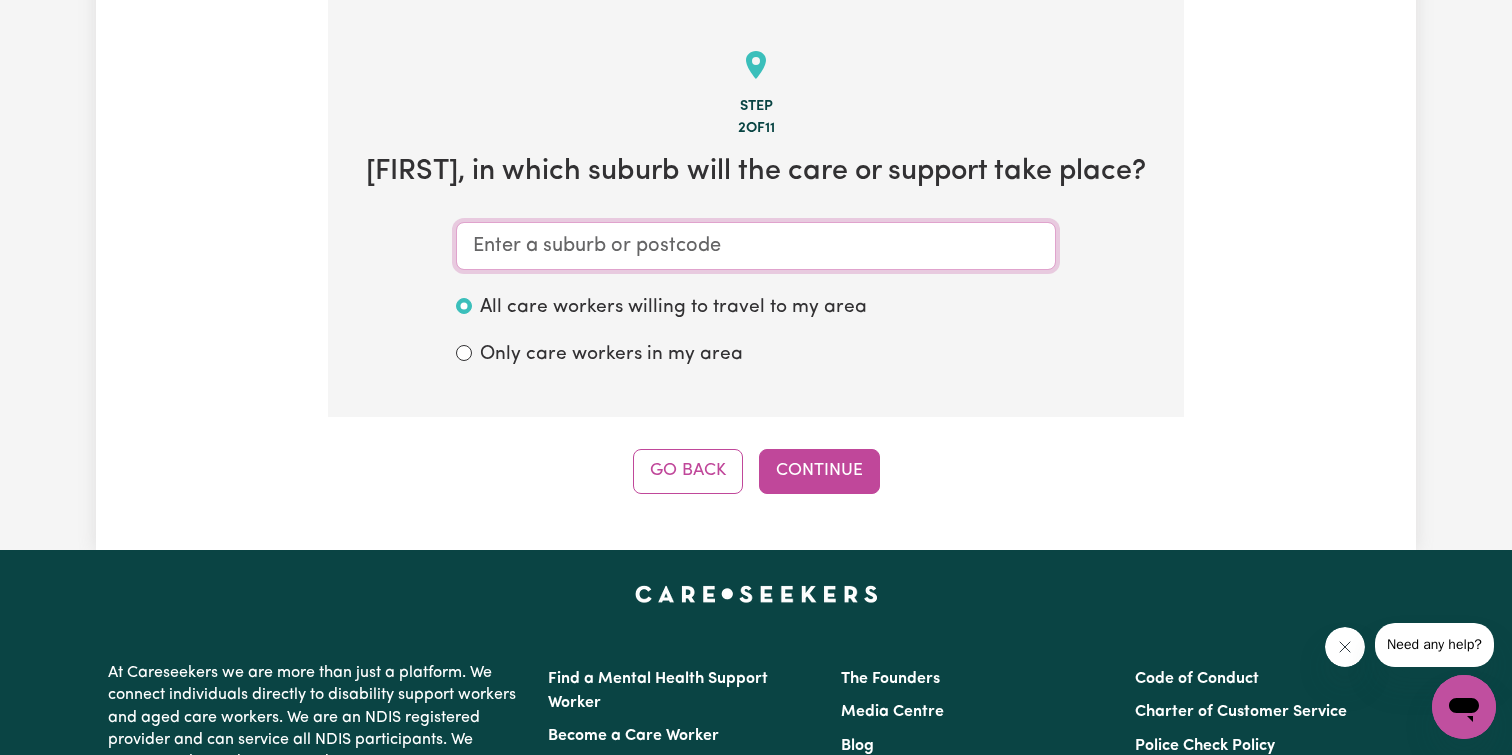 click at bounding box center (756, 246) 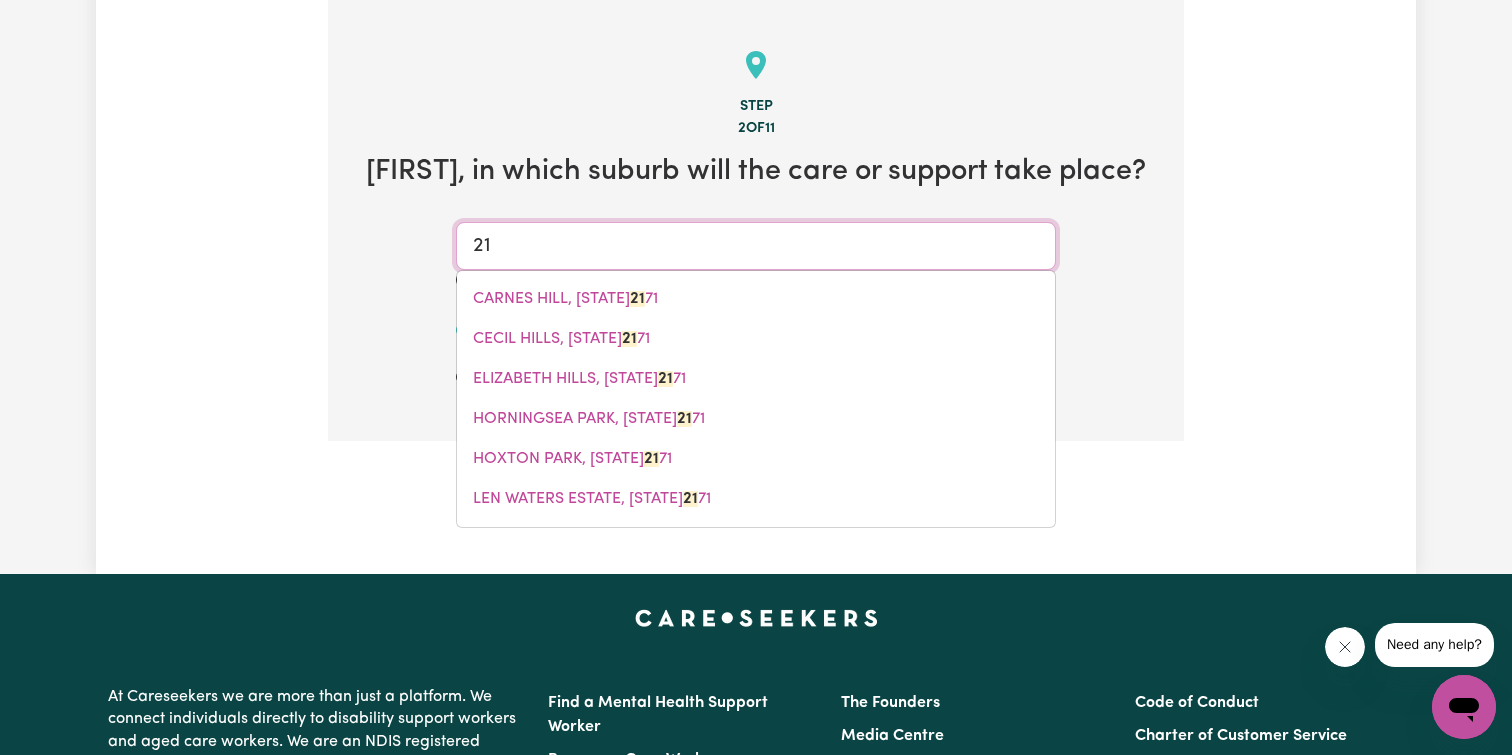 type on "2" 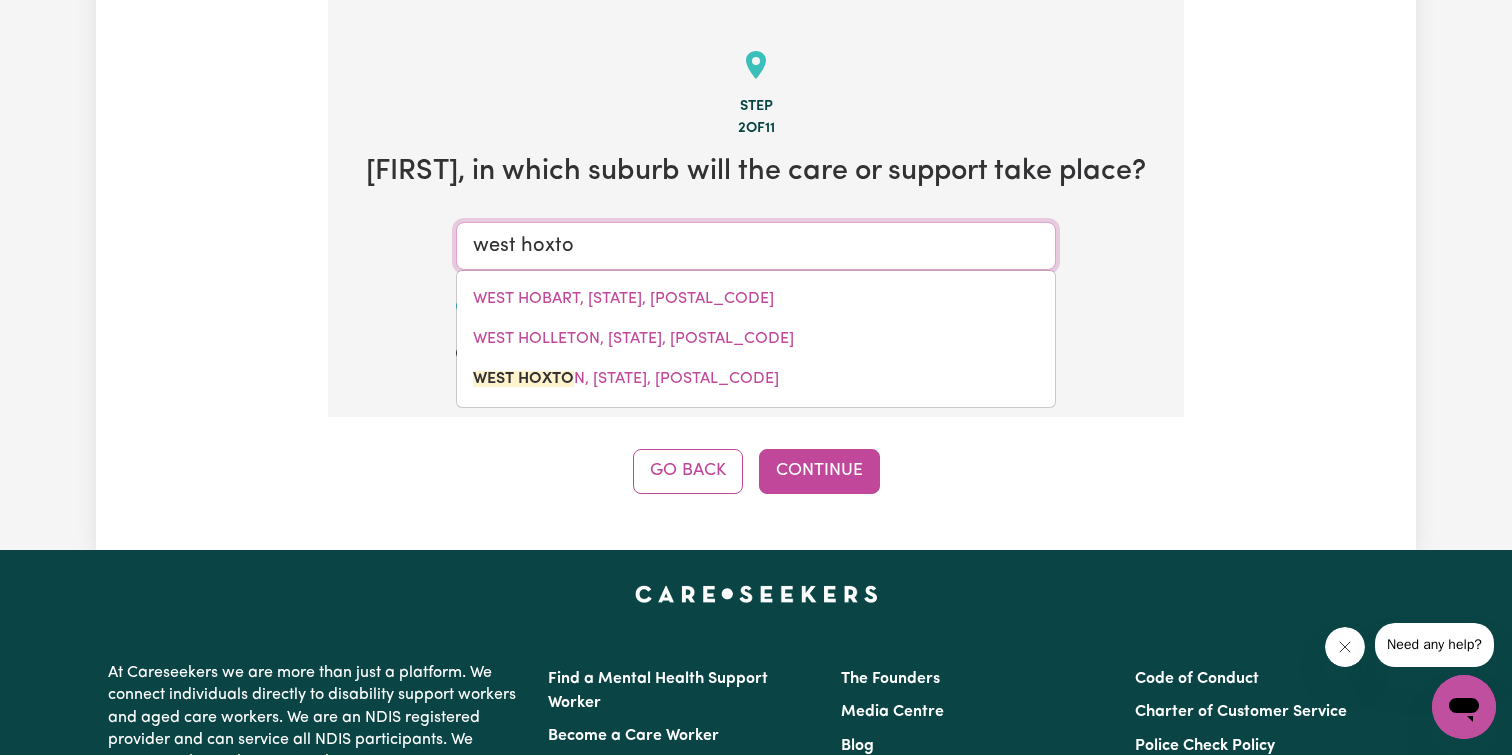 type on "west hoxton" 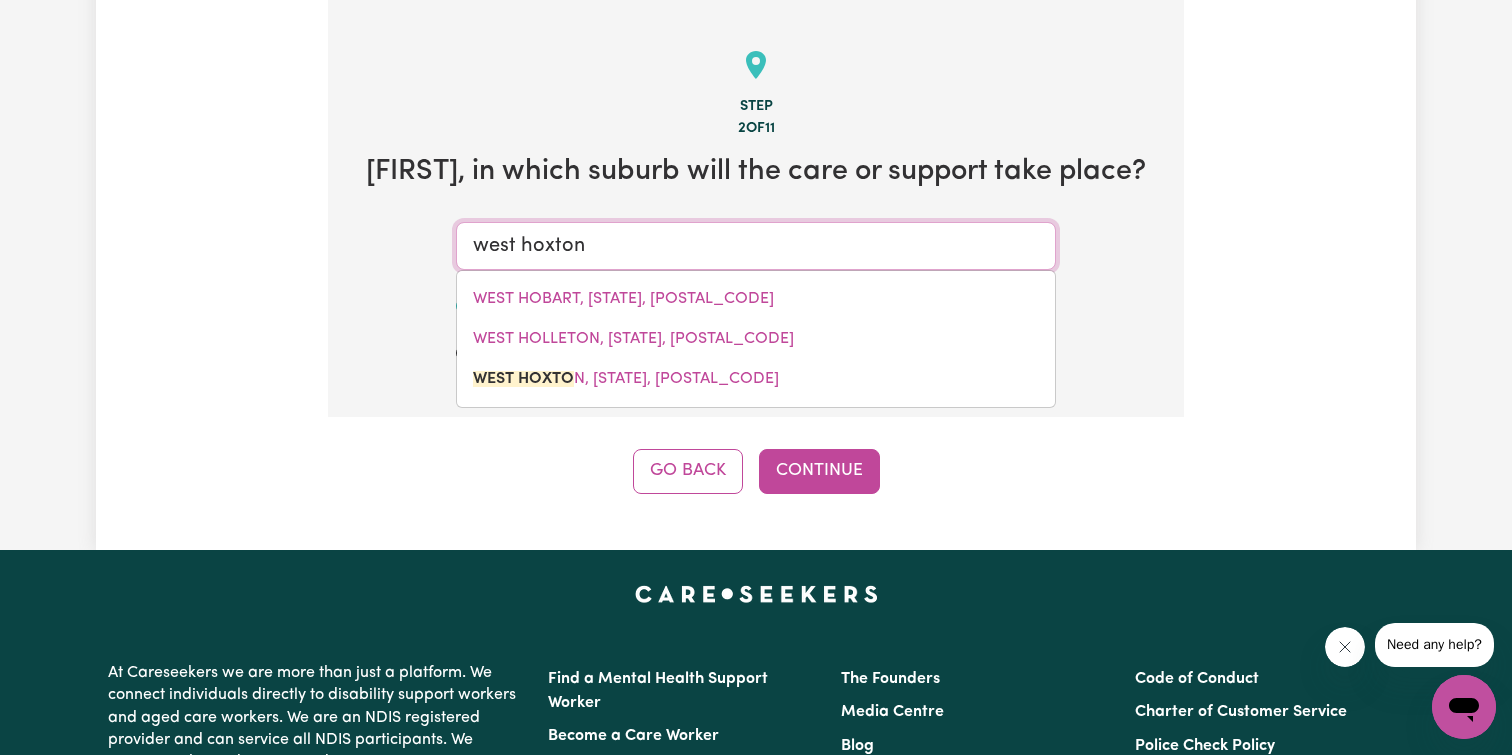 type on "west hoxton, [STATE], [POSTAL_CODE]" 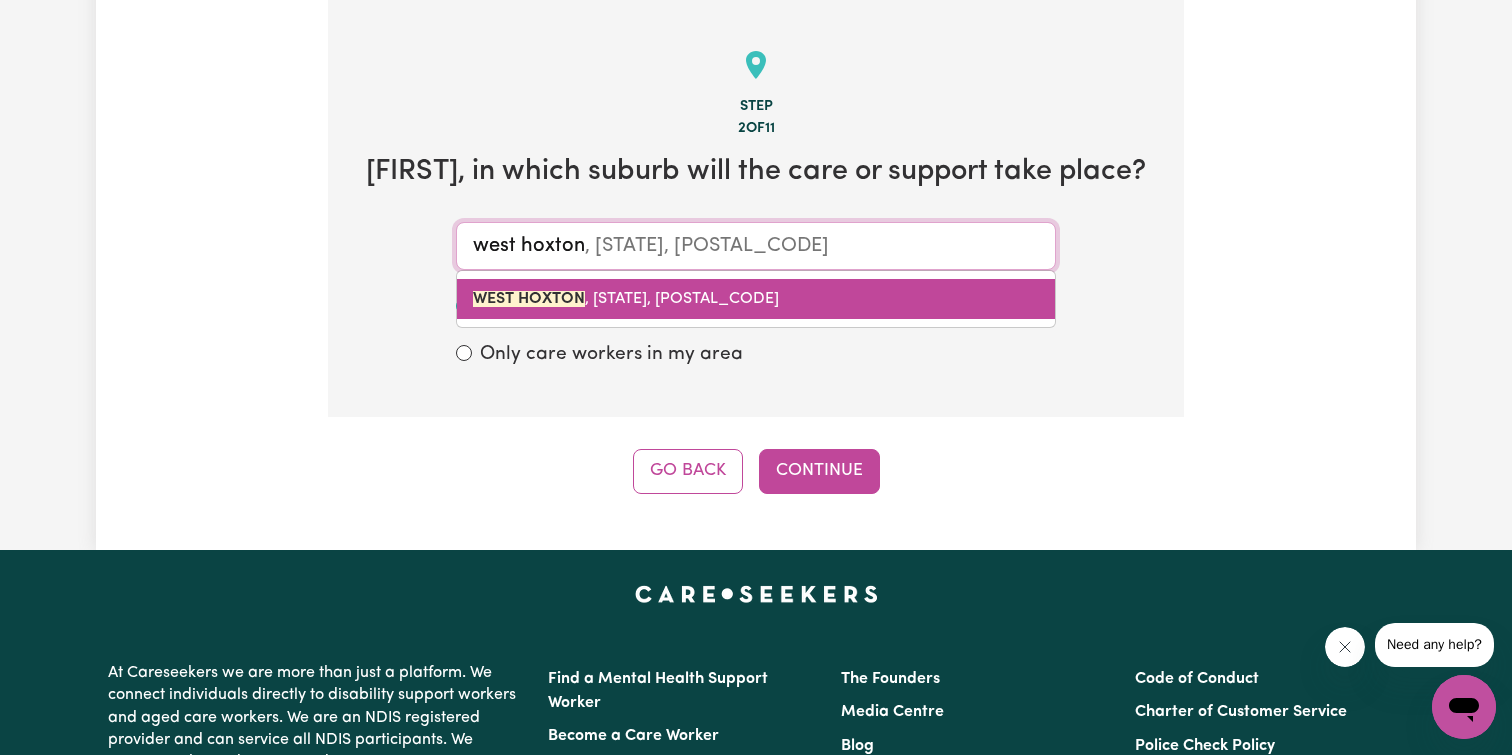 click on "WEST HOXTON , [STATE], [POSTAL_CODE]" at bounding box center [626, 299] 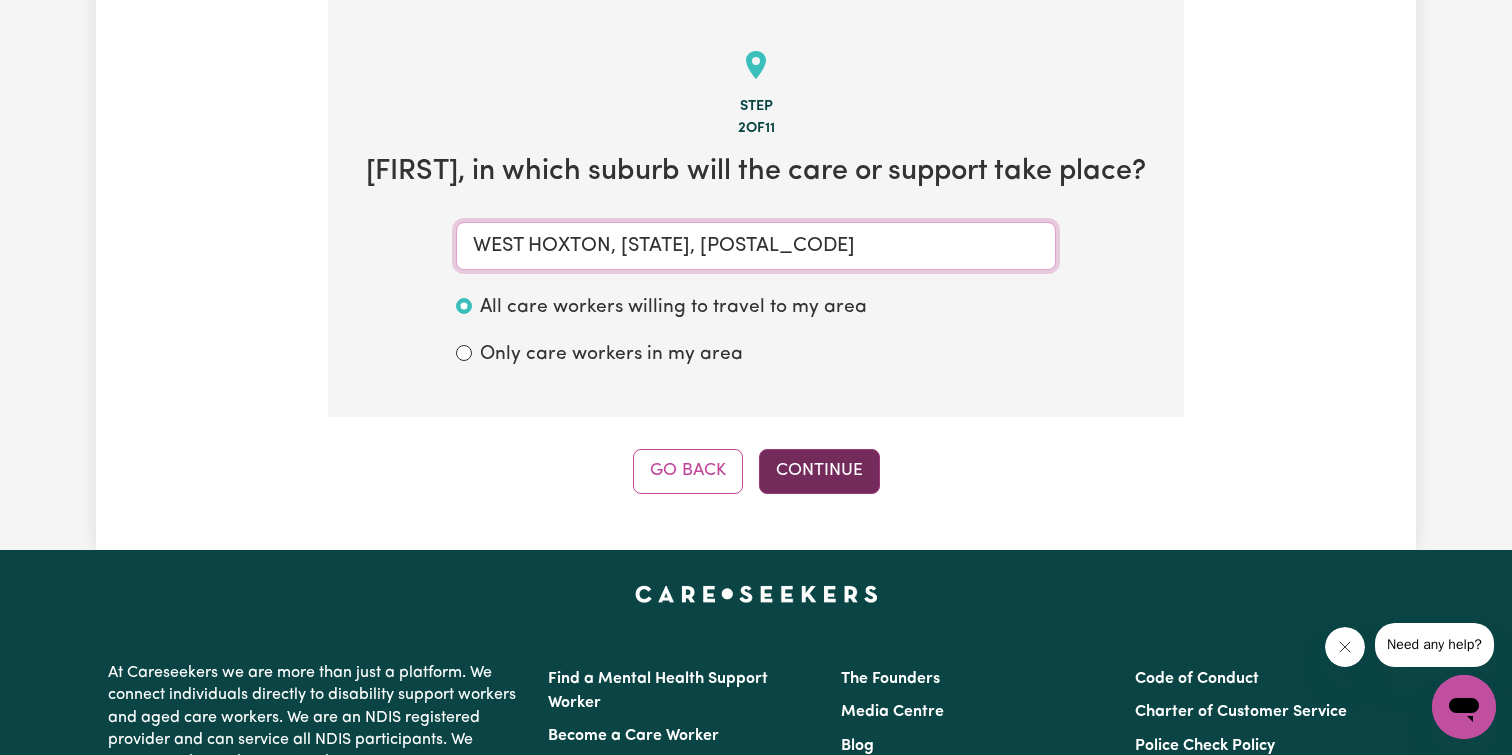 type on "WEST HOXTON, New South Wales, 2171" 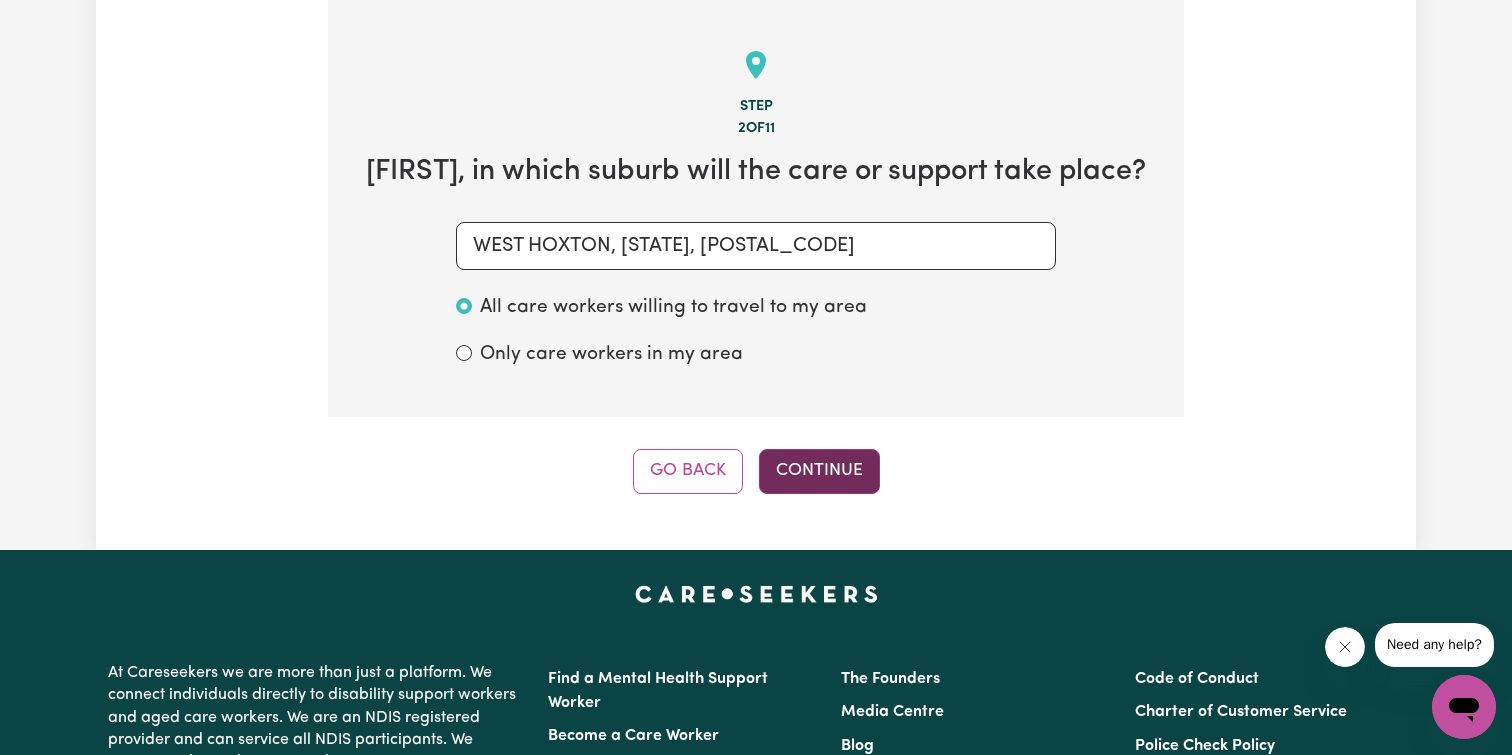 click on "Continue" at bounding box center (819, 471) 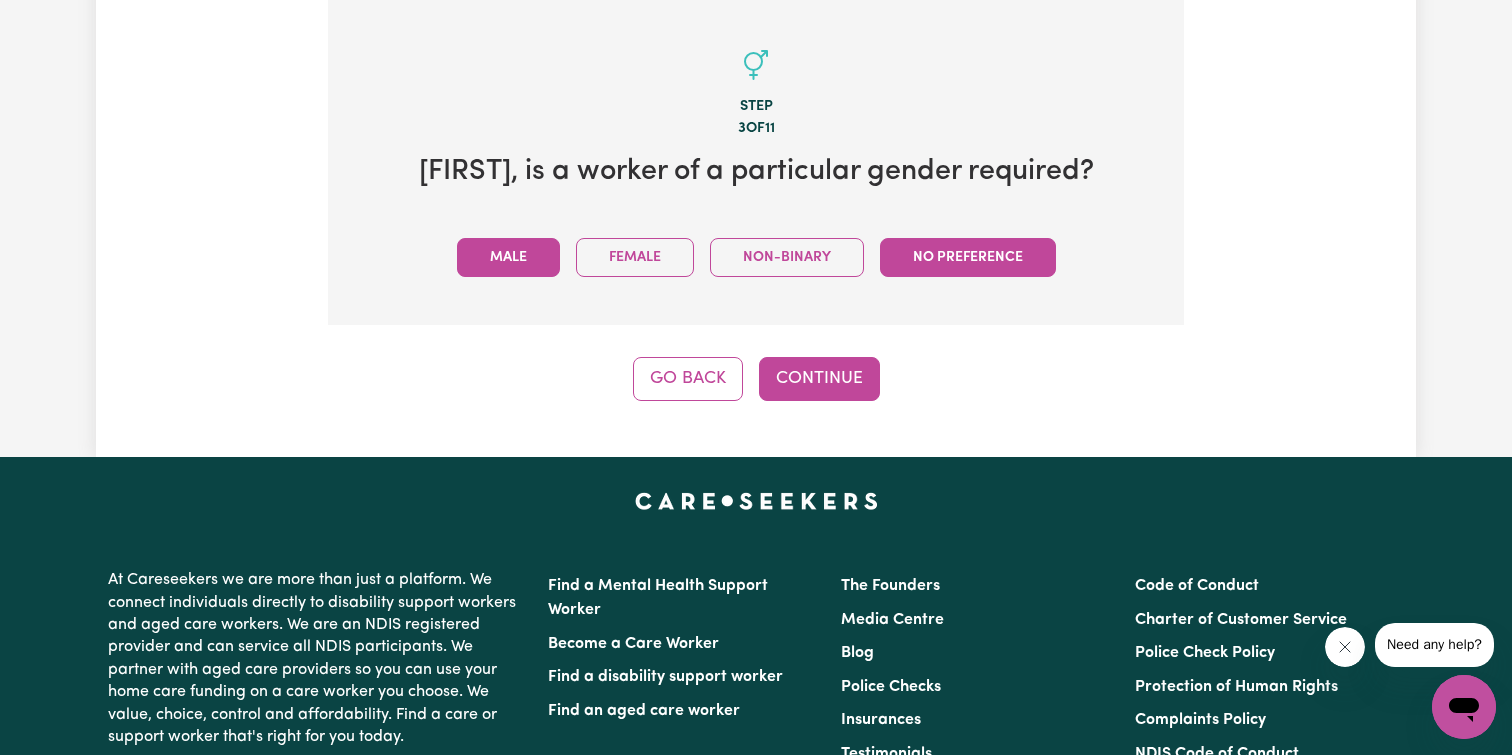 click on "Male" at bounding box center [508, 257] 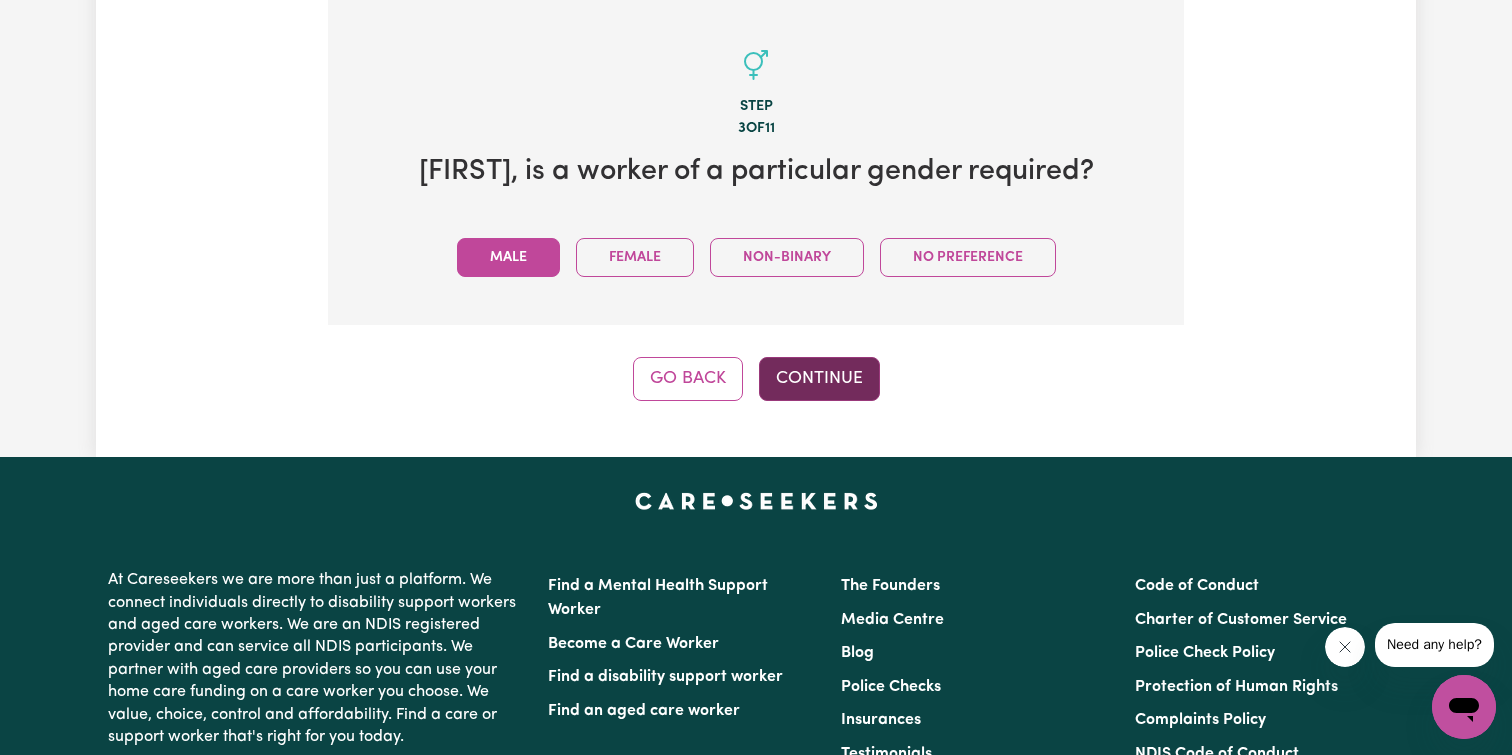 click on "Continue" at bounding box center (819, 379) 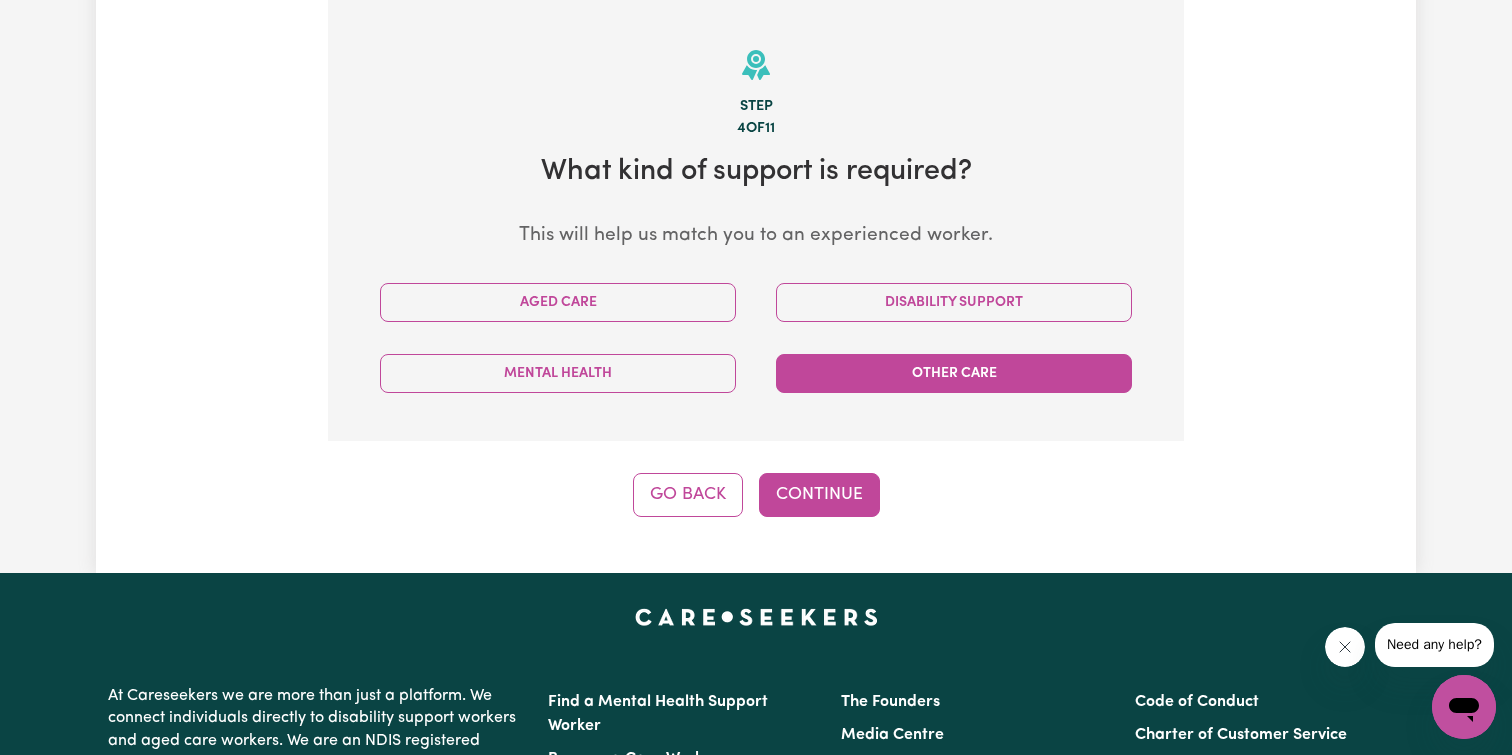 click on "Other Care" at bounding box center (954, 373) 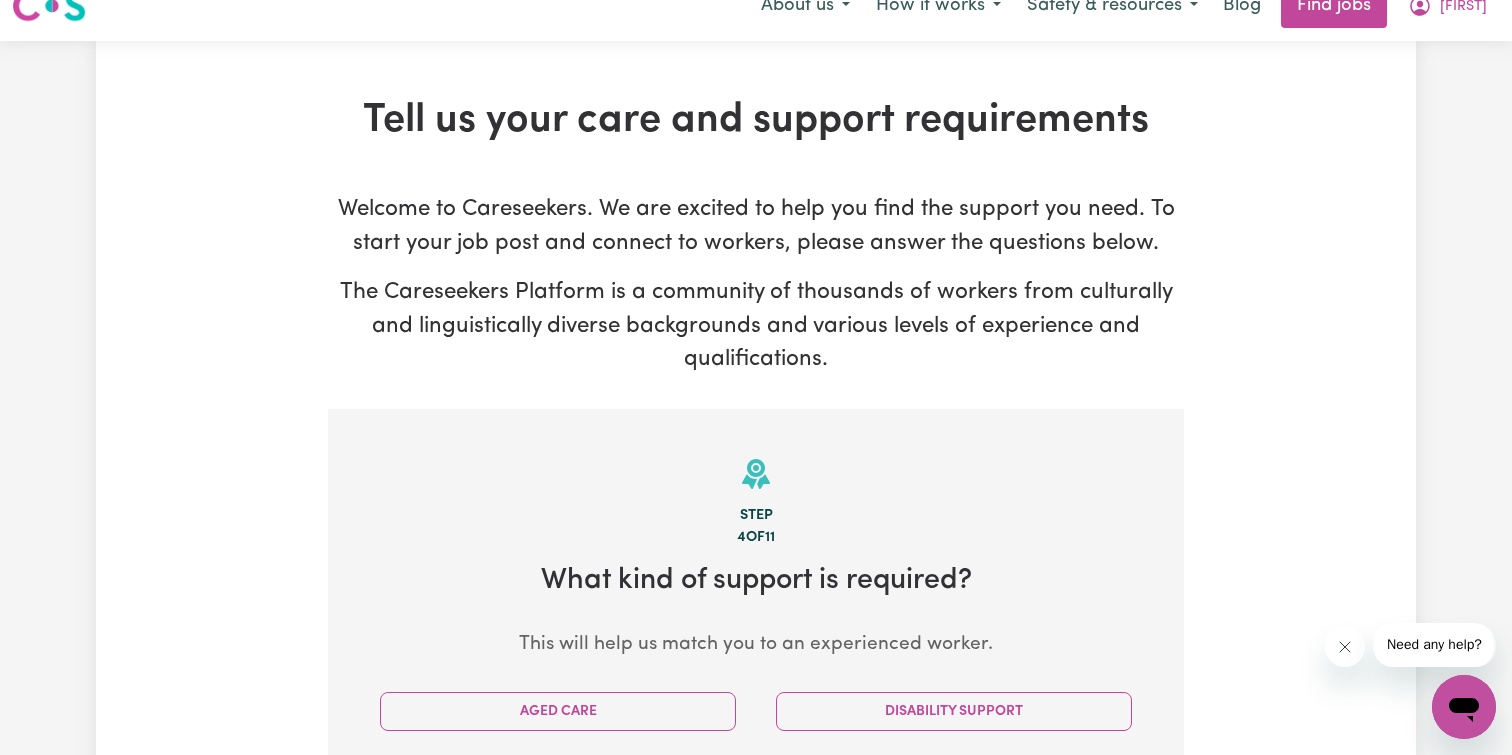 scroll, scrollTop: 0, scrollLeft: 0, axis: both 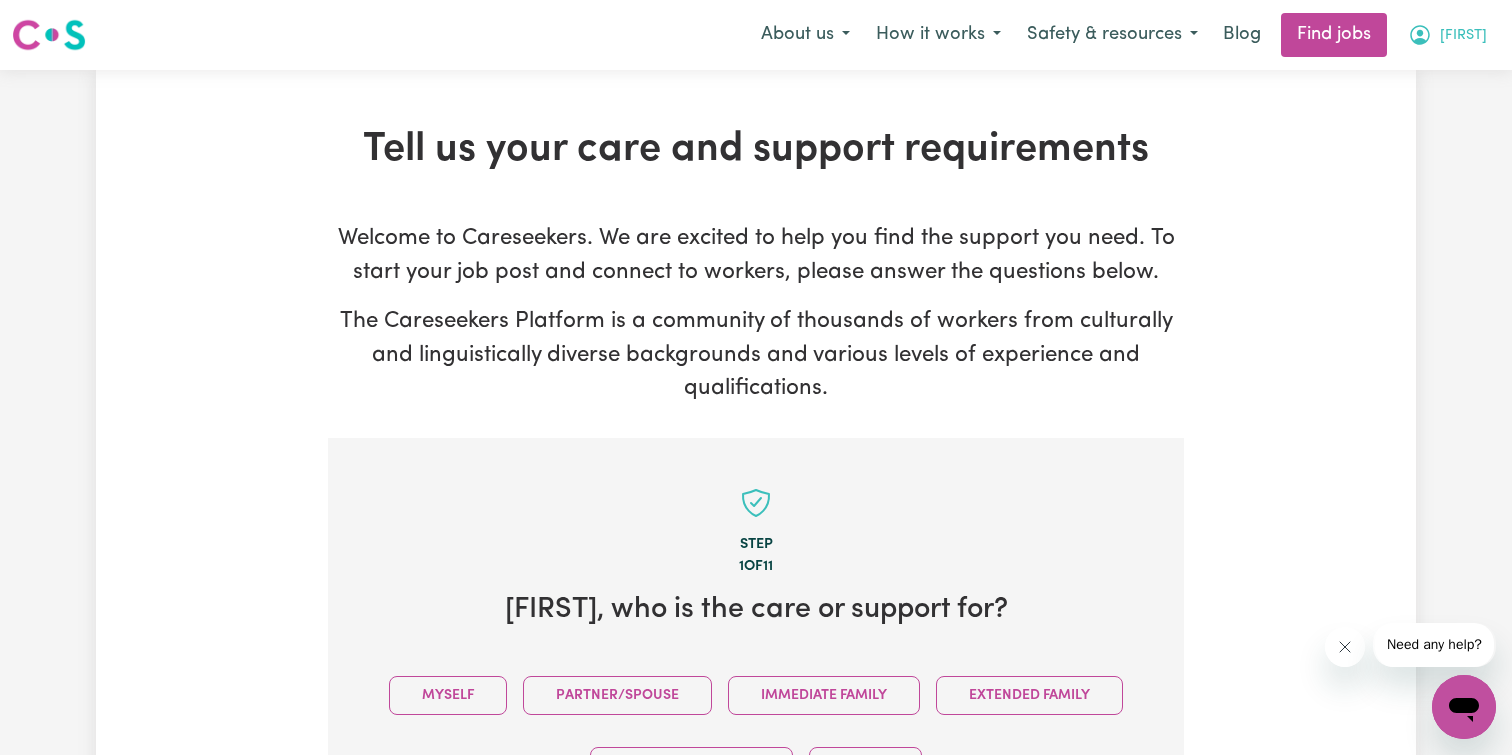 click on "kevin" at bounding box center (1447, 35) 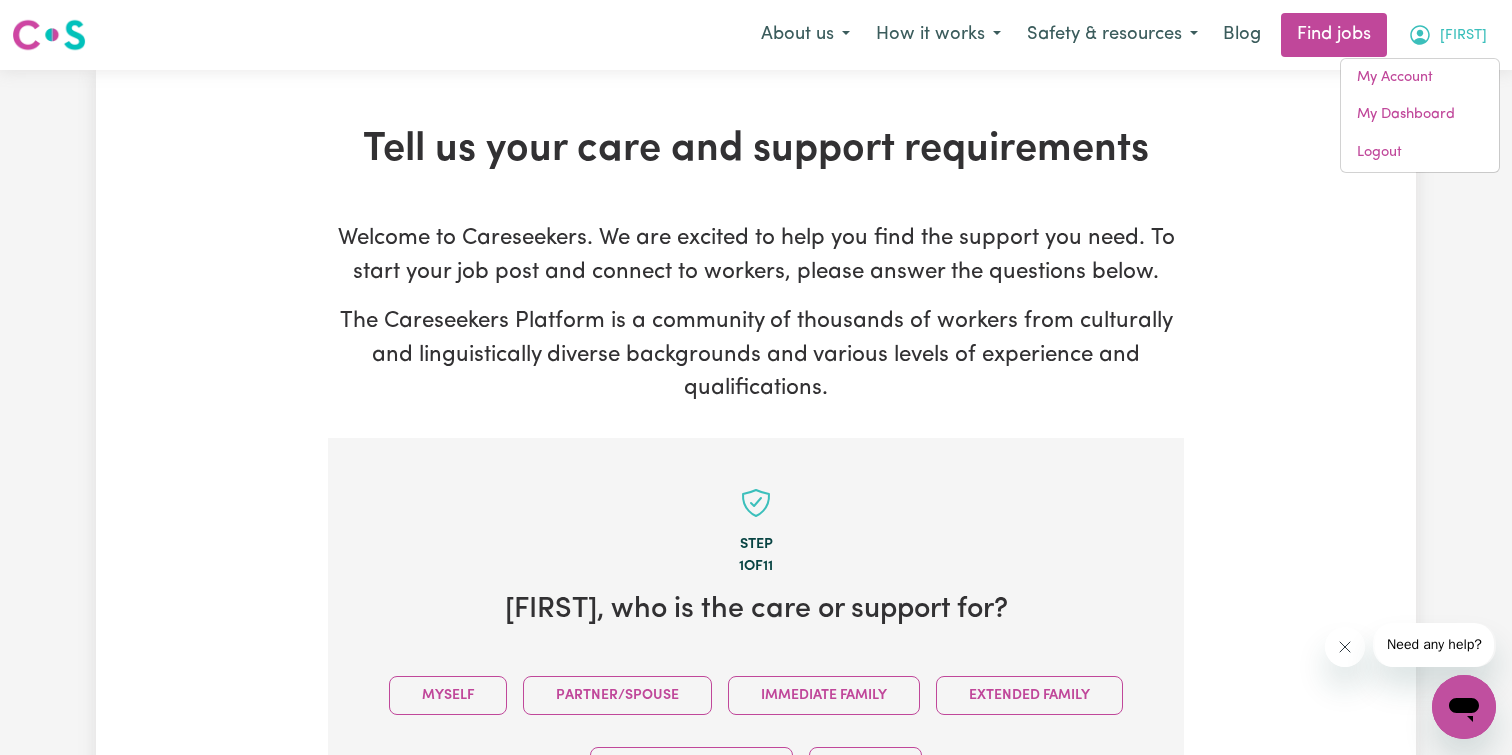 click on "kevin" at bounding box center [1447, 35] 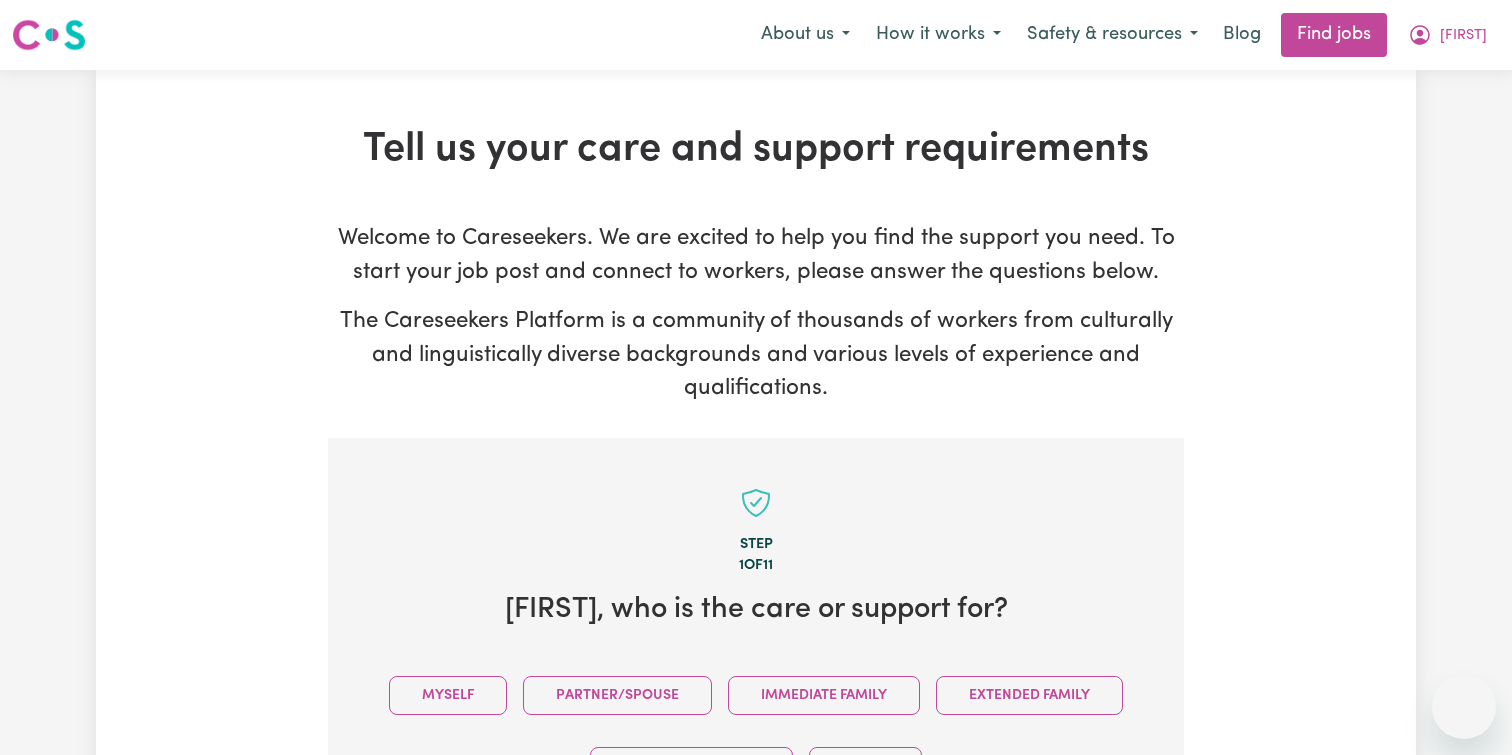 scroll, scrollTop: 421, scrollLeft: 0, axis: vertical 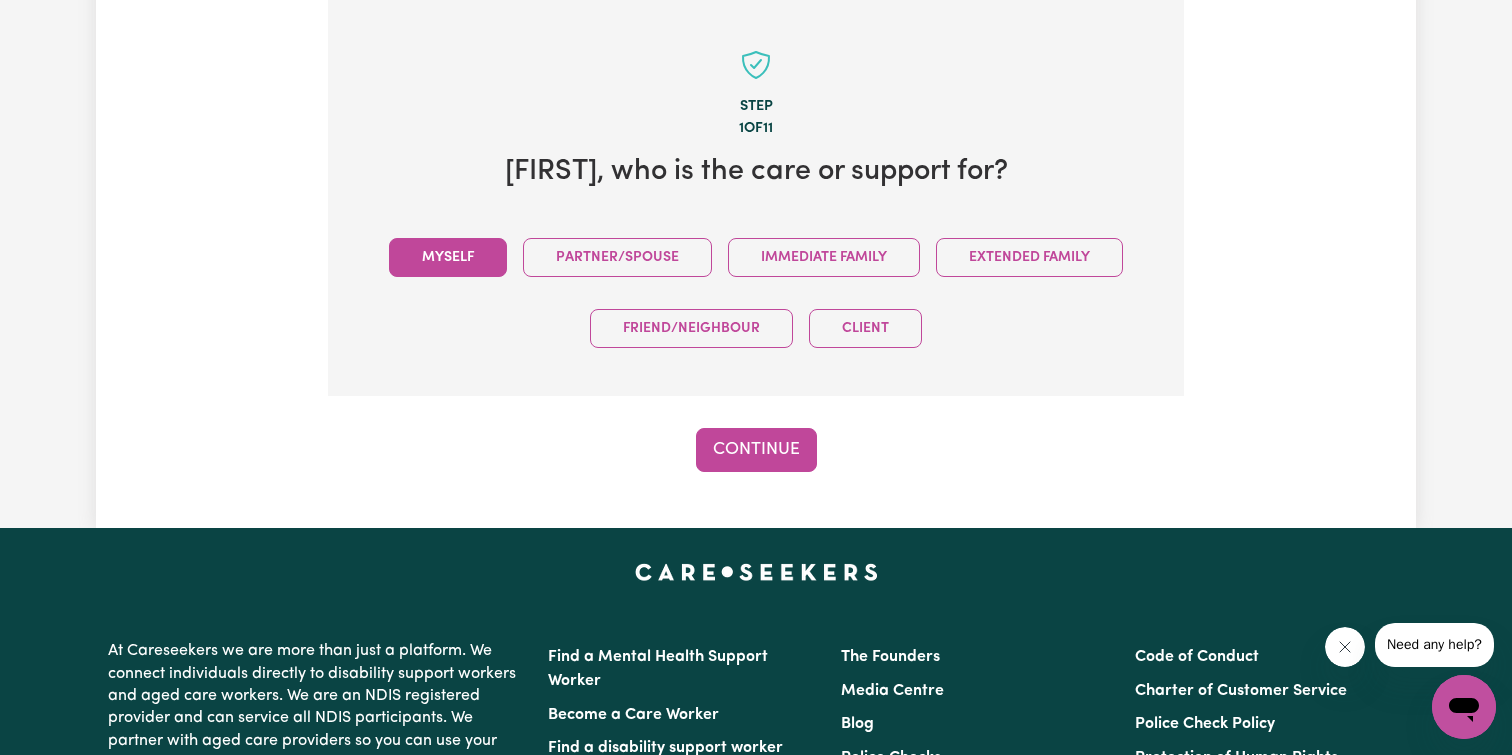 click on "Myself" at bounding box center (448, 257) 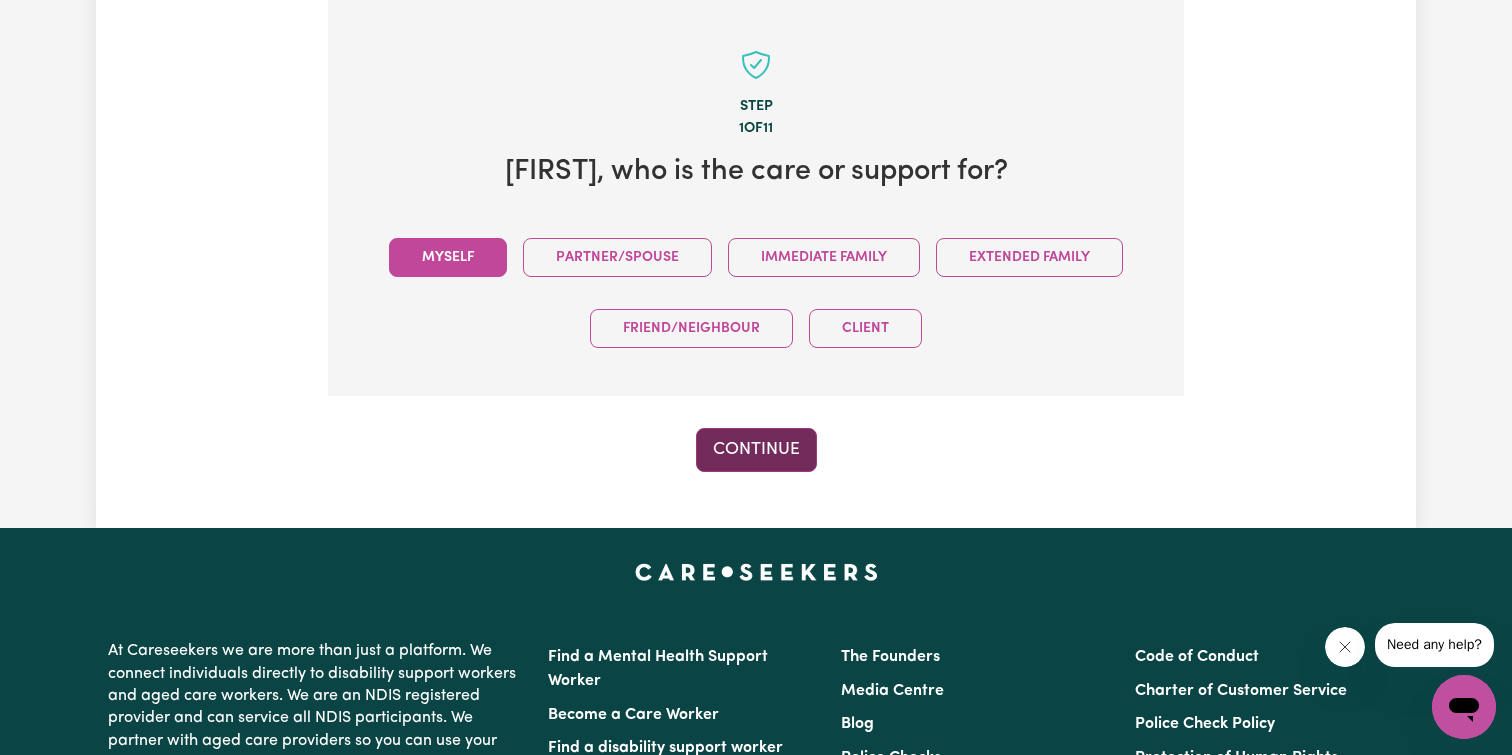 click on "Continue" at bounding box center [756, 450] 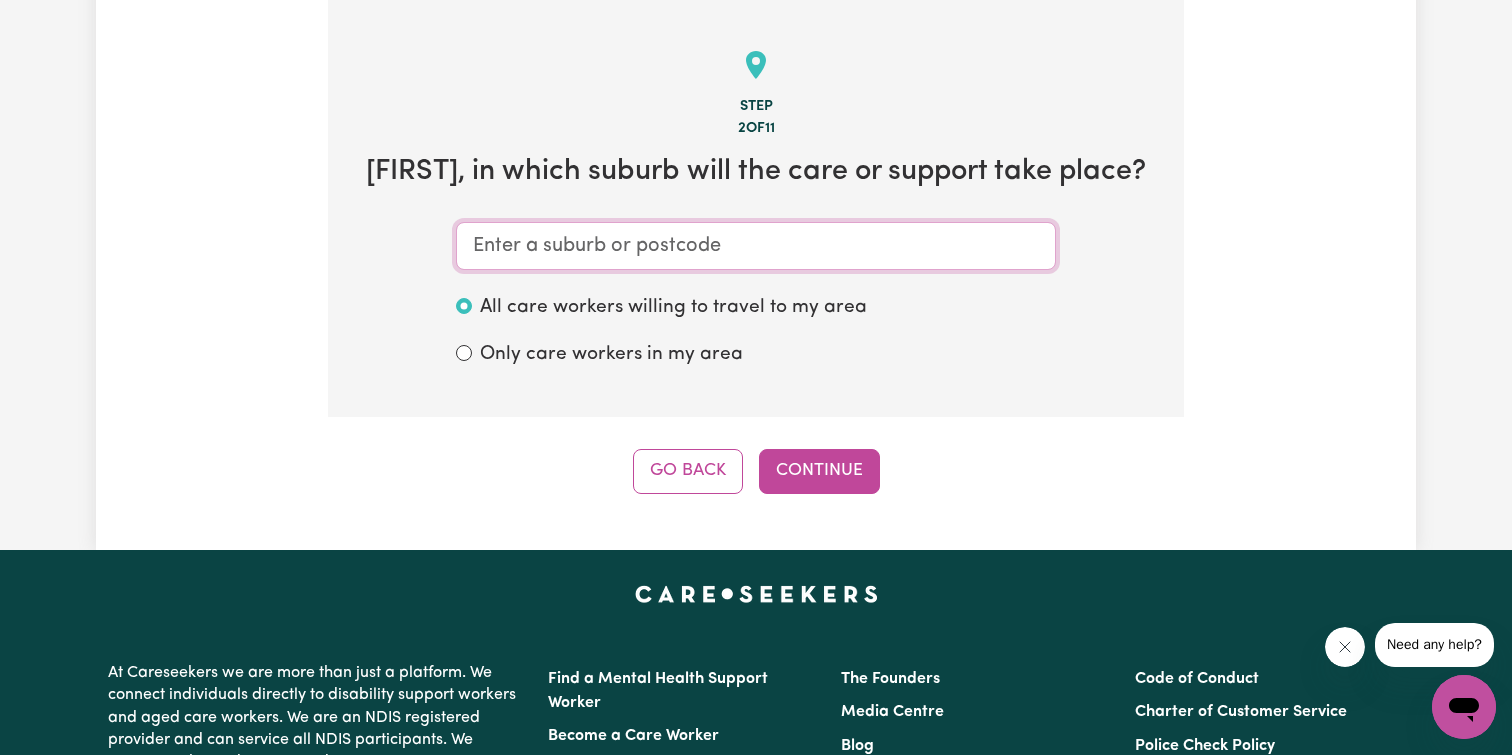 click at bounding box center [756, 246] 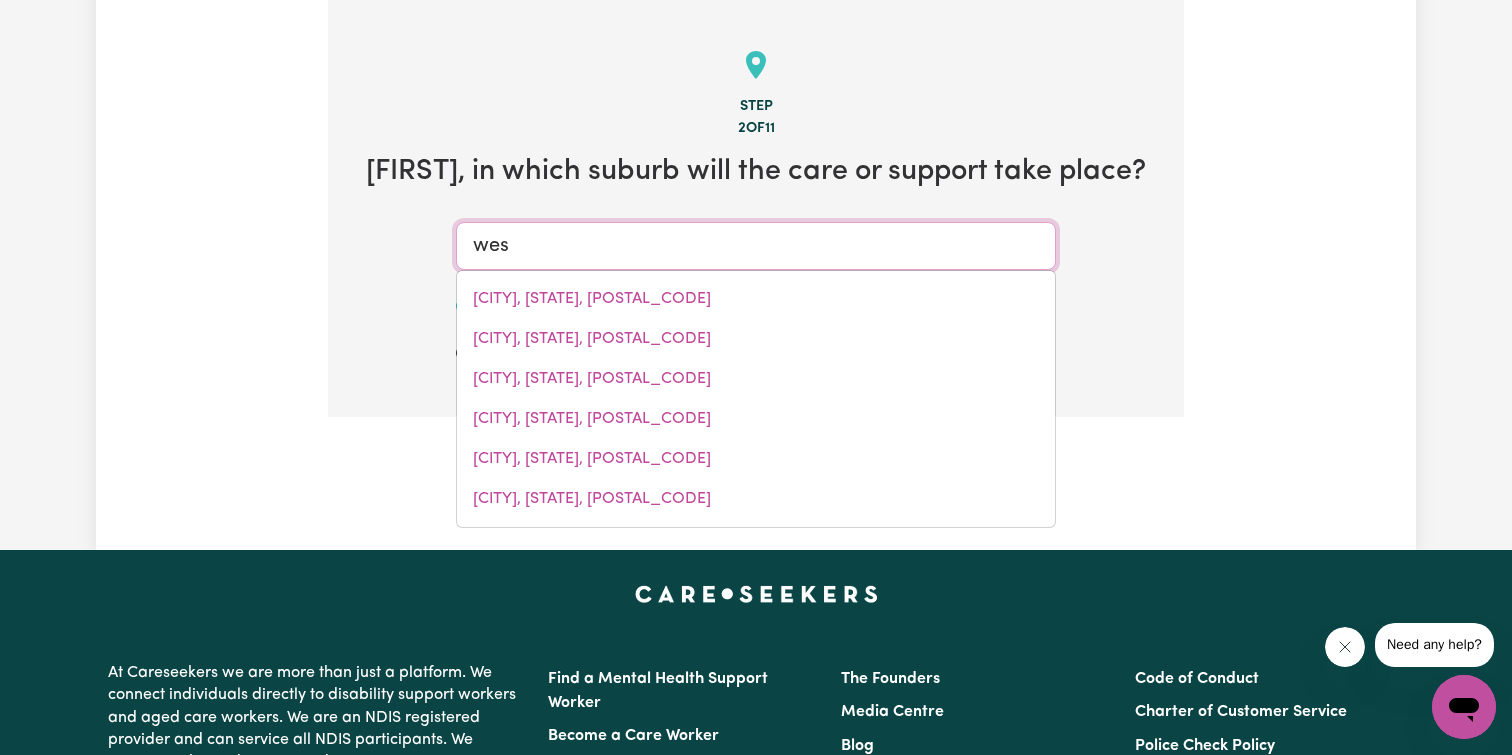 type on "west" 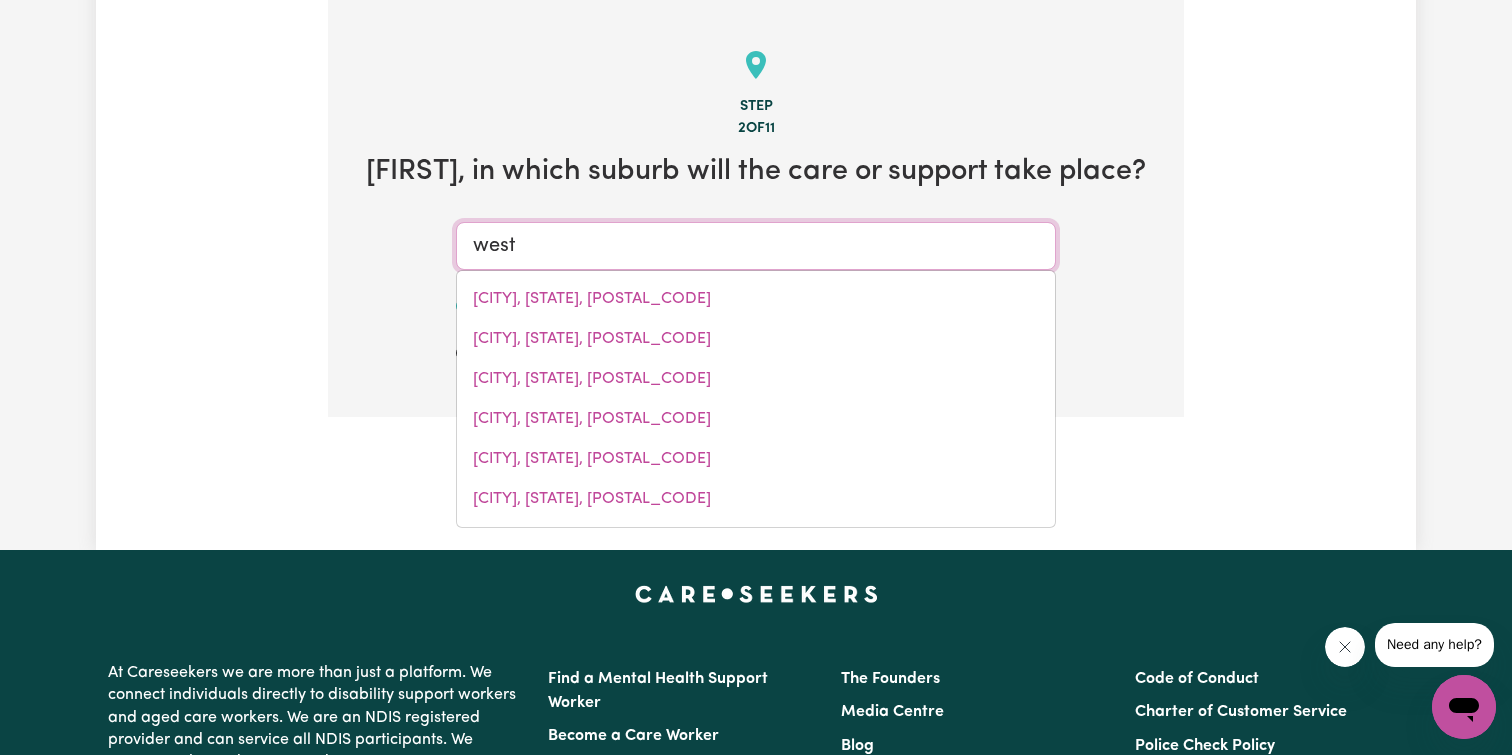 type on "west ALBURY, New South Wales, 2640" 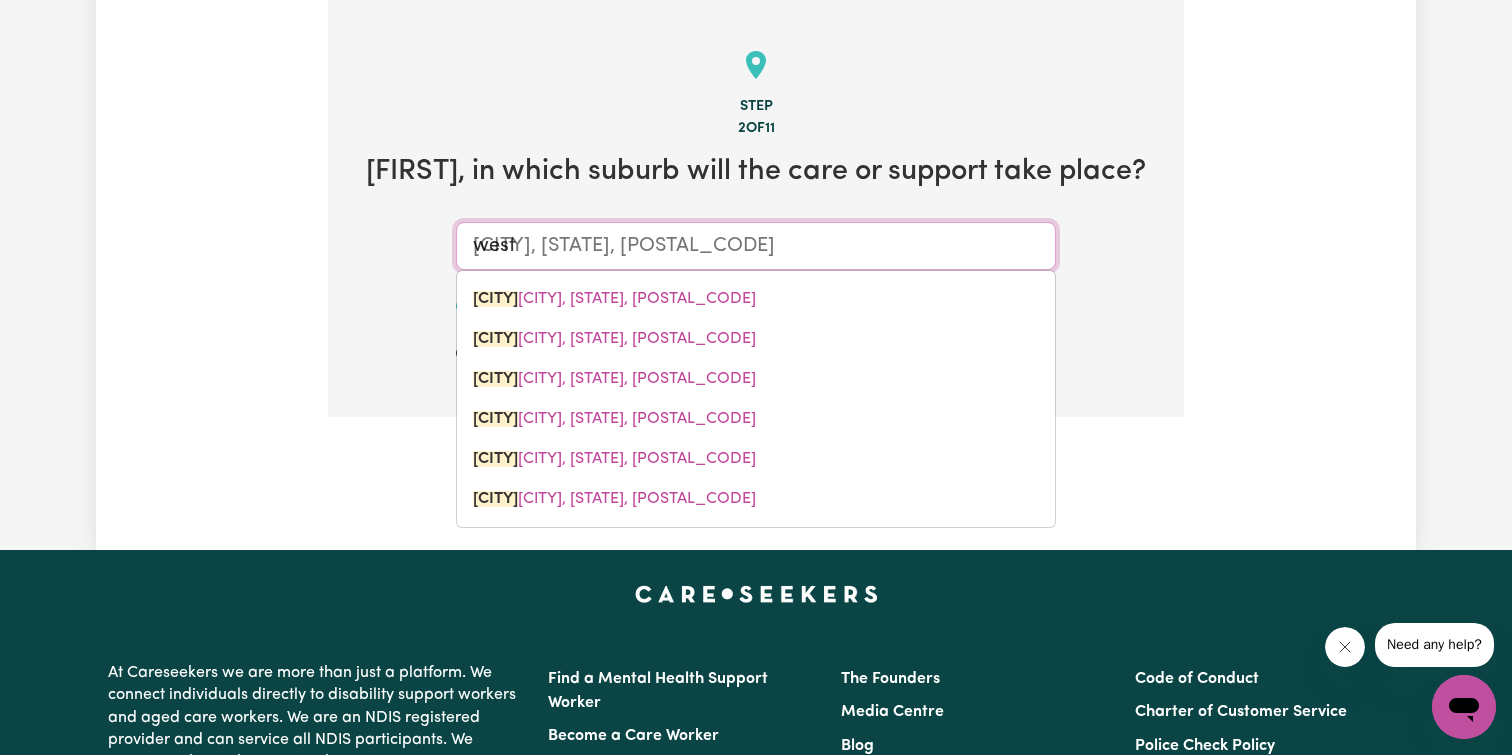 type on "west h" 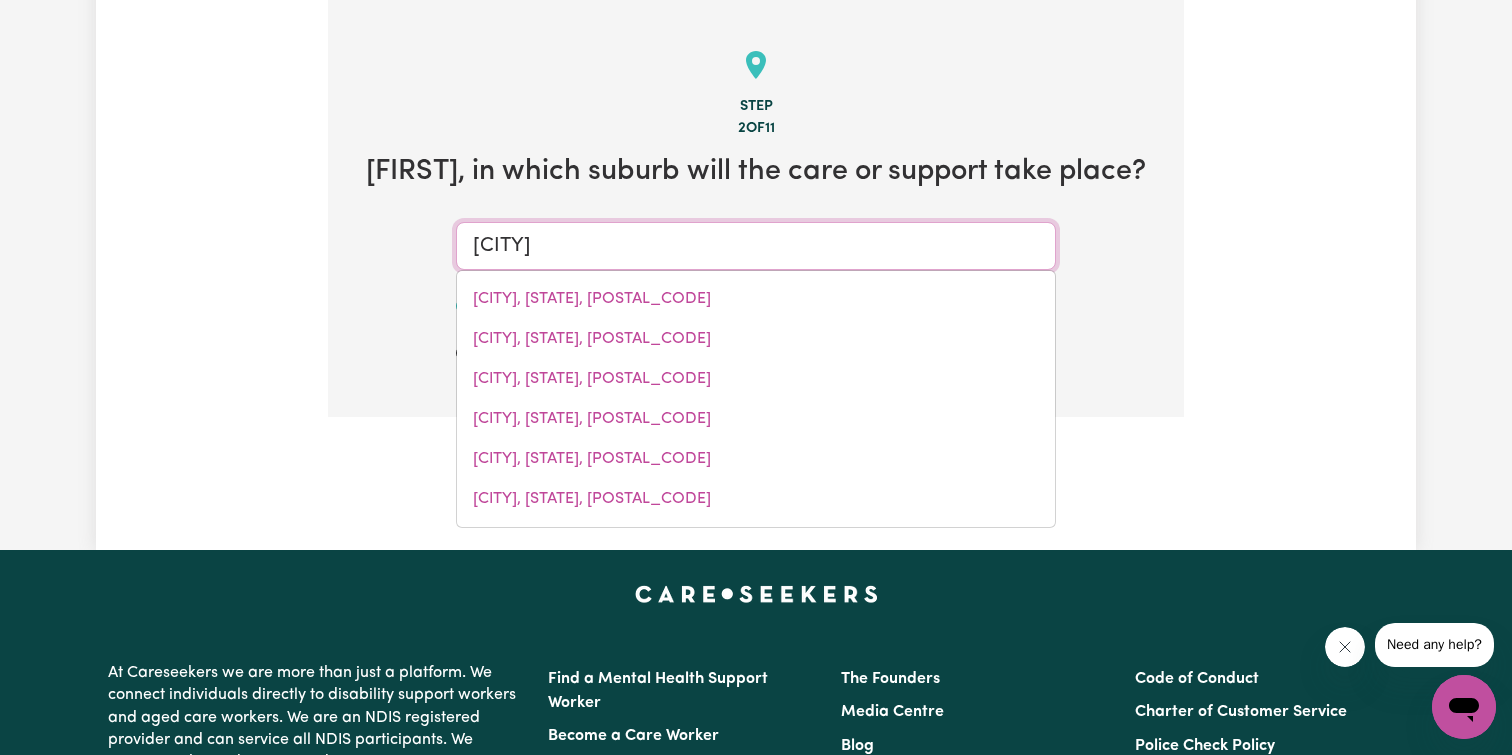 type on "west ho" 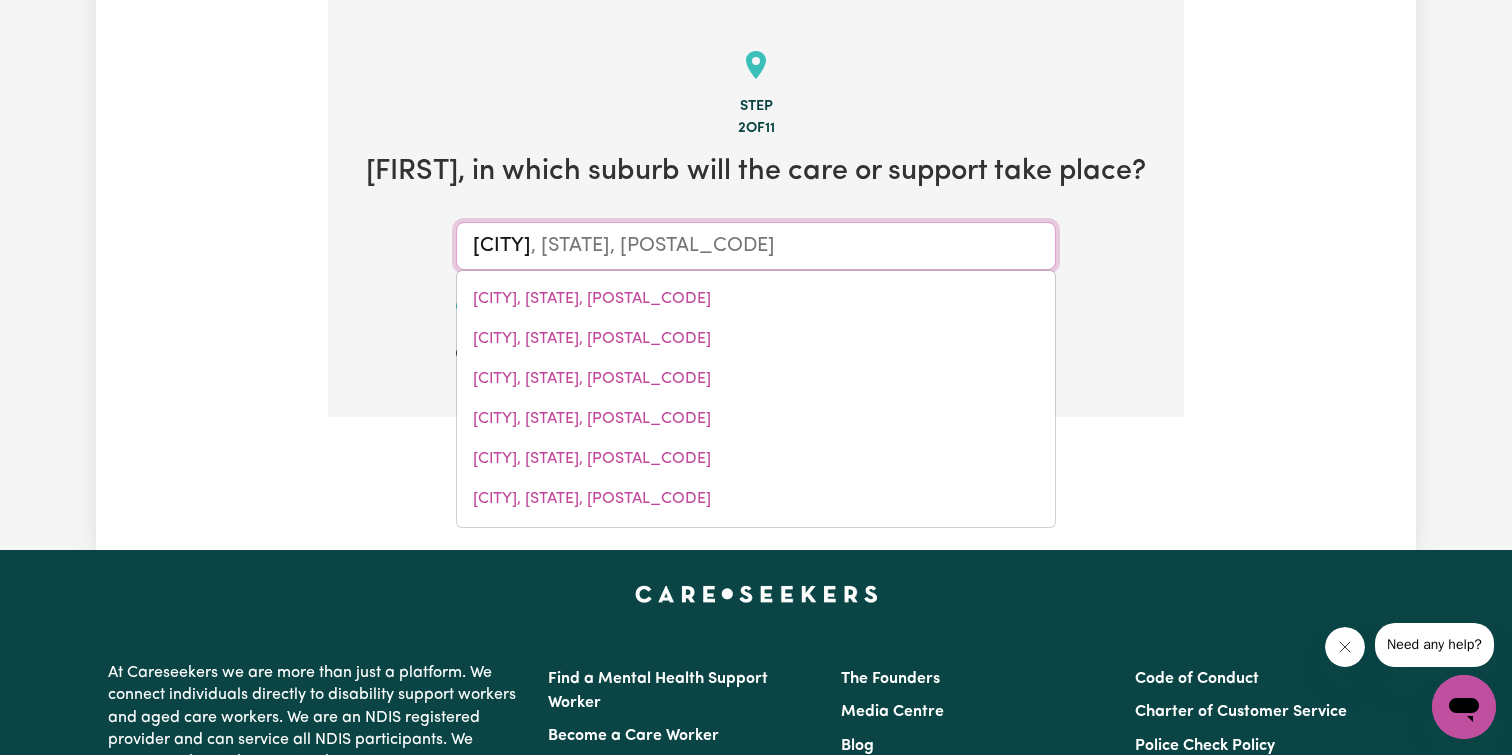 type on "west hox" 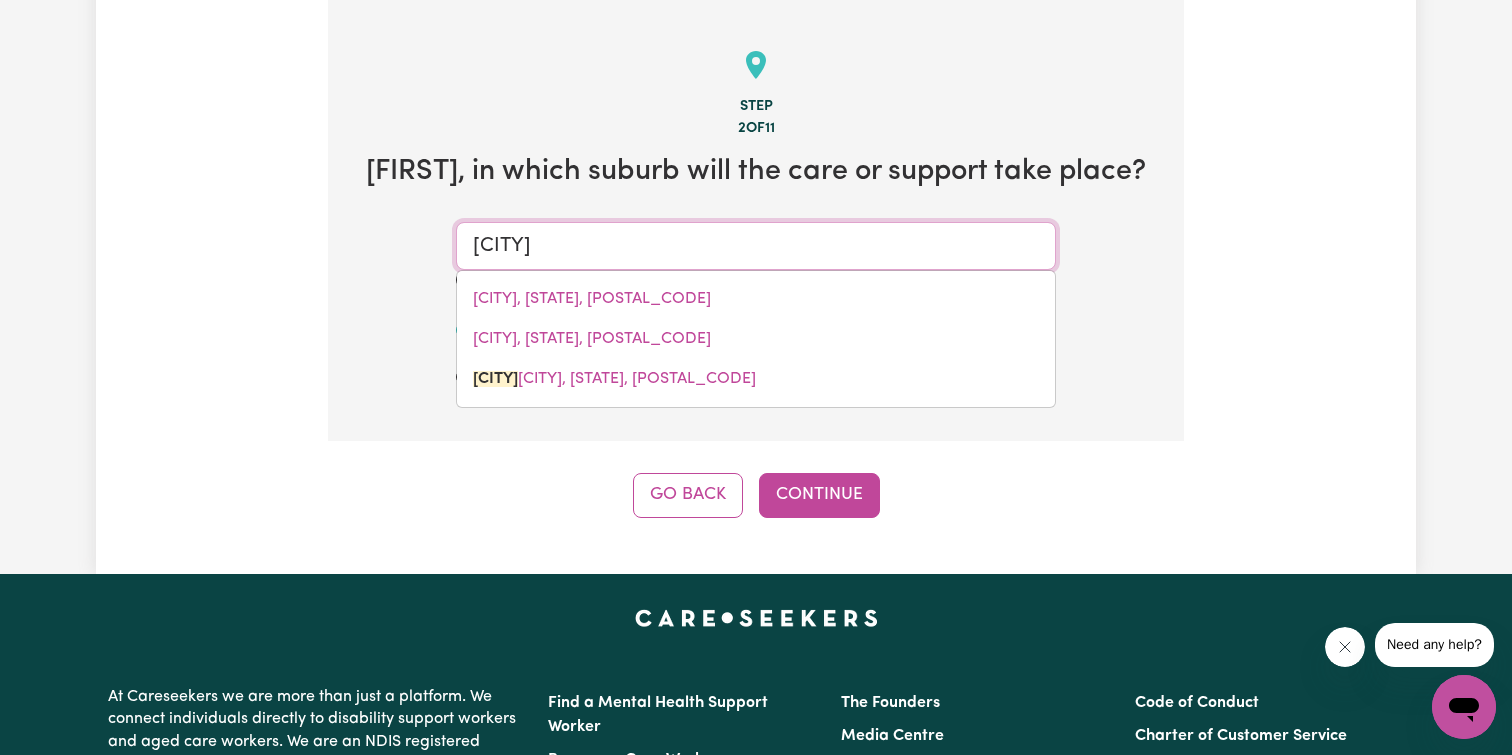 type on "west hoxTON, New South Wales, 2171" 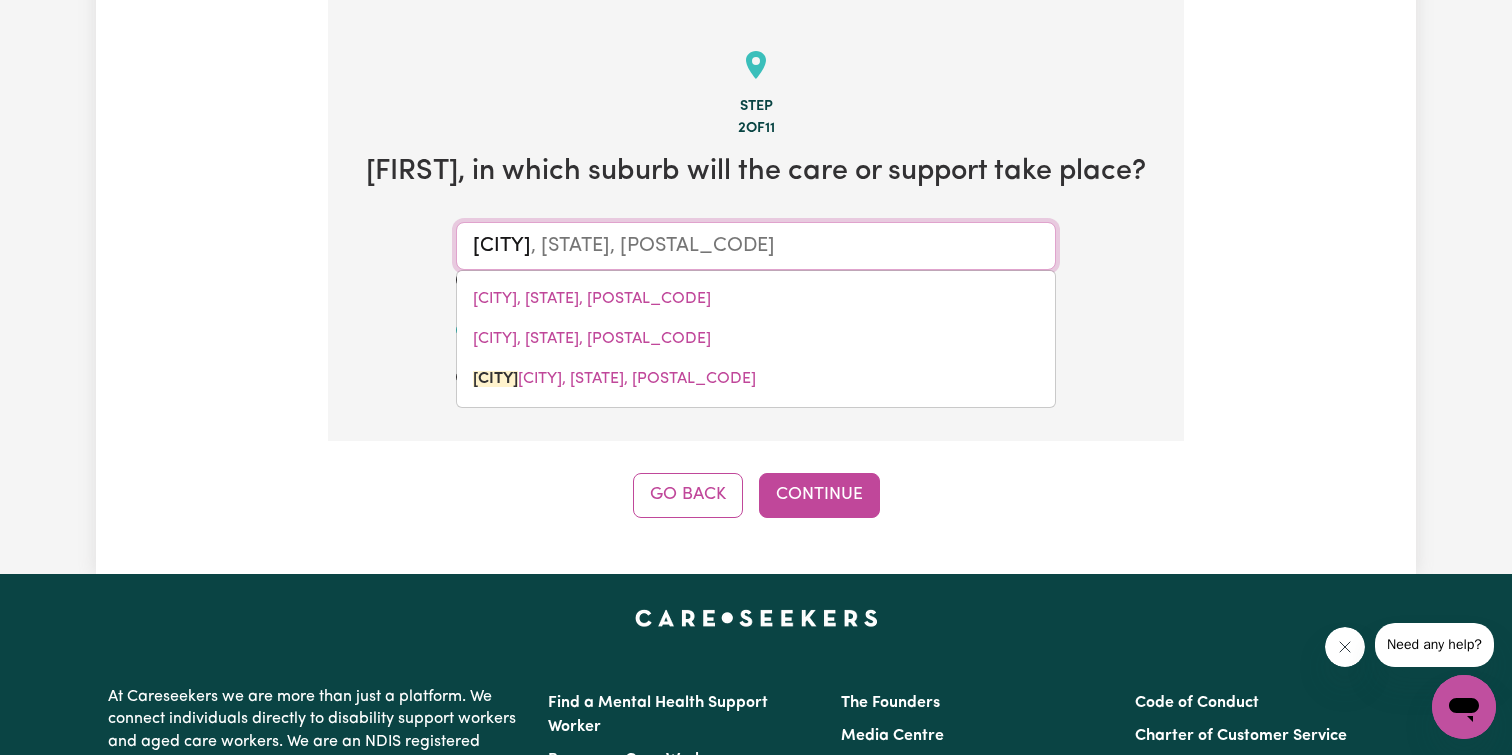 type on "west hoxt" 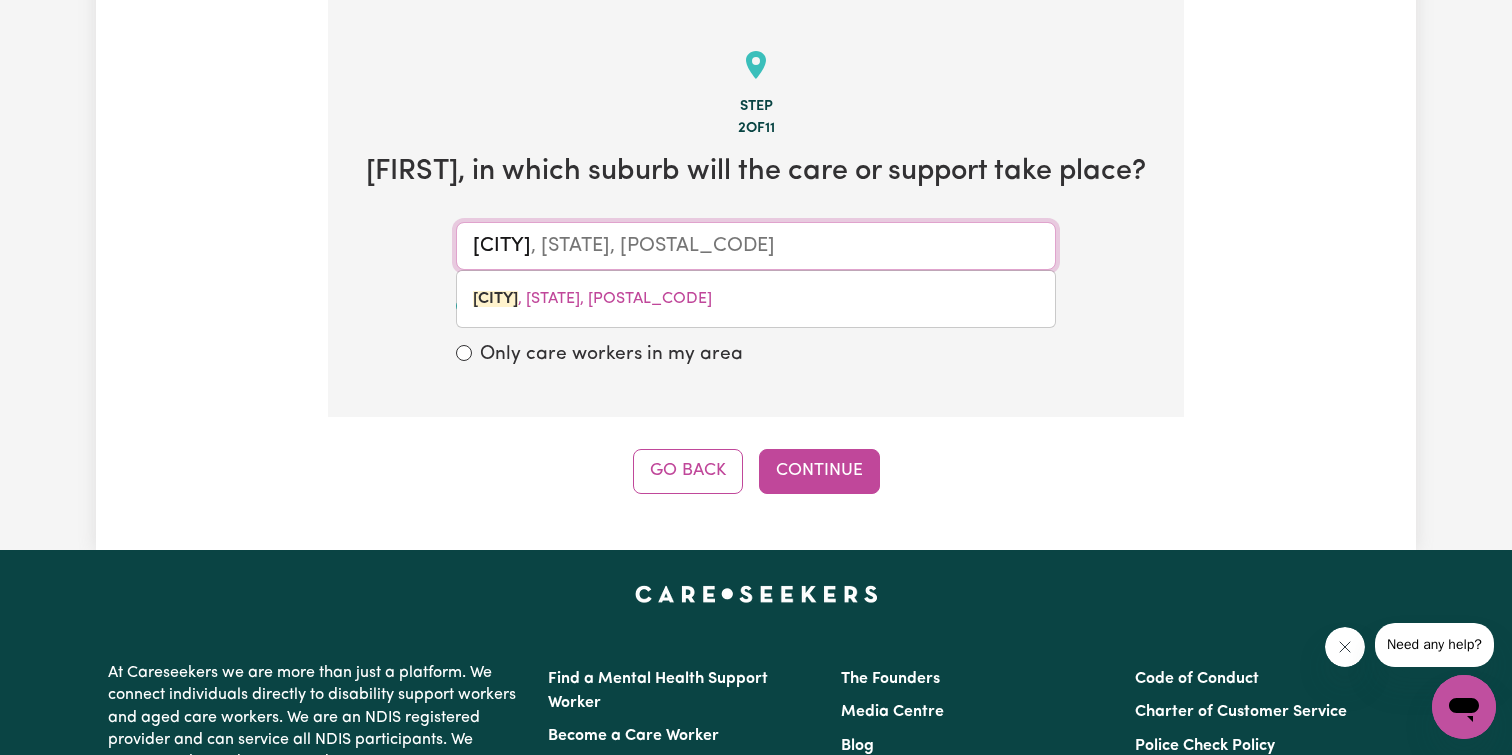 type on "west hoxton" 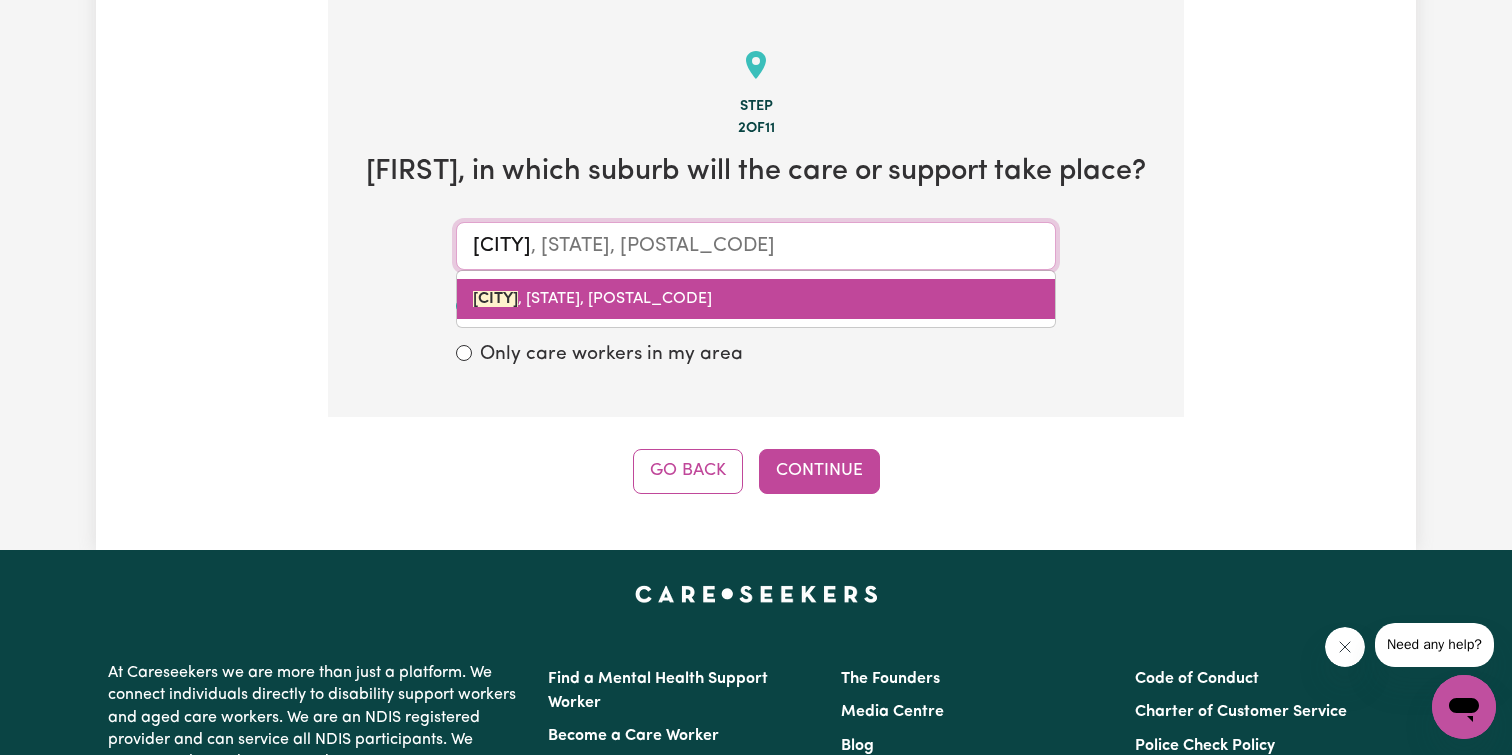 click on "WEST HOXTON , New South Wales, 2171" at bounding box center (592, 299) 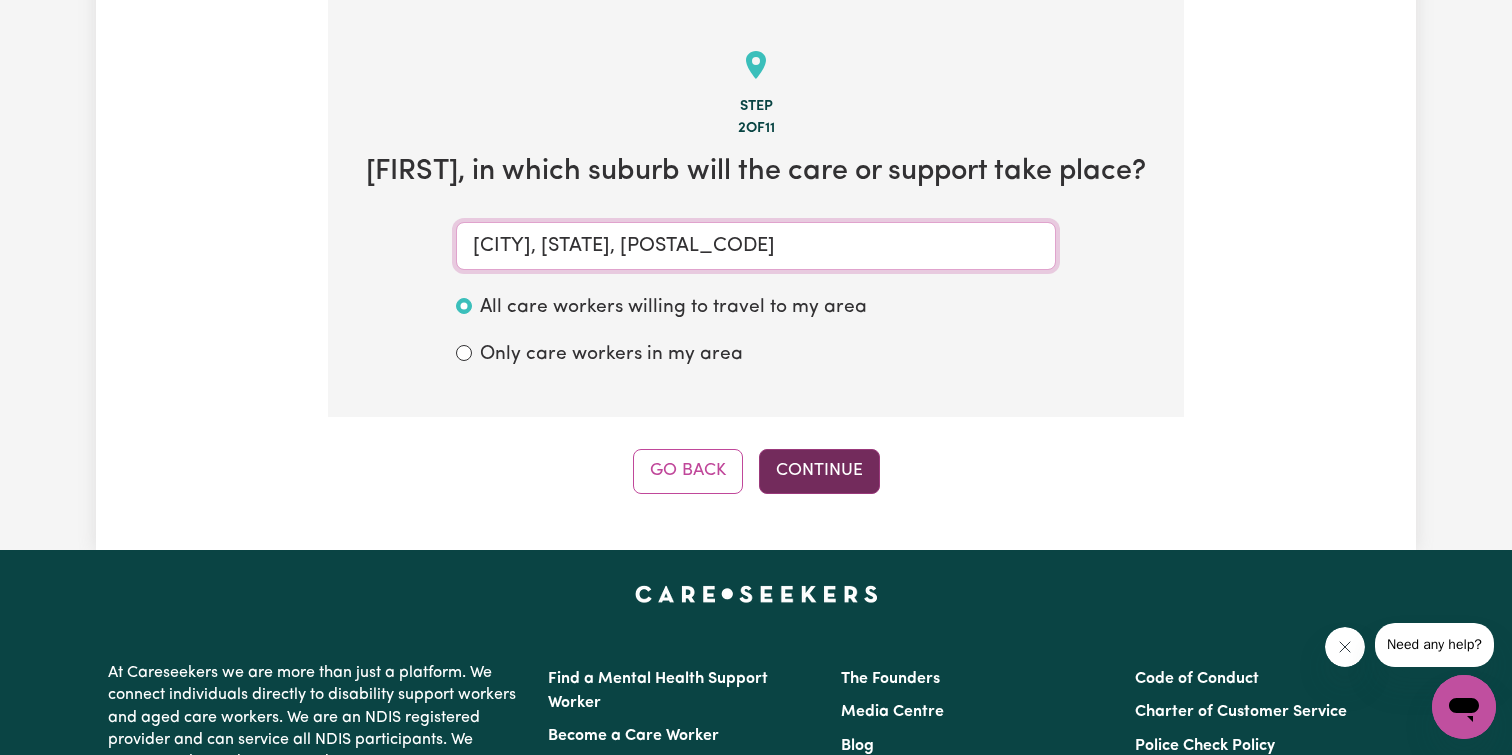 type on "WEST HOXTON, New South Wales, 2171" 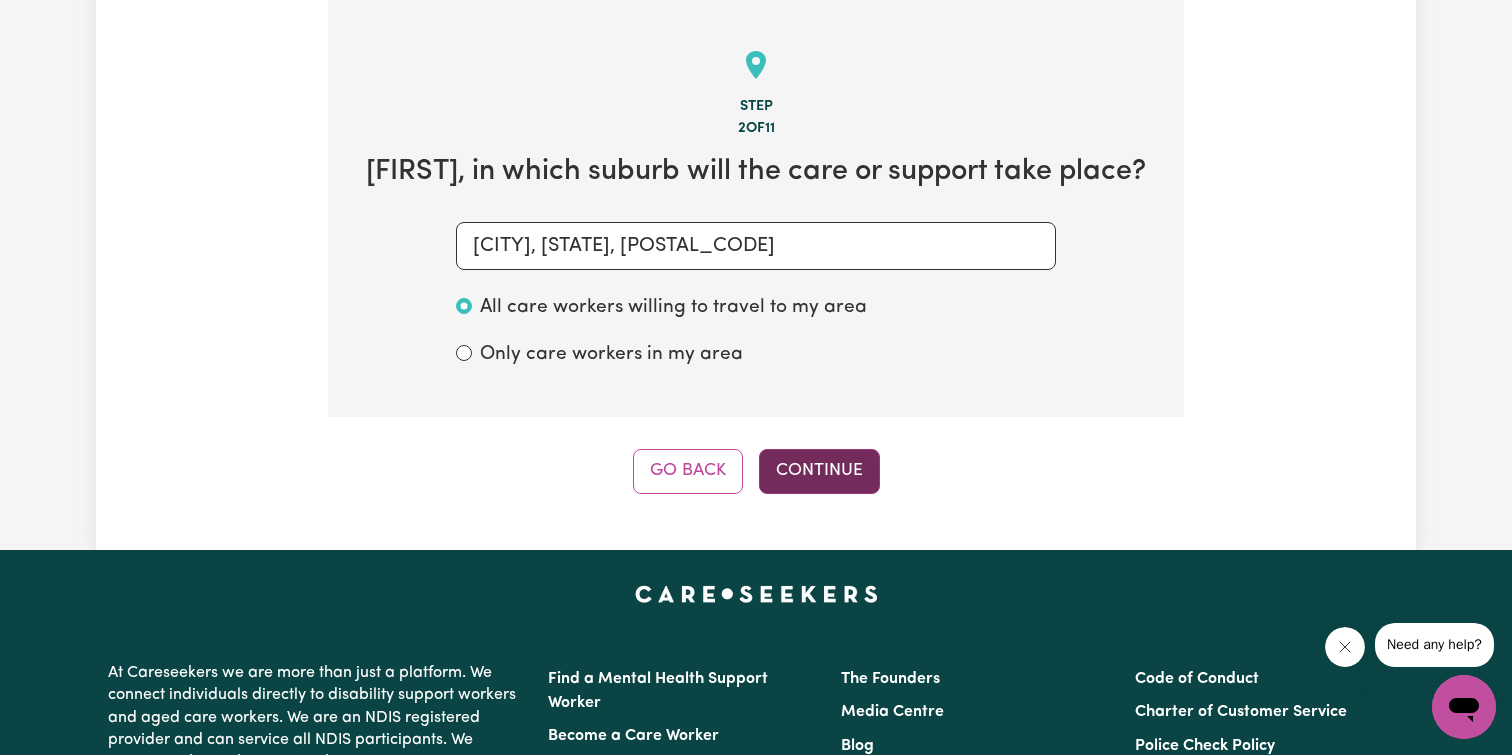 click on "Continue" at bounding box center (819, 471) 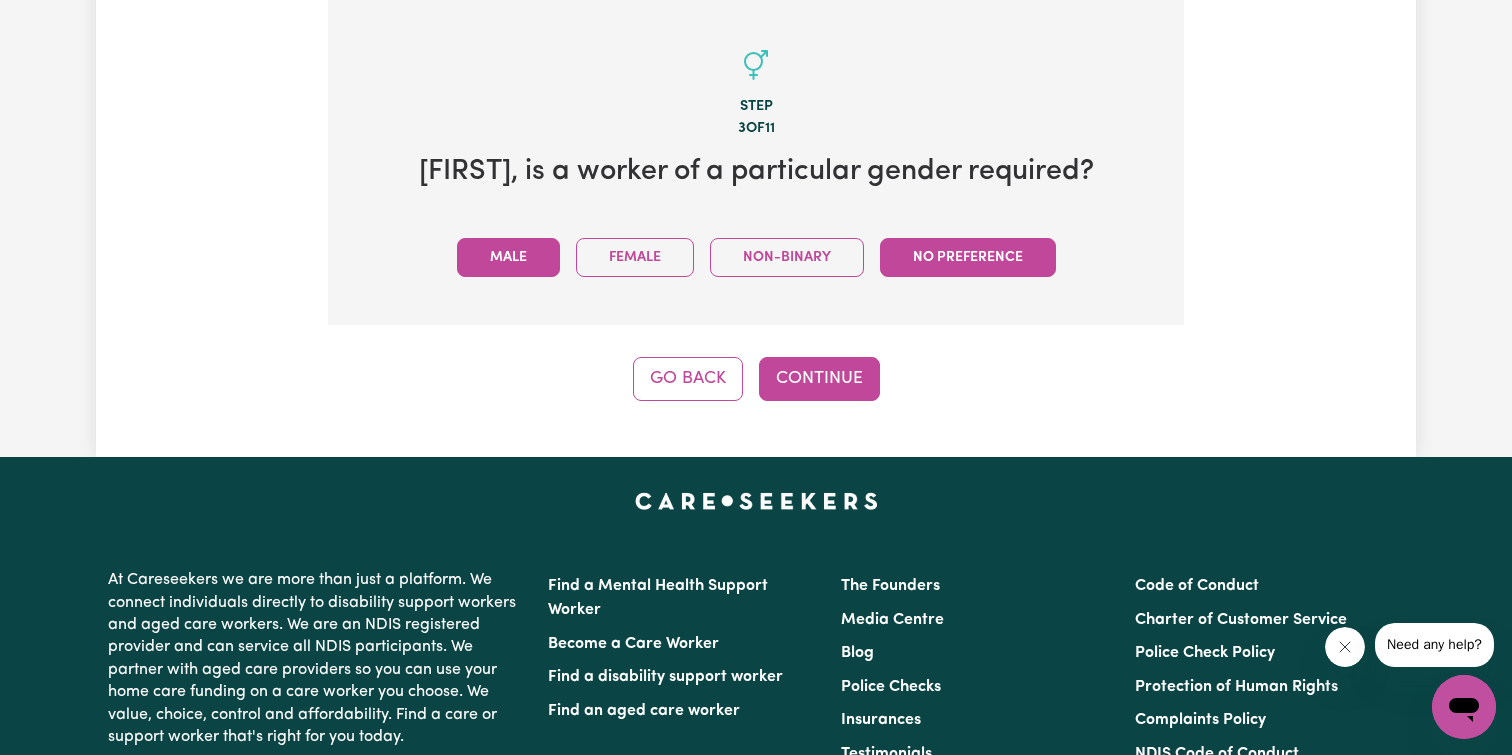 click on "Male" at bounding box center (508, 257) 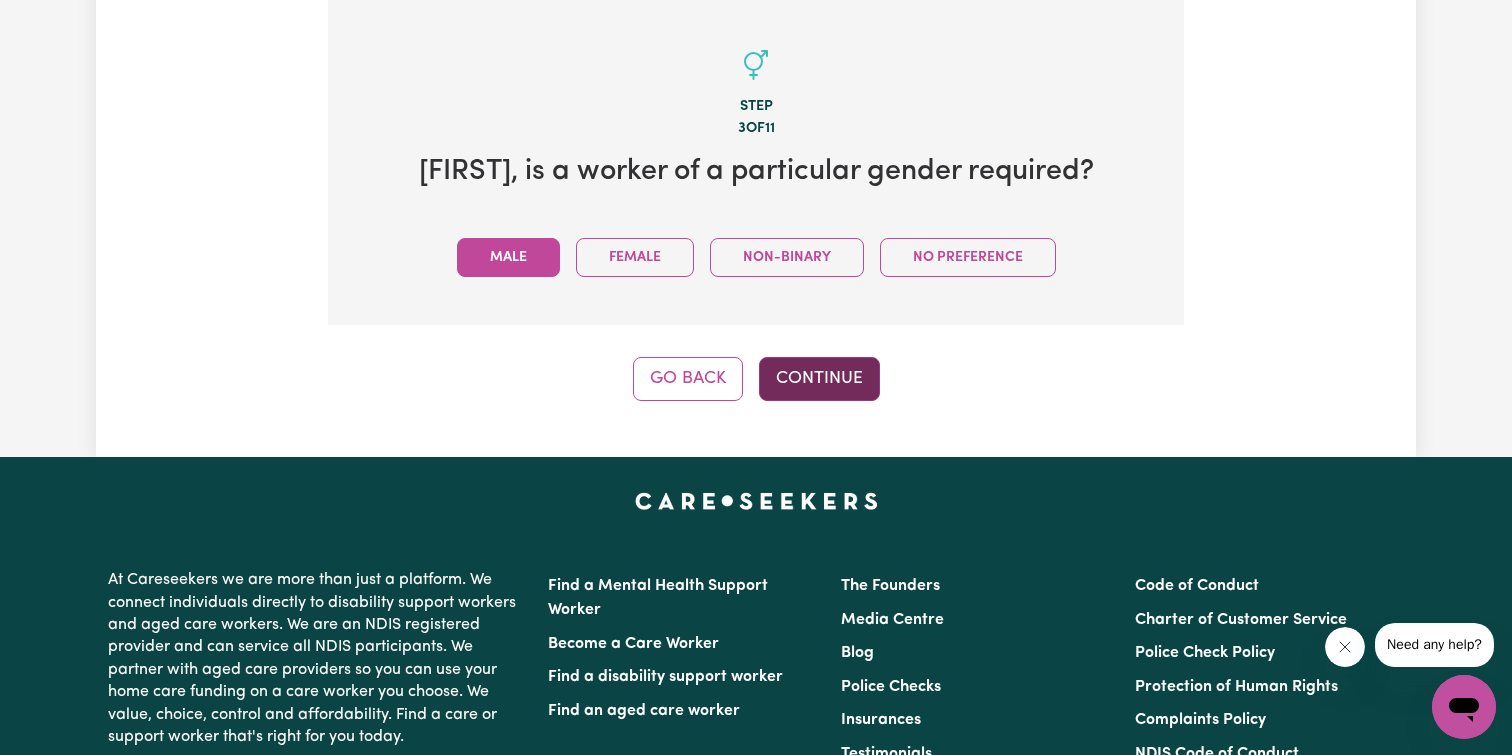 click on "Continue" at bounding box center (819, 379) 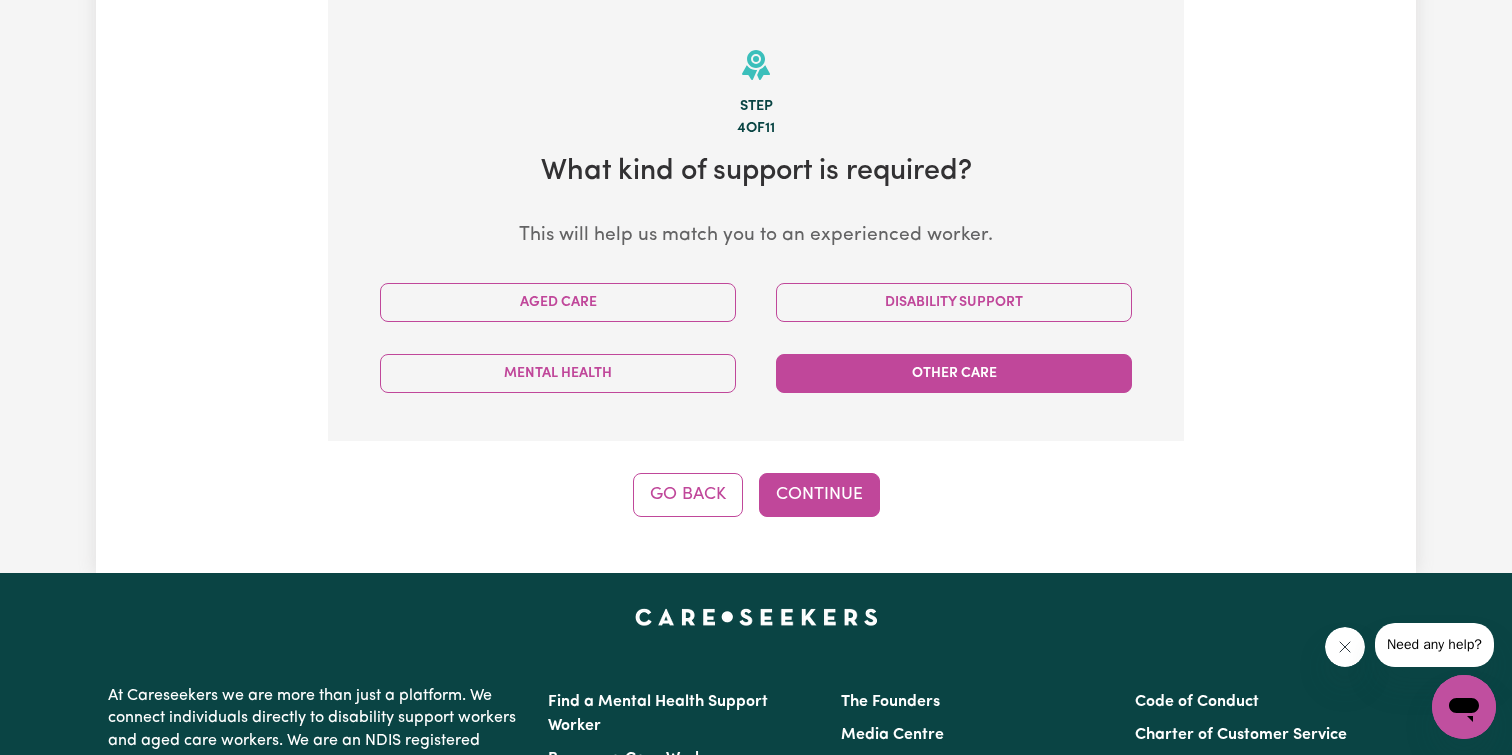 click on "Other Care" at bounding box center [954, 373] 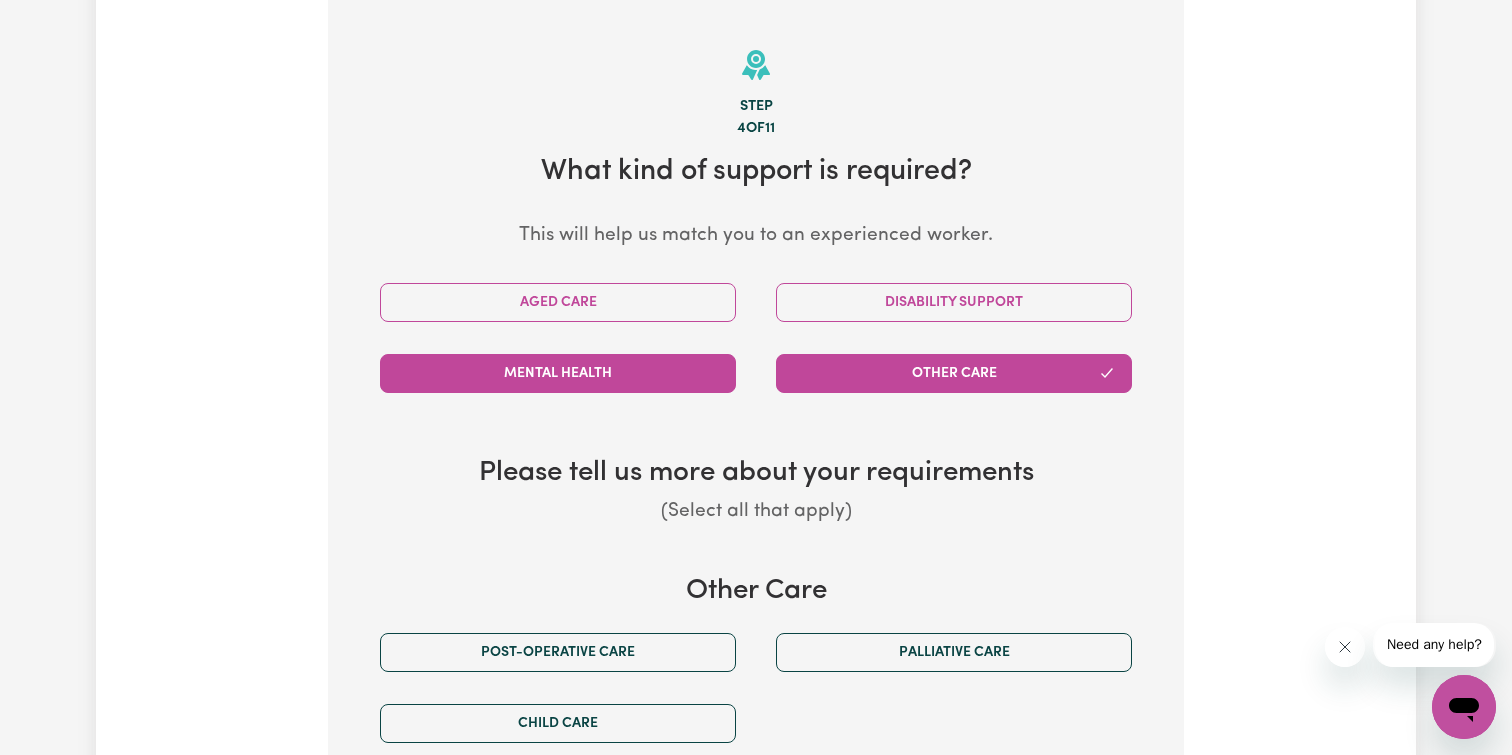 click on "Mental Health" at bounding box center [558, 373] 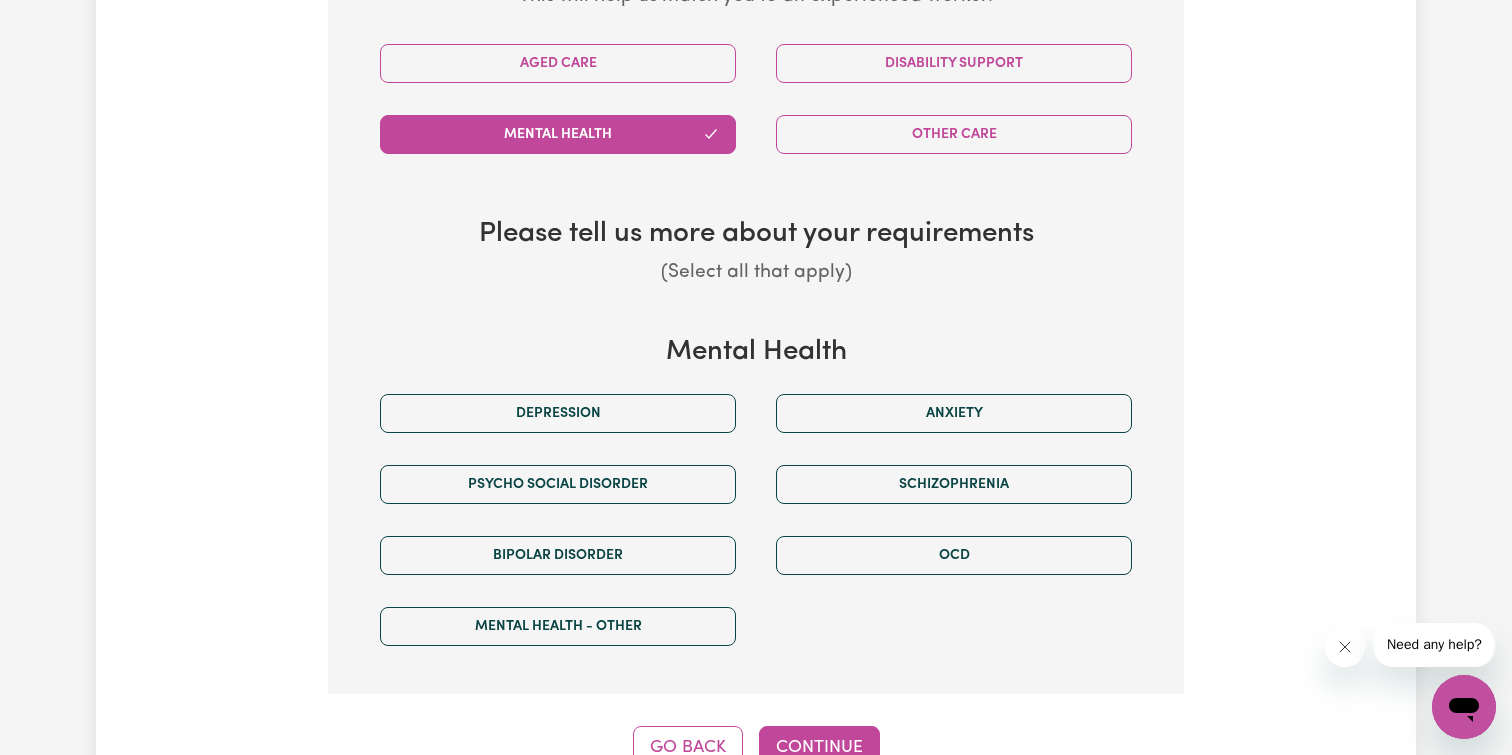 scroll, scrollTop: 668, scrollLeft: 0, axis: vertical 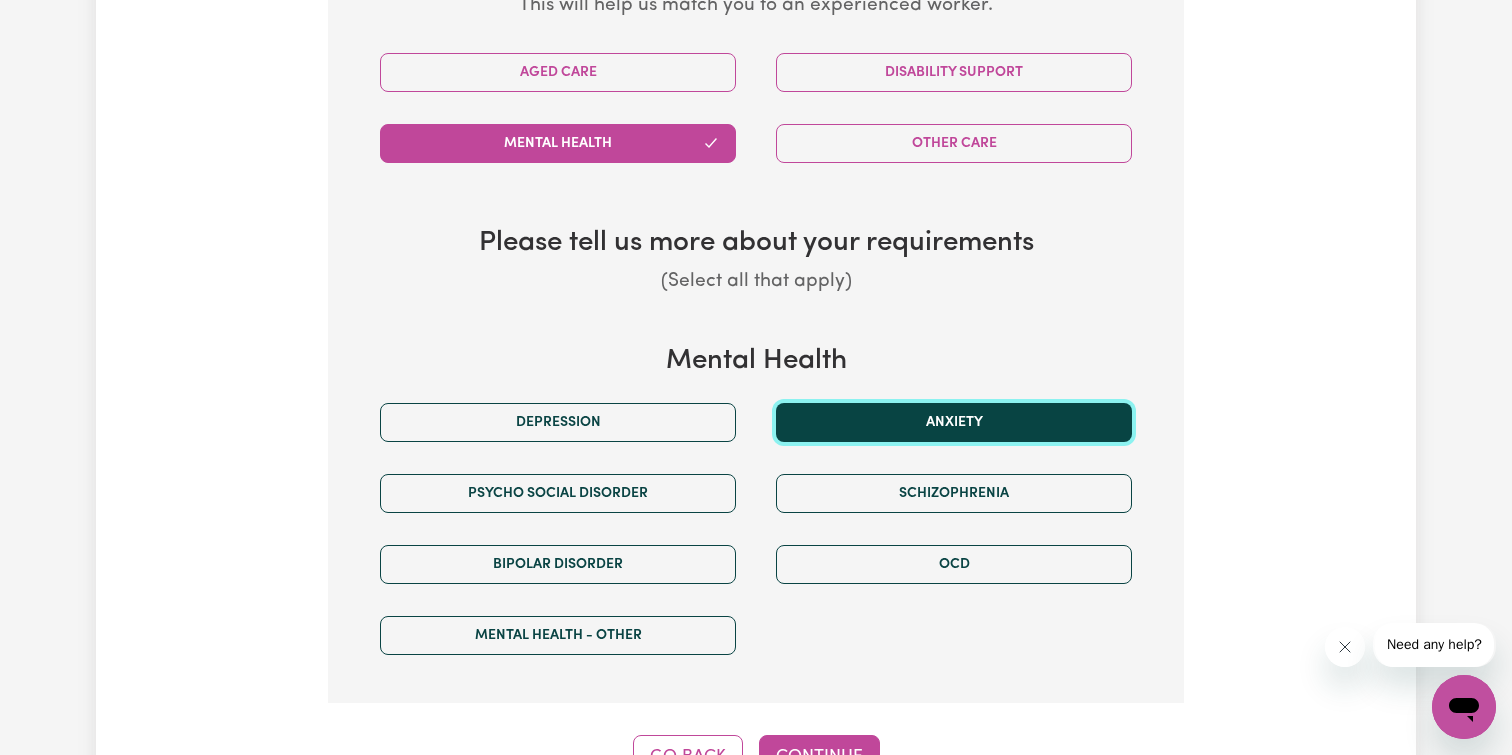 click on "Anxiety" at bounding box center [954, 422] 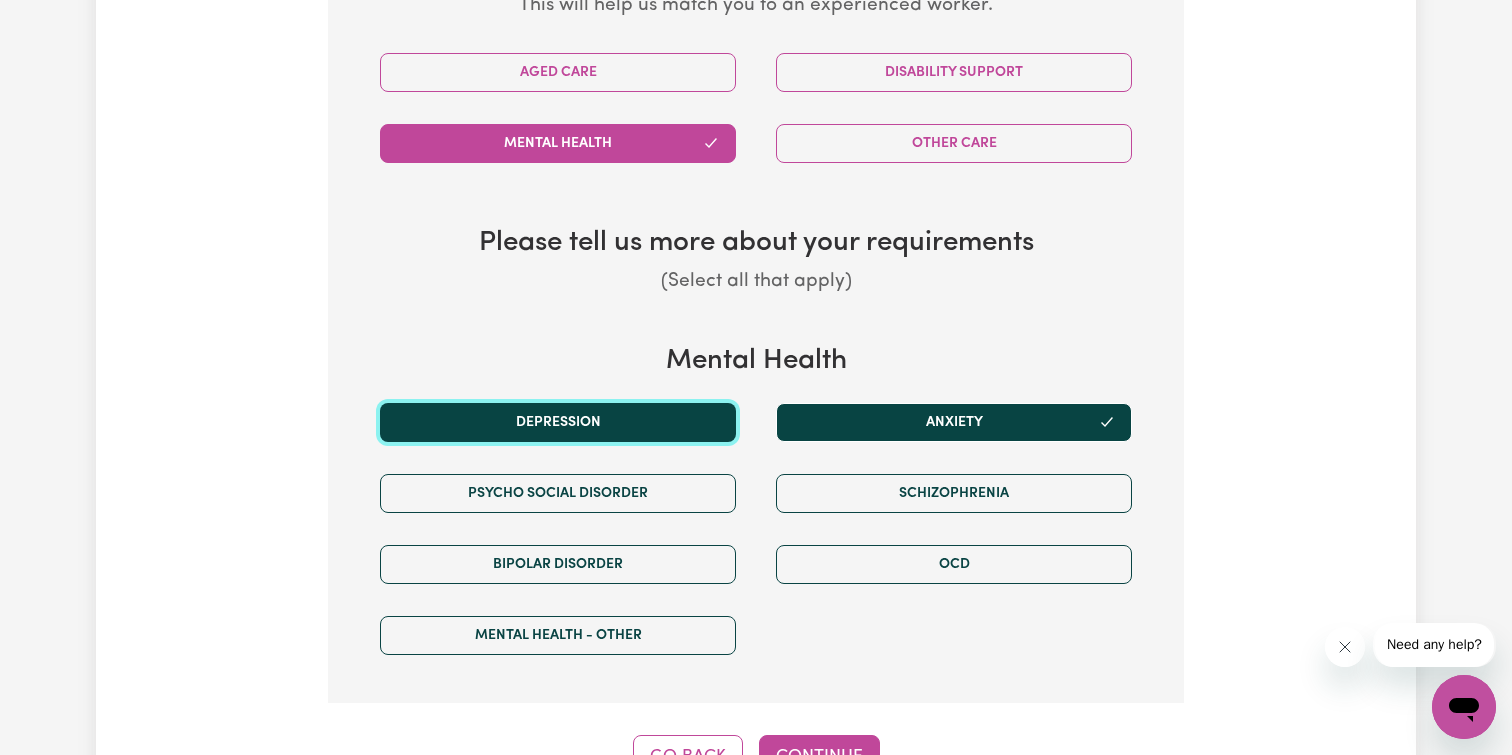 click on "Depression" at bounding box center [558, 422] 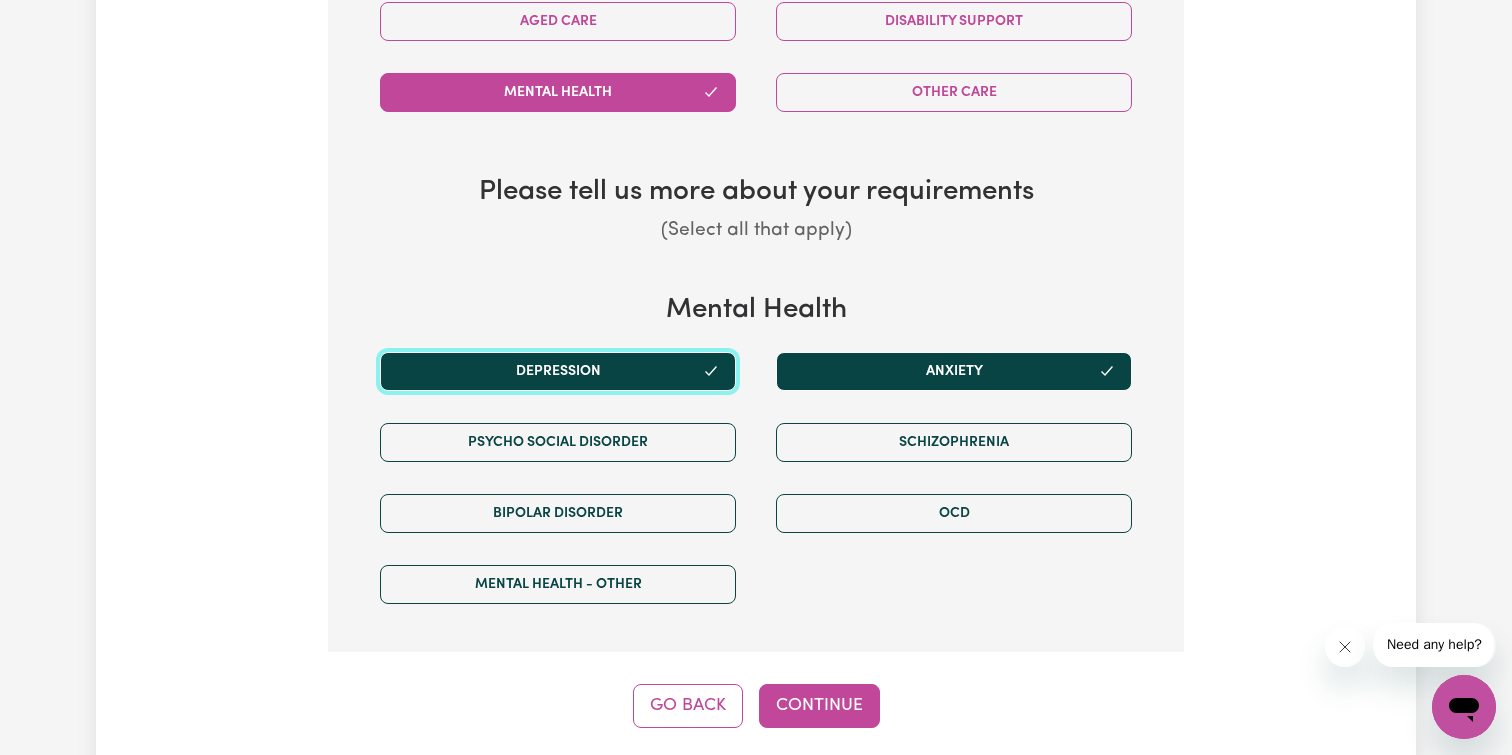 scroll, scrollTop: 727, scrollLeft: 0, axis: vertical 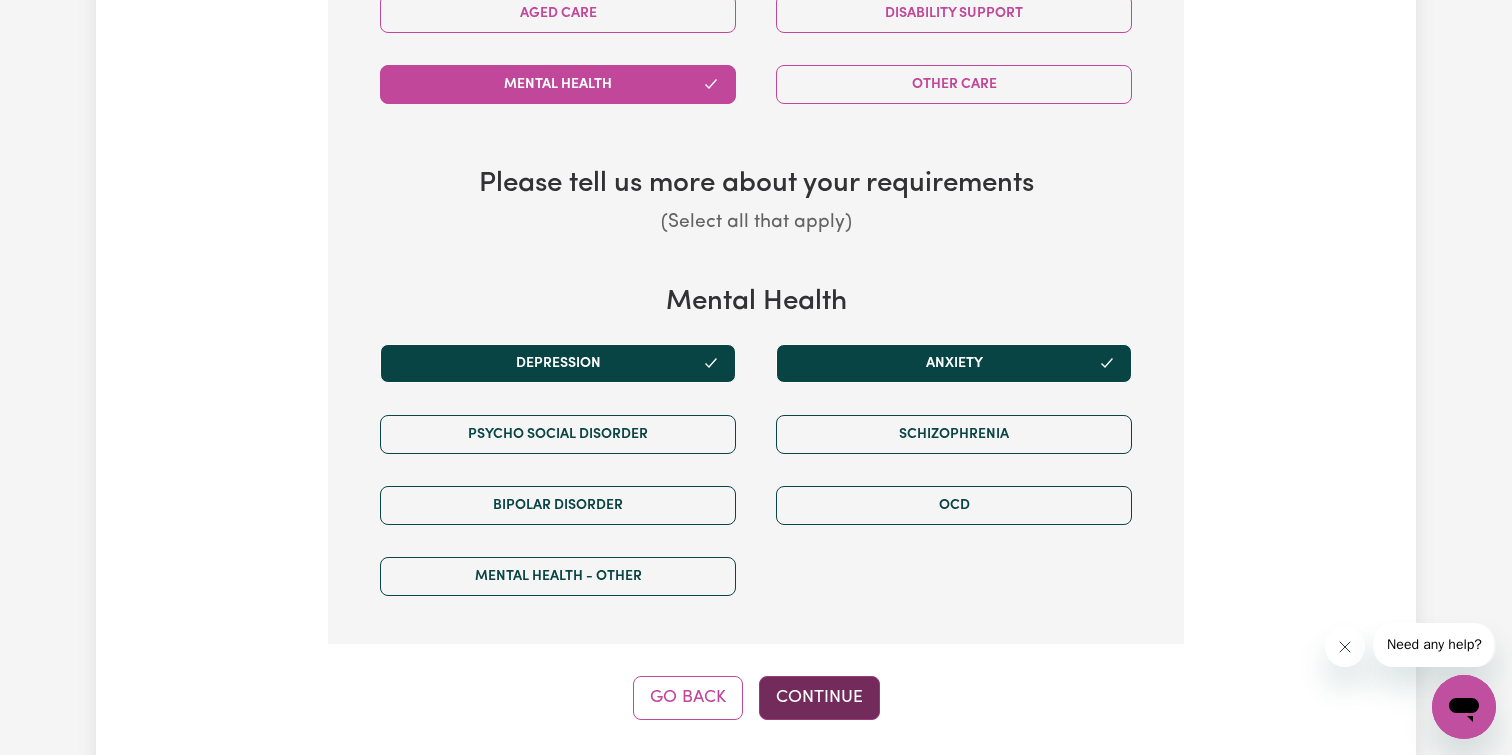 click on "Continue" at bounding box center (819, 698) 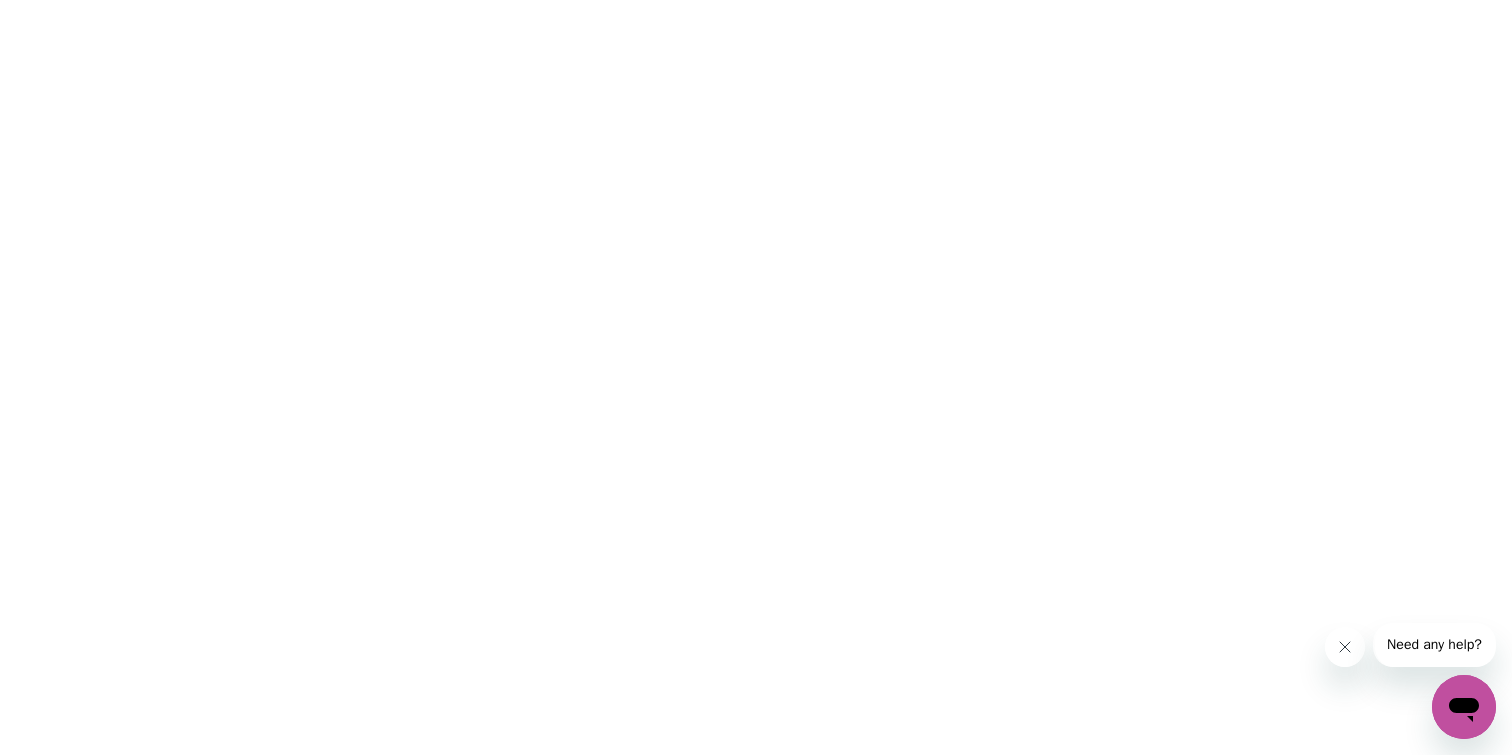 click at bounding box center (1344, 647) 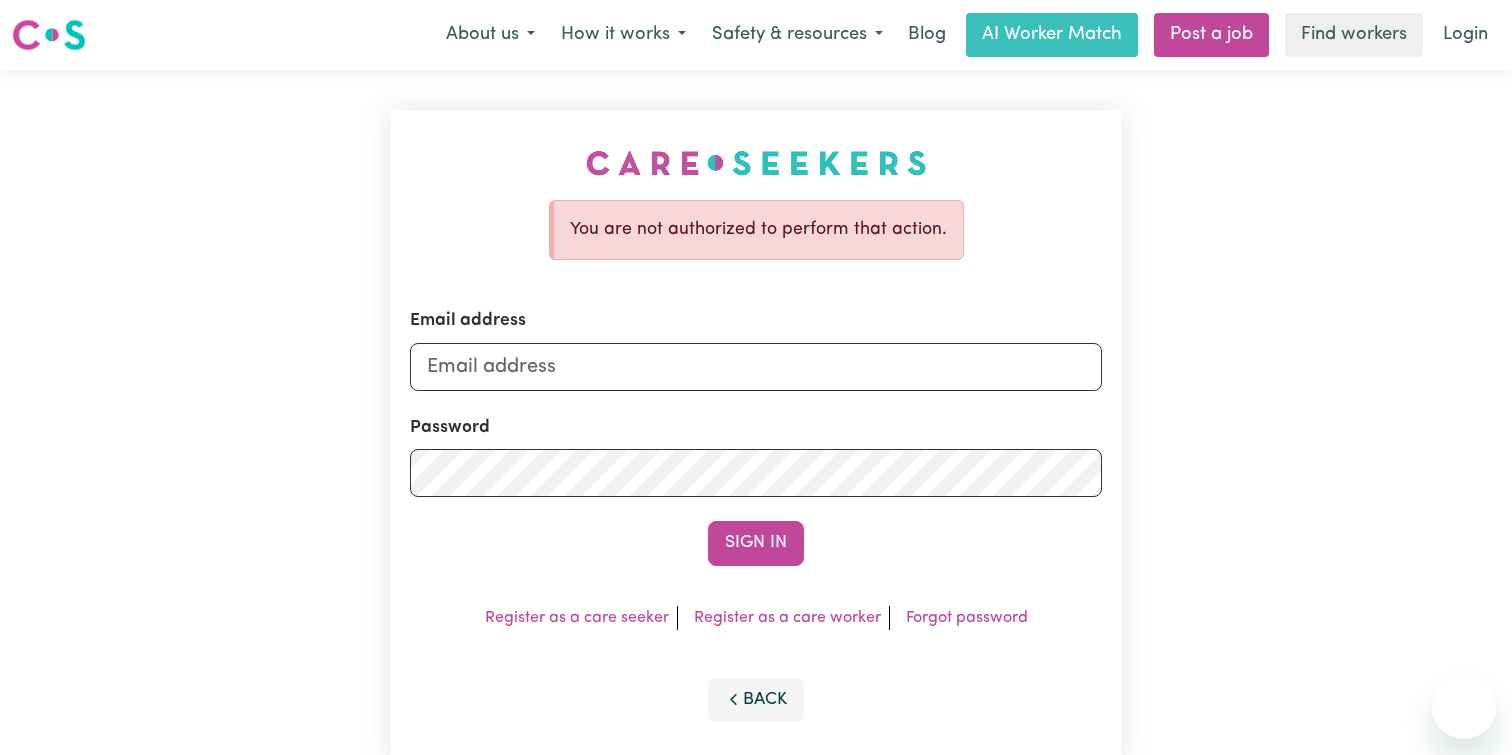 scroll, scrollTop: 0, scrollLeft: 0, axis: both 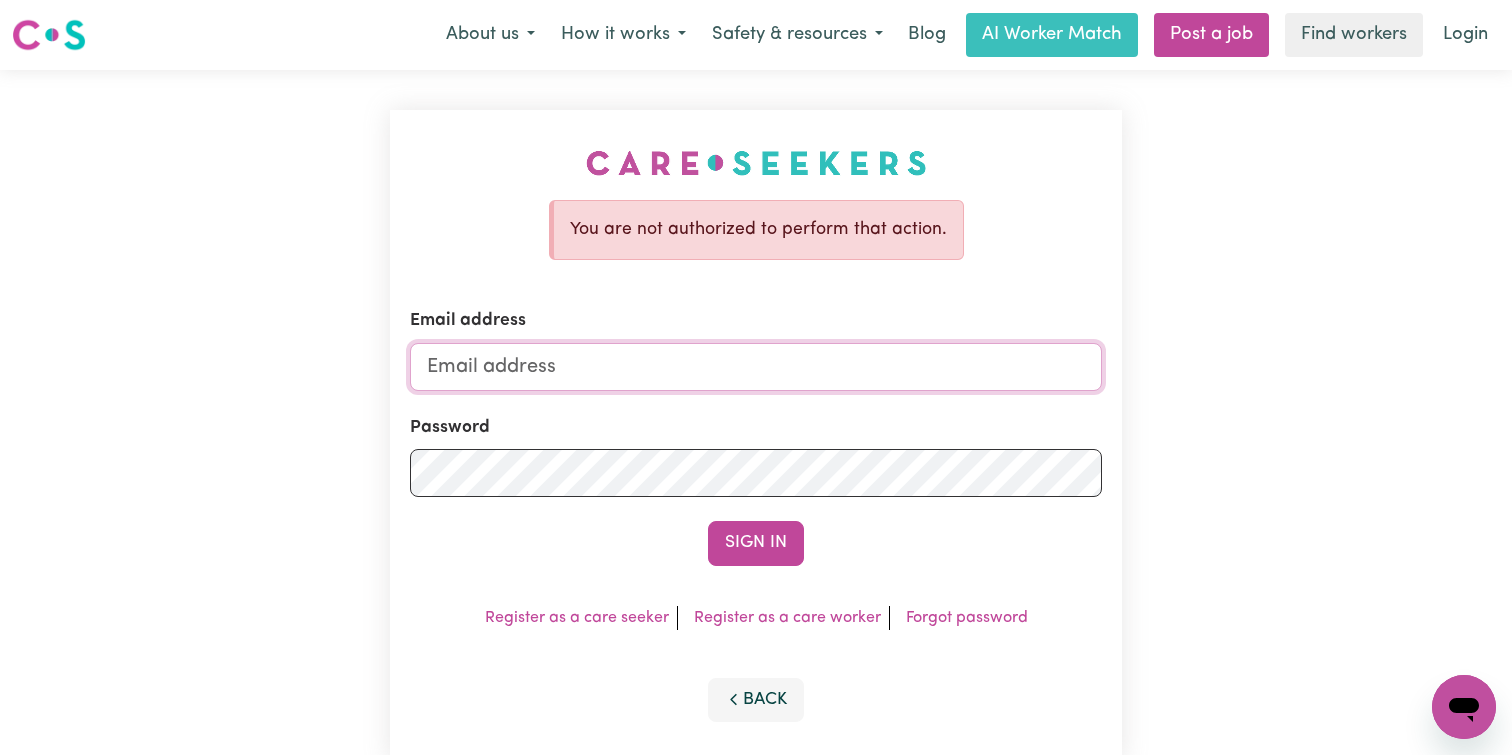 click on "Email address" at bounding box center (756, 367) 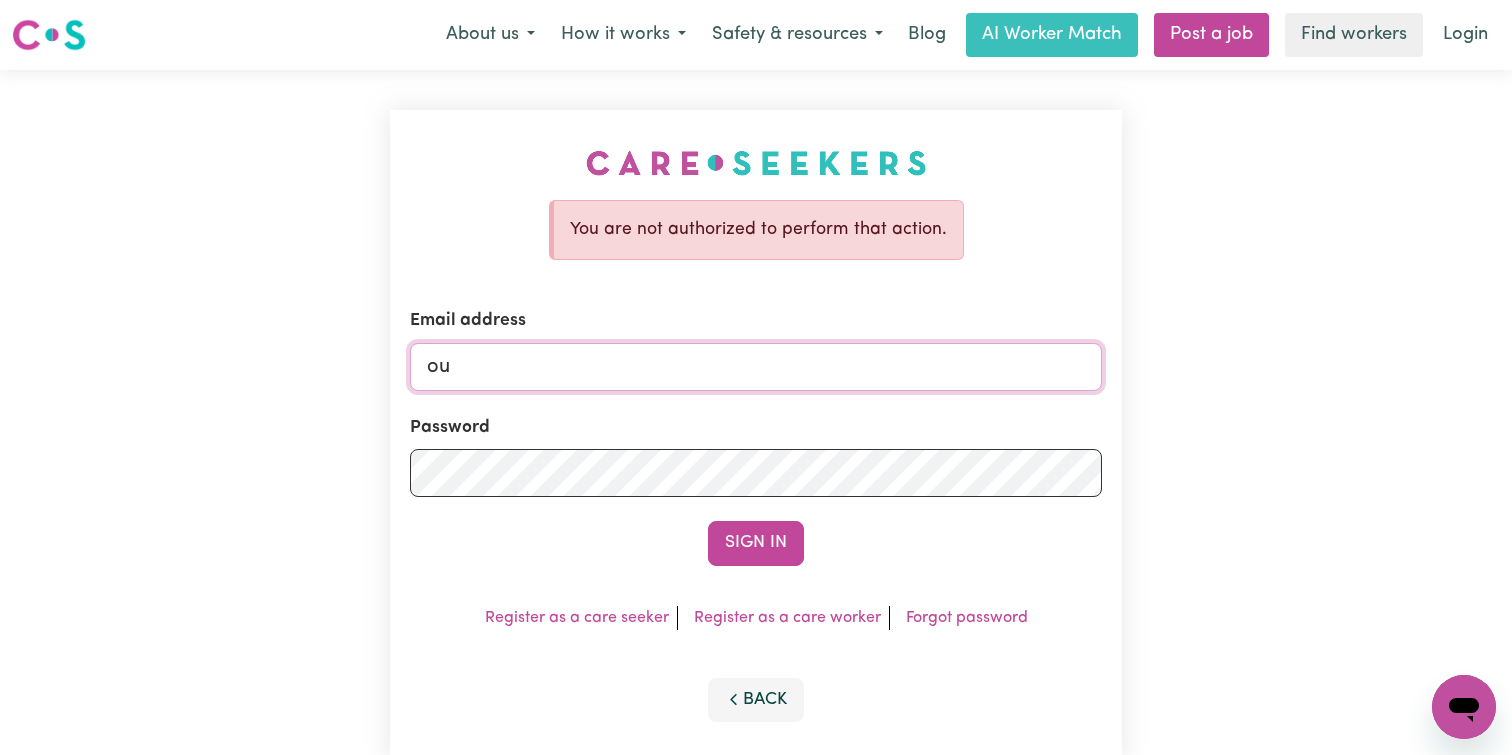 type on "o" 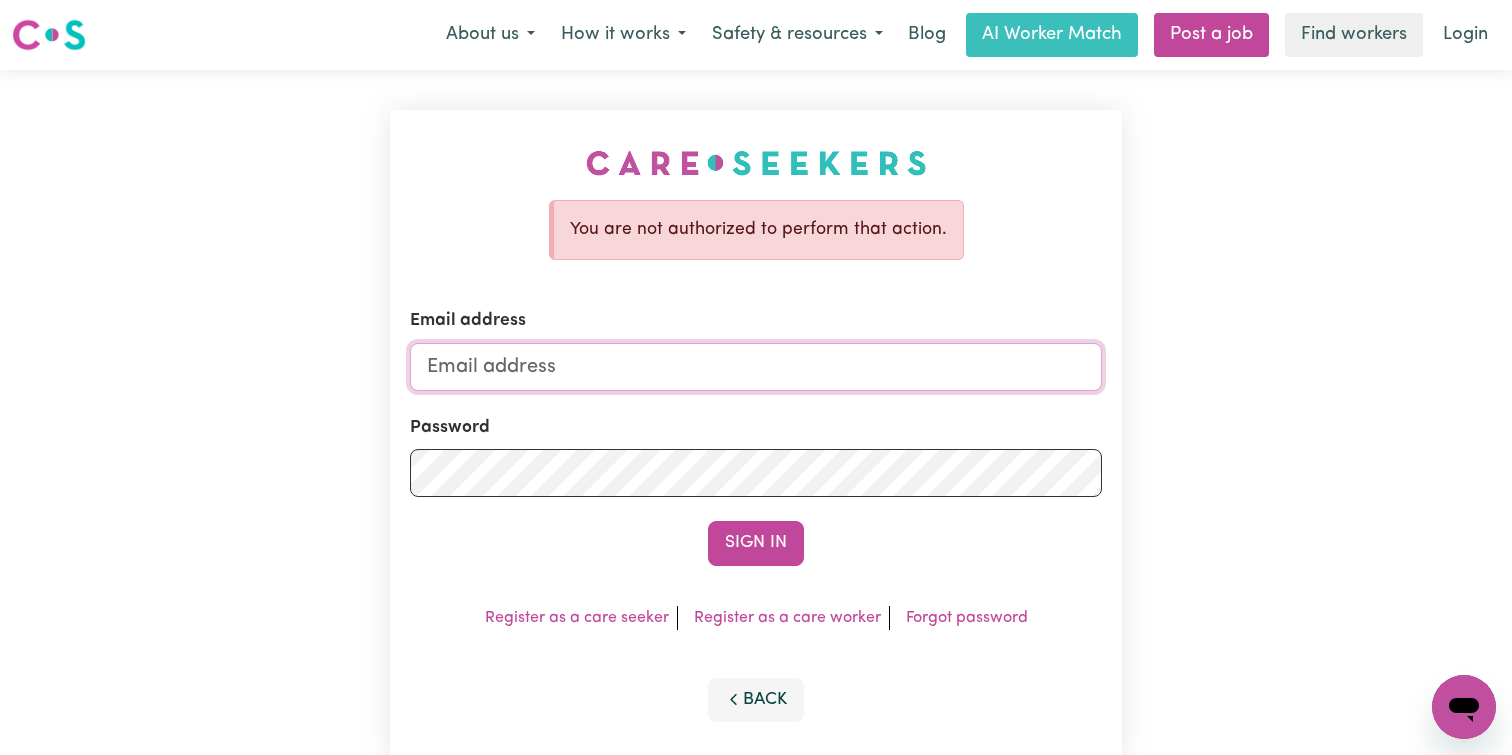 type on "k" 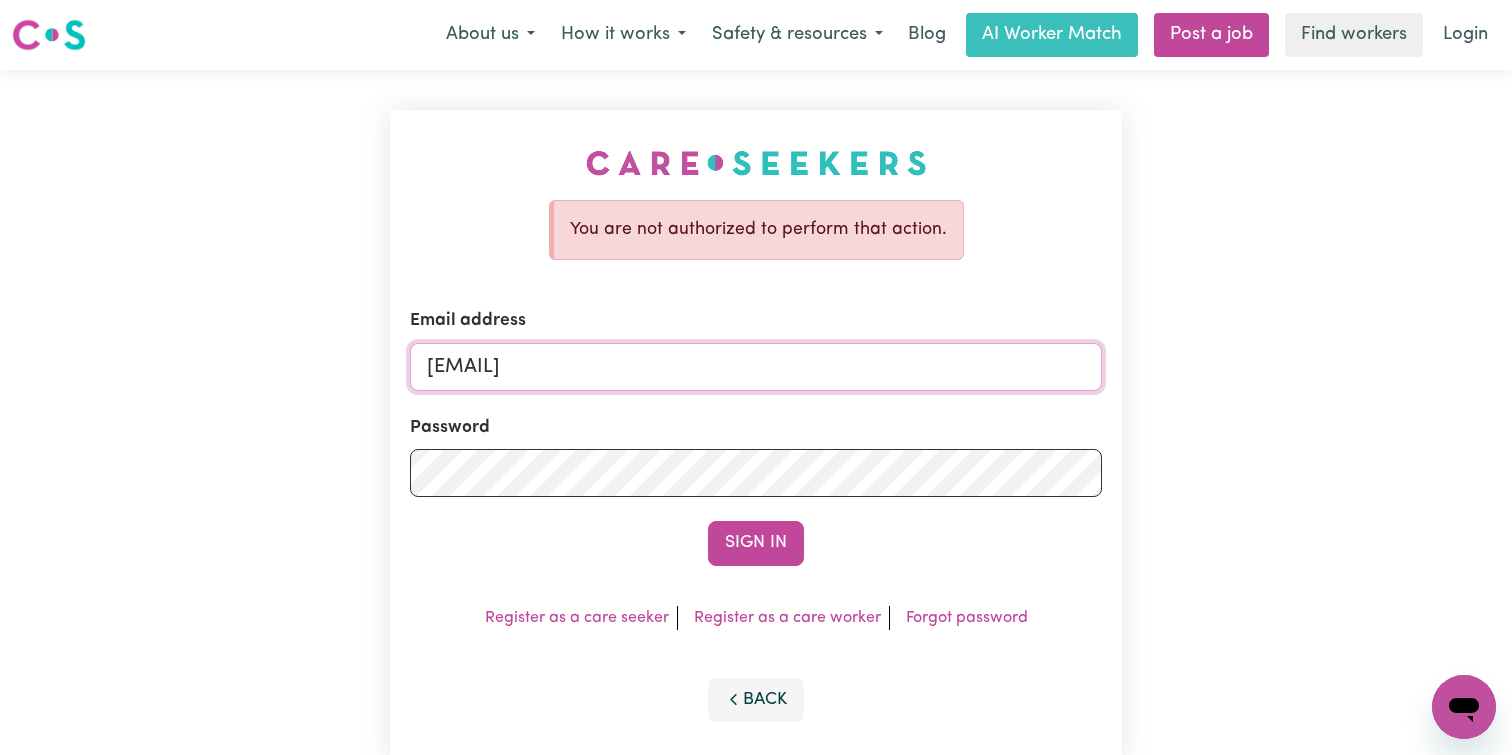 type on "kevinounepaseuth2003@gmail.com" 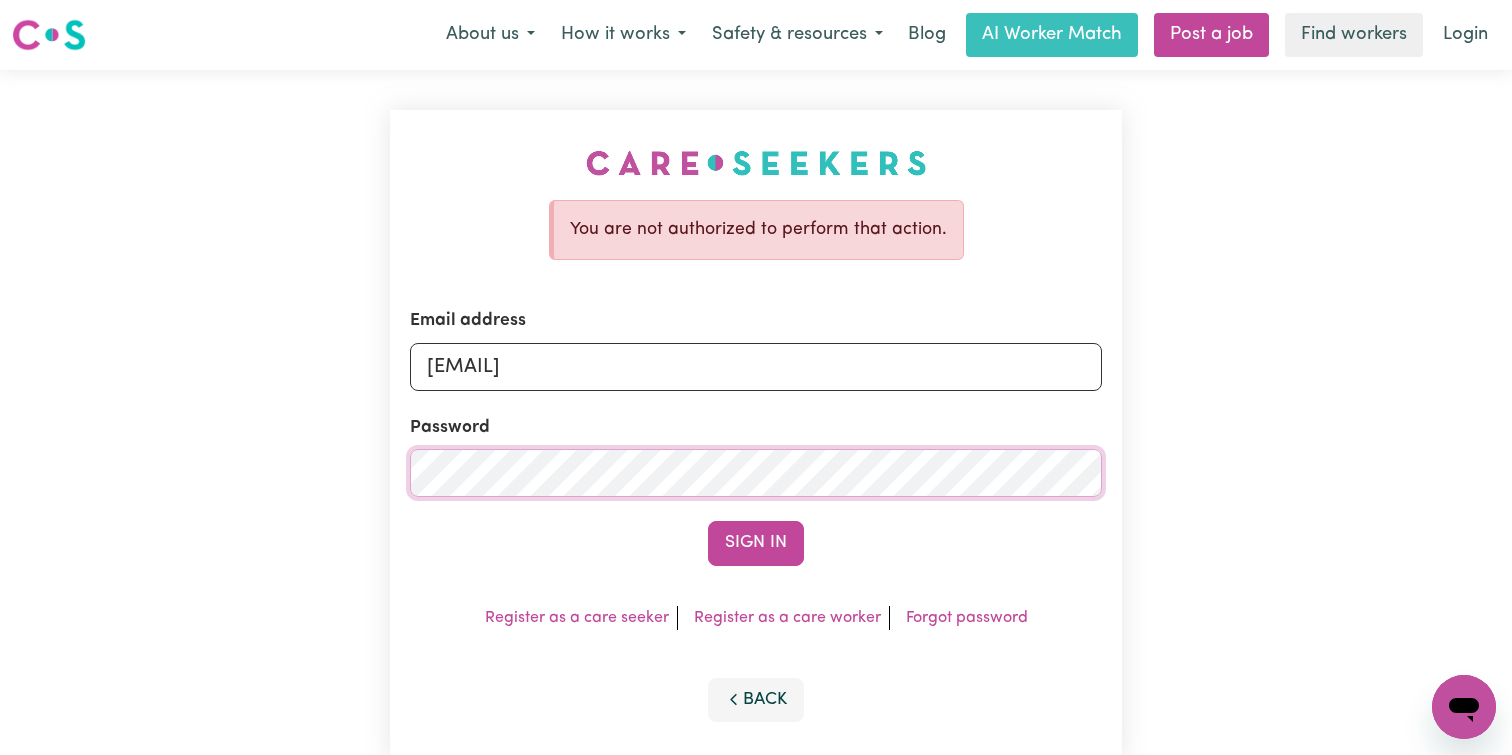 click on "Sign In" at bounding box center (756, 543) 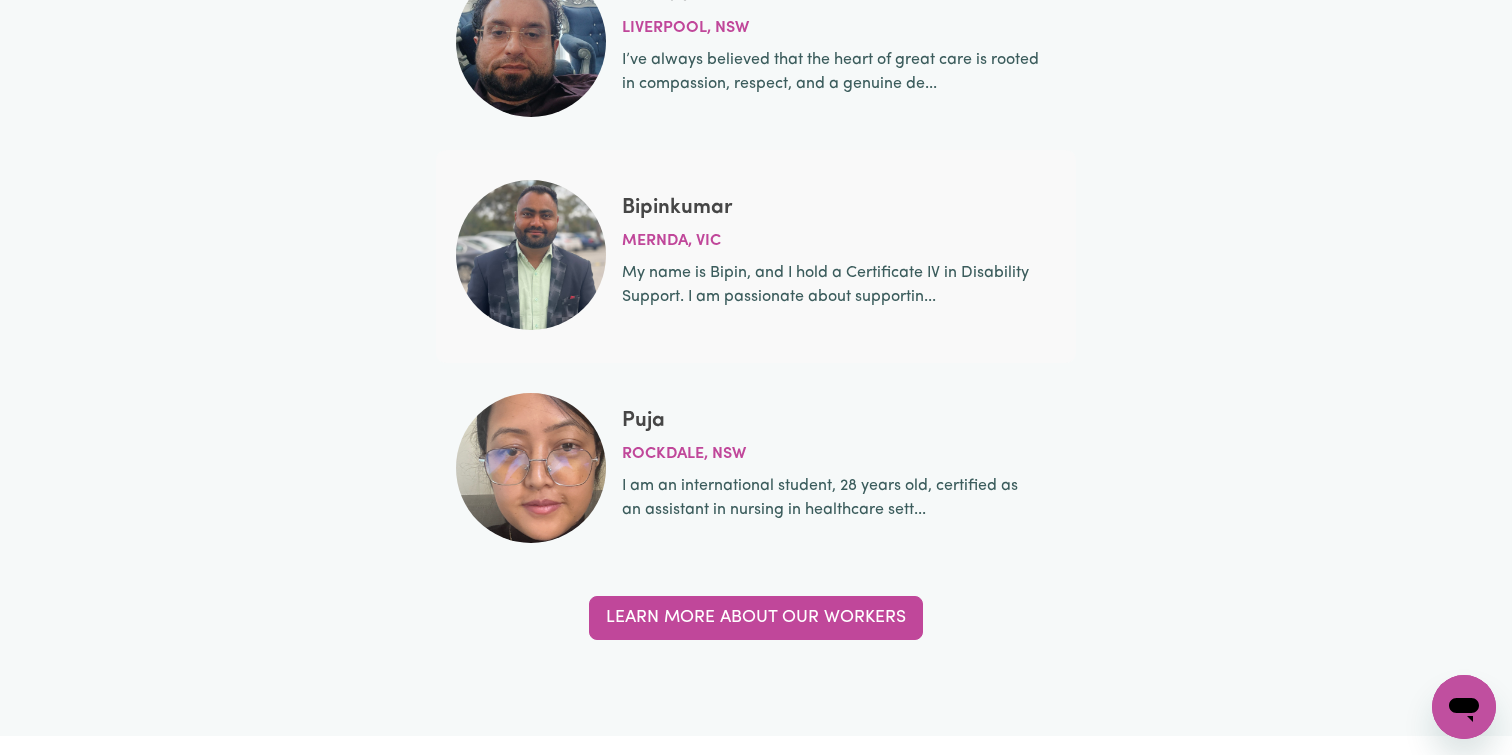 scroll, scrollTop: 6723, scrollLeft: 0, axis: vertical 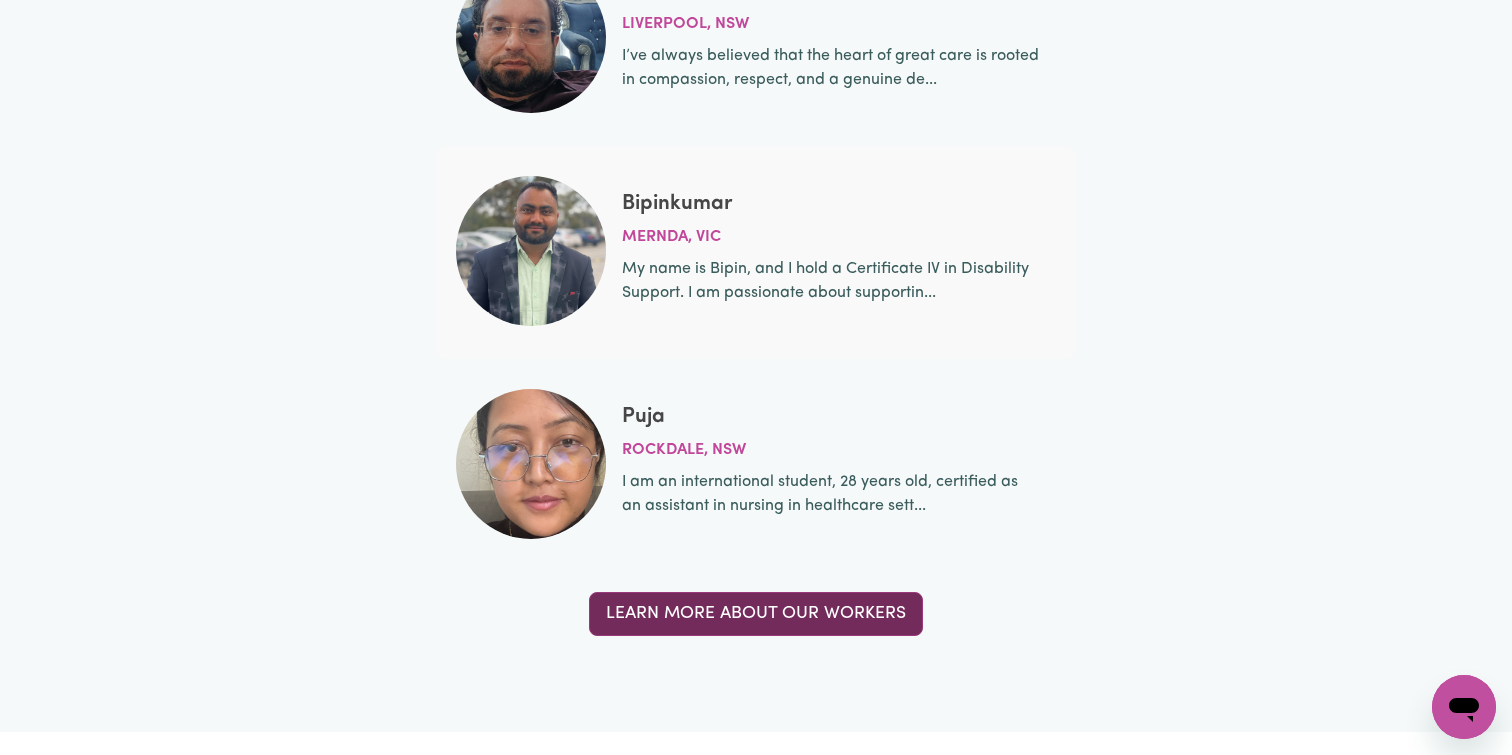 click on "Learn more about our workers" at bounding box center (756, 614) 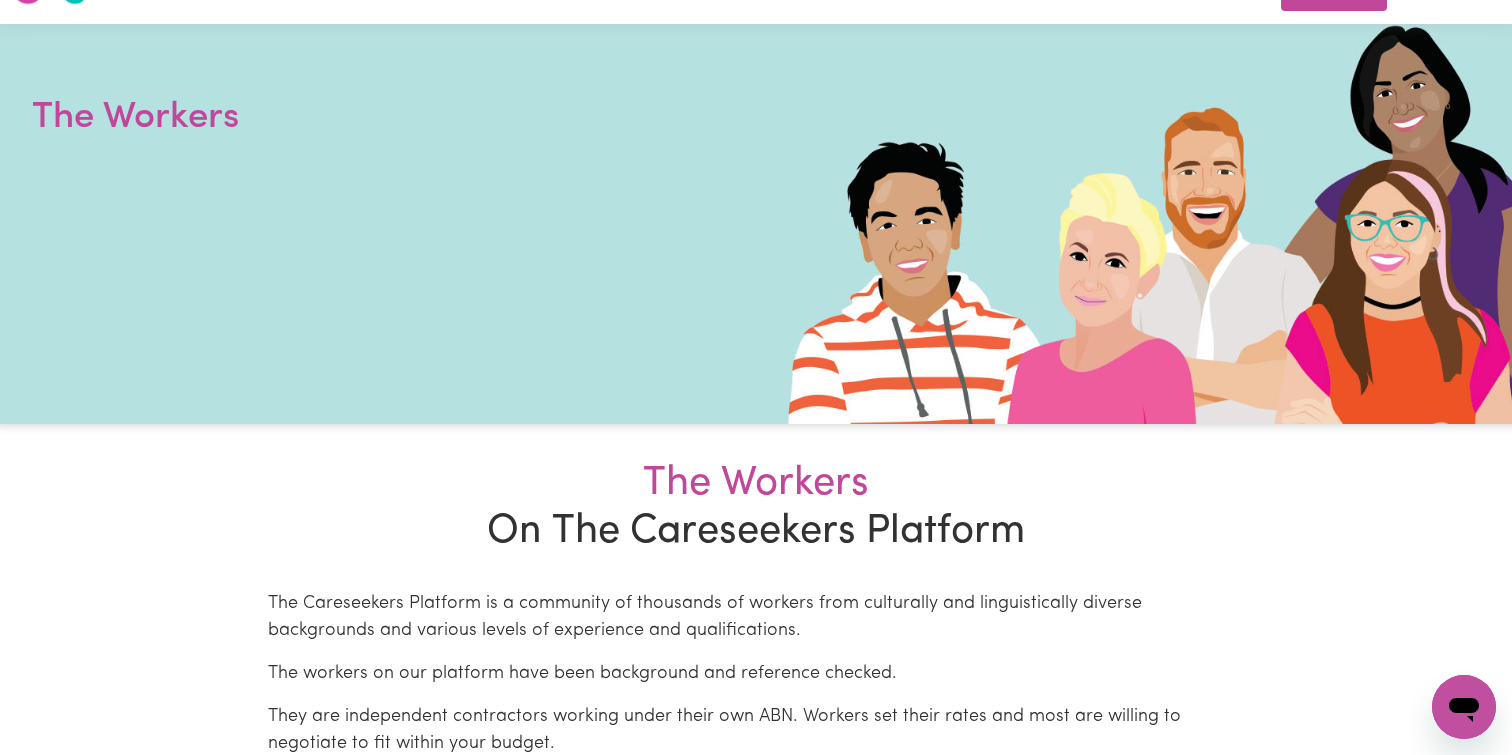 scroll, scrollTop: 0, scrollLeft: 0, axis: both 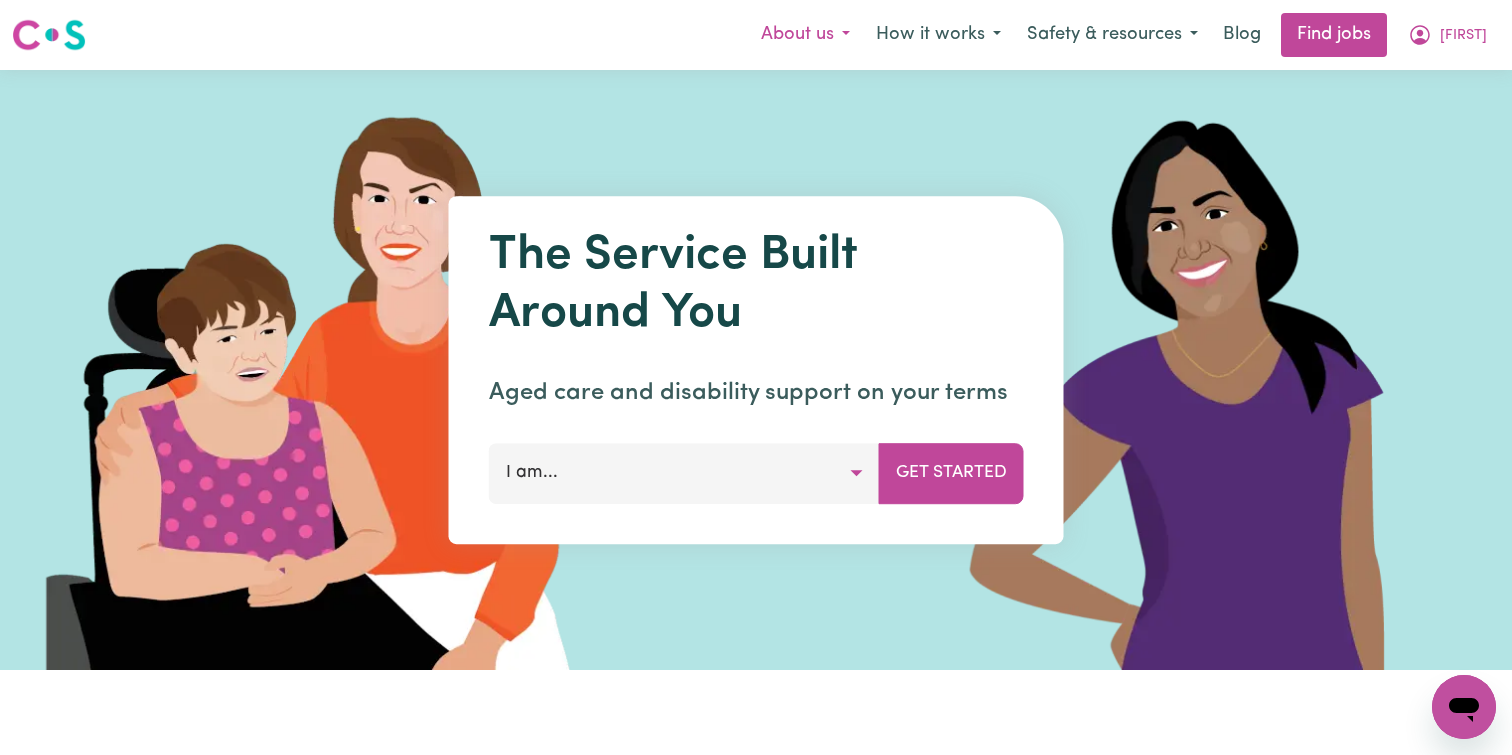 click on "About us" at bounding box center [805, 35] 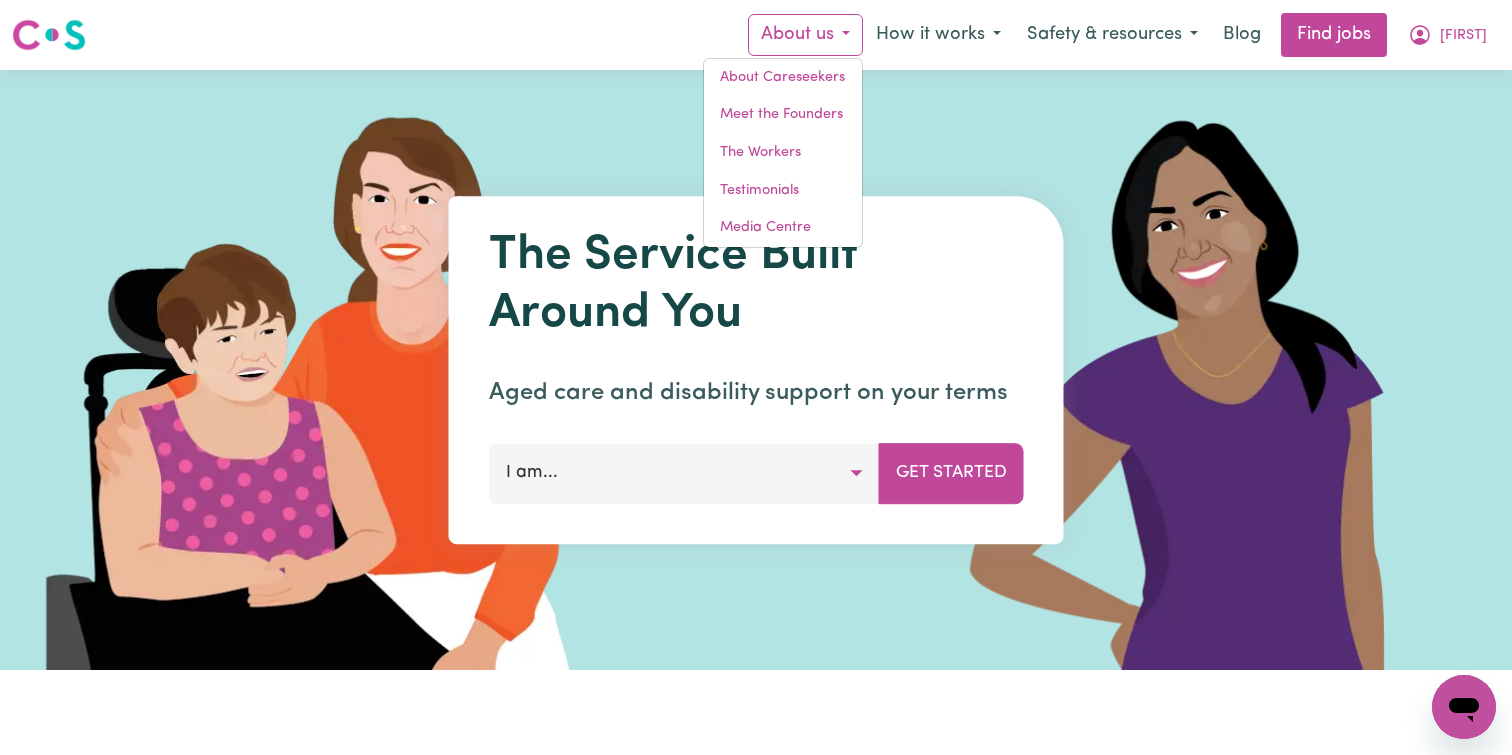 click on "The Service Built Around You" at bounding box center [756, 285] 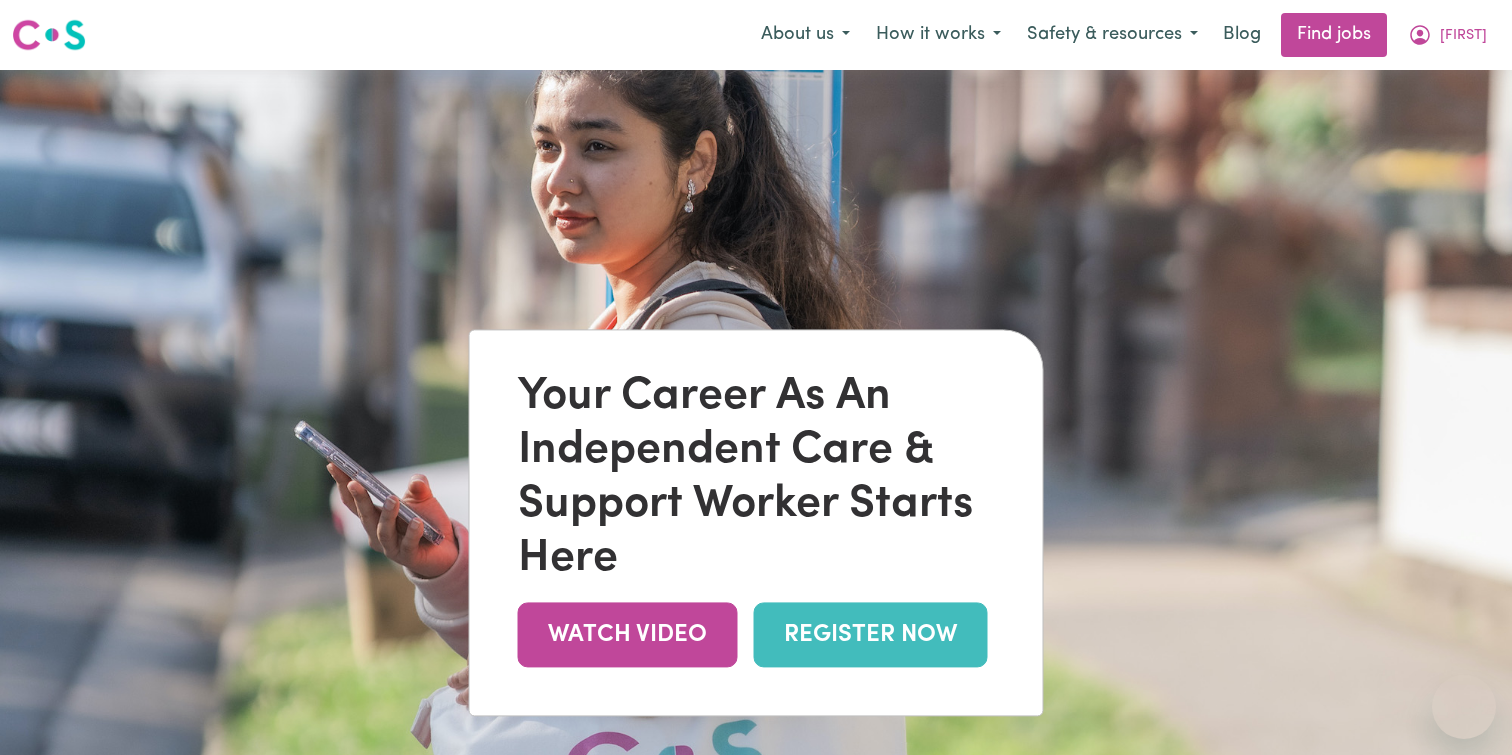 scroll, scrollTop: 0, scrollLeft: 0, axis: both 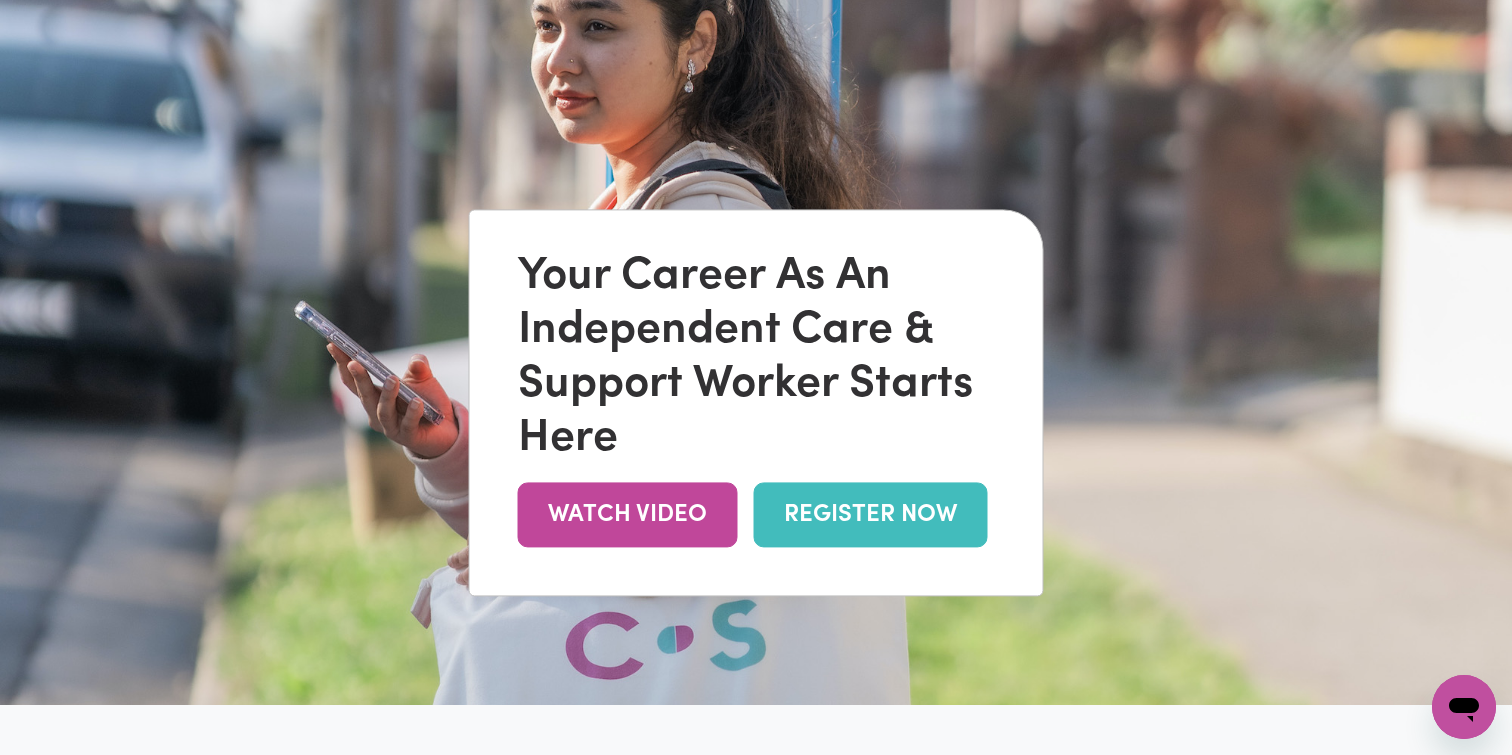 click on "REGISTER NOW" at bounding box center [871, 514] 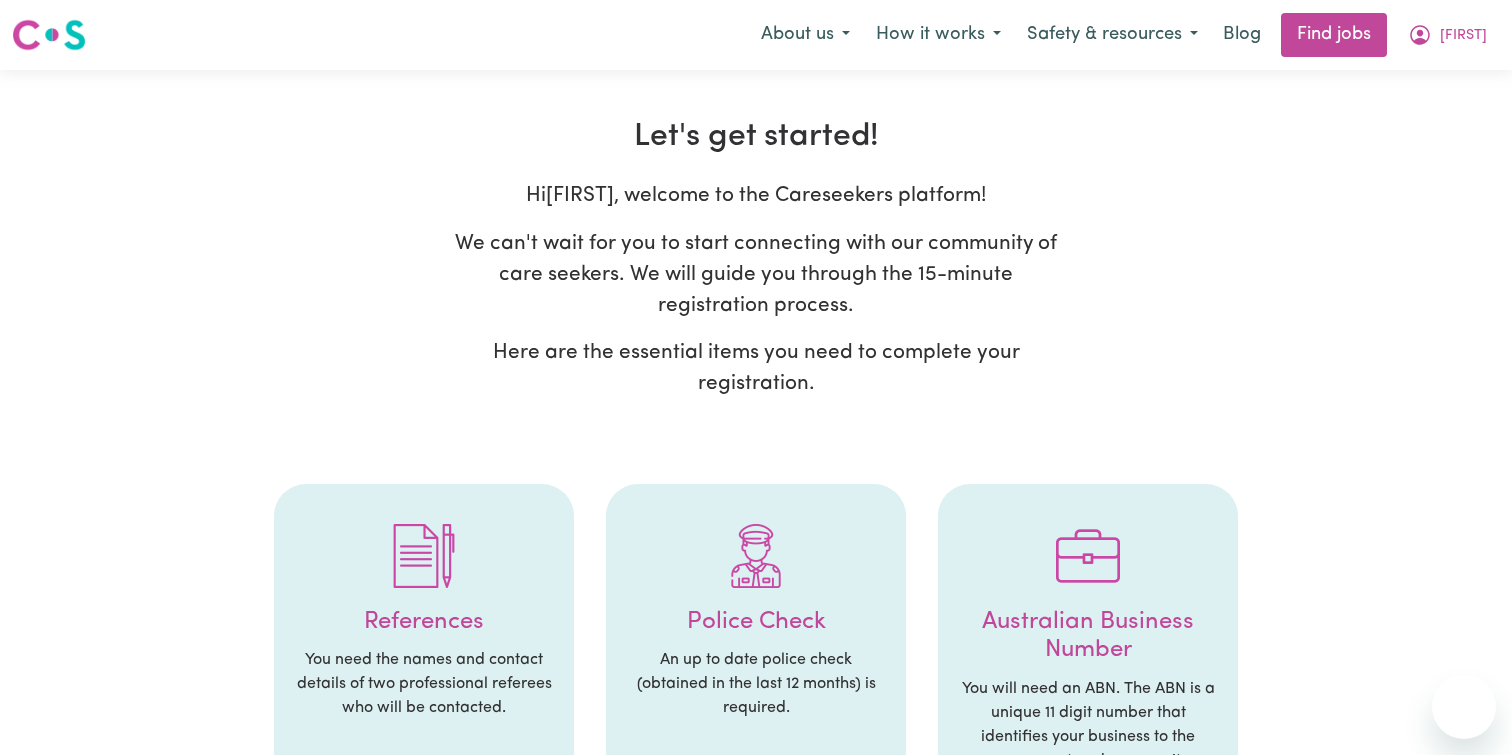 scroll, scrollTop: 0, scrollLeft: 0, axis: both 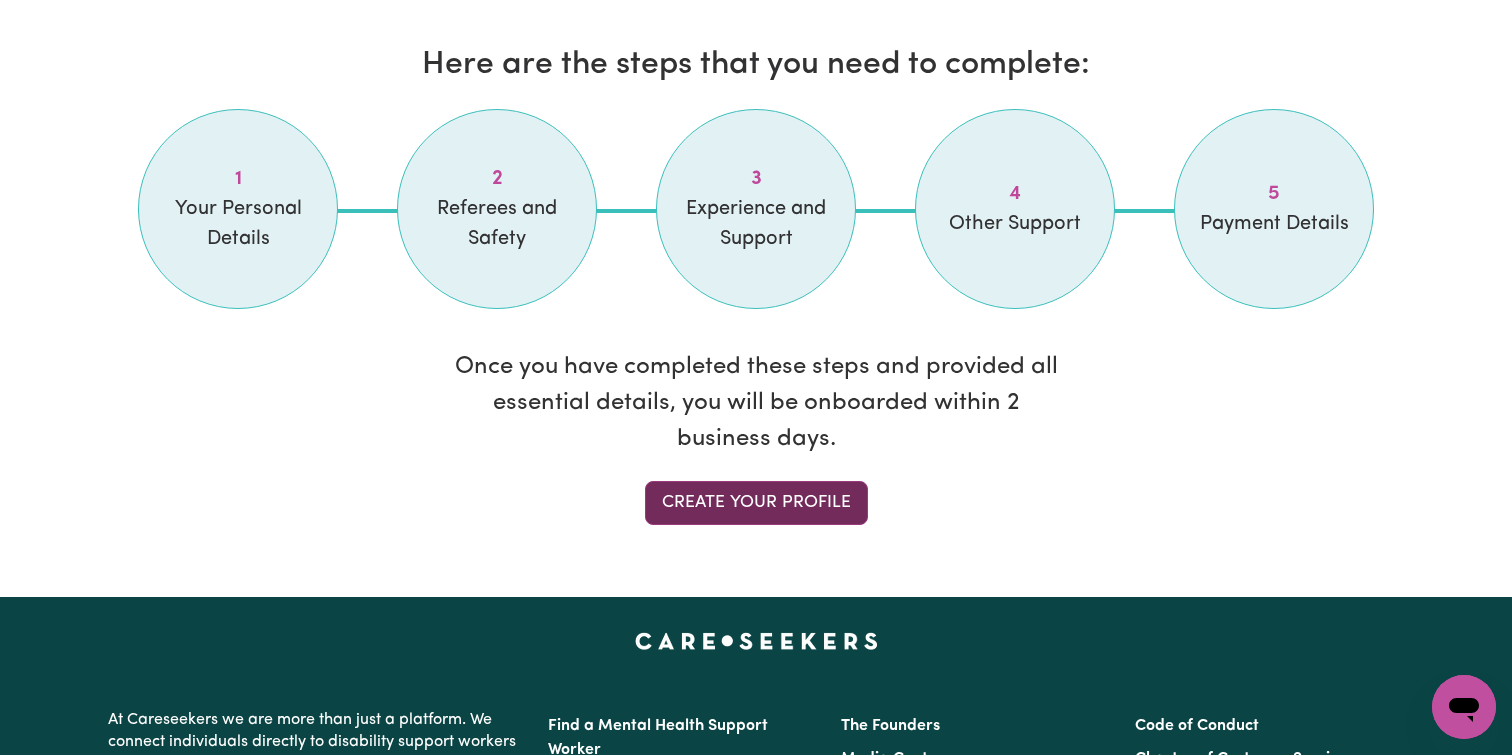 click on "Create your profile" at bounding box center (756, 503) 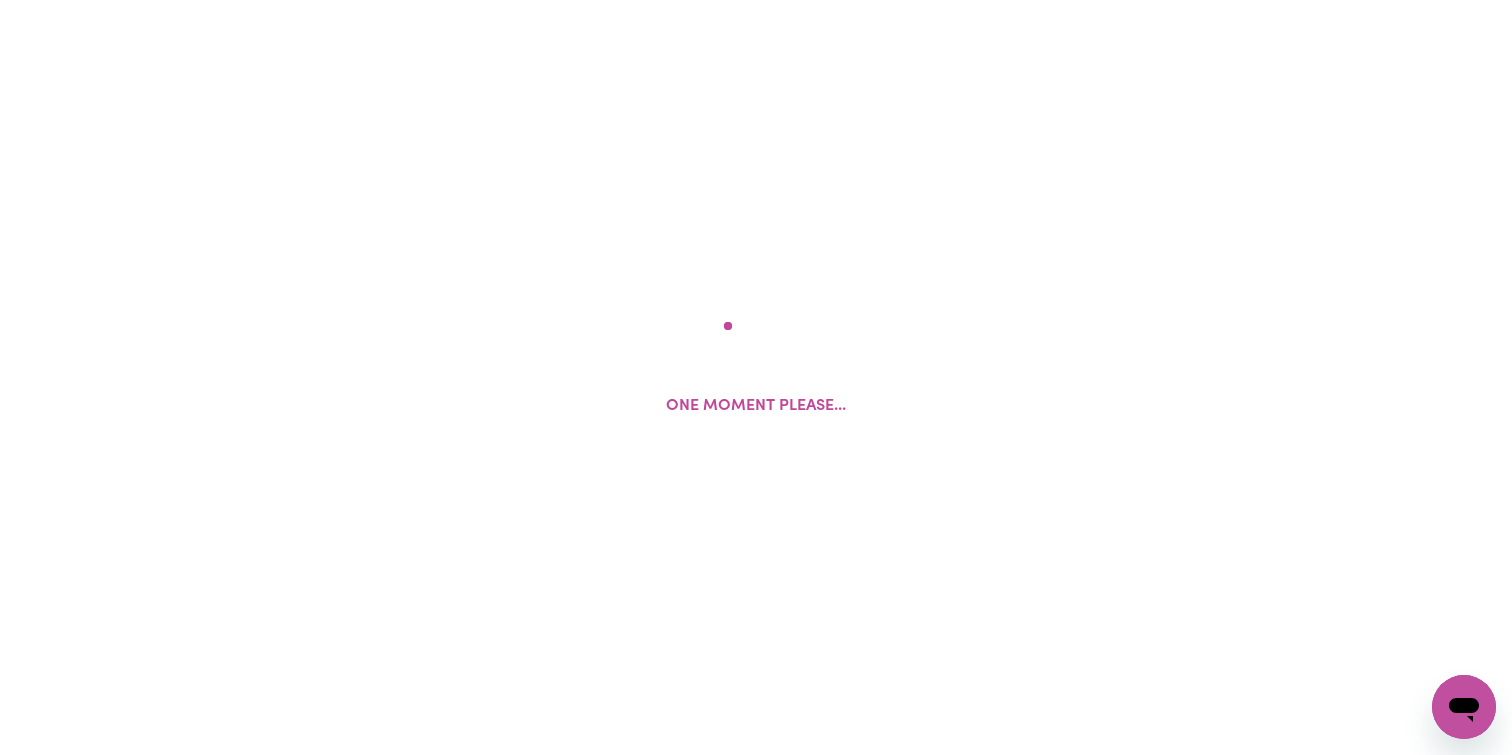scroll, scrollTop: 0, scrollLeft: 0, axis: both 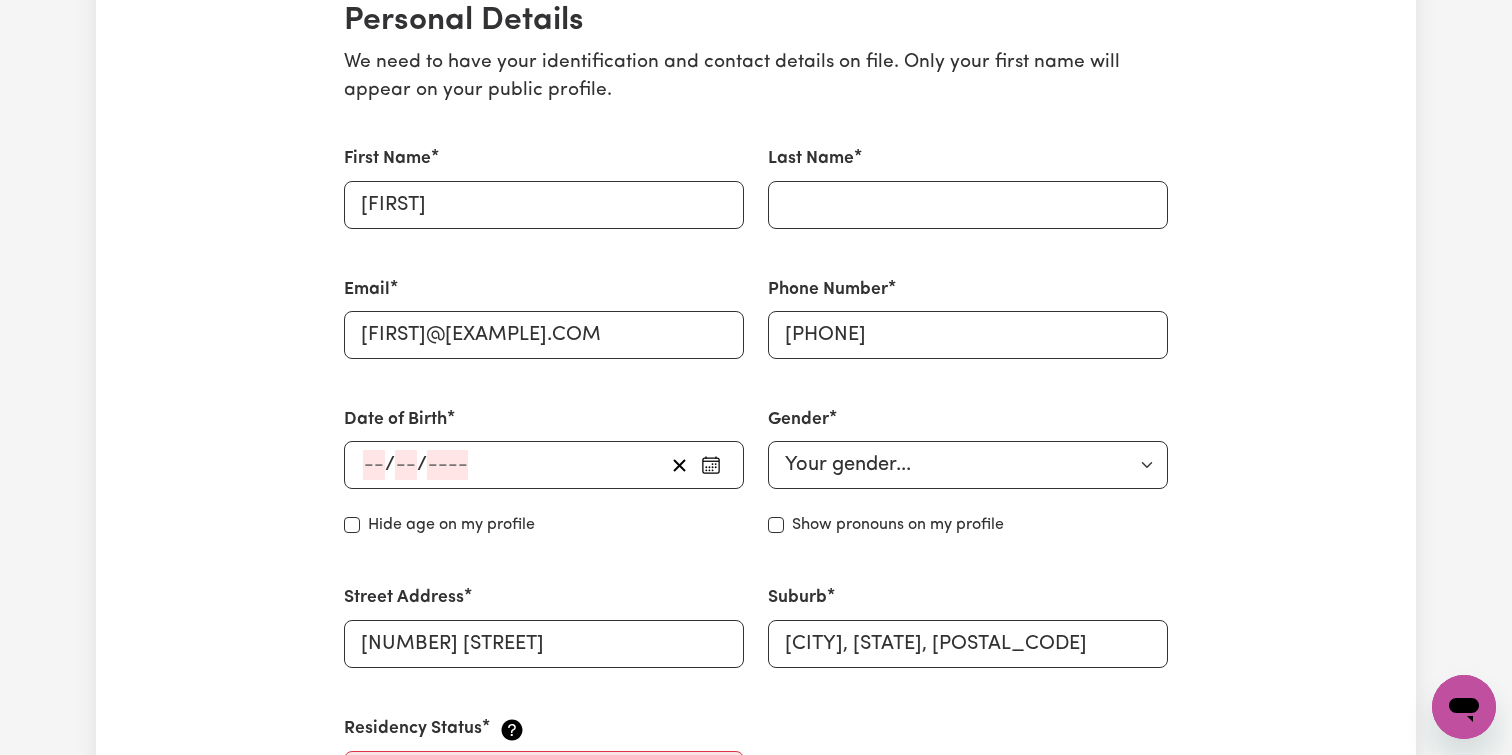 click on "/ /" at bounding box center (512, 465) 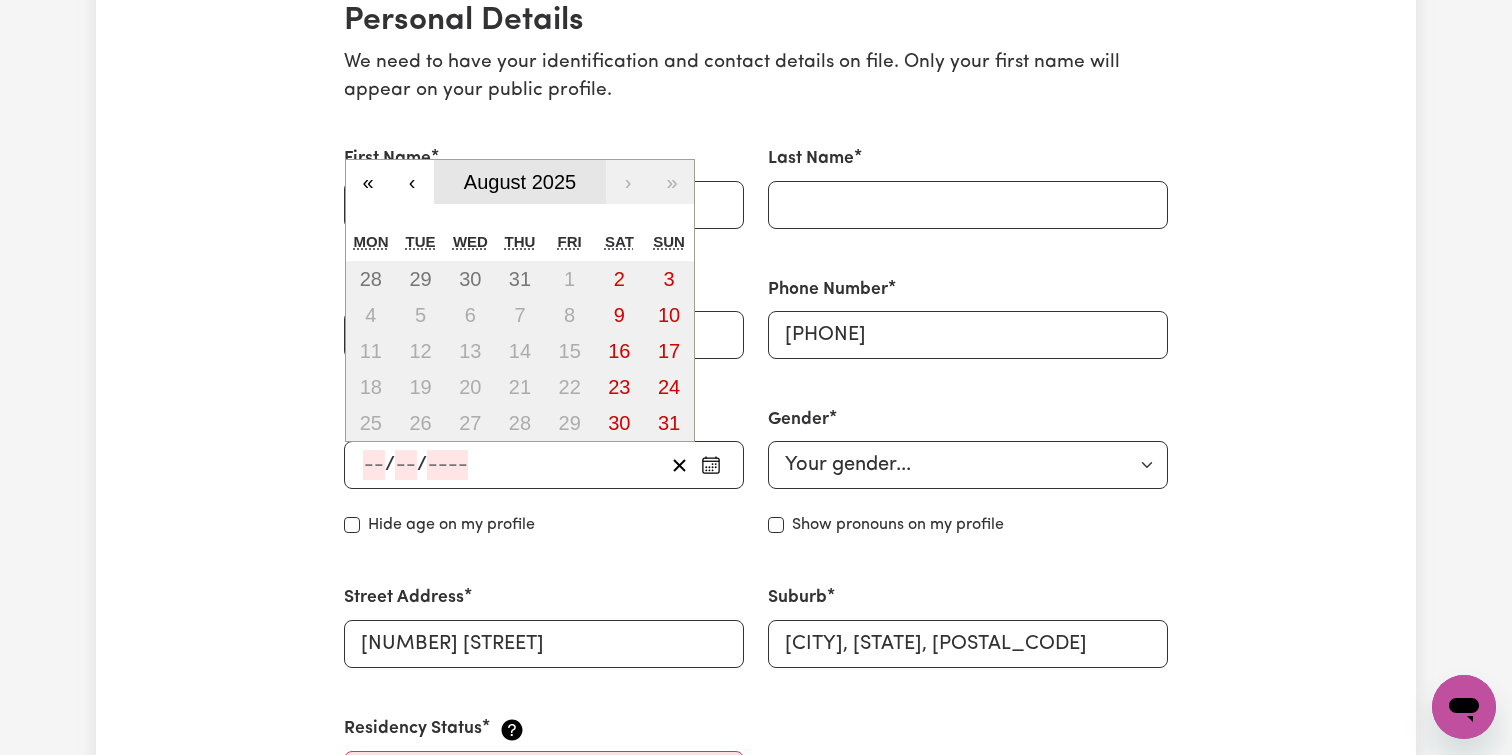 click on "August 2025" at bounding box center [520, 182] 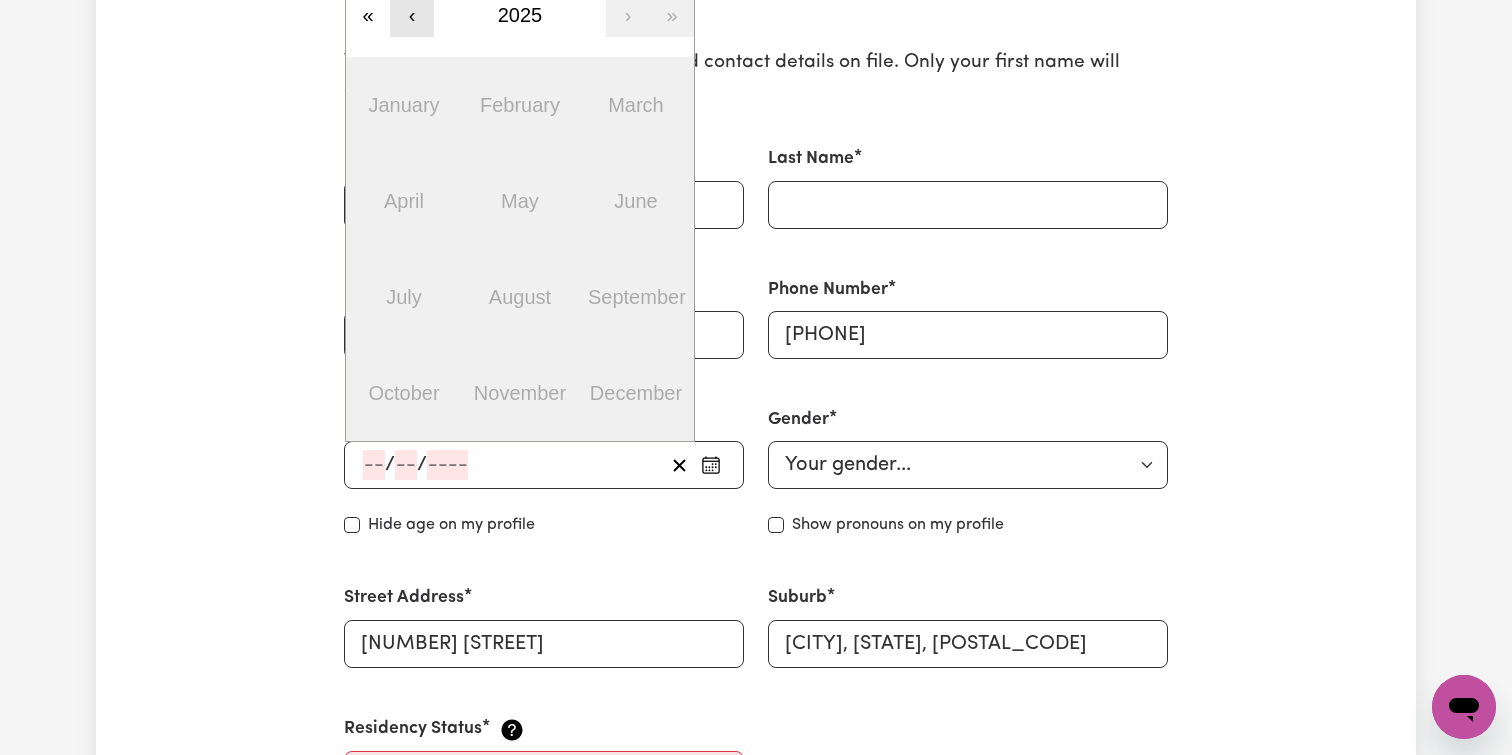 click on "‹" at bounding box center (412, 15) 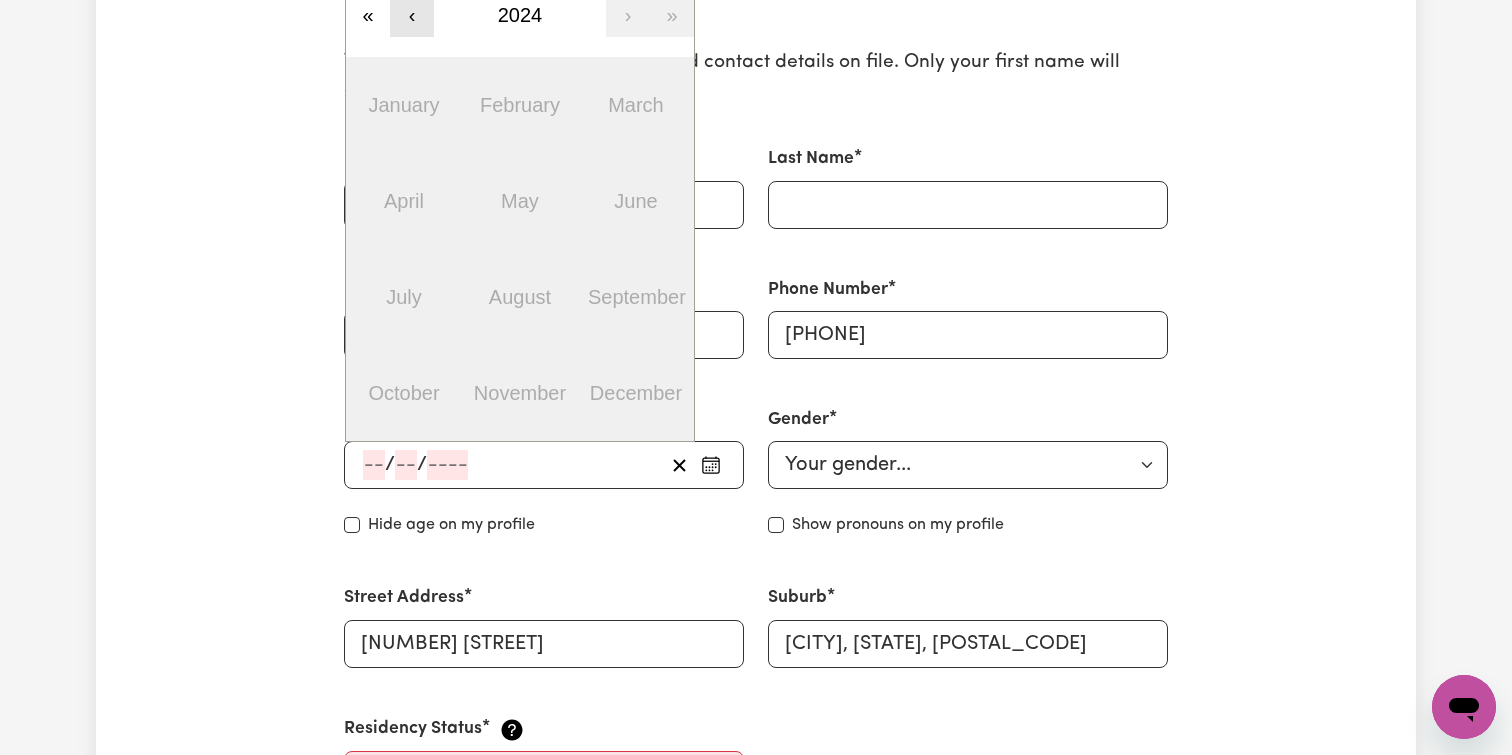 click on "‹" at bounding box center (412, 15) 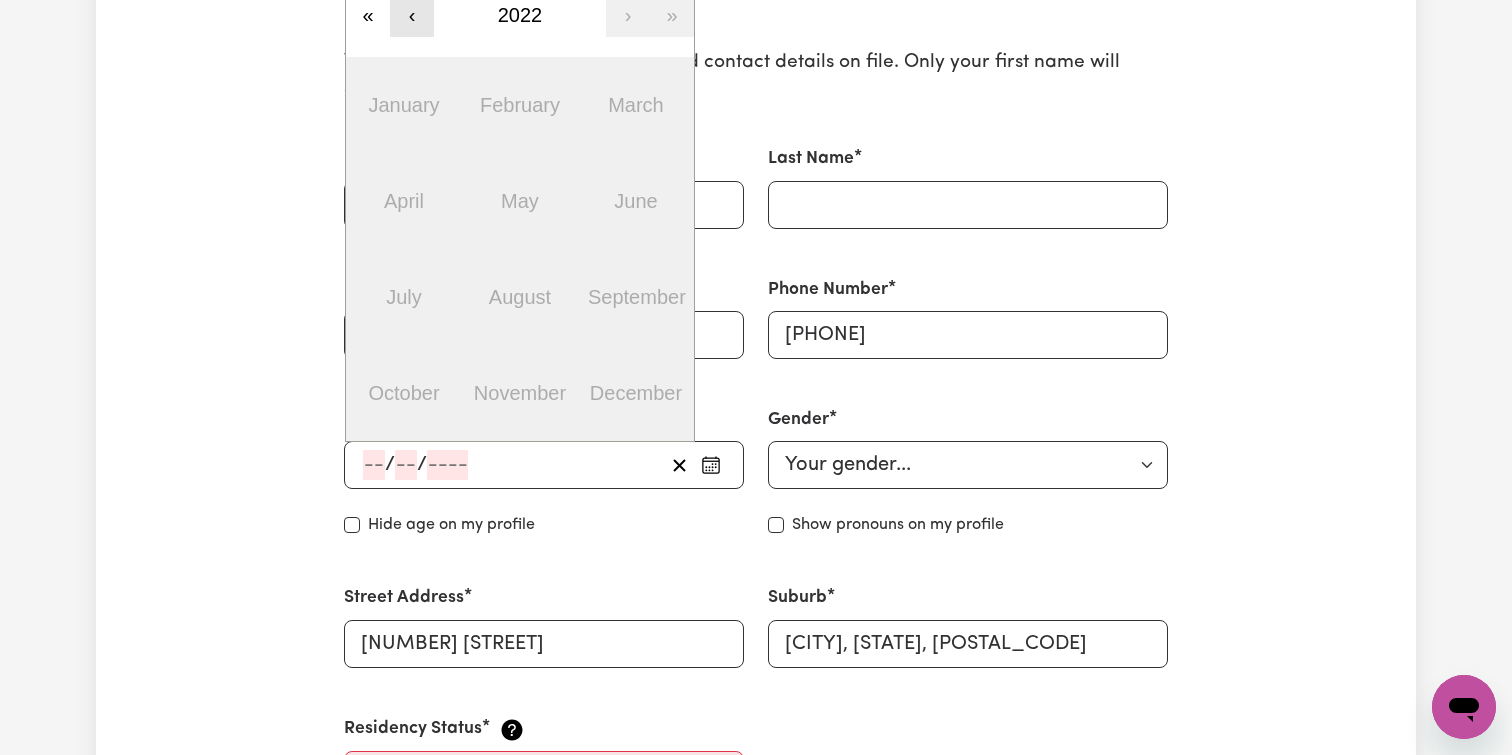 click on "‹" at bounding box center (412, 15) 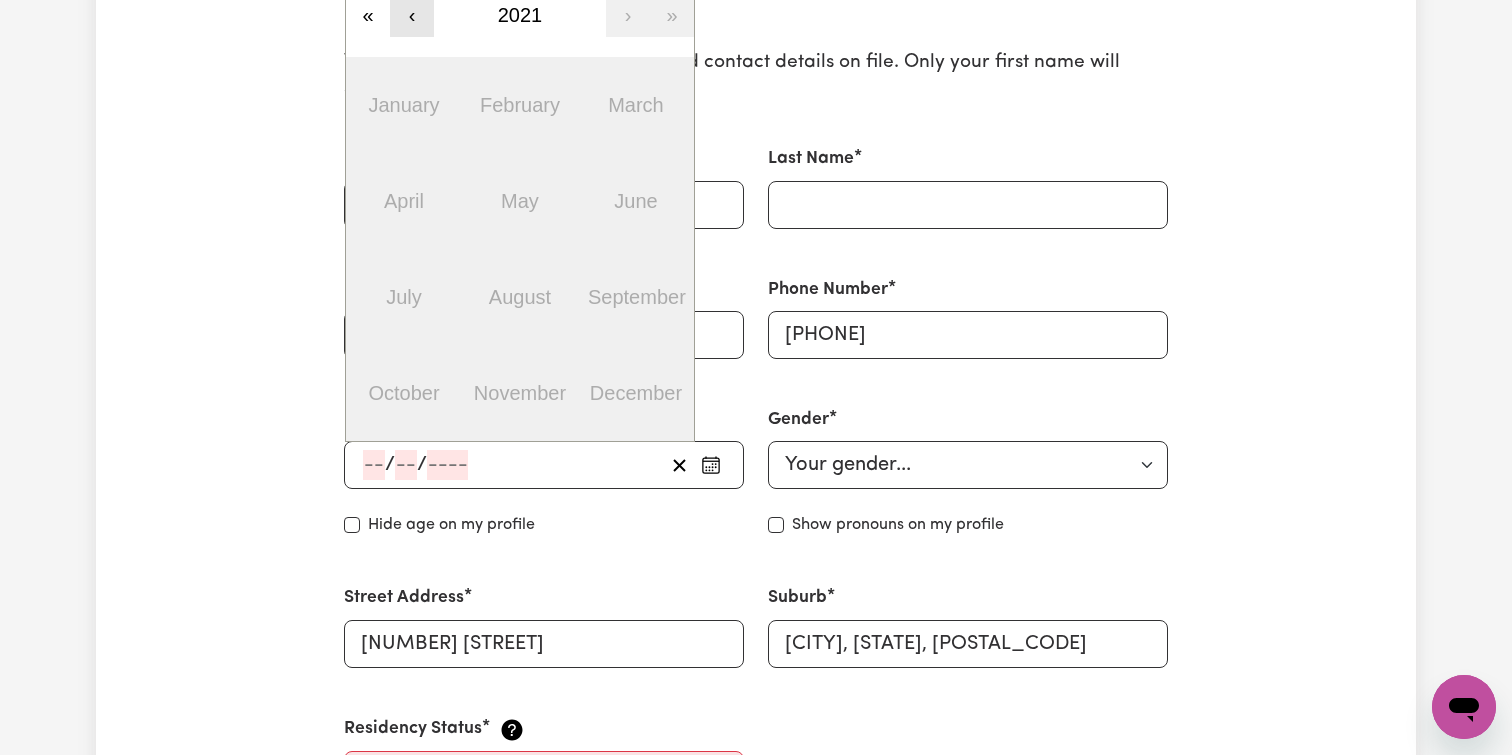 click on "‹" at bounding box center (412, 15) 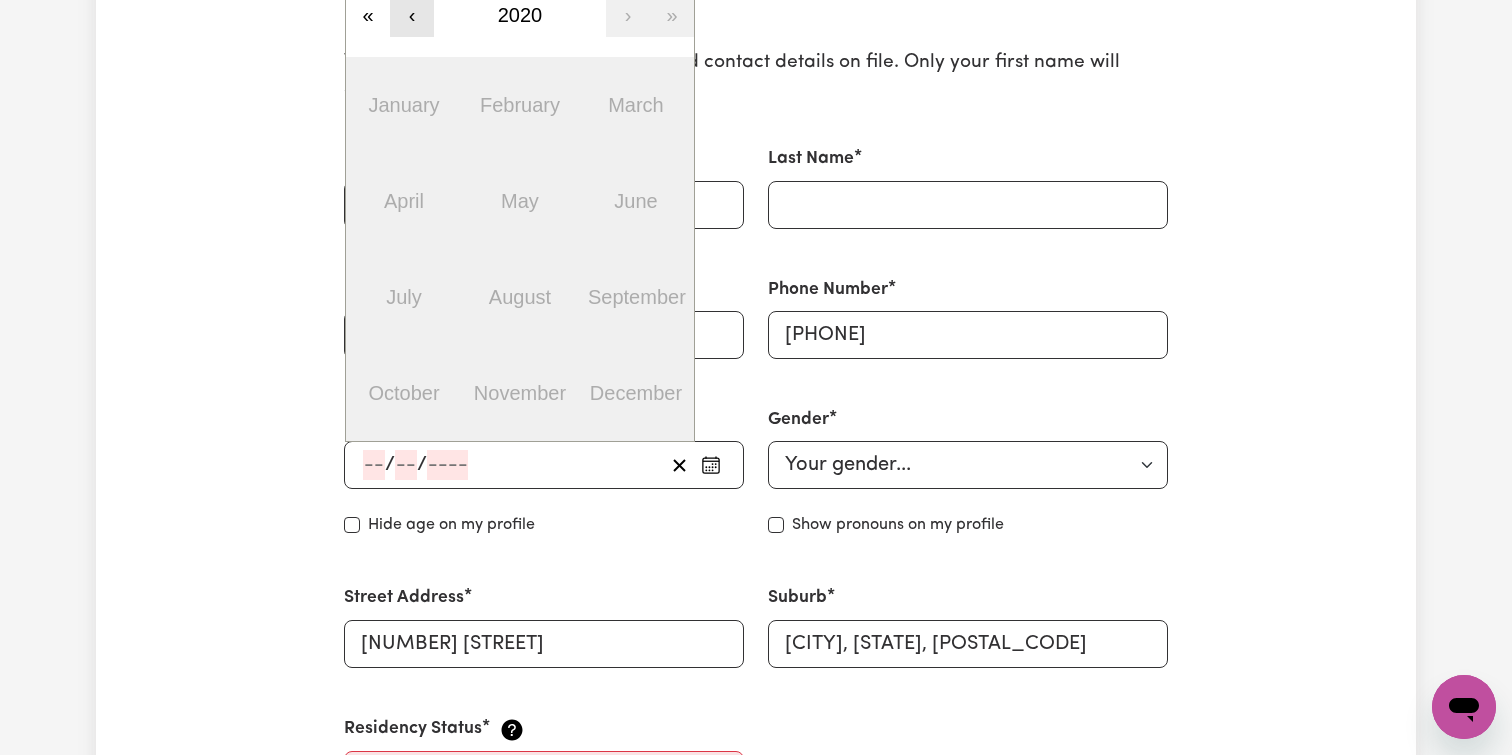 click on "‹" at bounding box center [412, 15] 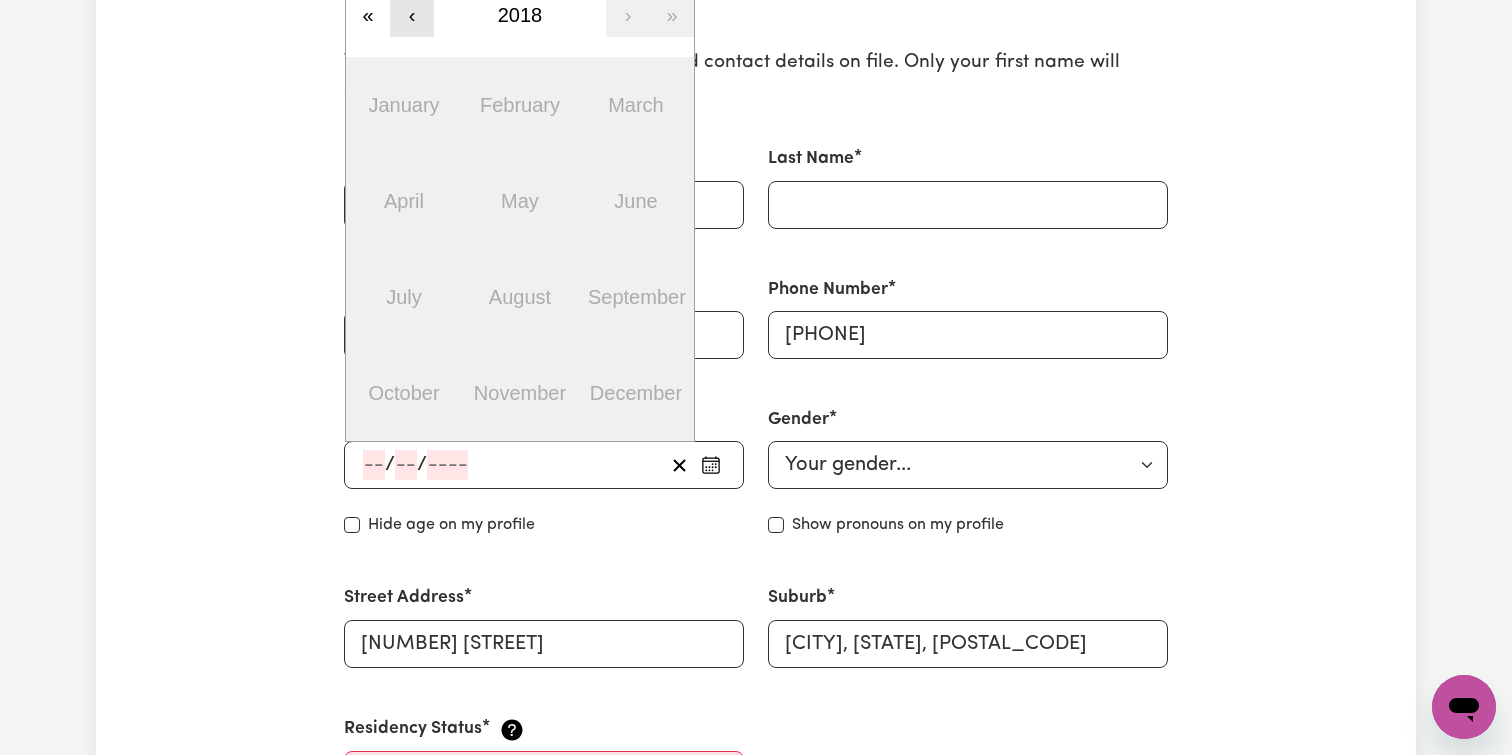 click on "‹" at bounding box center [412, 15] 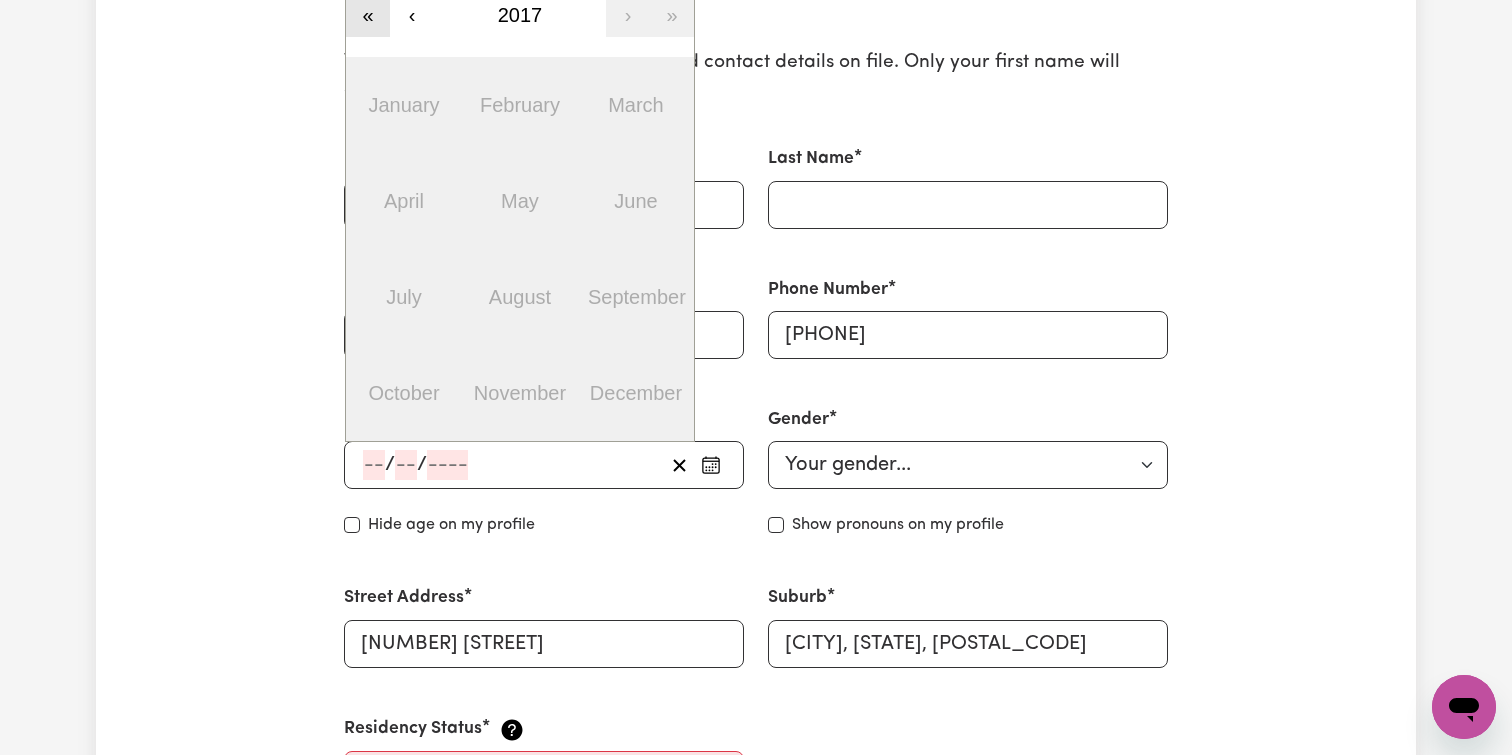 click on "«" at bounding box center (368, 15) 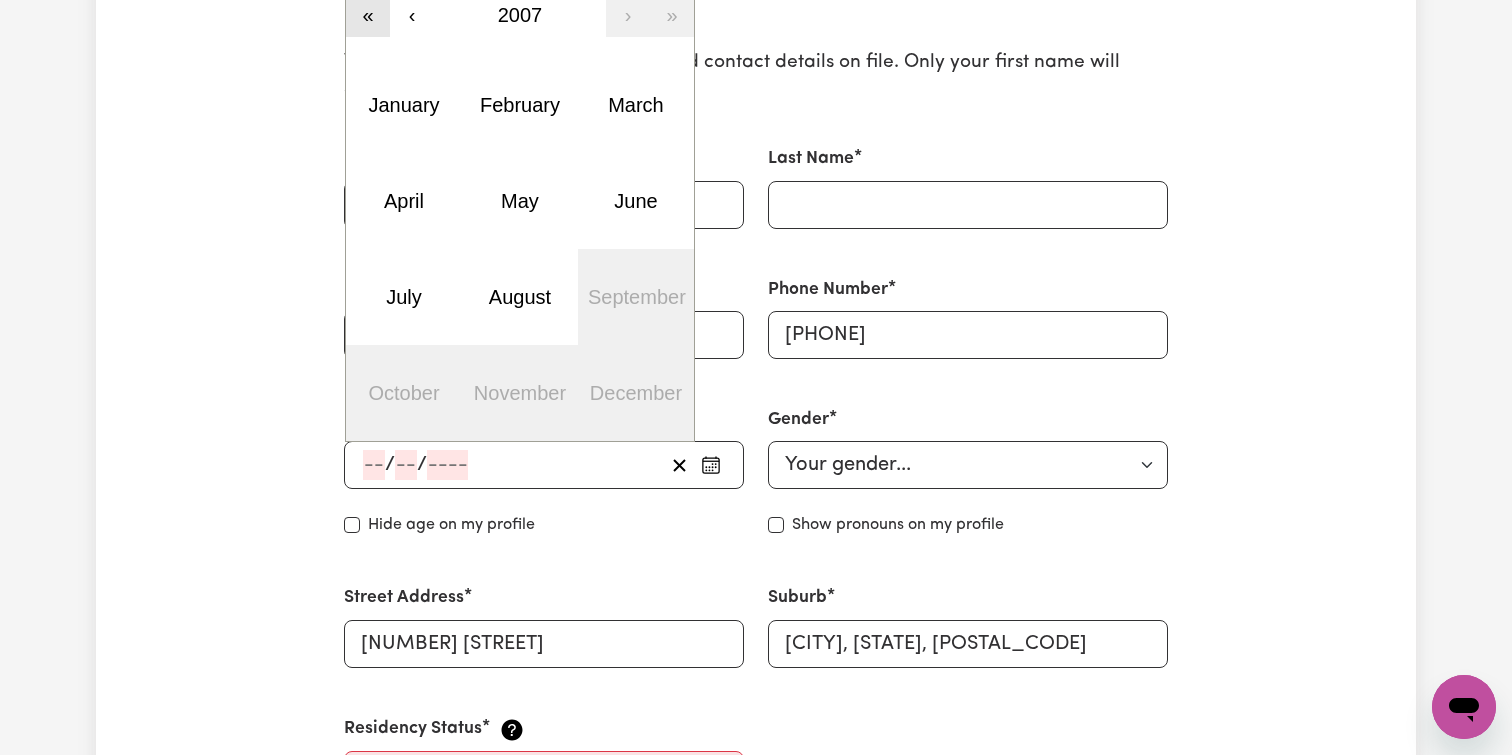 click on "«" at bounding box center [368, 15] 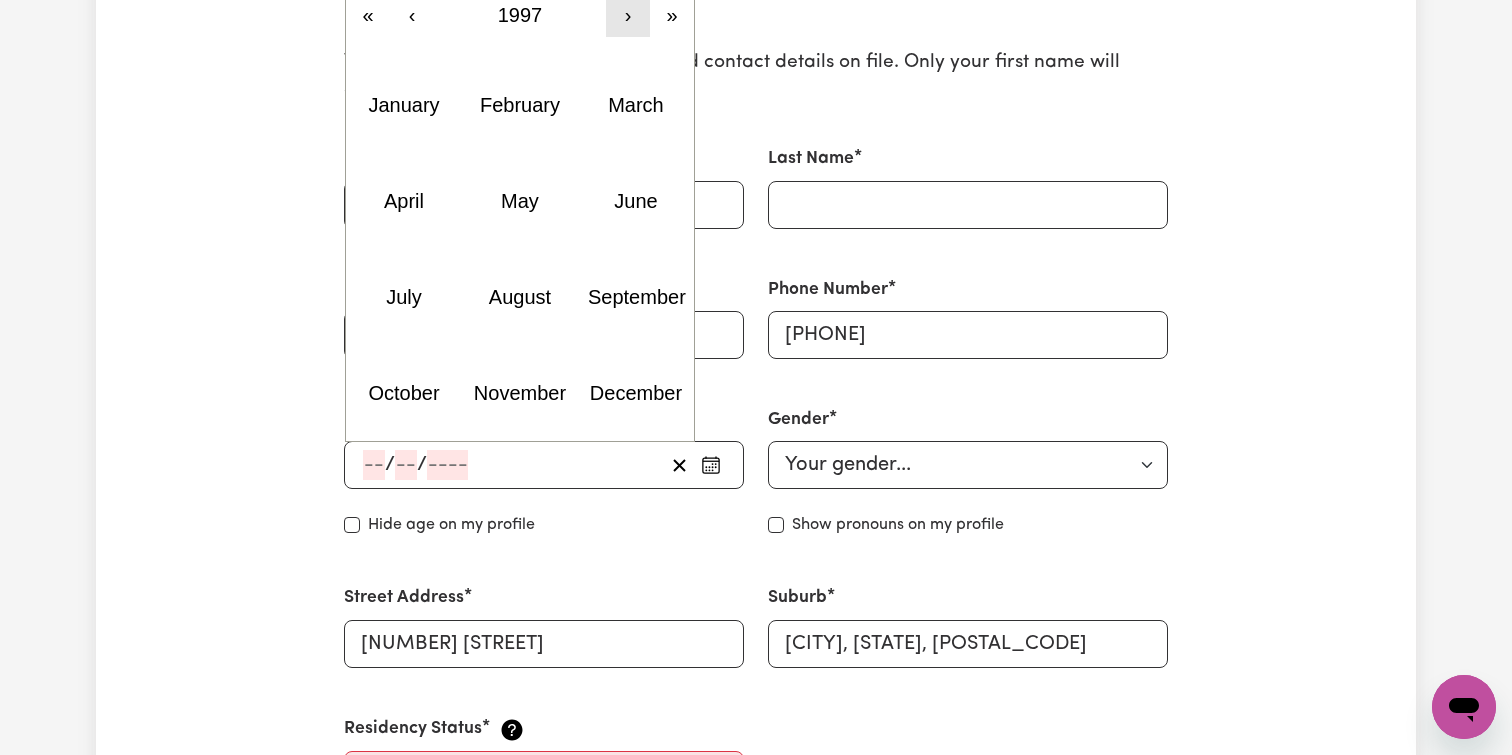 click on "›" at bounding box center [628, 15] 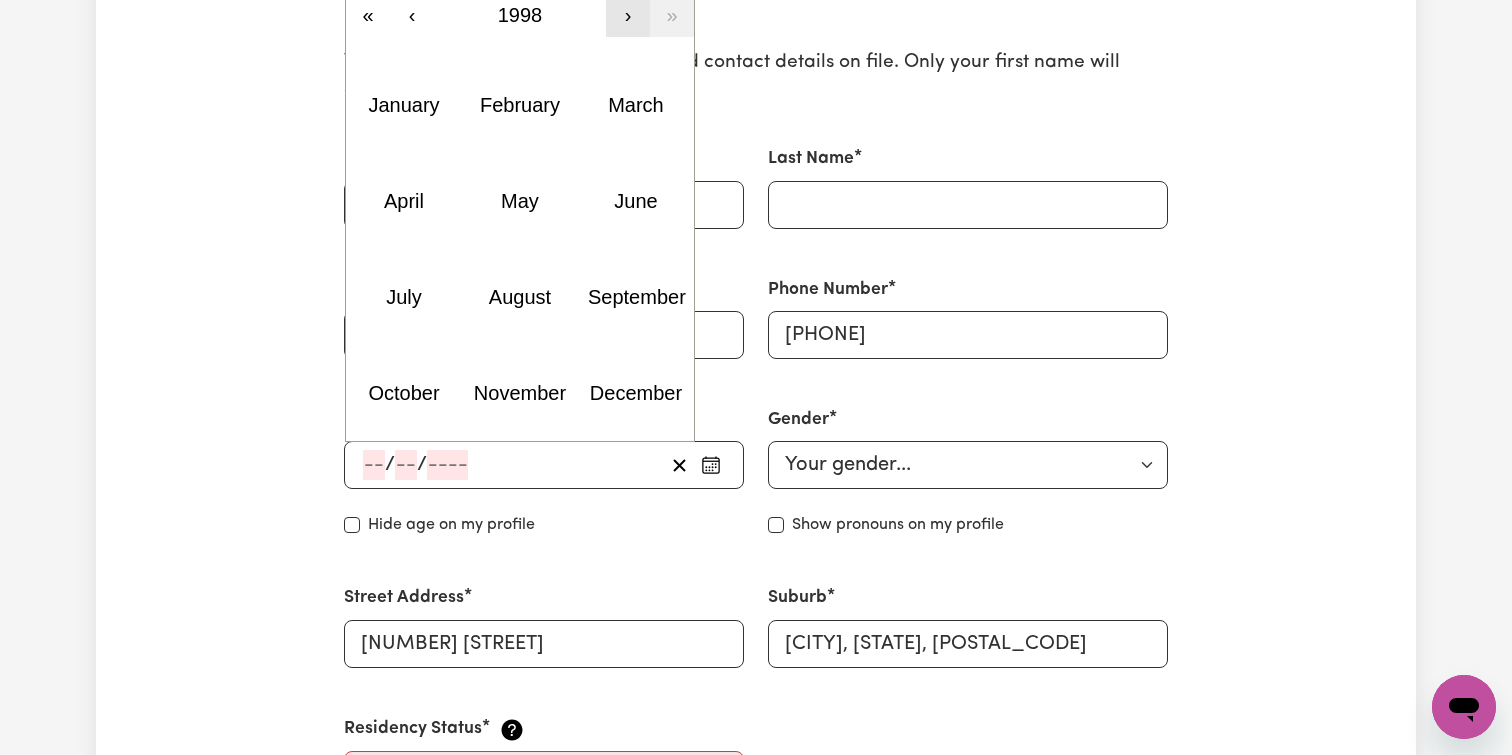 click on "›" at bounding box center [628, 15] 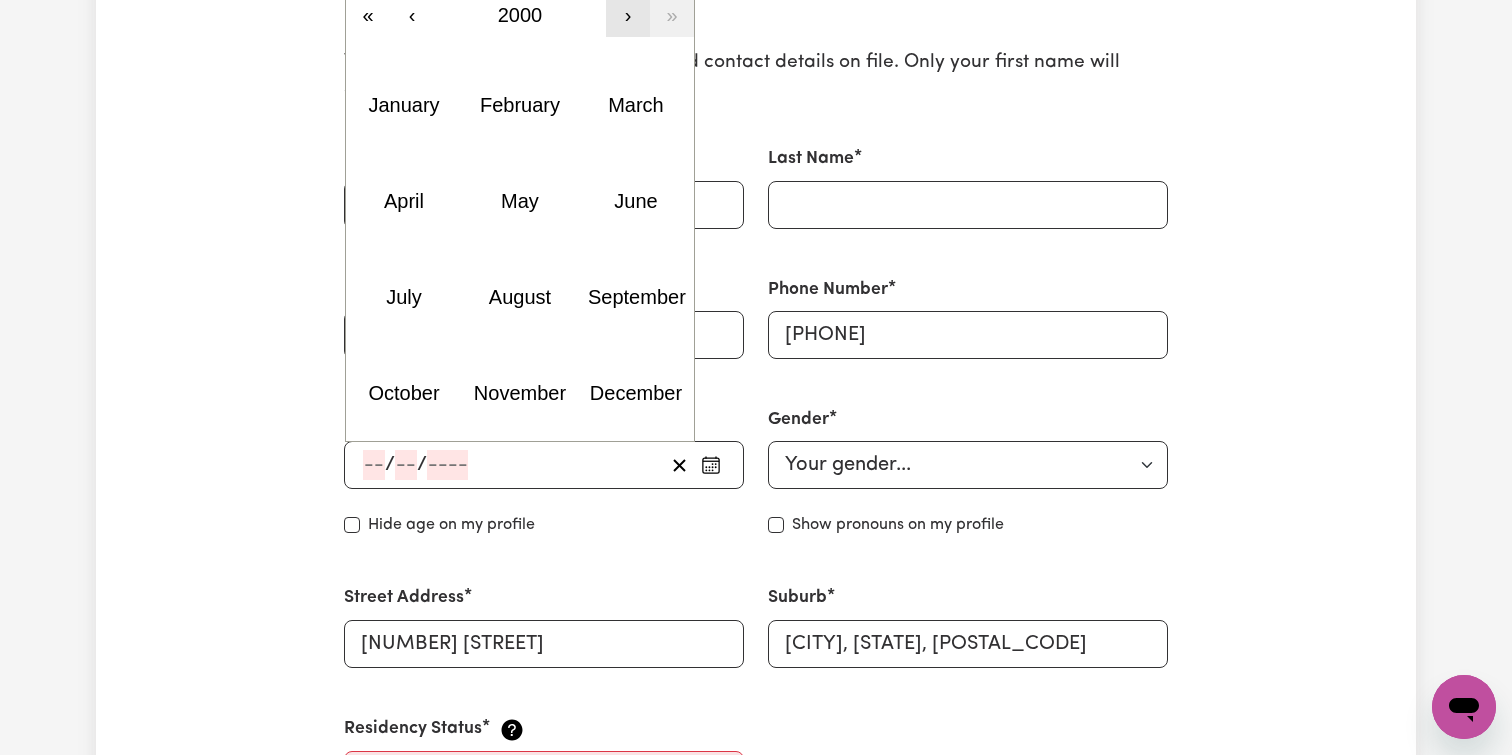 click on "›" at bounding box center [628, 15] 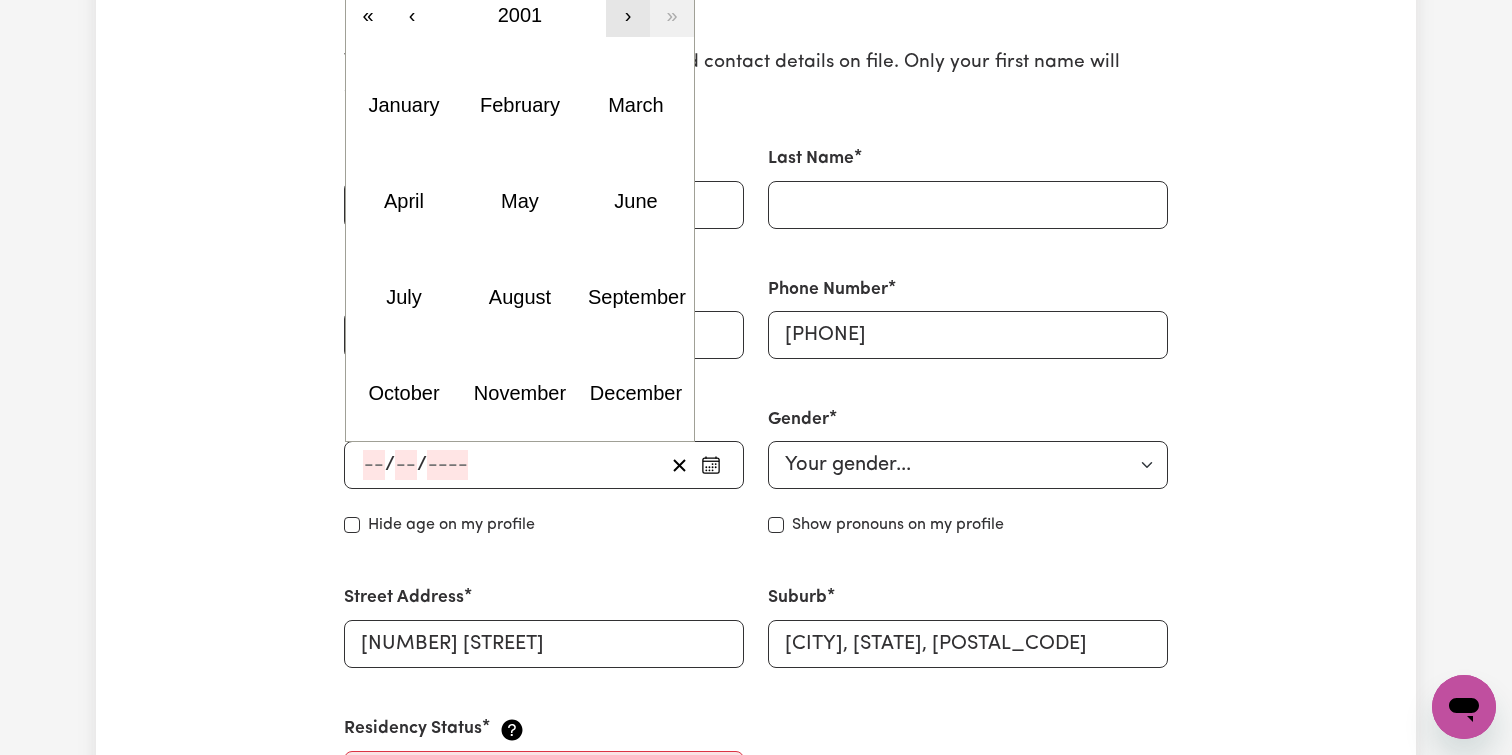 click on "›" at bounding box center (628, 15) 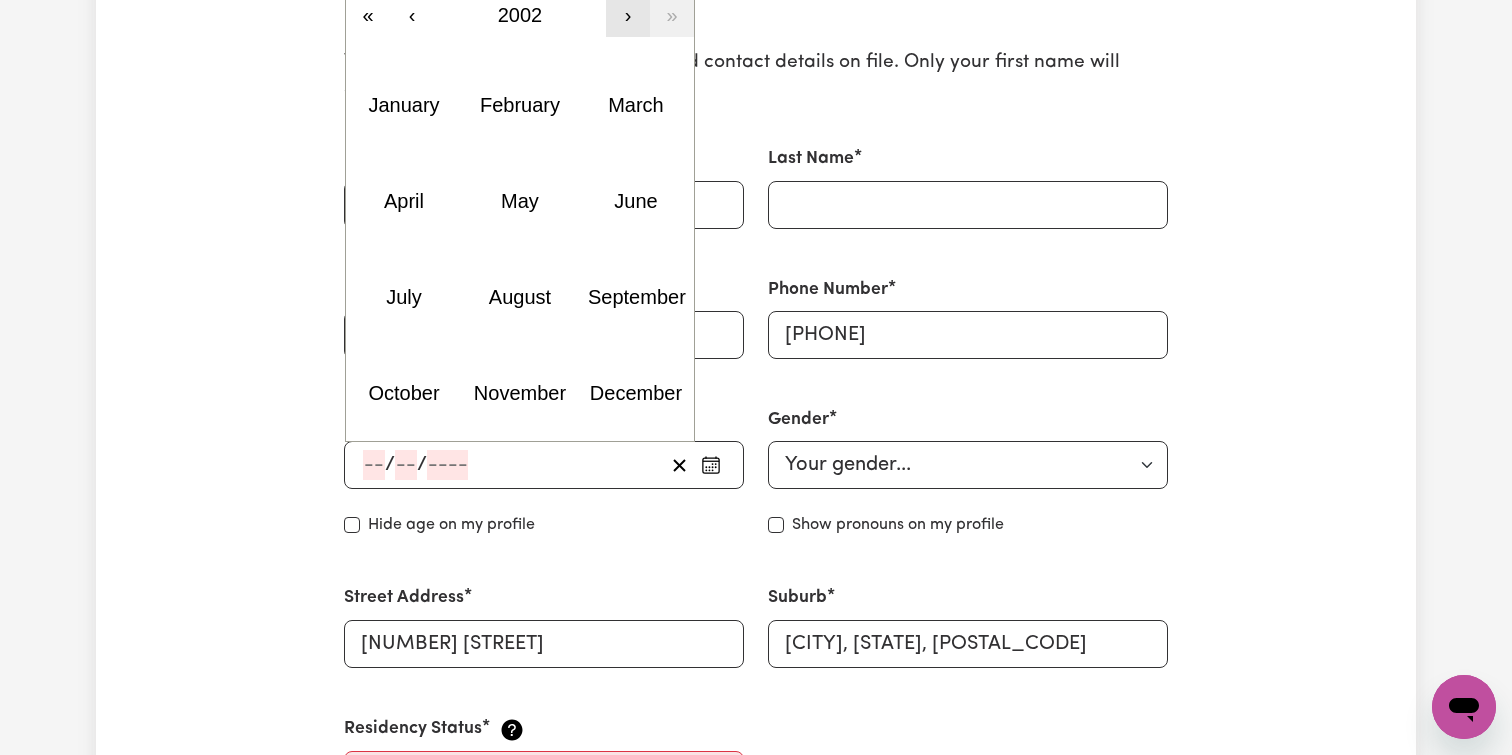 click on "›" at bounding box center [628, 15] 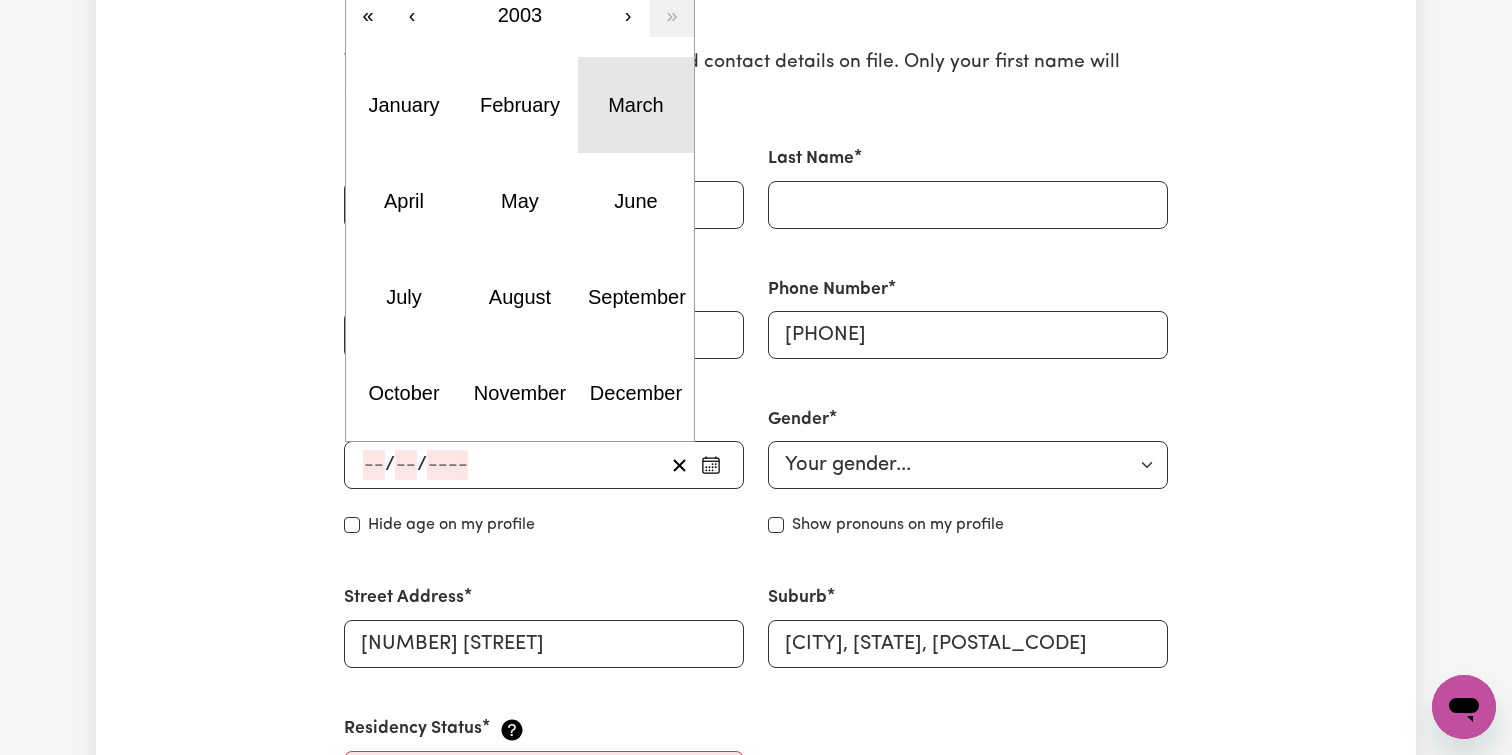 click on "March" at bounding box center (636, 105) 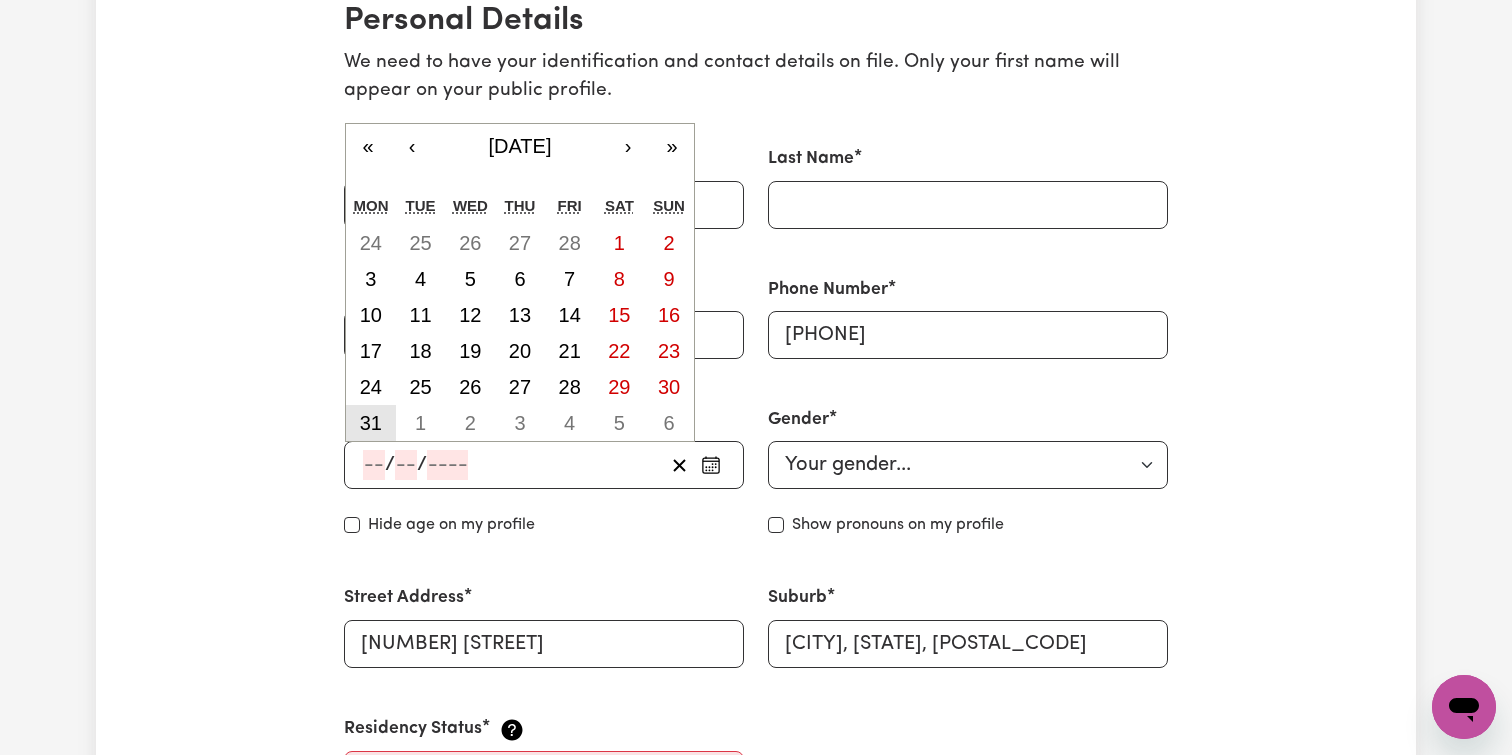 click on "31" at bounding box center [371, 423] 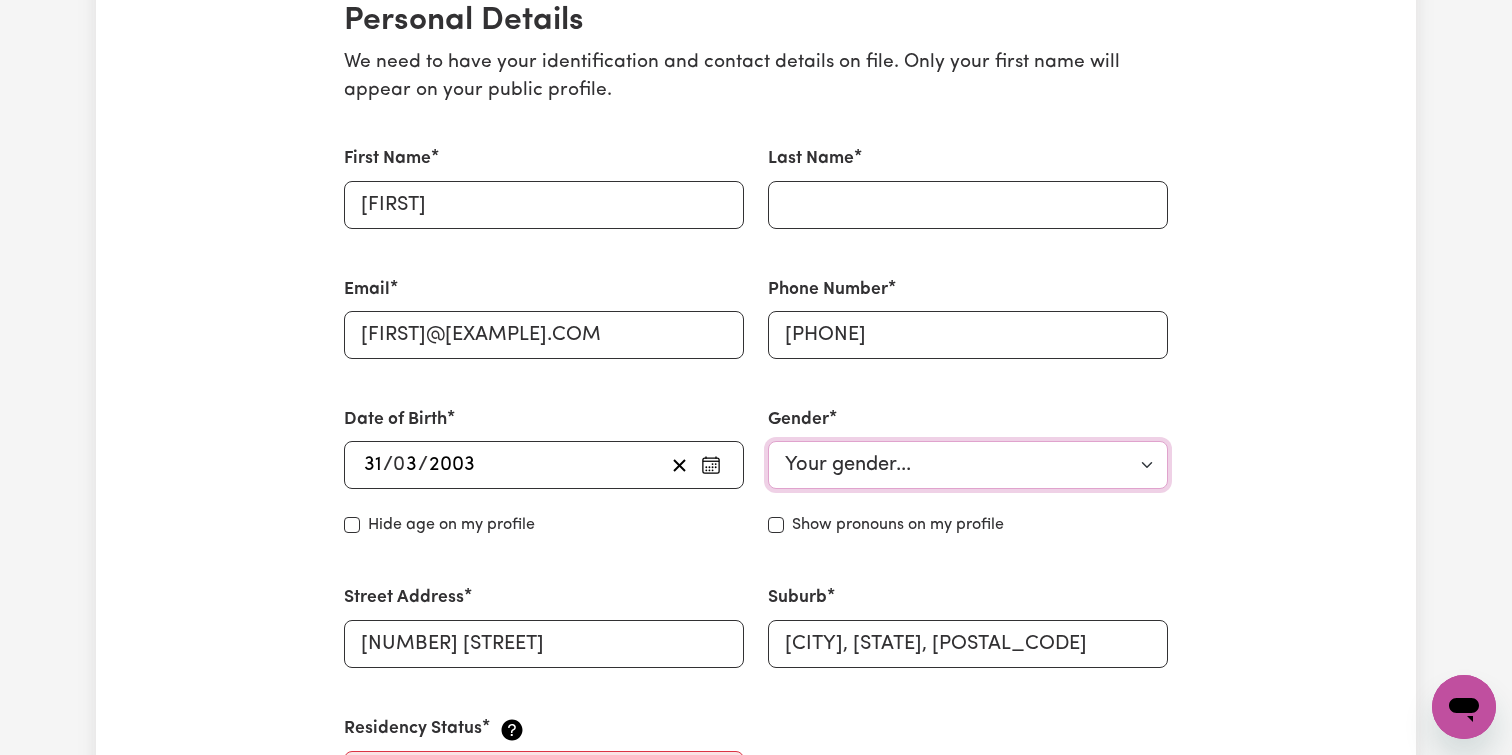 click on "Your gender... Female Male Non-binary Other Prefer not to say" at bounding box center (968, 465) 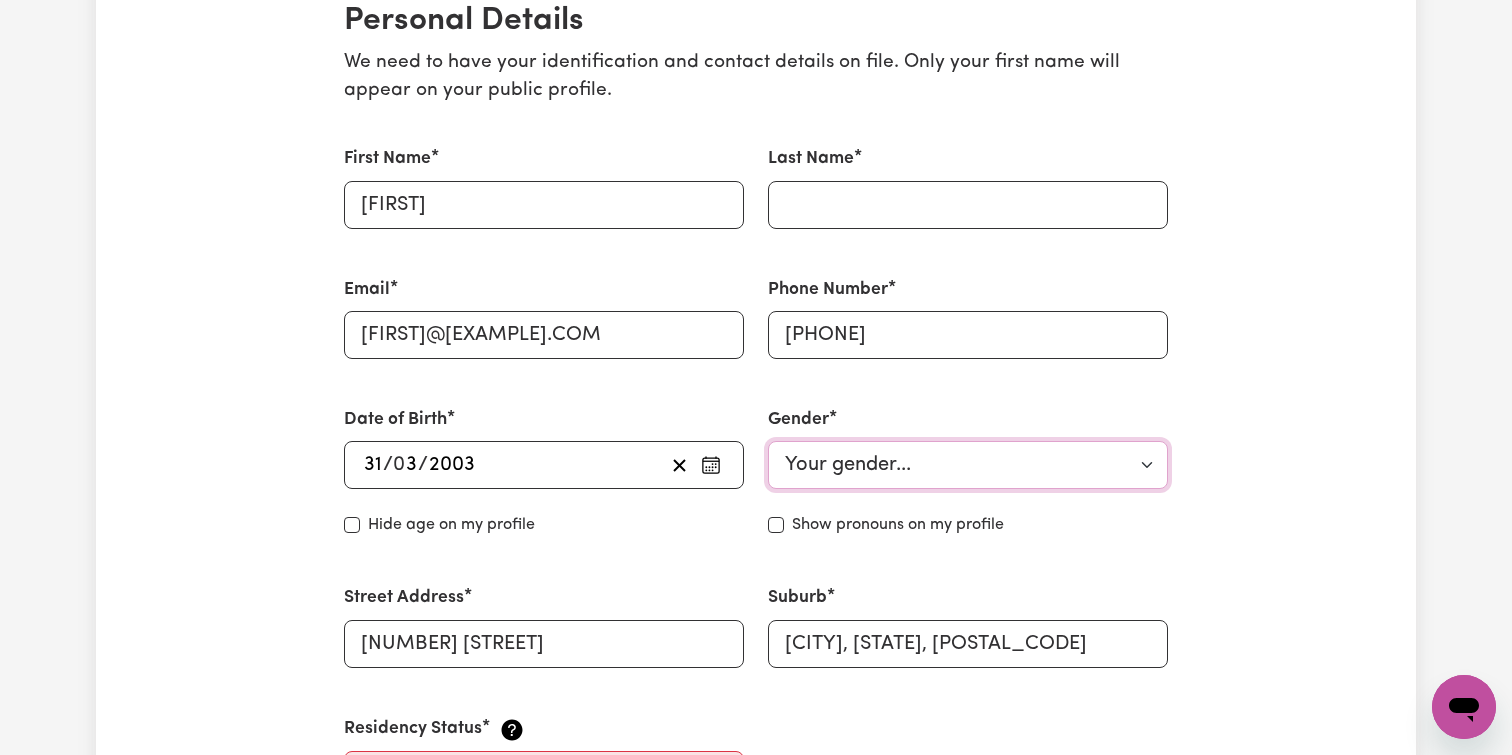select on "male" 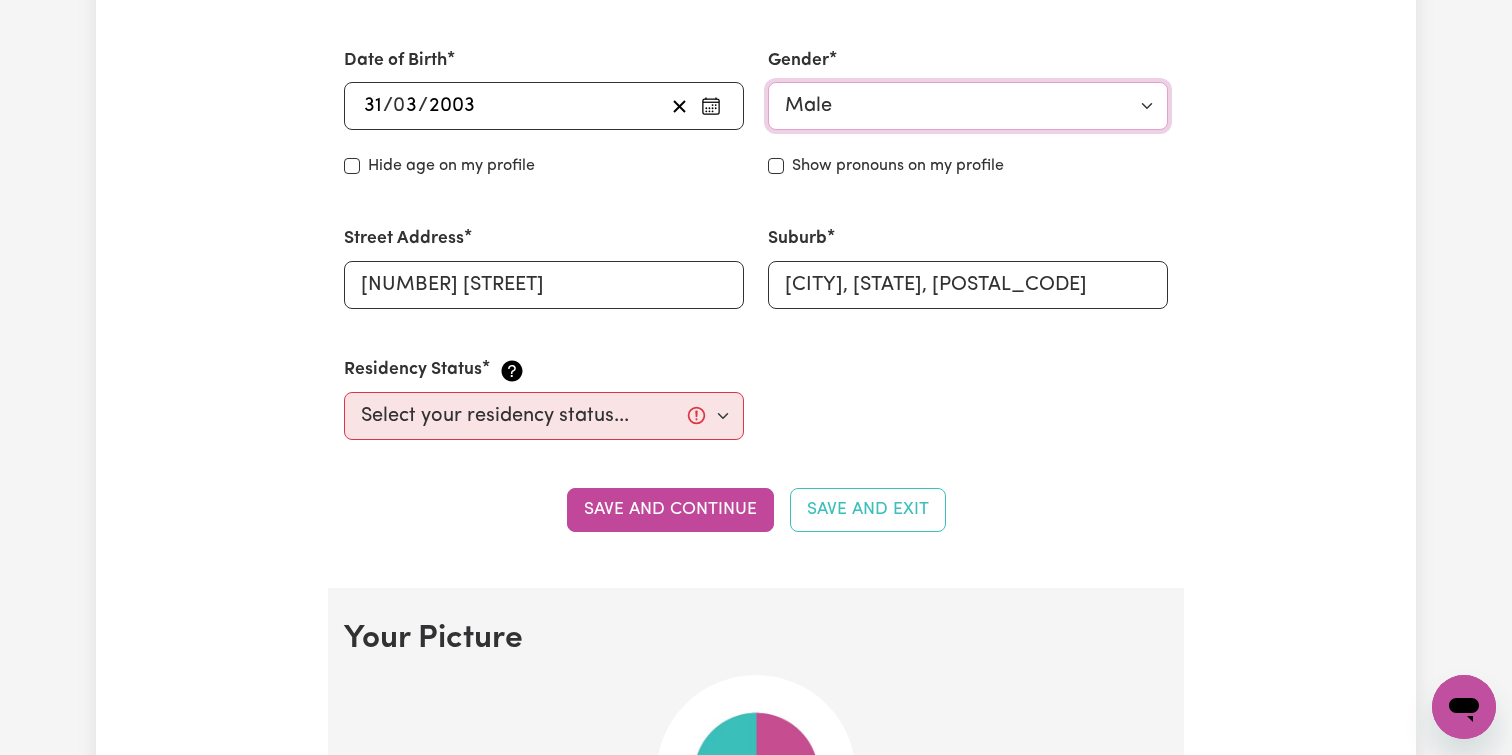 scroll, scrollTop: 921, scrollLeft: 0, axis: vertical 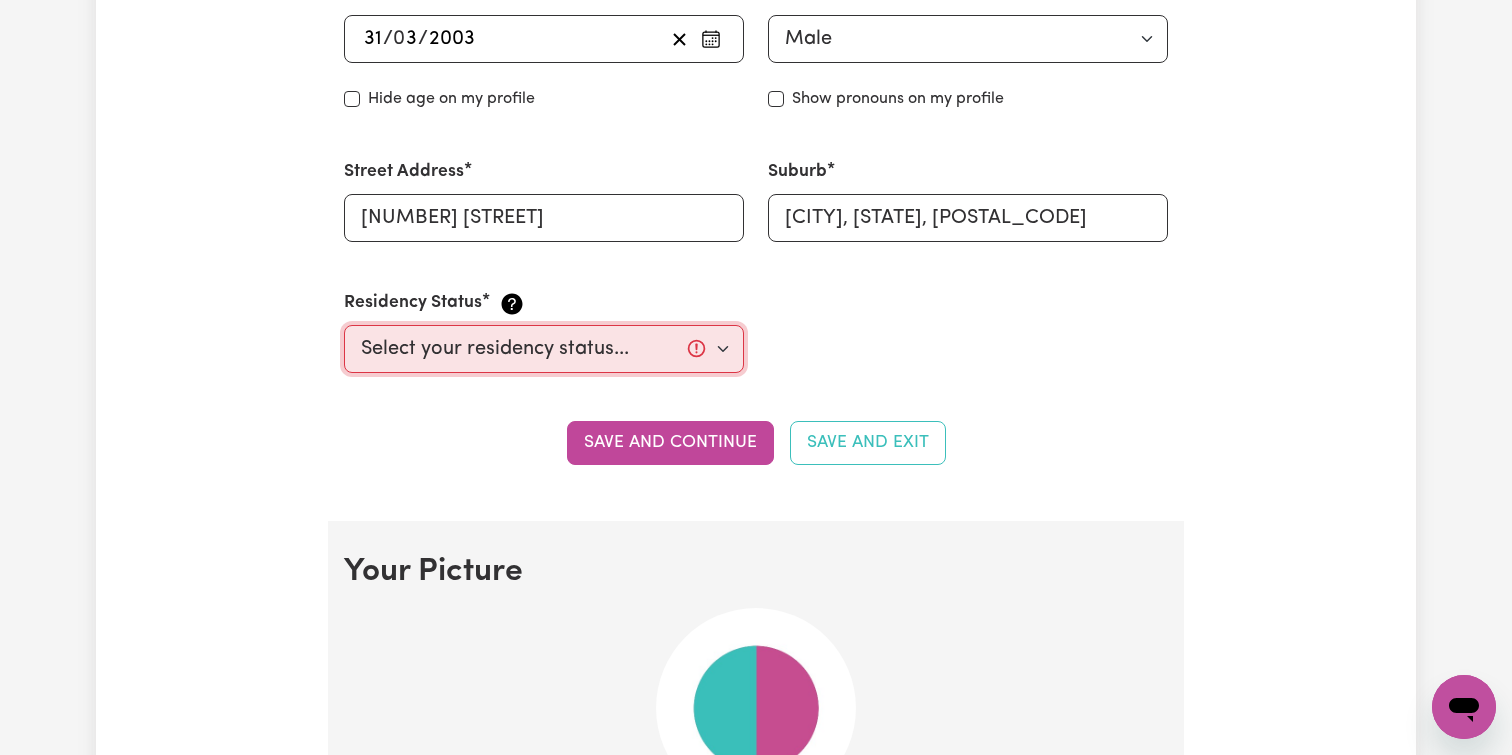 click on "Select your residency status... Australian citizen Australian PR Temporary Work Visa Student Visa" at bounding box center (544, 349) 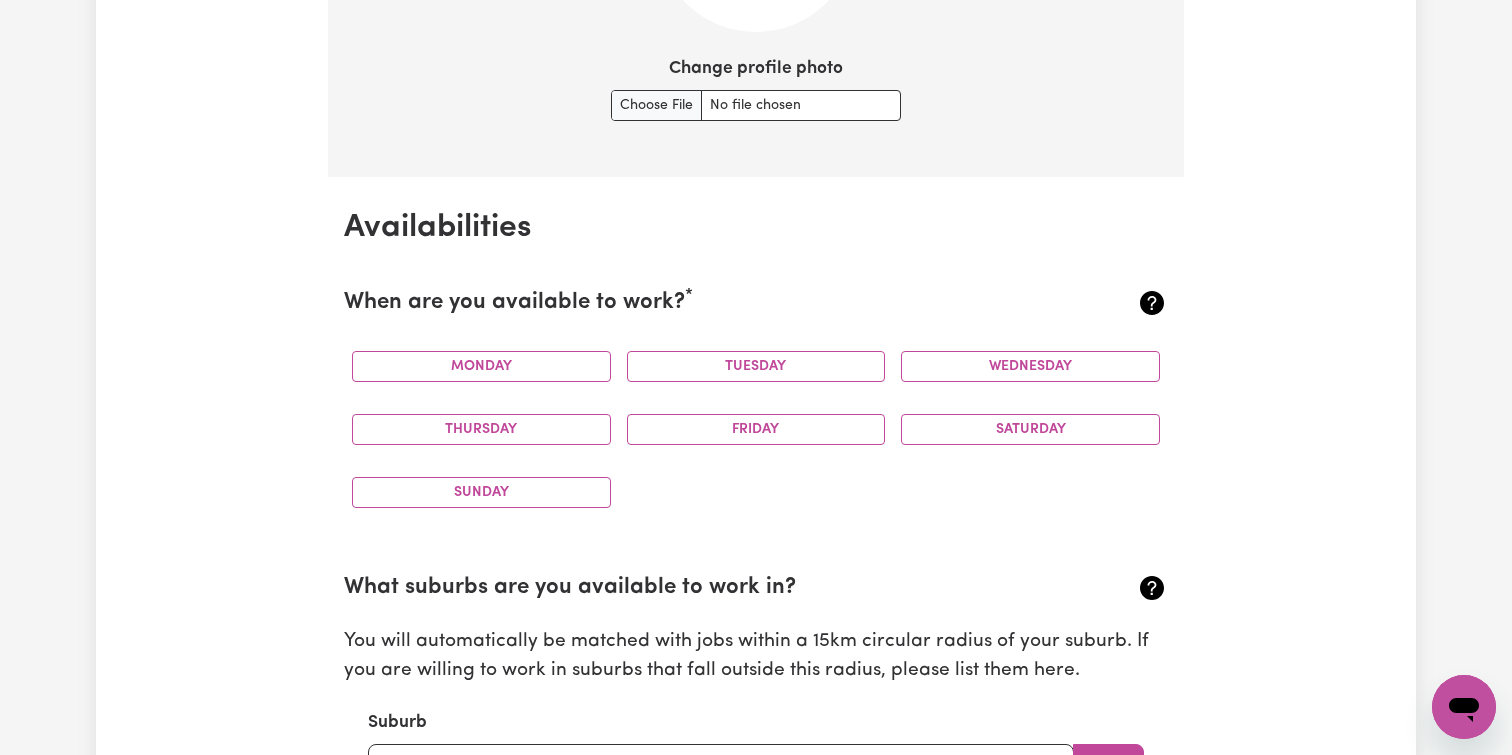 scroll, scrollTop: 1701, scrollLeft: 0, axis: vertical 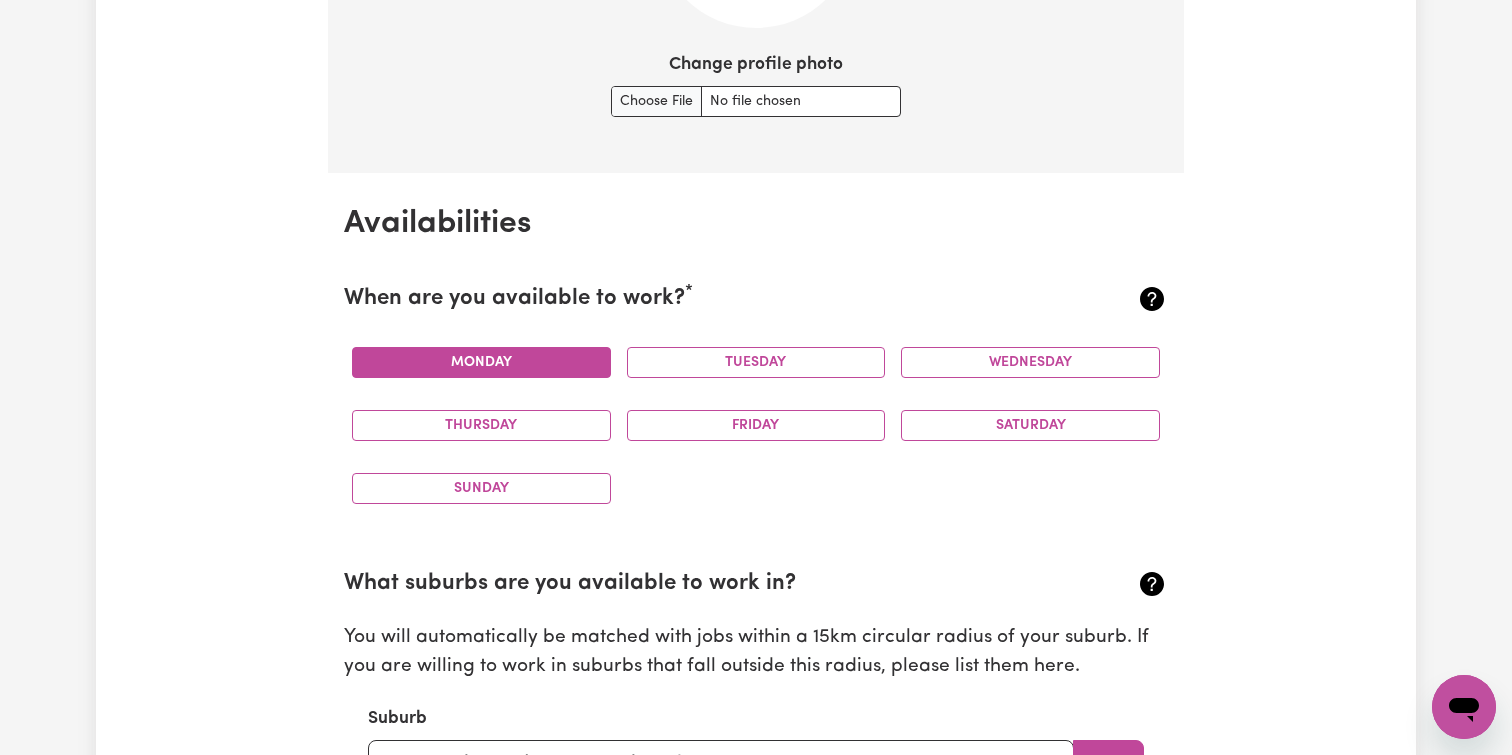click on "Monday" at bounding box center (481, 362) 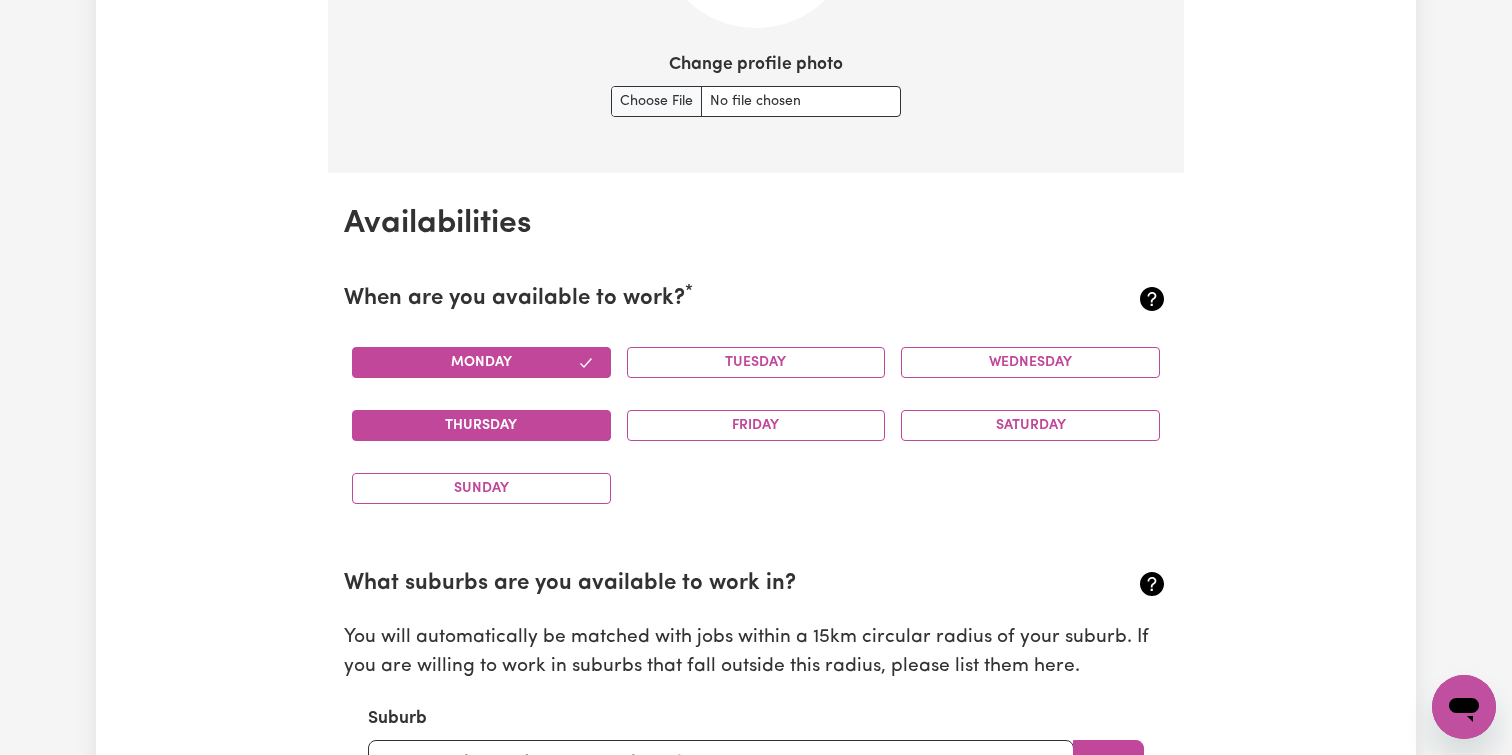 click on "Thursday" at bounding box center (481, 425) 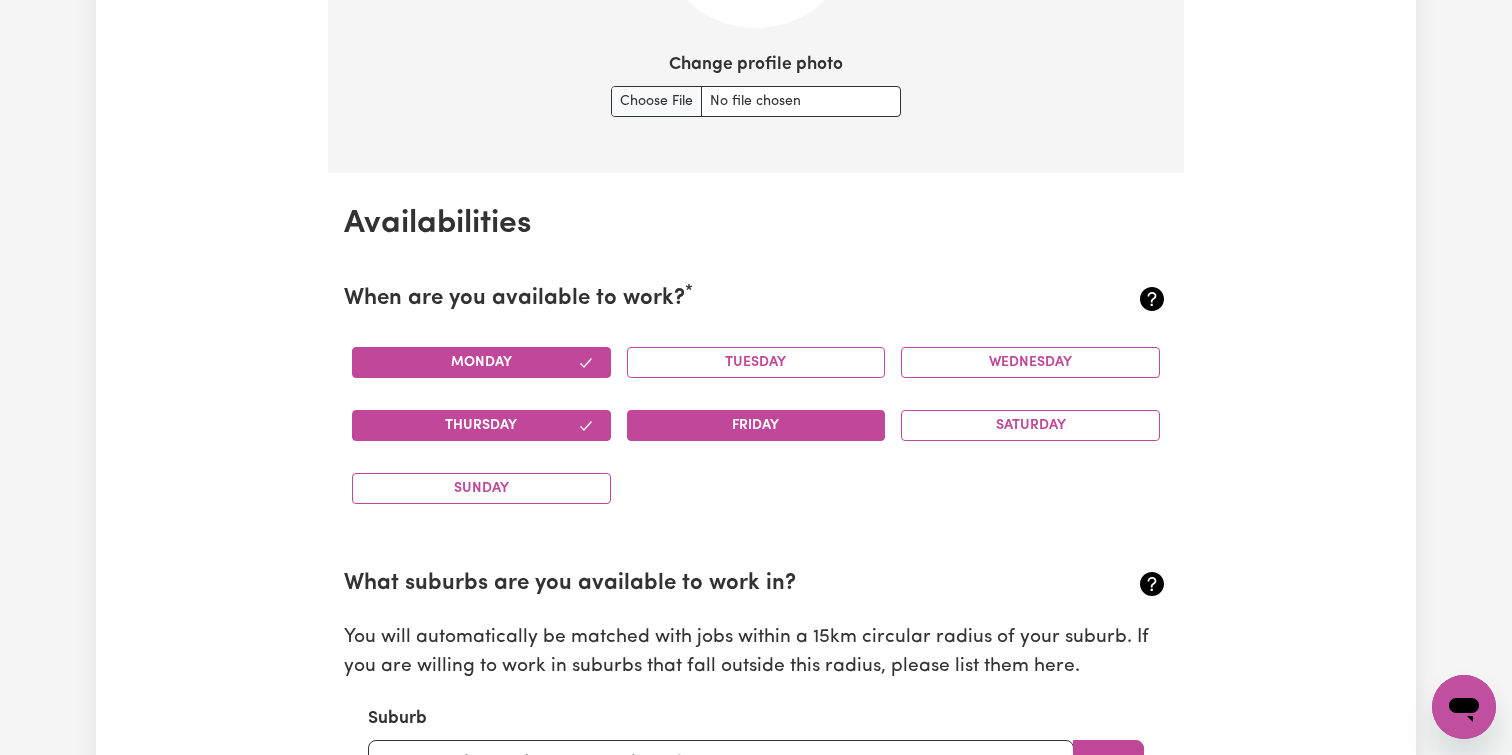 click on "Friday" at bounding box center [756, 425] 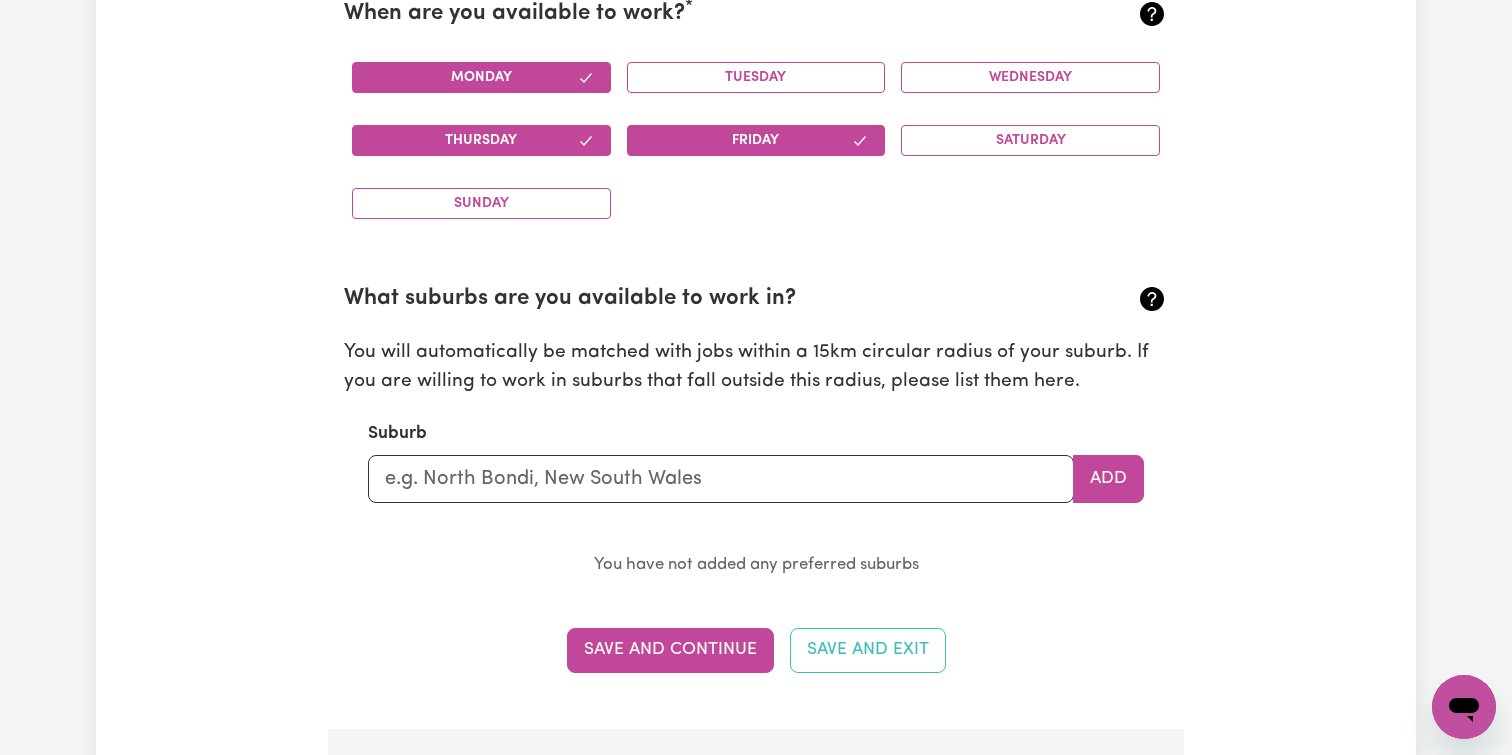 scroll, scrollTop: 1988, scrollLeft: 0, axis: vertical 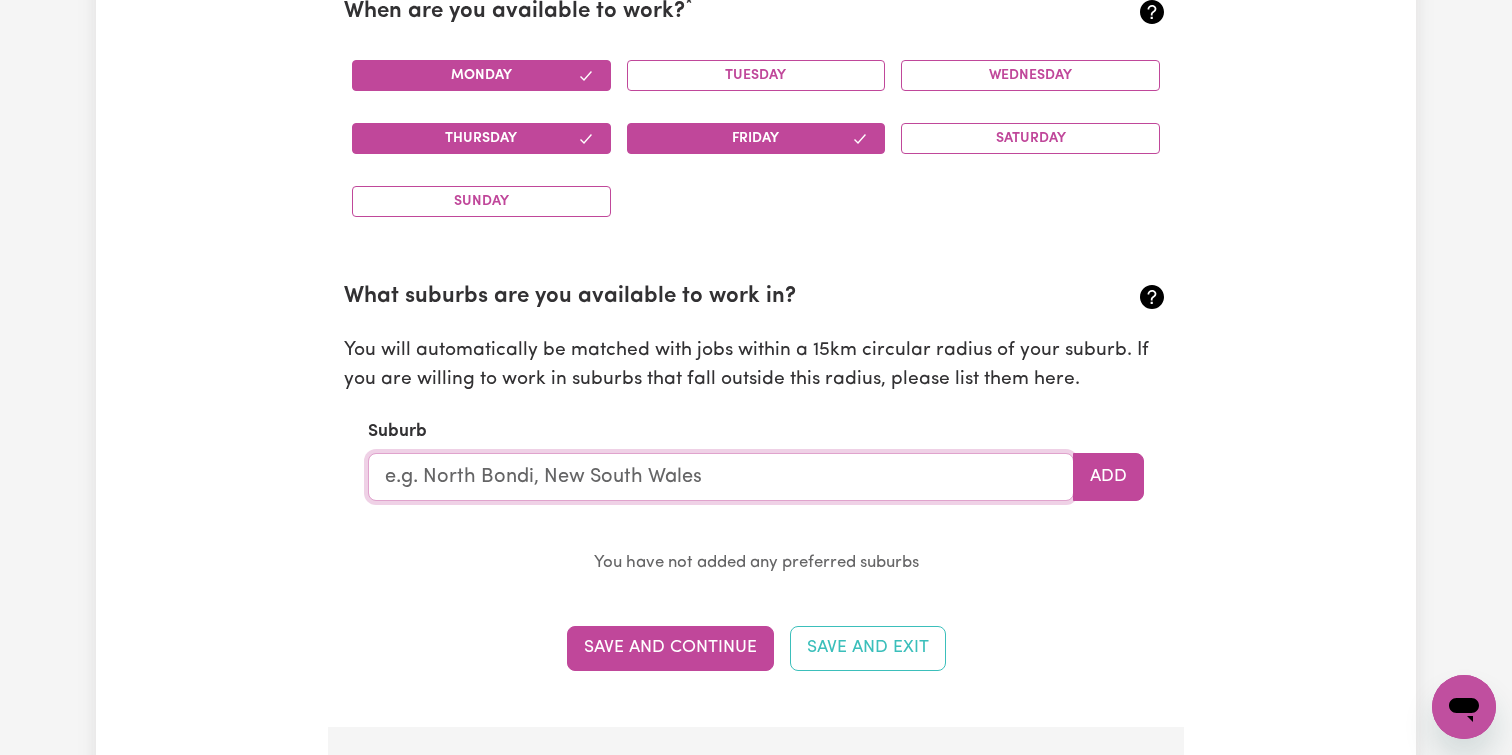 click at bounding box center (721, 477) 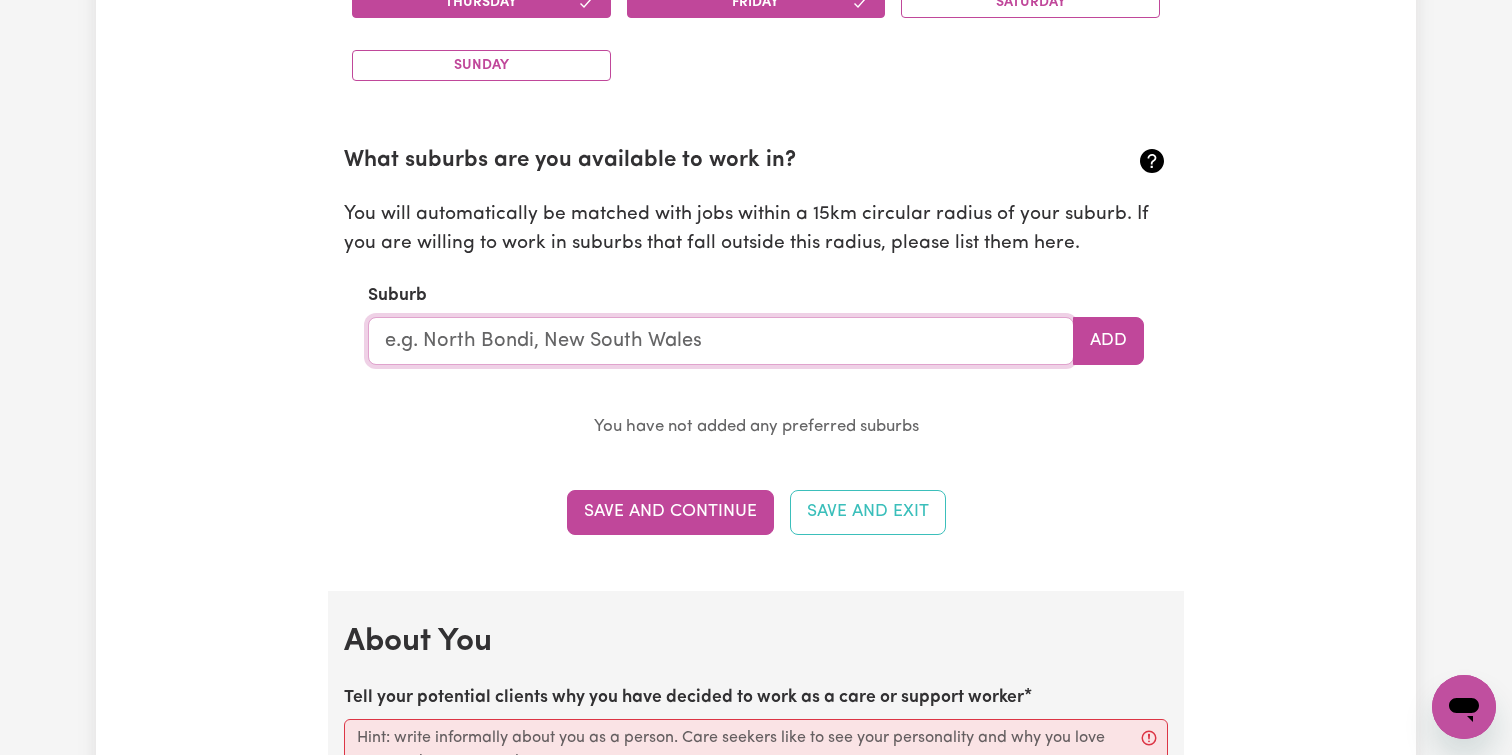 scroll, scrollTop: 2126, scrollLeft: 0, axis: vertical 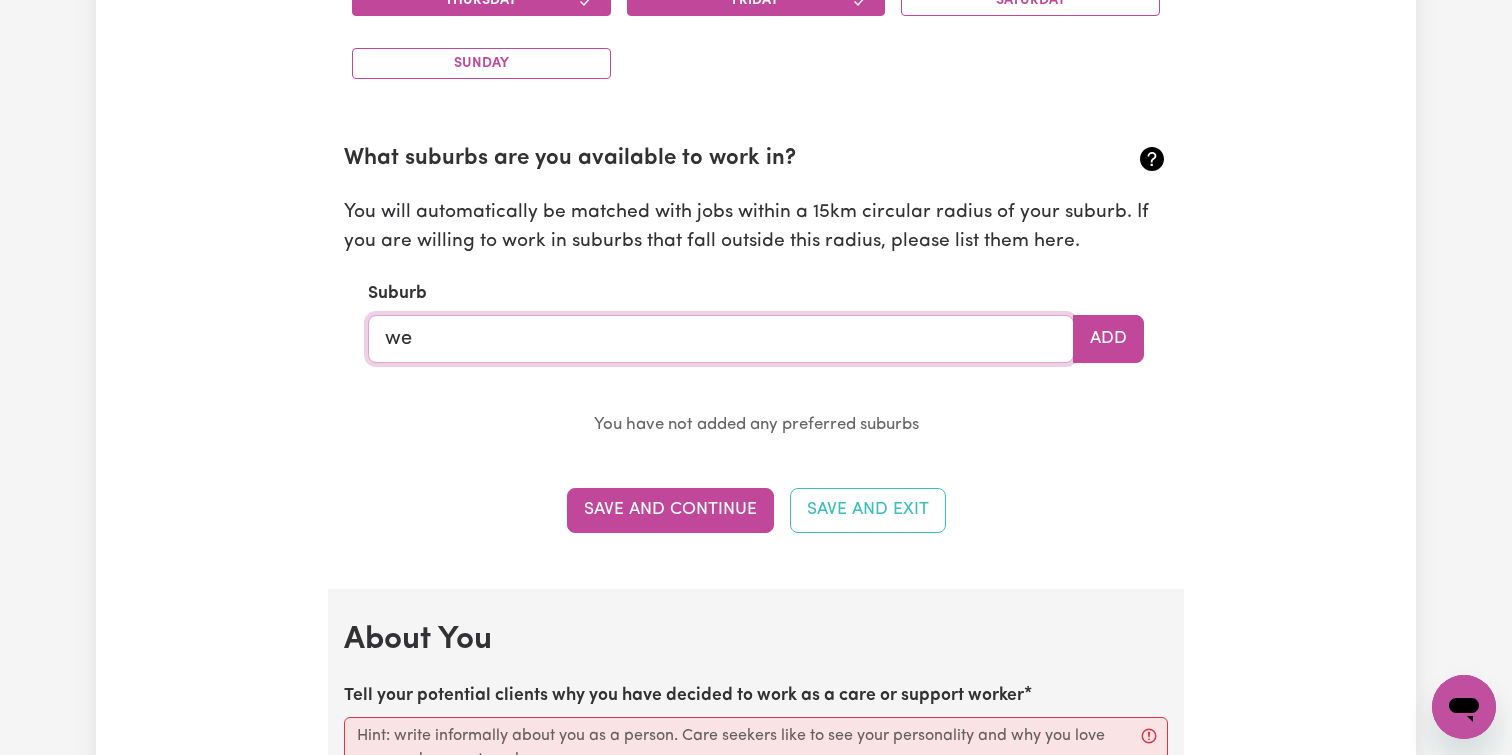 type on "wes" 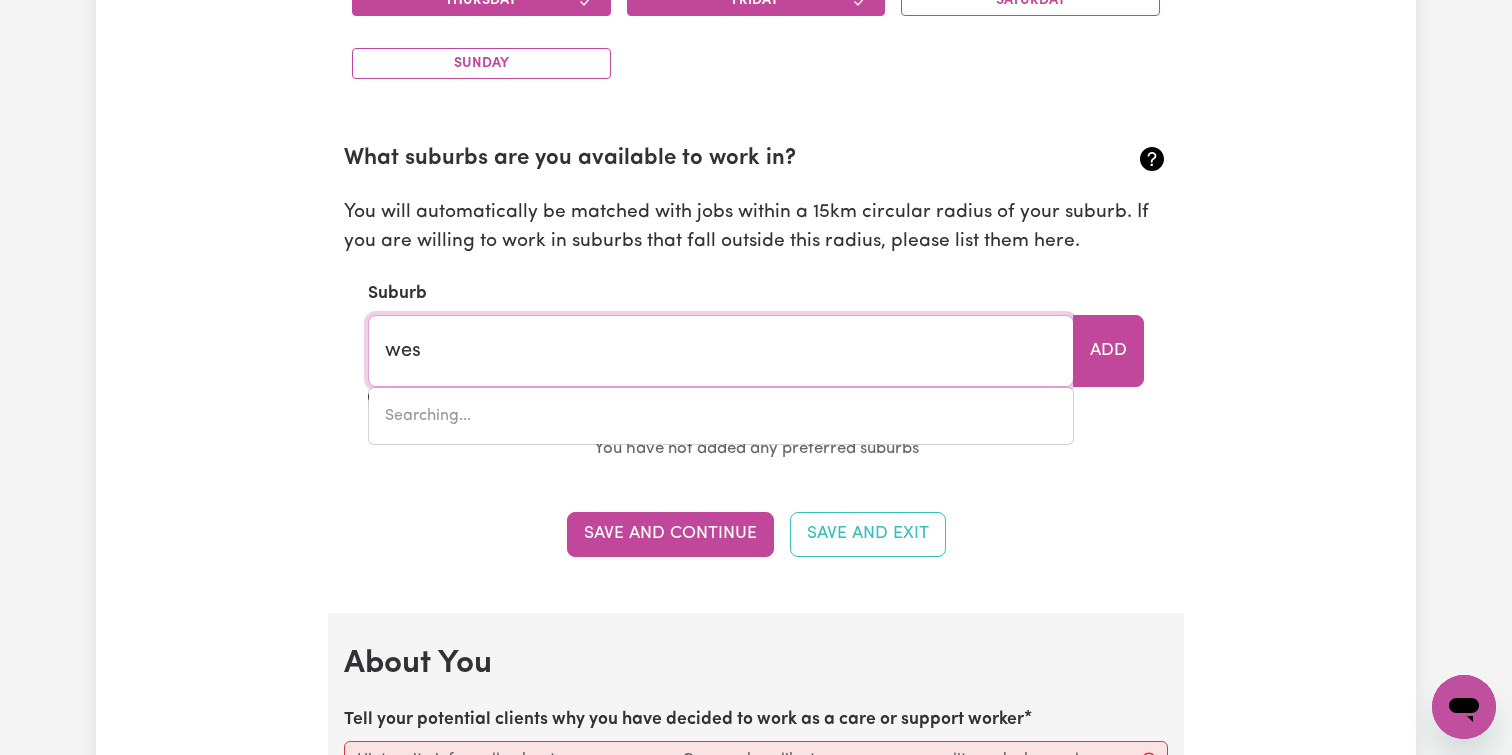 type on "wesBURN, Victoria, 3799" 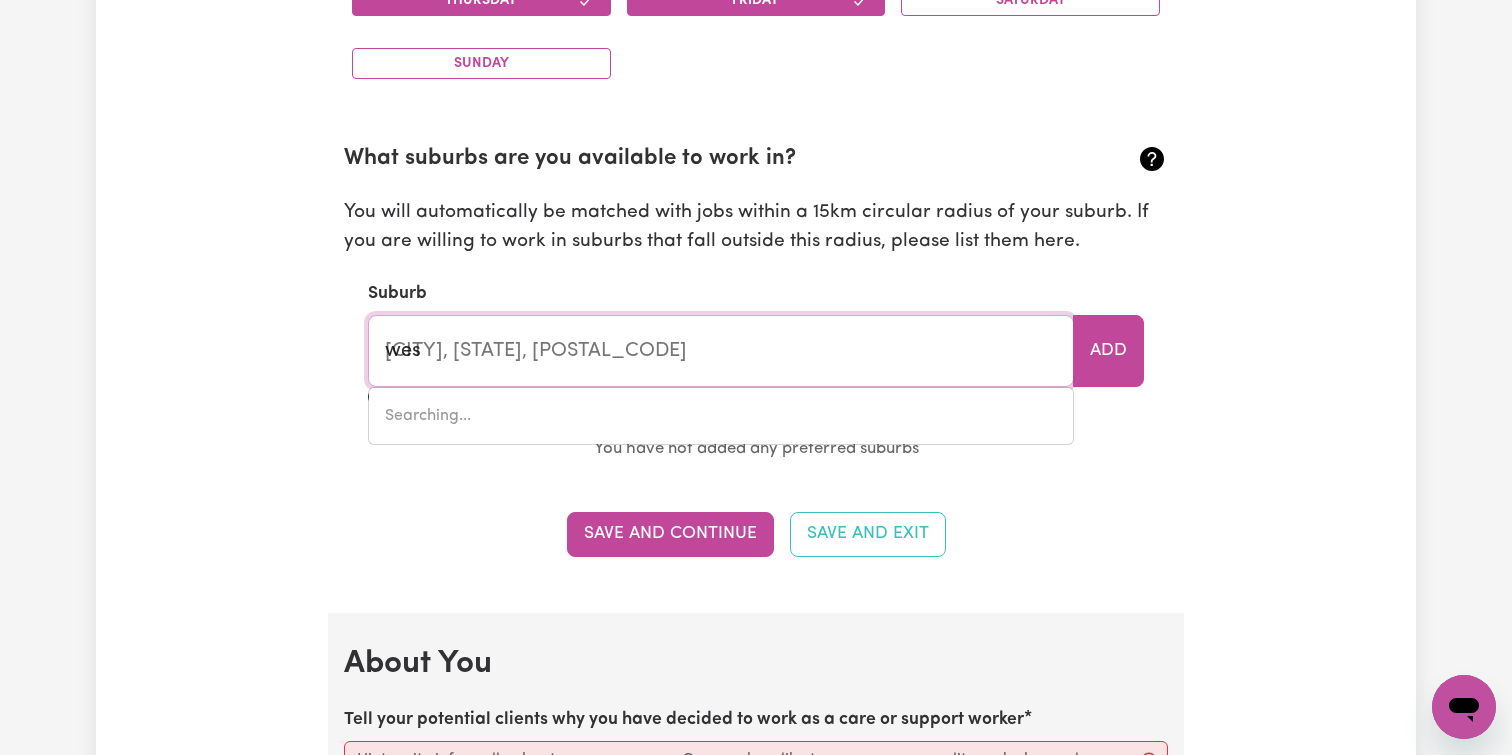 type on "west" 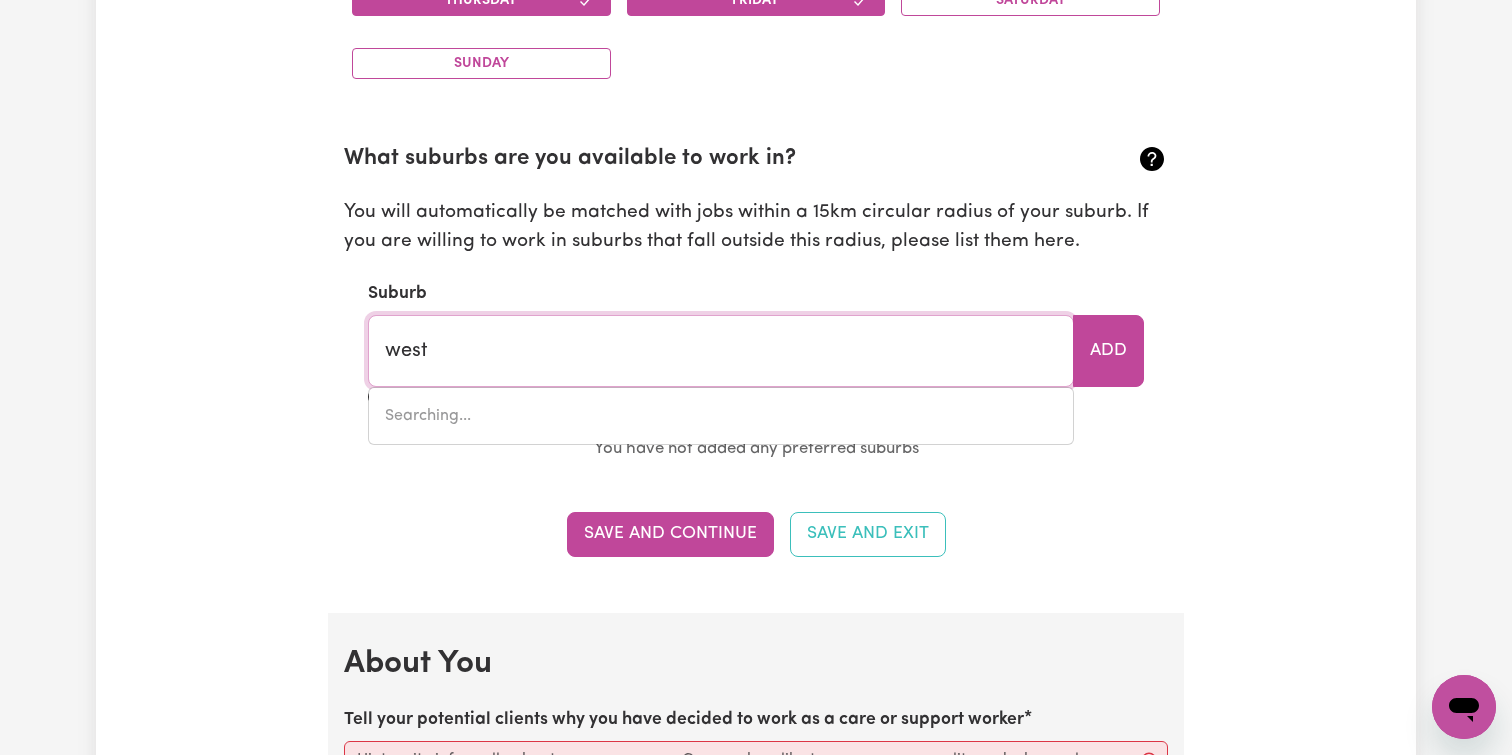 type on "west" 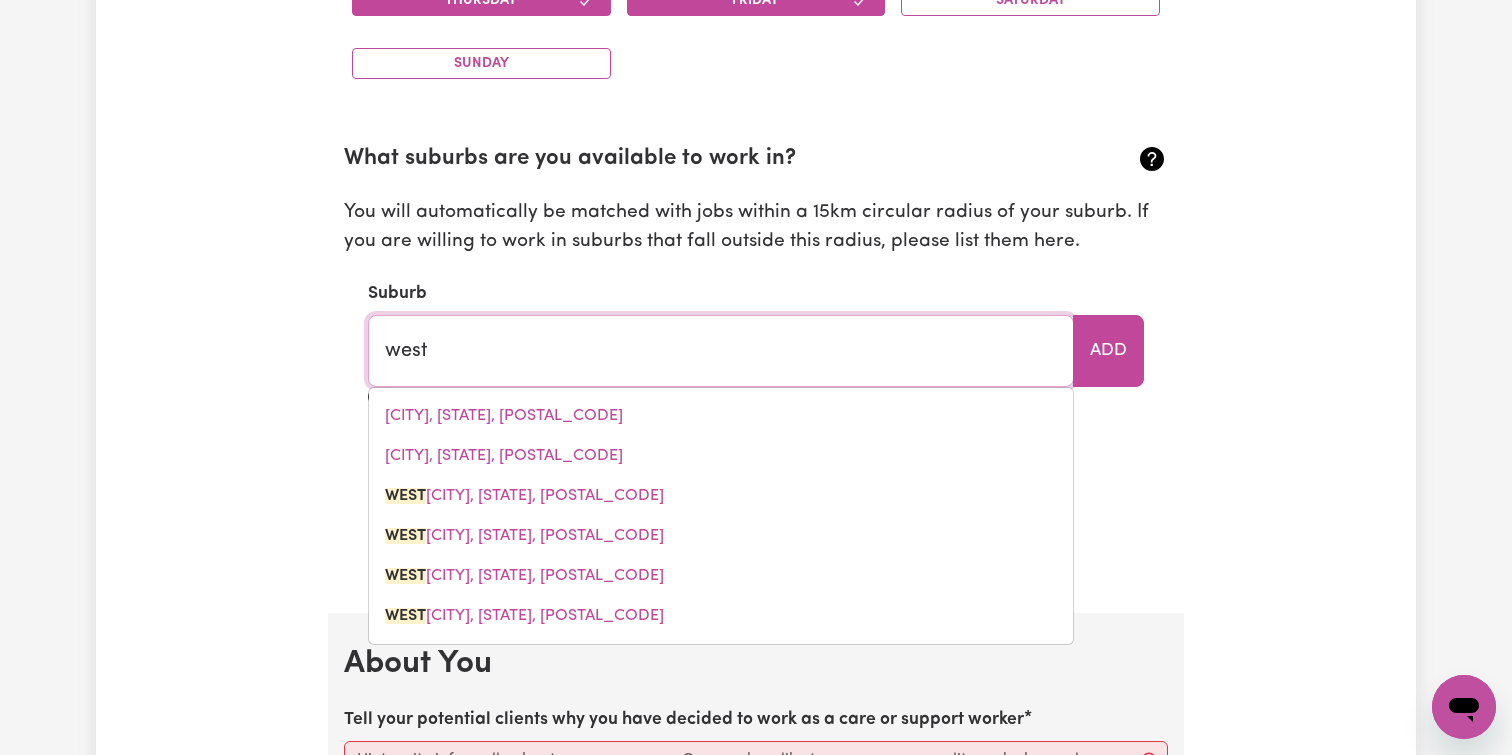 type on "west ALBURY, New South Wales, 2640" 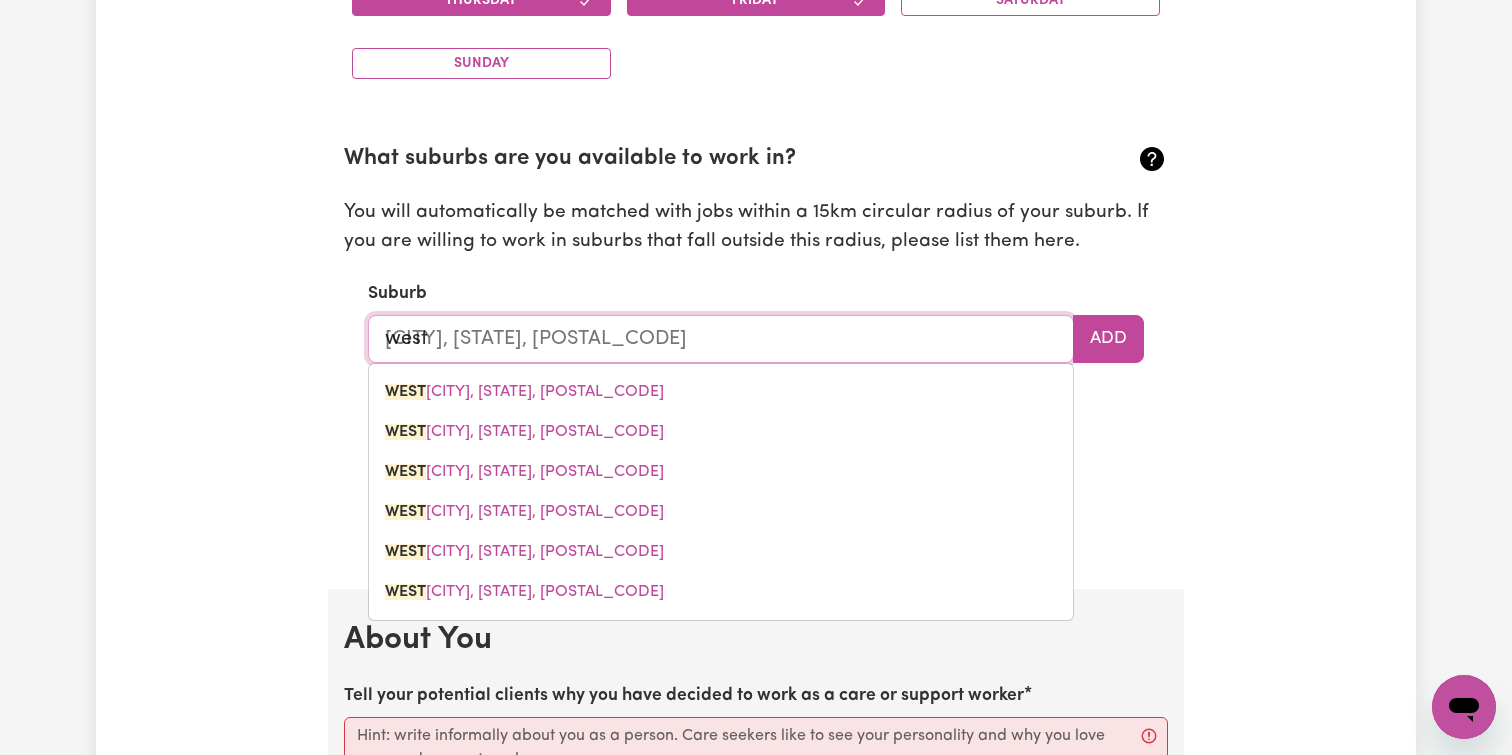 type on "west h" 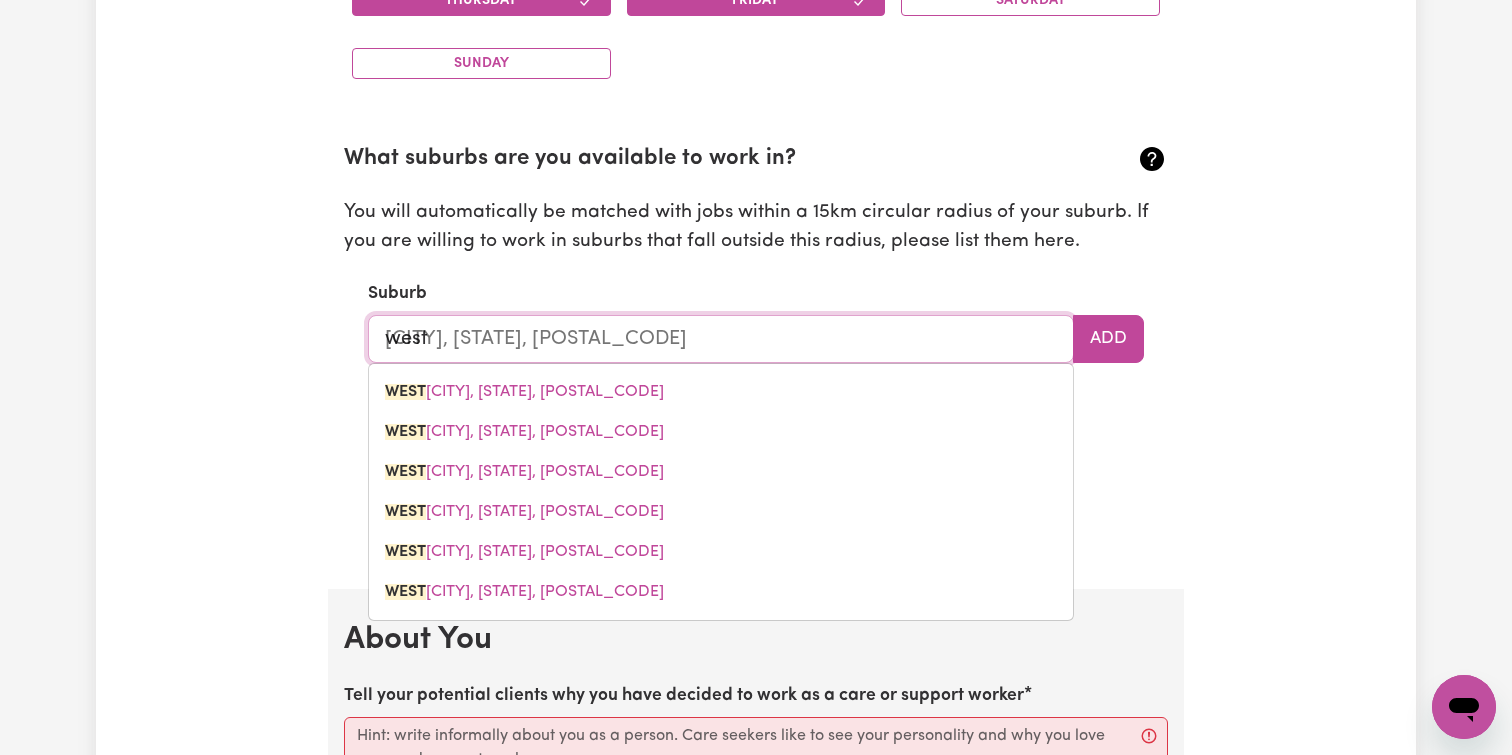 type 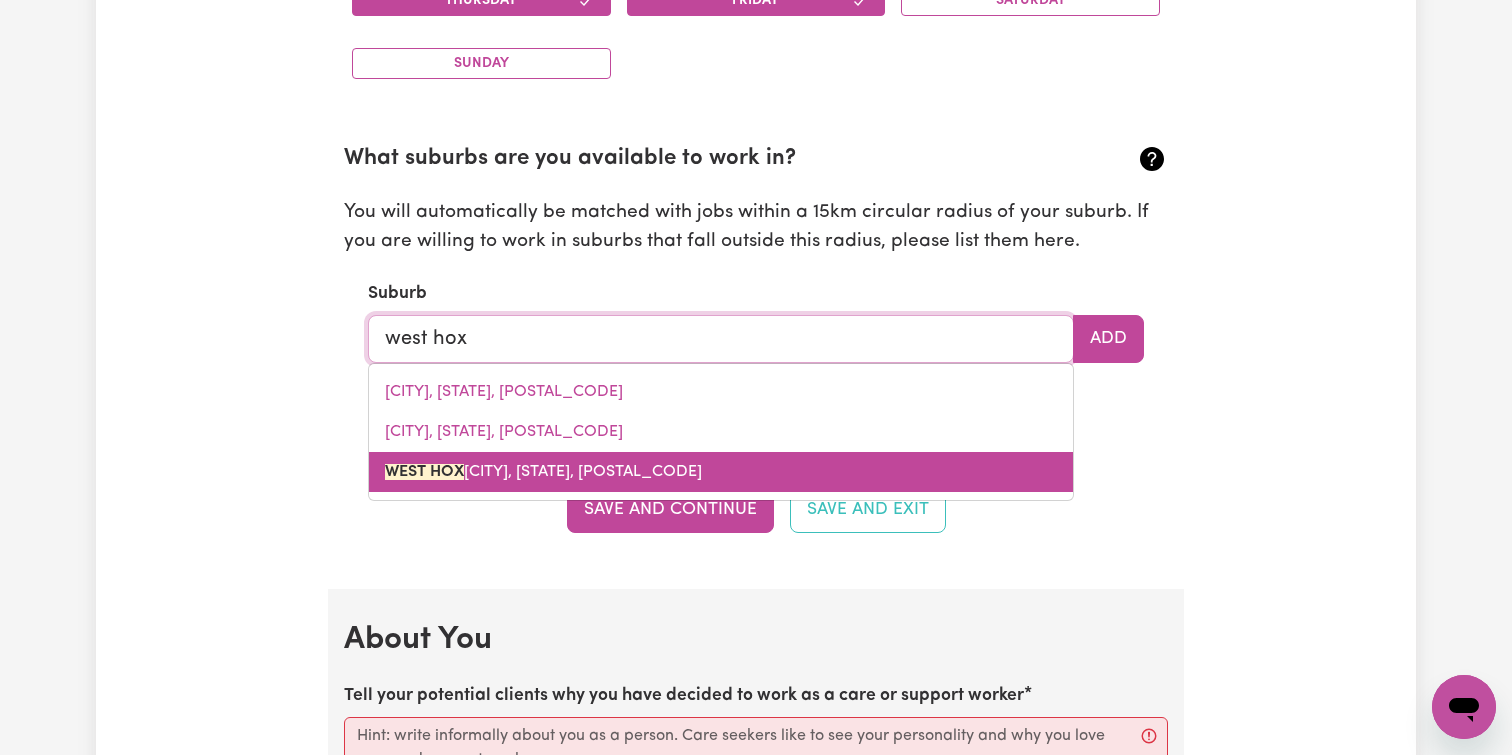 click on "WEST HOX TON, New South Wales, 2171" at bounding box center (721, 472) 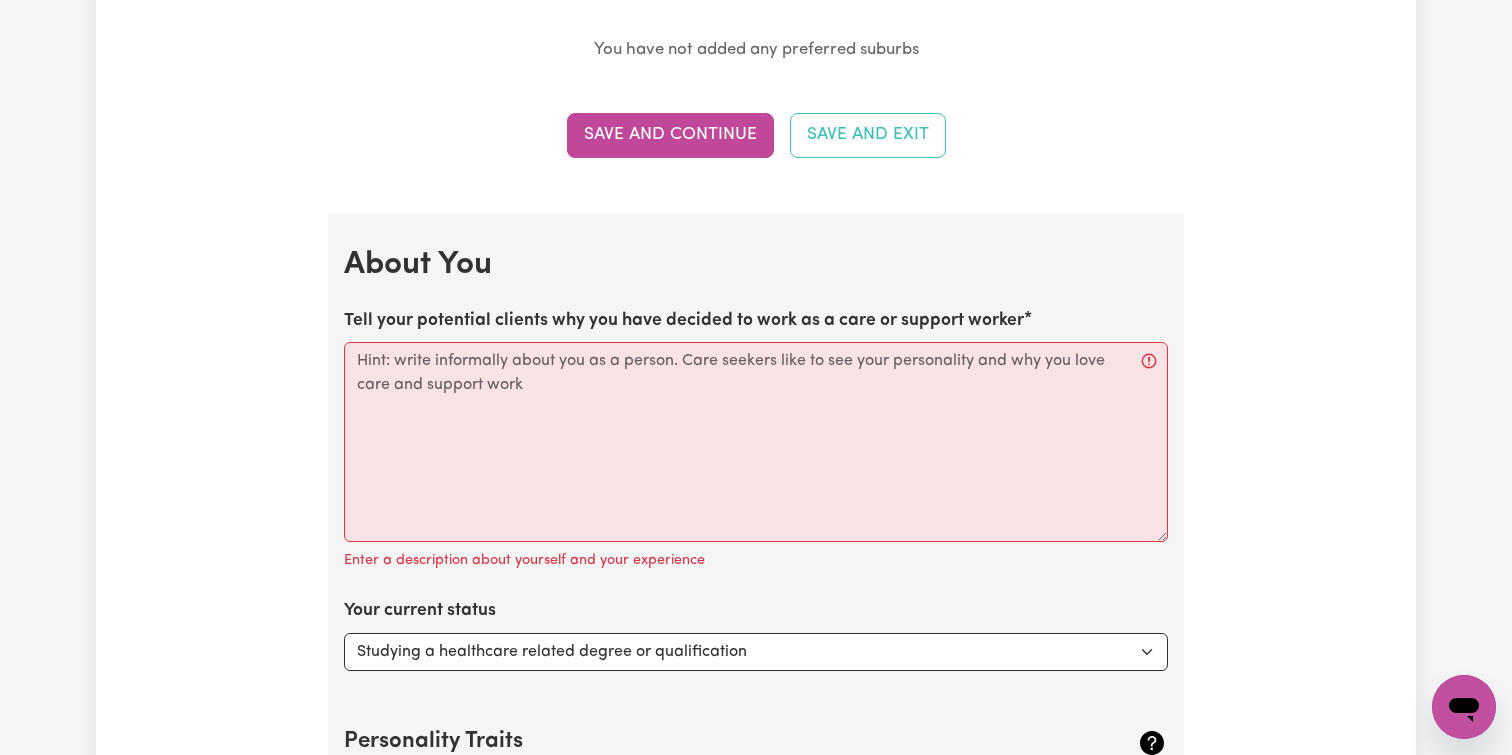 scroll, scrollTop: 2500, scrollLeft: 0, axis: vertical 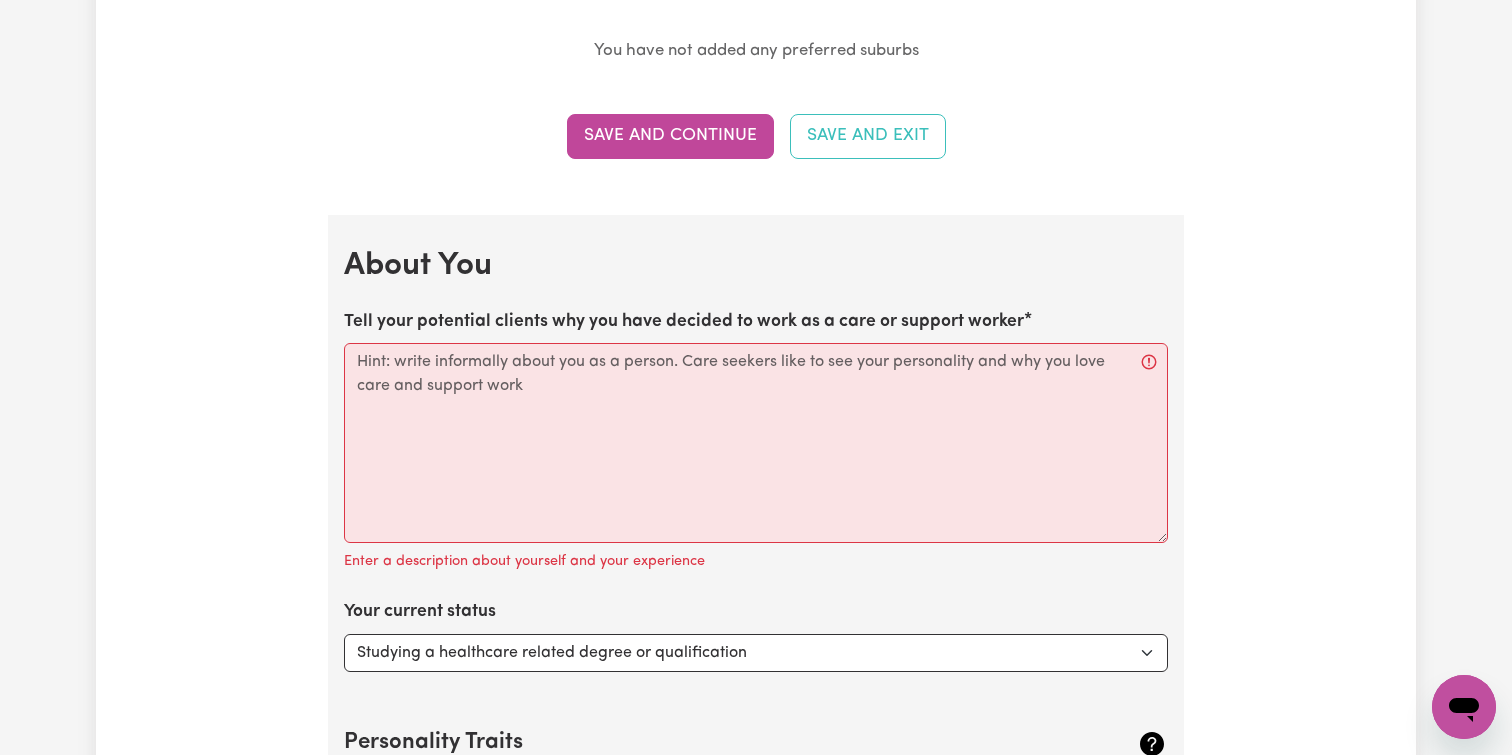 type on "[CITY], New South Wales, [POSTAL_CODE]" 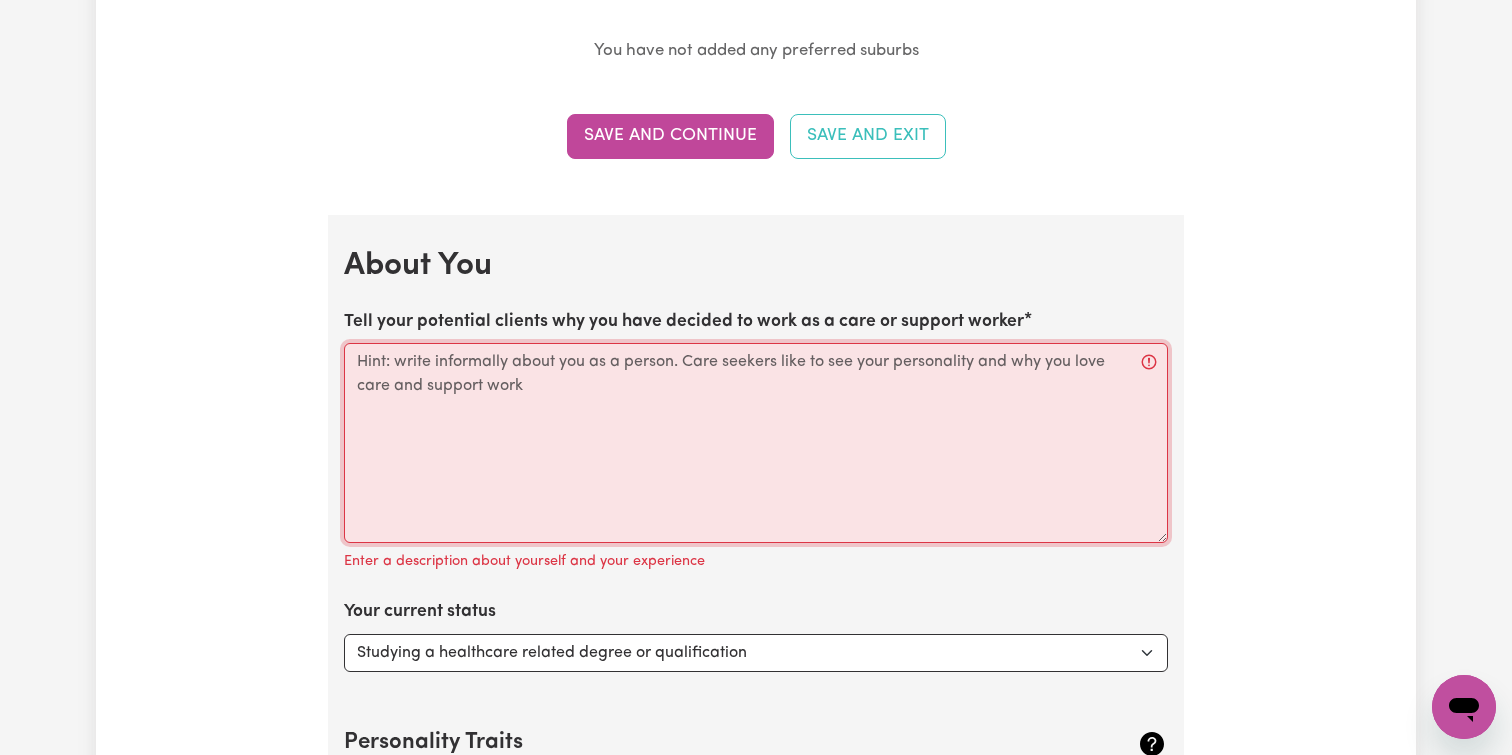 click on "Tell your potential clients why you have decided to work as a care or support worker" at bounding box center (756, 443) 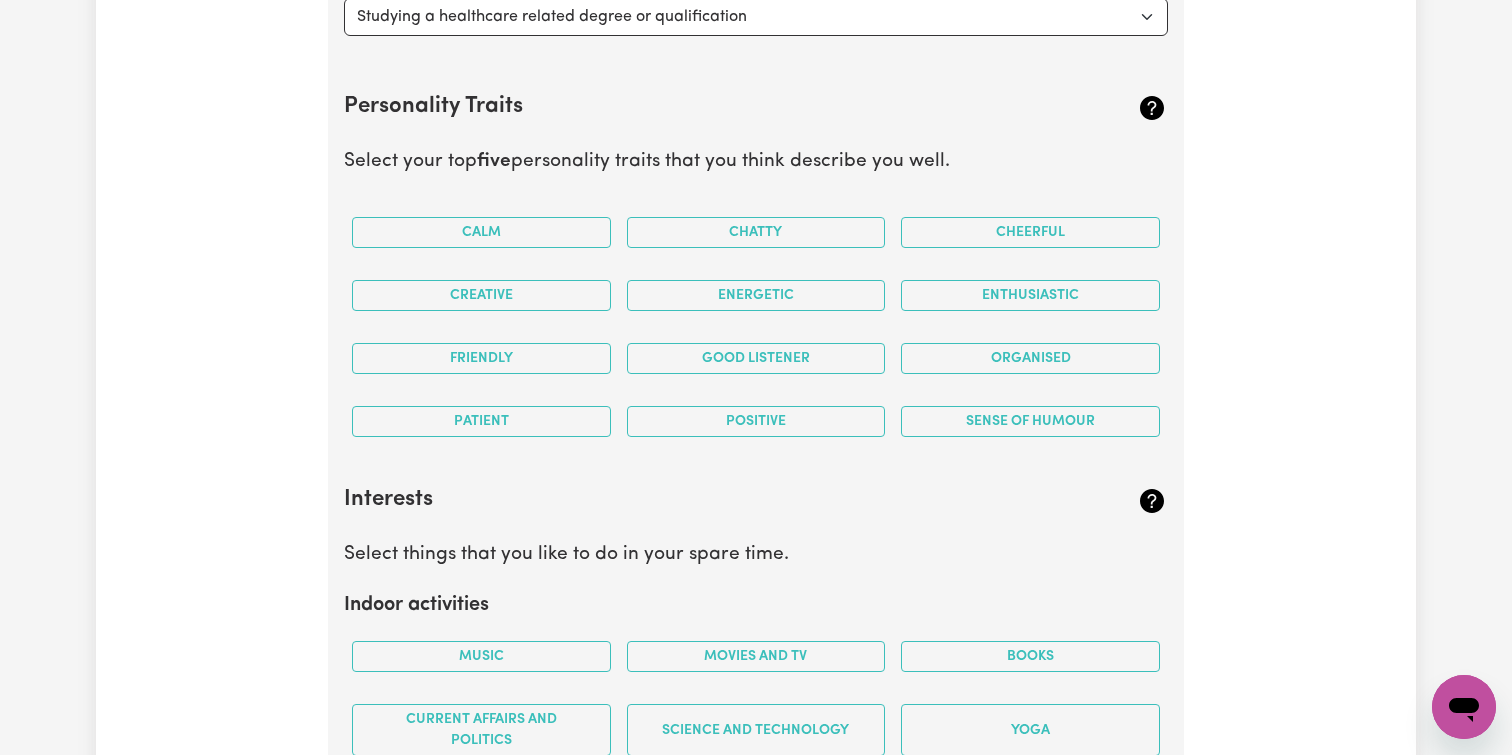 scroll, scrollTop: 3137, scrollLeft: 0, axis: vertical 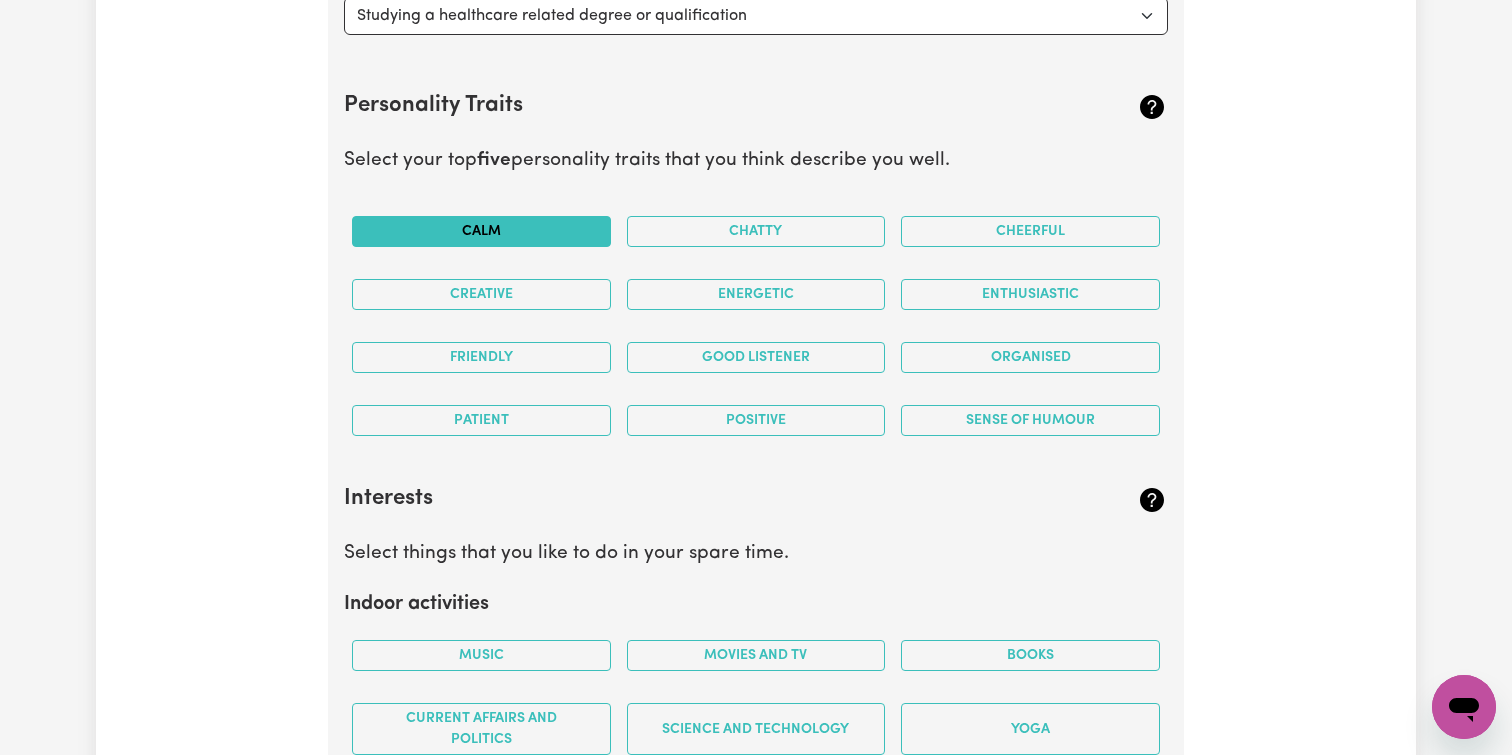 click on "Calm" at bounding box center (481, 231) 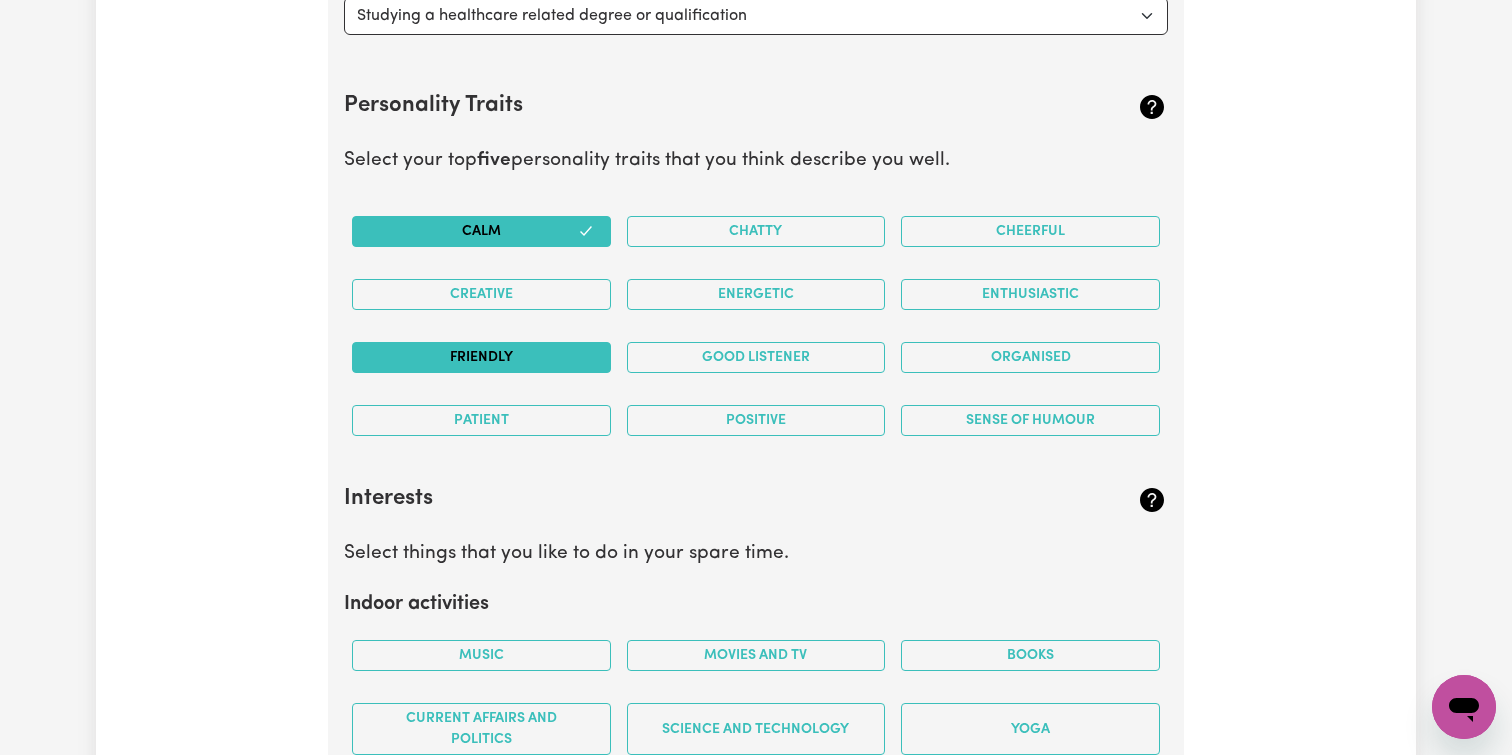 click on "Friendly" at bounding box center [481, 357] 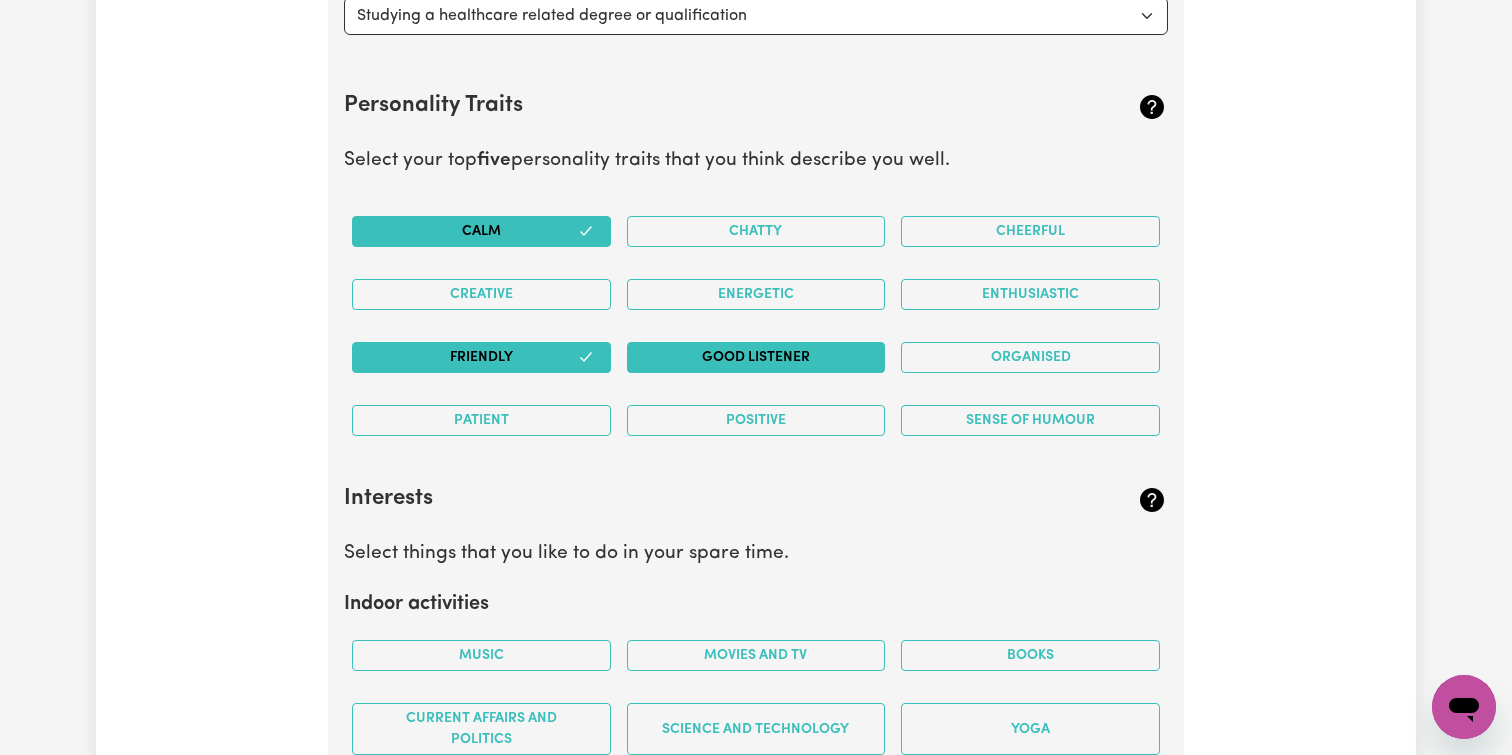 click on "Good Listener" at bounding box center (756, 357) 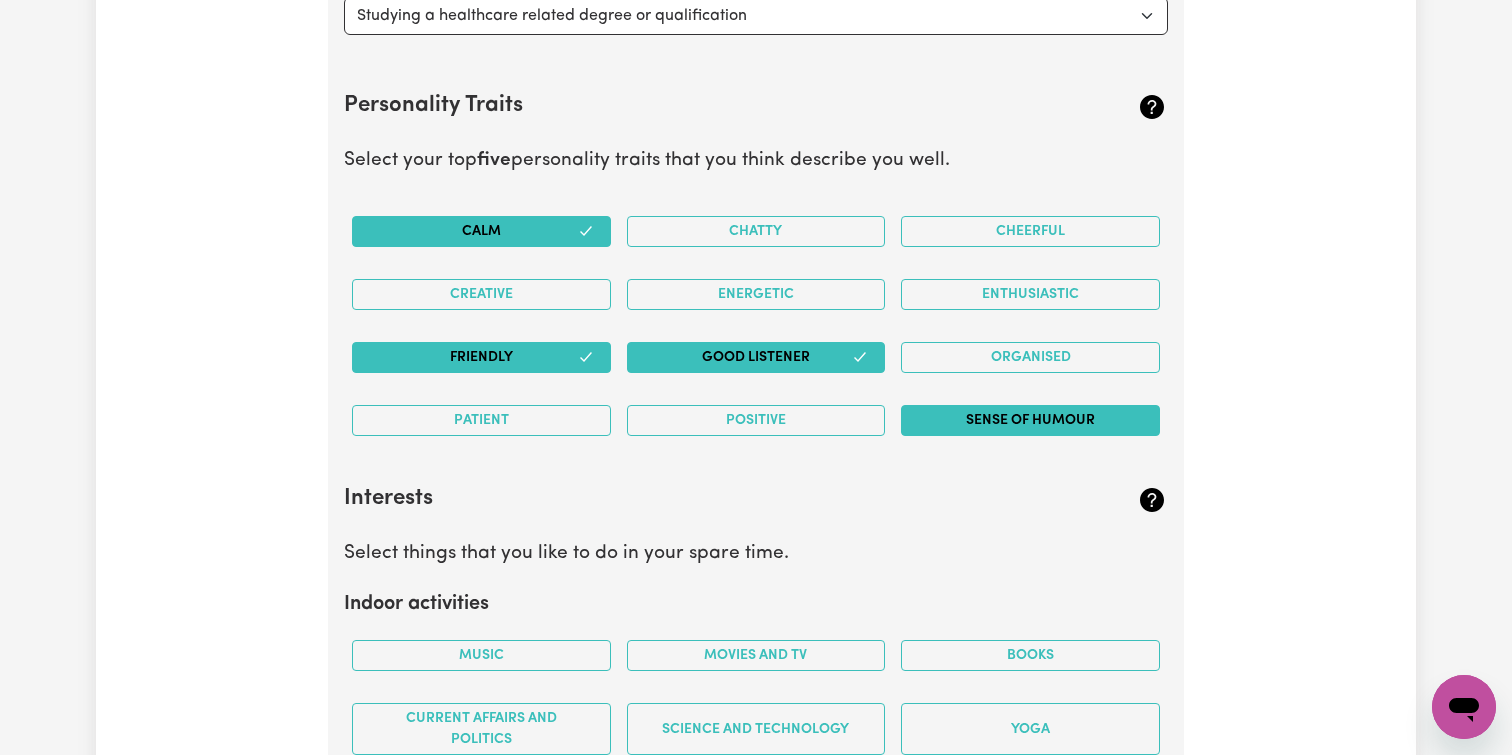 click on "Sense of Humour" at bounding box center [1030, 420] 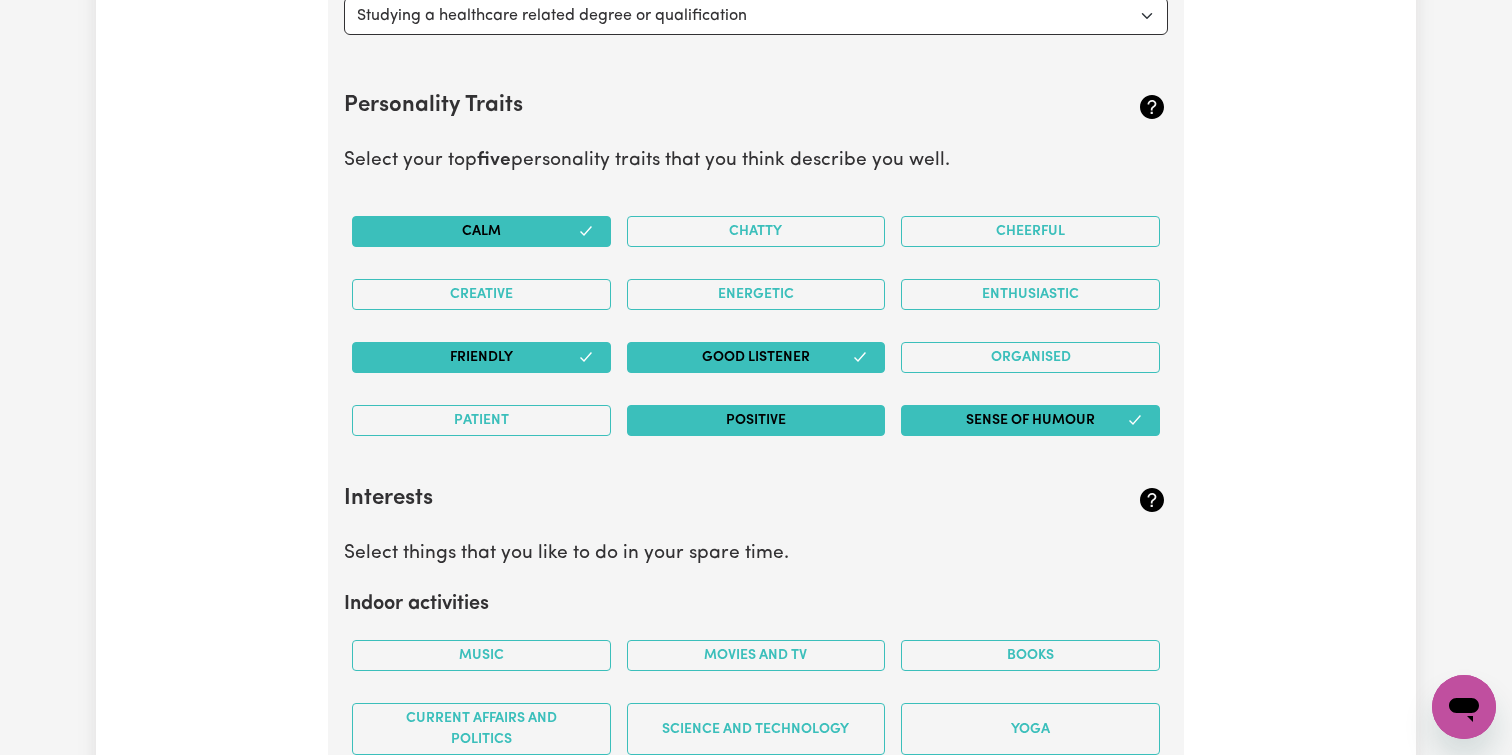 click on "Positive" at bounding box center [756, 420] 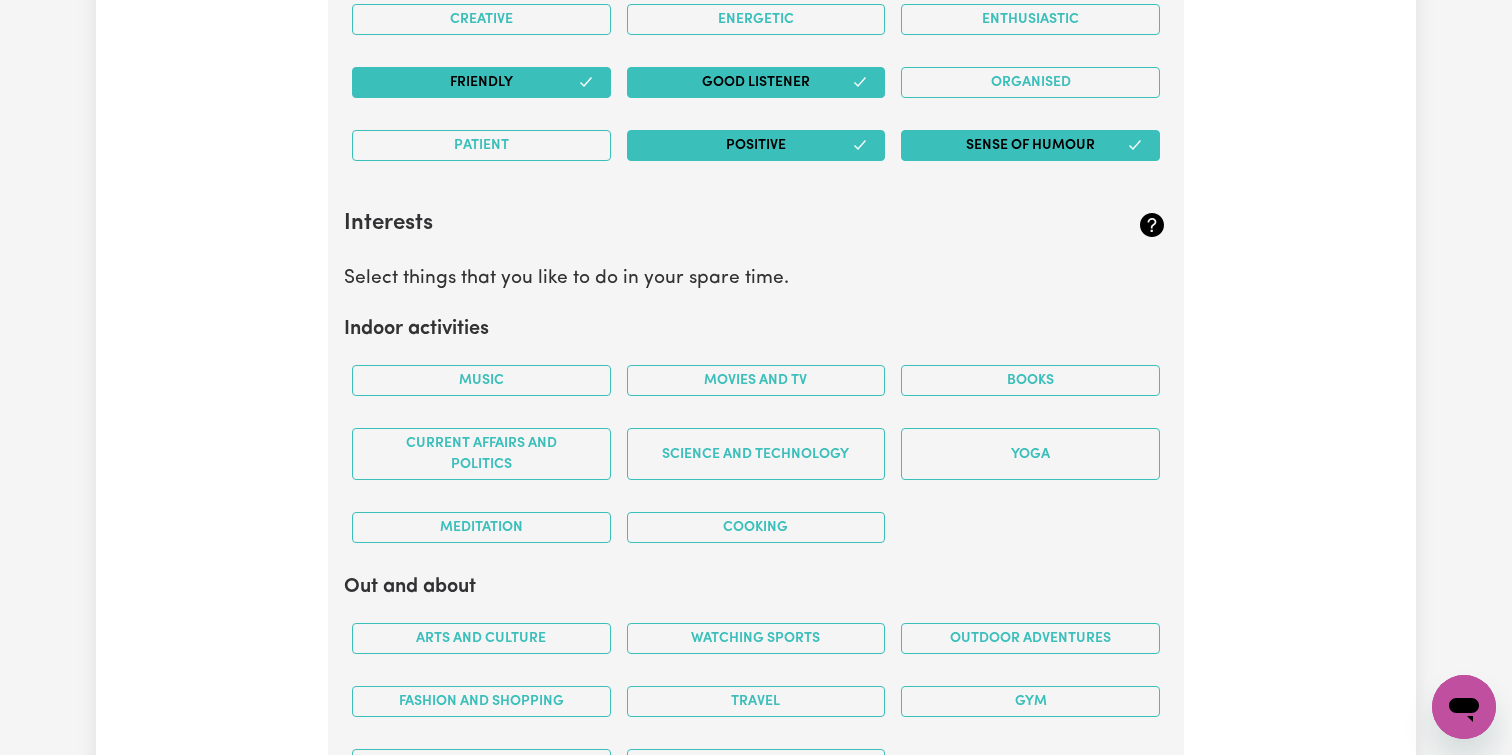 scroll, scrollTop: 3414, scrollLeft: 0, axis: vertical 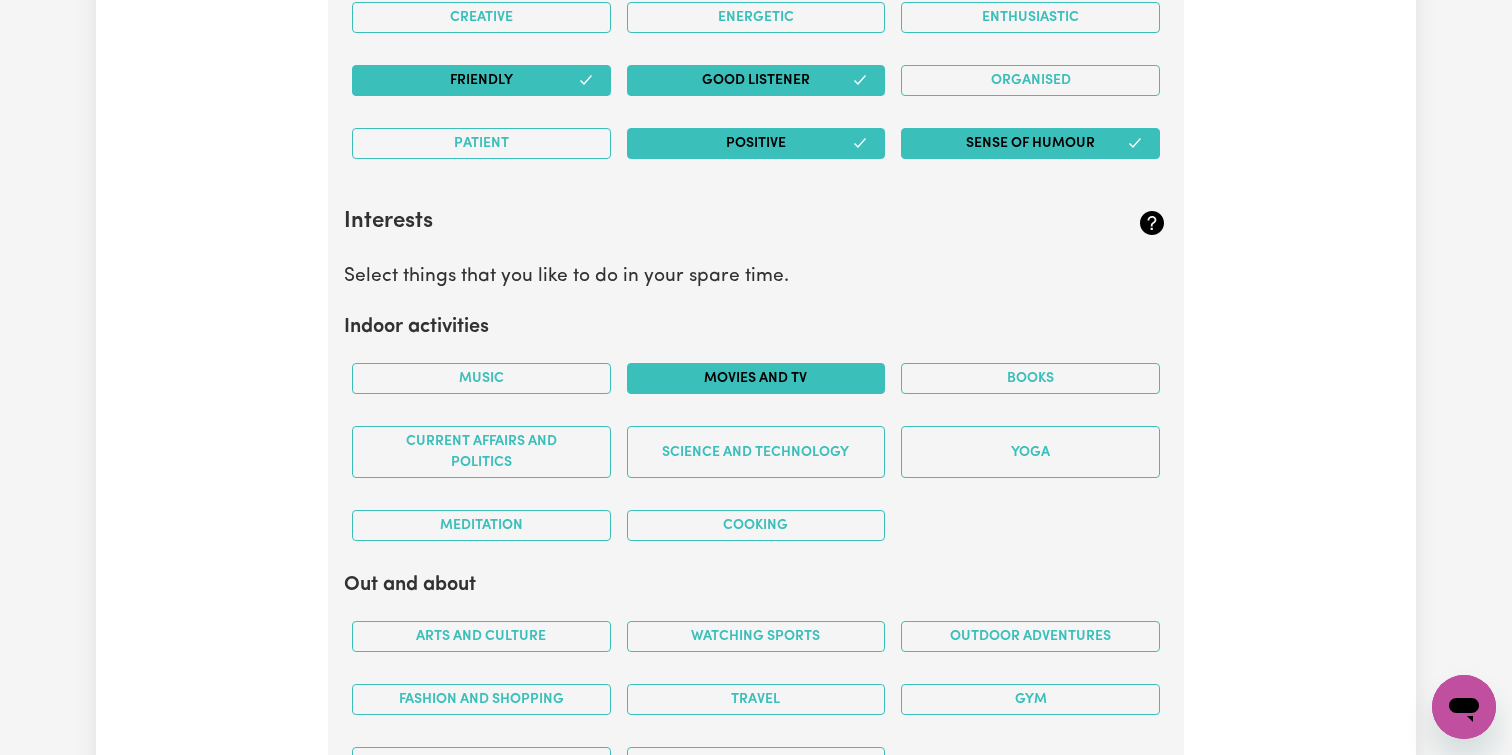 click on "Movies and TV" at bounding box center (756, 378) 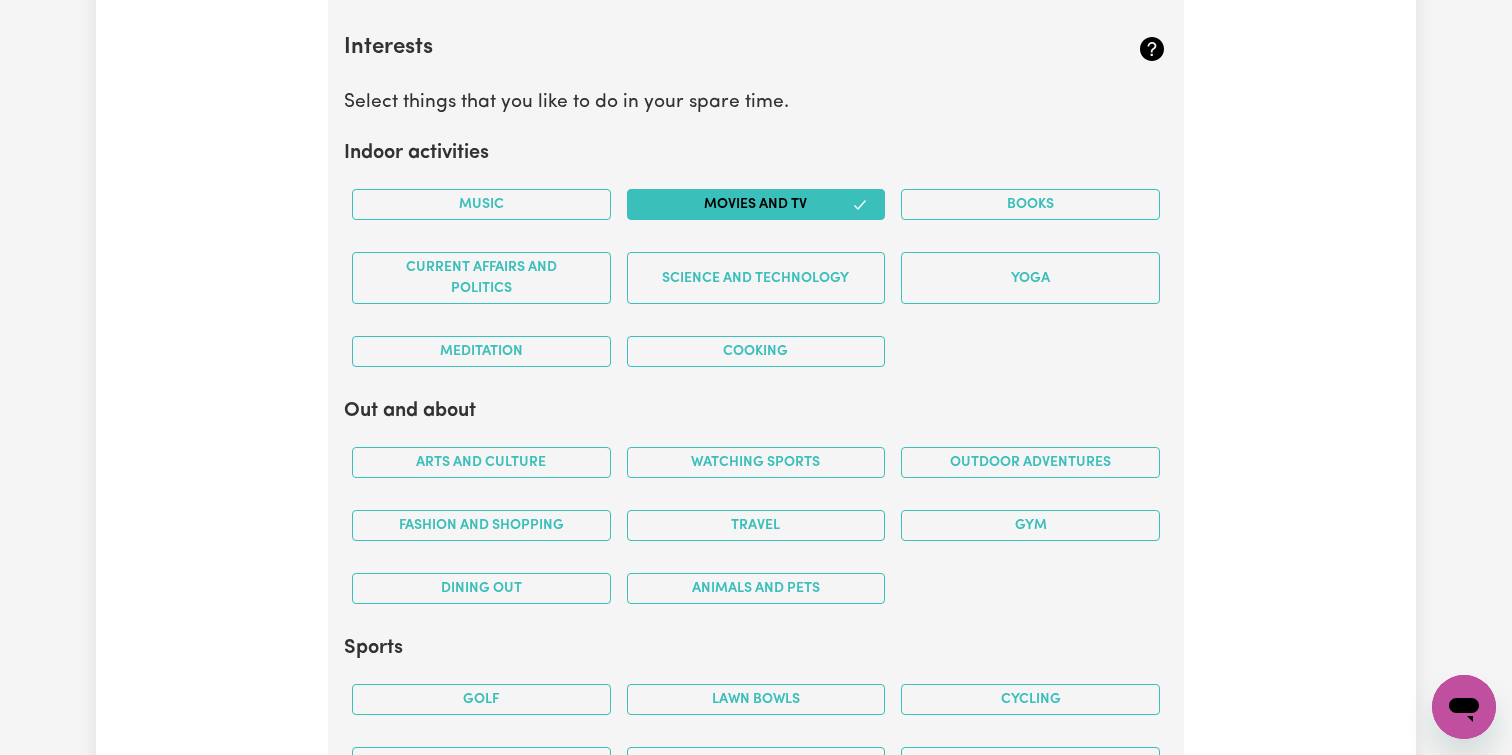 scroll, scrollTop: 3596, scrollLeft: 0, axis: vertical 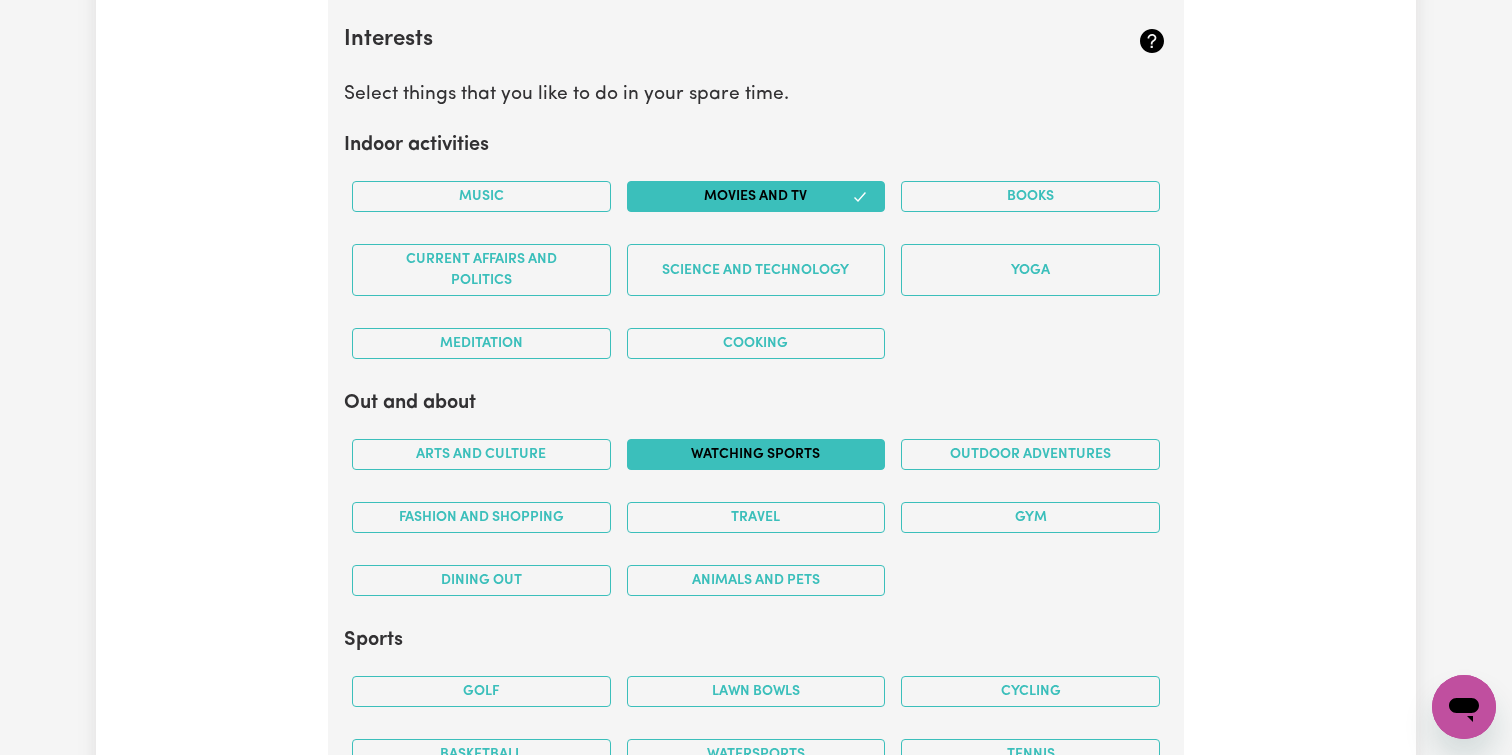 click on "Watching sports" at bounding box center [756, 454] 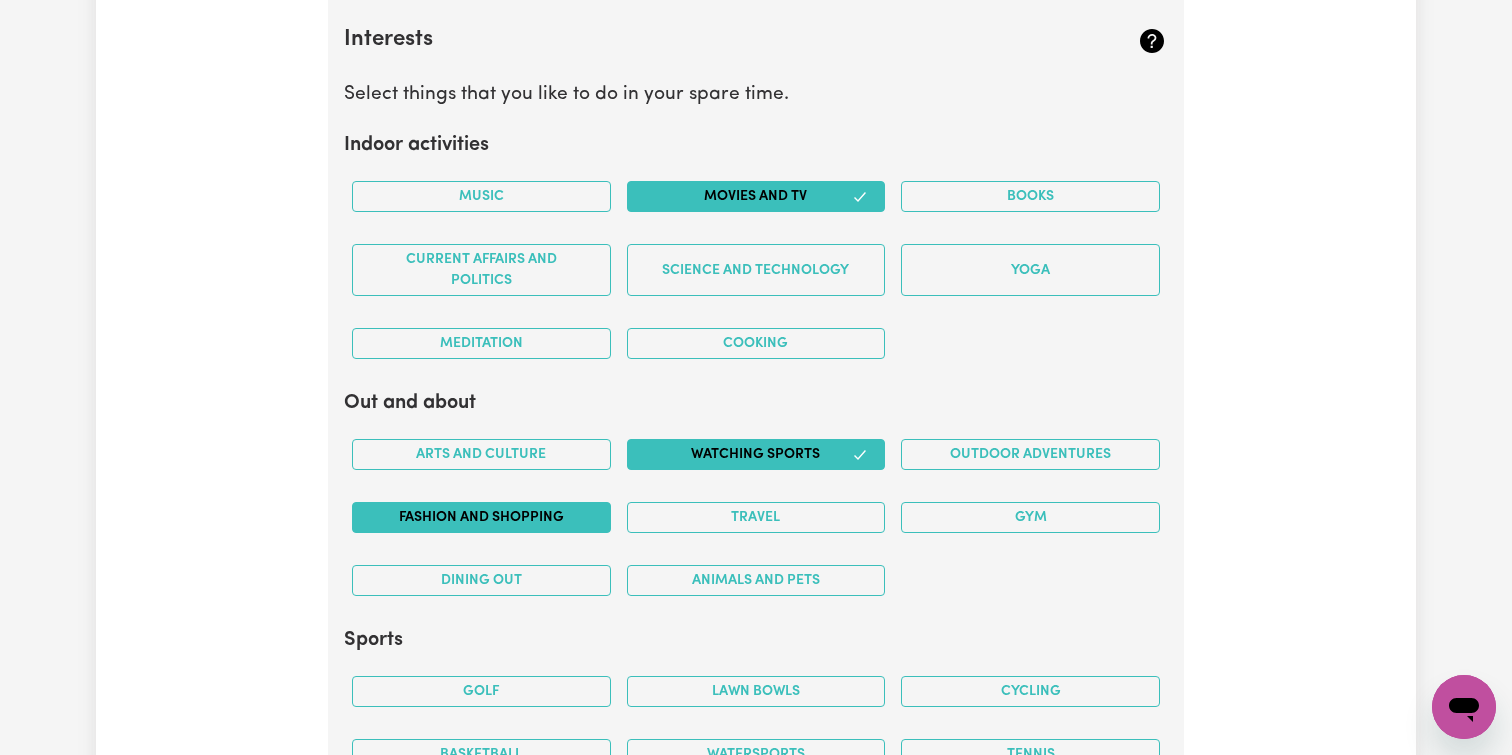click on "Fashion and shopping" at bounding box center [481, 517] 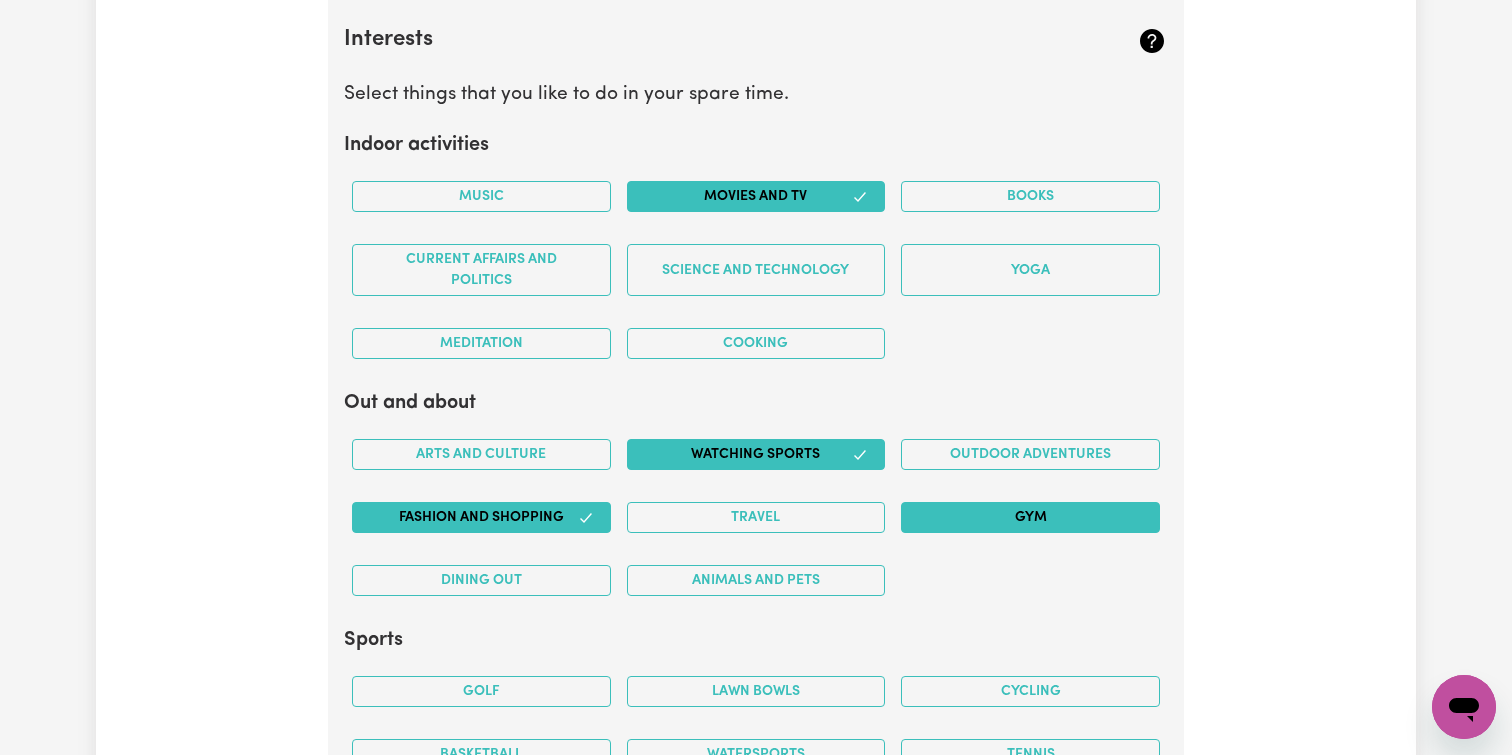 click on "Gym" at bounding box center (1030, 517) 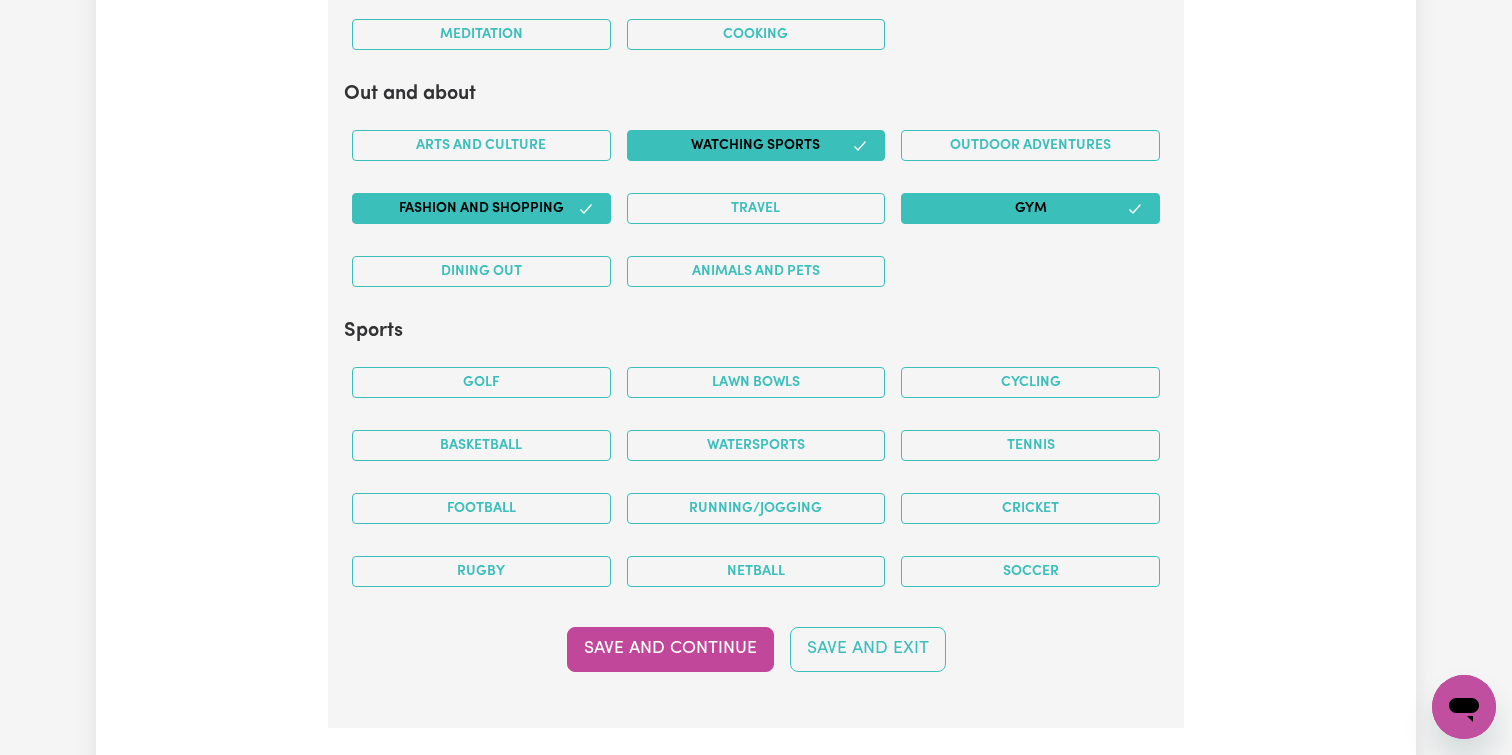 scroll, scrollTop: 3909, scrollLeft: 0, axis: vertical 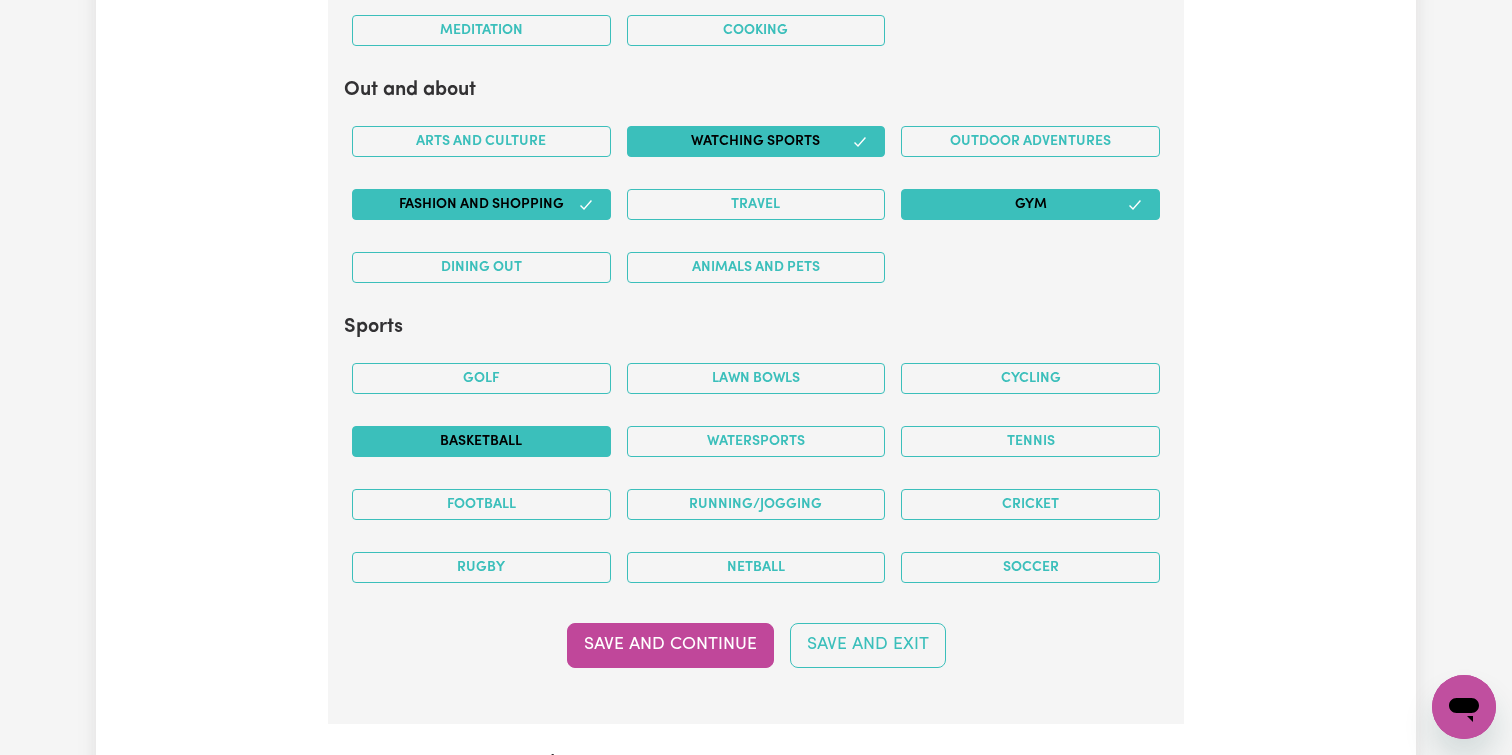 click on "Basketball" at bounding box center (481, 441) 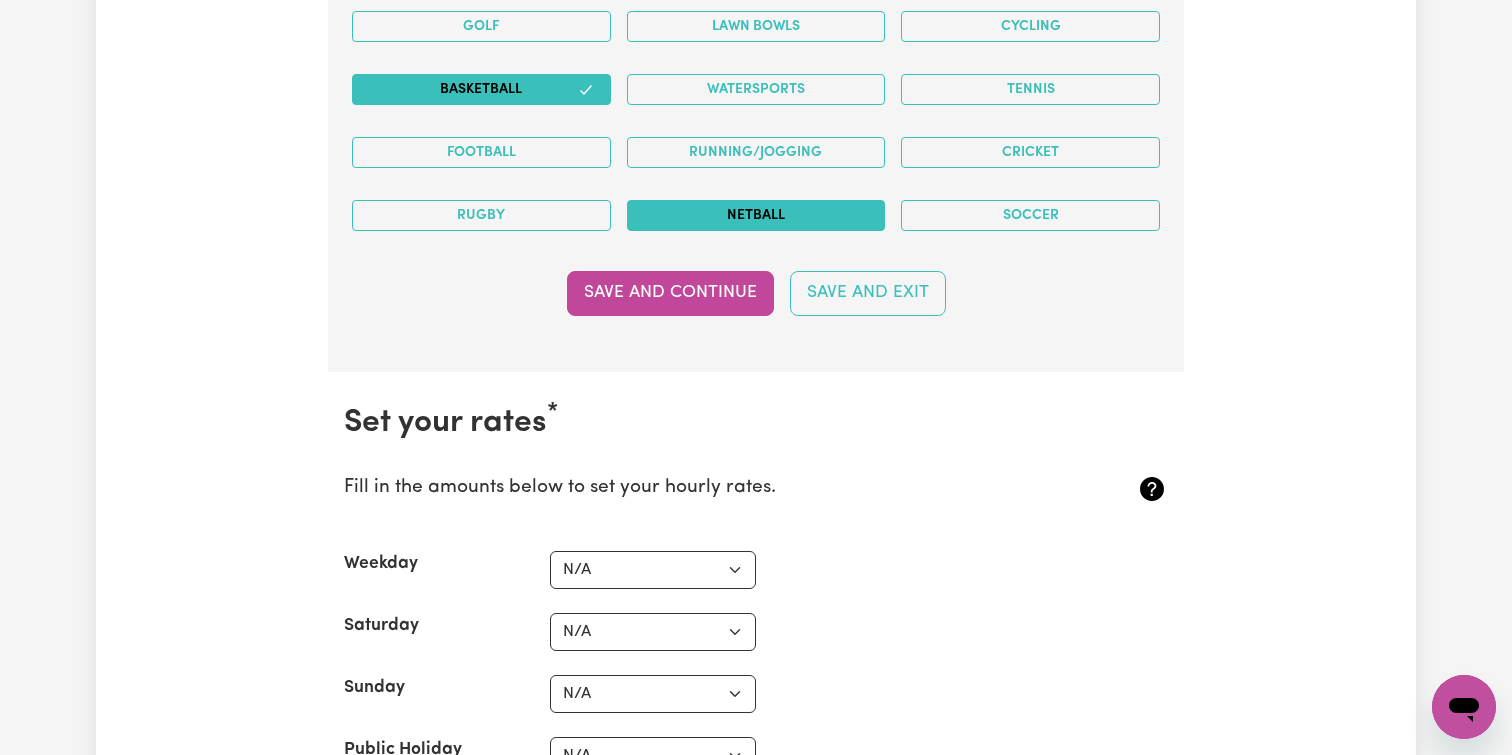 scroll, scrollTop: 4595, scrollLeft: 0, axis: vertical 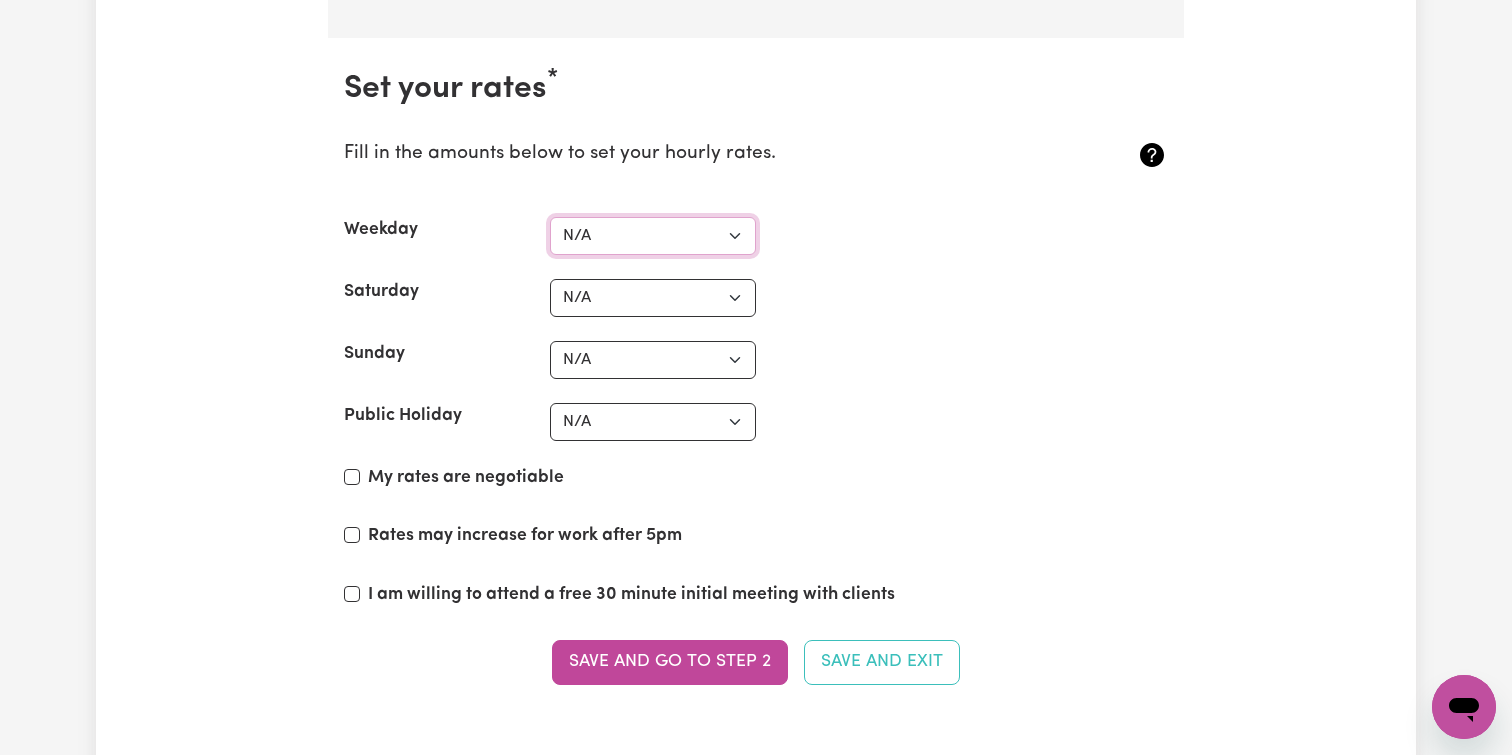 click on "N/A $37 $38 $39 $40 $41 $42 $43 $44 $45 $46 $47 $48 $49 $50 $51 $52 $53 $54 $55 $56 $57 $58 $59 $60 $61 $62 $63 $64 $65 $66 $67 $68 $69 $70 $71 $72 $73 $74 $75 $76 $77 $78 $79 $80 $81 $82 $83 $84 $85 $86 $87 $88 $89 $90 $91 $92 $93 $94 $95 $96 $97 $98 $99 $100 $101 $102 $103 $104 $105 $106 $107 $108 $109 $110 $111 $112 $113 $114 $115 $116 $117 $118 $119 $120 $121 $122 $123 $124 $125 $126 $127 $128 $129 $130 $131 $132 $133 $134 $135 $136 $137 $138 $139 $140 $141 $142 $143 $144 $145 $146 $147 $148 $149 $150 $151 $152 $153 $154 $155 $156 $157 $158 $159 $160 $161 $162" at bounding box center (653, 236) 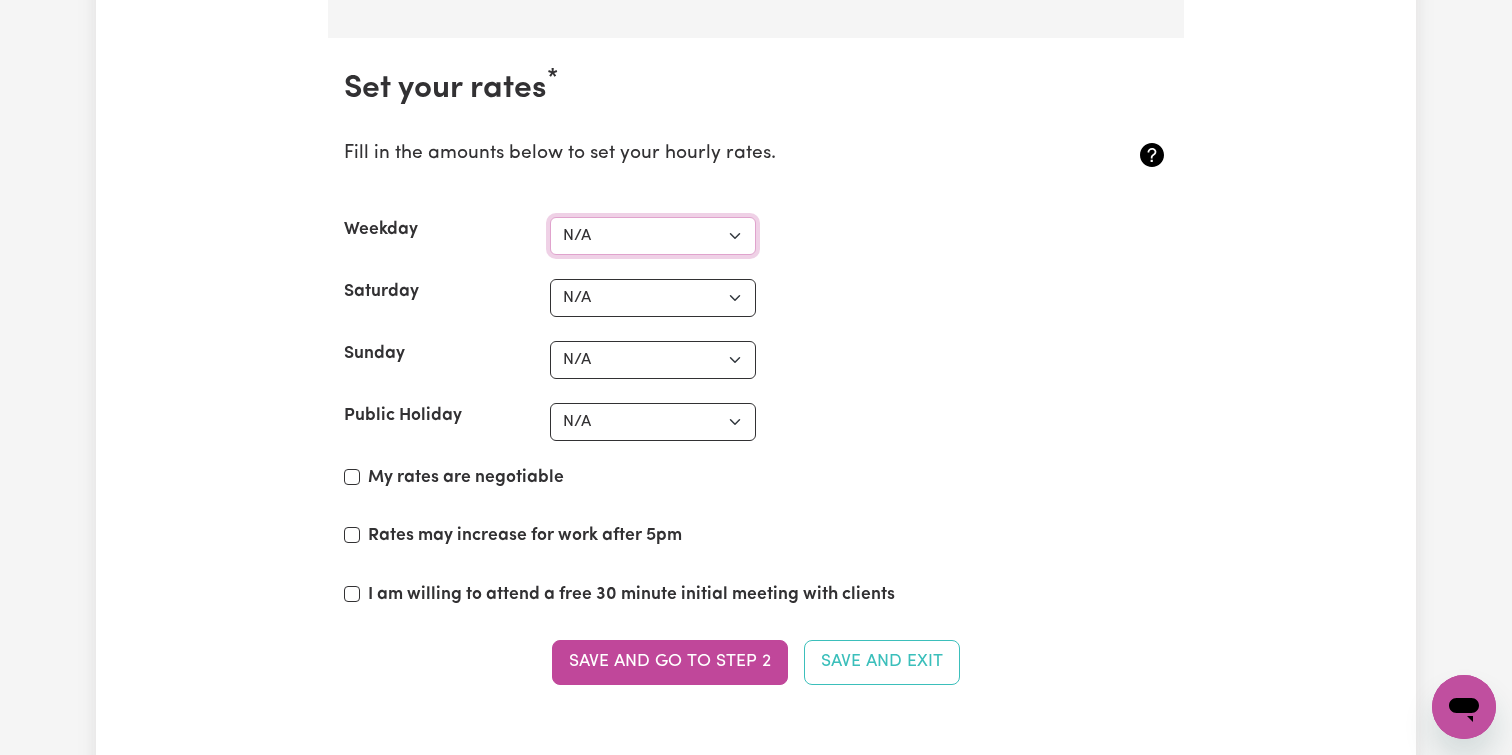 select on "42" 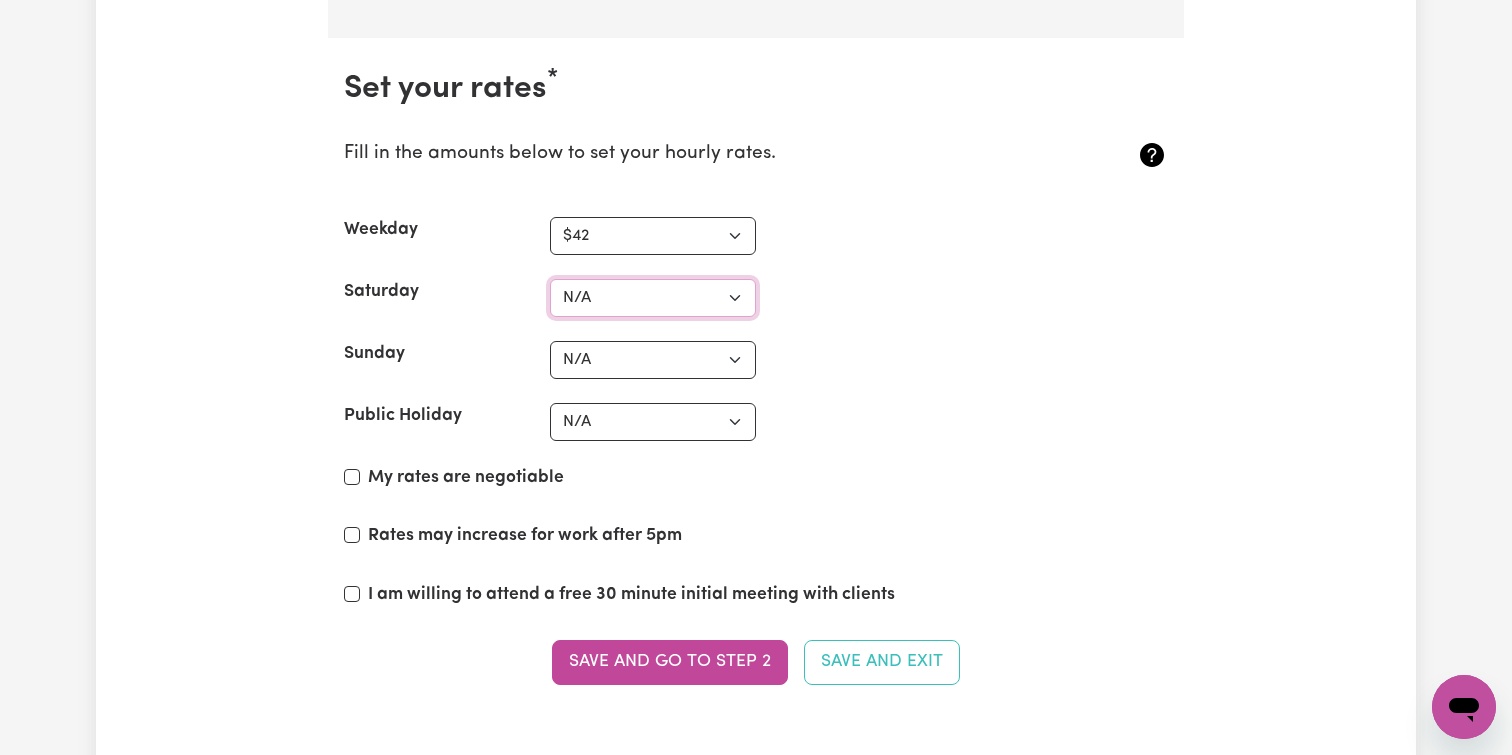 click on "N/A $37 $38 $39 $40 $41 $42 $43 $44 $45 $46 $47 $48 $49 $50 $51 $52 $53 $54 $55 $56 $57 $58 $59 $60 $61 $62 $63 $64 $65 $66 $67 $68 $69 $70 $71 $72 $73 $74 $75 $76 $77 $78 $79 $80 $81 $82 $83 $84 $85 $86 $87 $88 $89 $90 $91 $92 $93 $94 $95 $96 $97 $98 $99 $100 $101 $102 $103 $104 $105 $106 $107 $108 $109 $110 $111 $112 $113 $114 $115 $116 $117 $118 $119 $120 $121 $122 $123 $124 $125 $126 $127 $128 $129 $130 $131 $132 $133 $134 $135 $136 $137 $138 $139 $140 $141 $142 $143 $144 $145 $146 $147 $148 $149 $150 $151 $152 $153 $154 $155 $156 $157 $158 $159 $160 $161 $162" at bounding box center (653, 298) 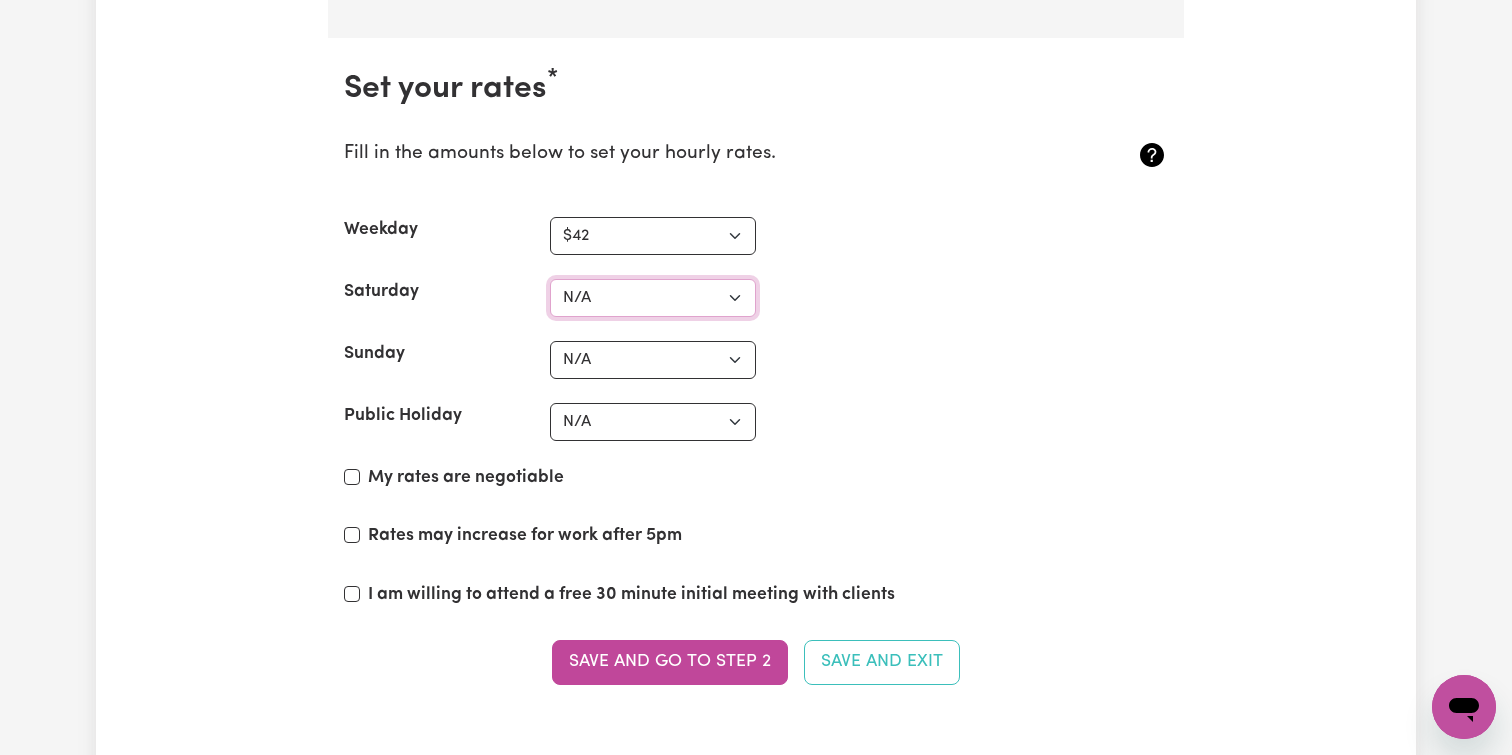 select on "50" 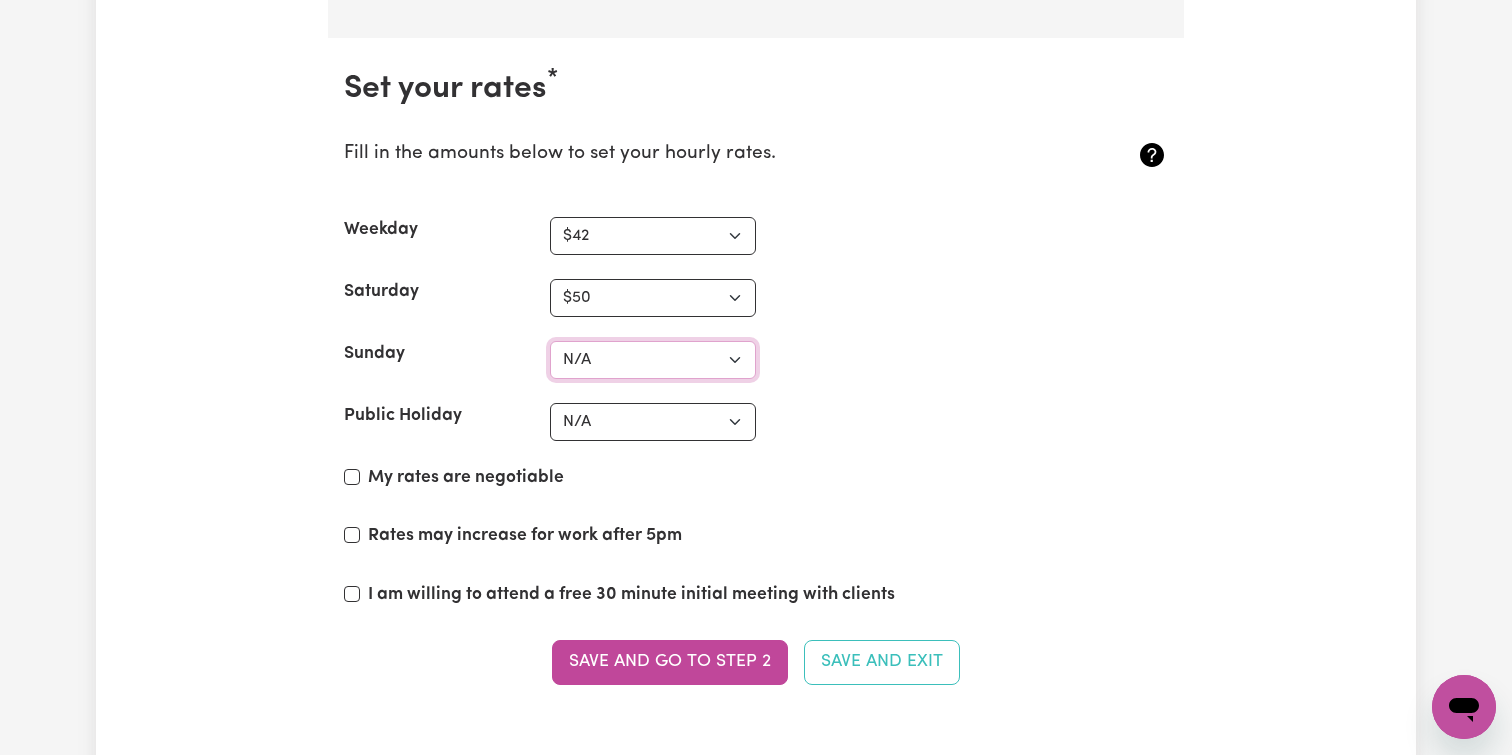 click on "N/A $37 $38 $39 $40 $41 $42 $43 $44 $45 $46 $47 $48 $49 $50 $51 $52 $53 $54 $55 $56 $57 $58 $59 $60 $61 $62 $63 $64 $65 $66 $67 $68 $69 $70 $71 $72 $73 $74 $75 $76 $77 $78 $79 $80 $81 $82 $83 $84 $85 $86 $87 $88 $89 $90 $91 $92 $93 $94 $95 $96 $97 $98 $99 $100 $101 $102 $103 $104 $105 $106 $107 $108 $109 $110 $111 $112 $113 $114 $115 $116 $117 $118 $119 $120 $121 $122 $123 $124 $125 $126 $127 $128 $129 $130 $131 $132 $133 $134 $135 $136 $137 $138 $139 $140 $141 $142 $143 $144 $145 $146 $147 $148 $149 $150 $151 $152 $153 $154 $155 $156 $157 $158 $159 $160 $161 $162" at bounding box center [653, 360] 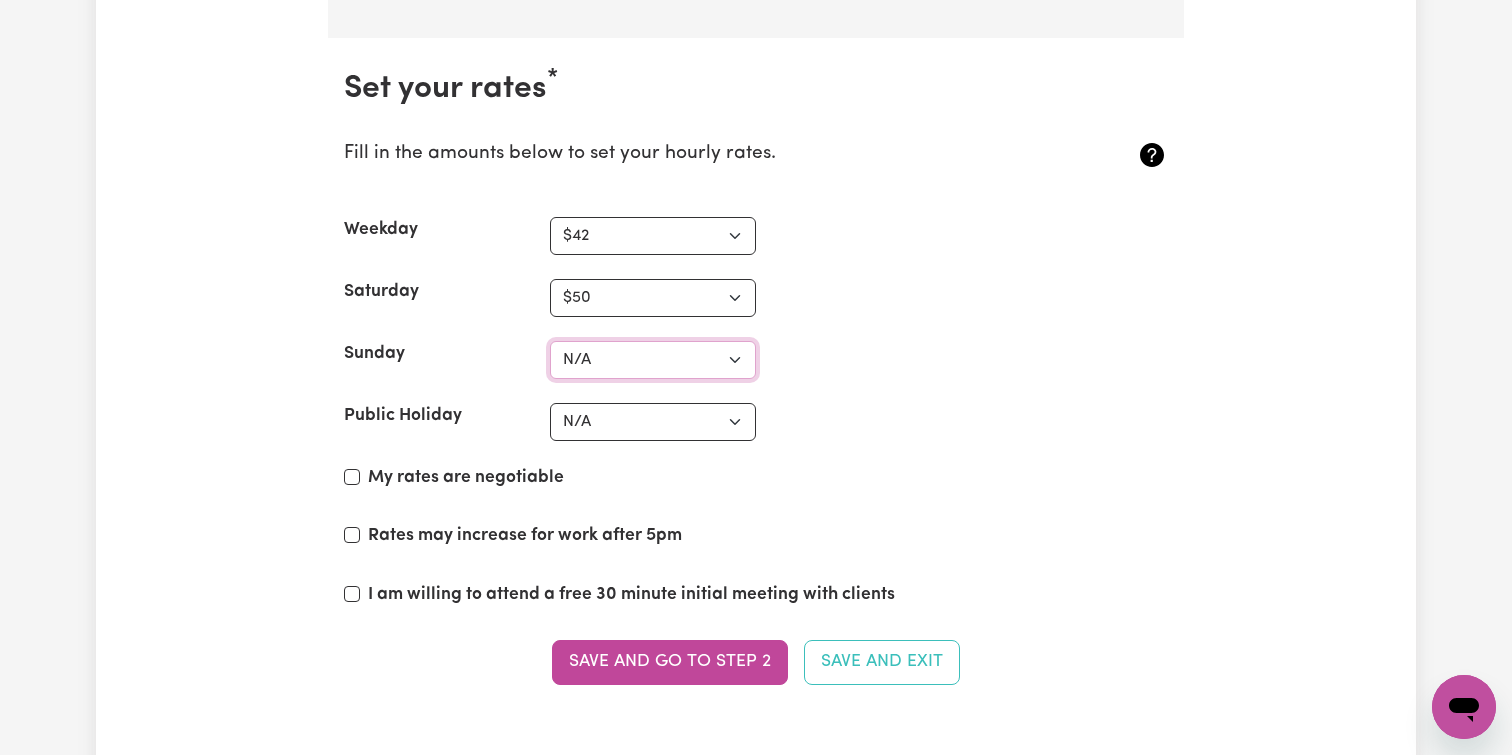 select on "55" 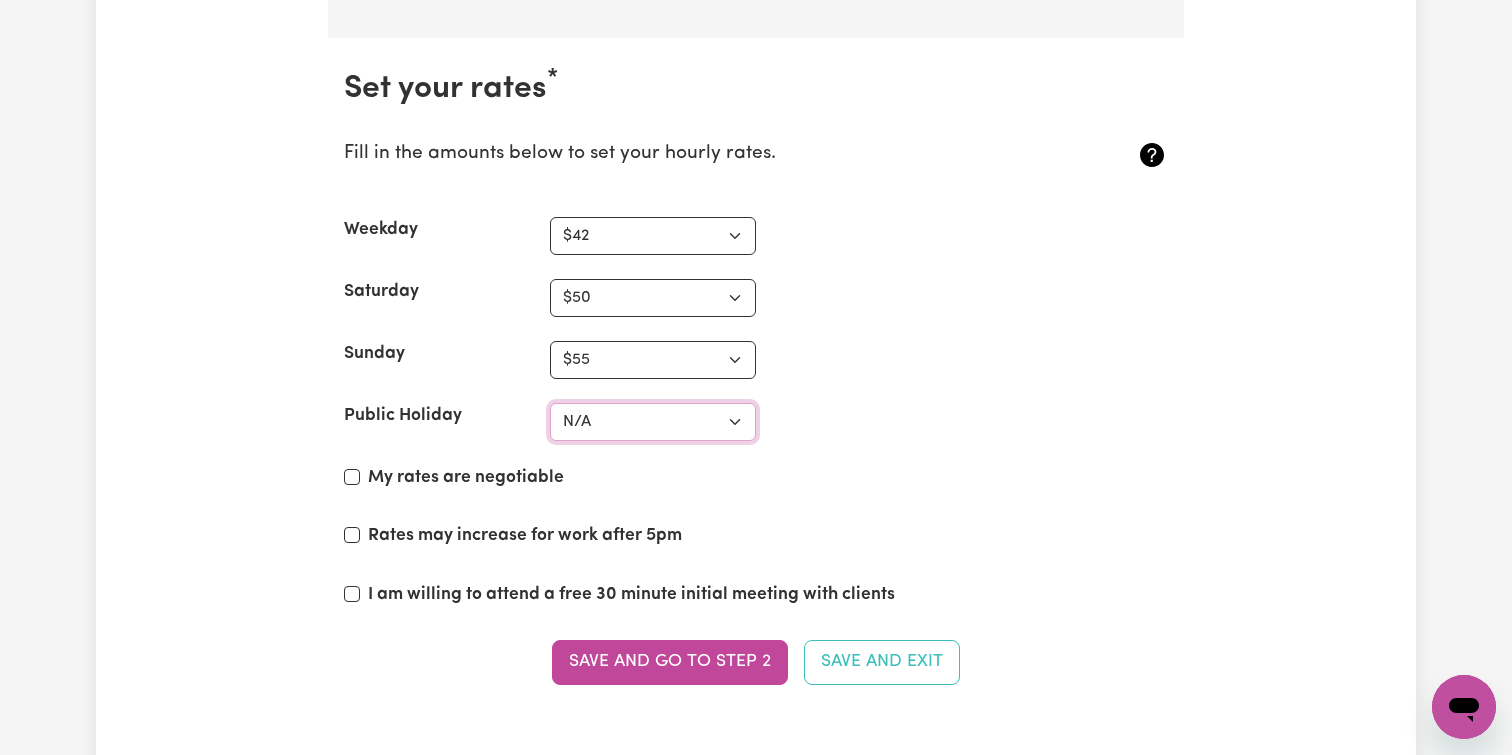 click on "N/A $37 $38 $39 $40 $41 $42 $43 $44 $45 $46 $47 $48 $49 $50 $51 $52 $53 $54 $55 $56 $57 $58 $59 $60 $61 $62 $63 $64 $65 $66 $67 $68 $69 $70 $71 $72 $73 $74 $75 $76 $77 $78 $79 $80 $81 $82 $83 $84 $85 $86 $87 $88 $89 $90 $91 $92 $93 $94 $95 $96 $97 $98 $99 $100 $101 $102 $103 $104 $105 $106 $107 $108 $109 $110 $111 $112 $113 $114 $115 $116 $117 $118 $119 $120 $121 $122 $123 $124 $125 $126 $127 $128 $129 $130 $131 $132 $133 $134 $135 $136 $137 $138 $139 $140 $141 $142 $143 $144 $145 $146 $147 $148 $149 $150 $151 $152 $153 $154 $155 $156 $157 $158 $159 $160 $161 $162" at bounding box center (653, 422) 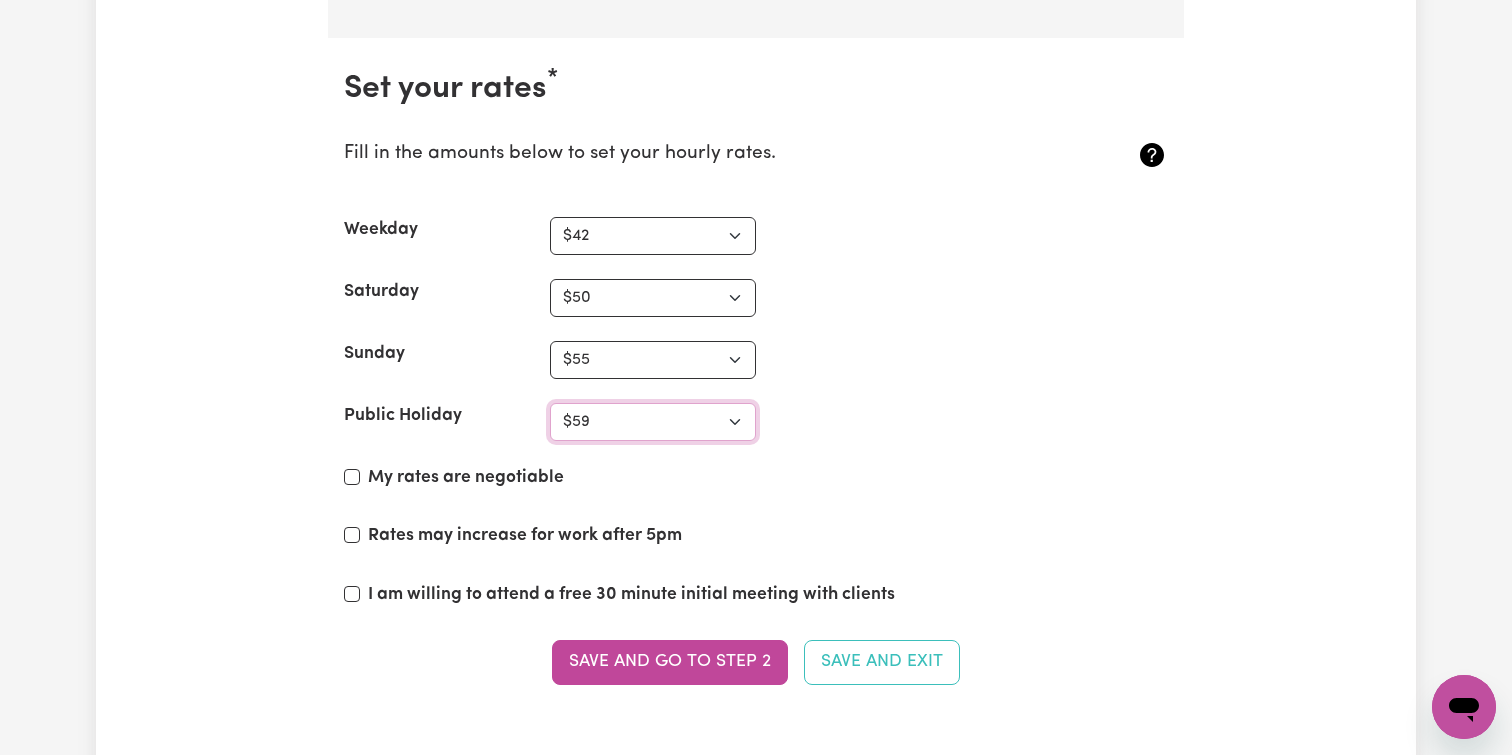 click on "N/A $37 $38 $39 $40 $41 $42 $43 $44 $45 $46 $47 $48 $49 $50 $51 $52 $53 $54 $55 $56 $57 $58 $59 $60 $61 $62 $63 $64 $65 $66 $67 $68 $69 $70 $71 $72 $73 $74 $75 $76 $77 $78 $79 $80 $81 $82 $83 $84 $85 $86 $87 $88 $89 $90 $91 $92 $93 $94 $95 $96 $97 $98 $99 $100 $101 $102 $103 $104 $105 $106 $107 $108 $109 $110 $111 $112 $113 $114 $115 $116 $117 $118 $119 $120 $121 $122 $123 $124 $125 $126 $127 $128 $129 $130 $131 $132 $133 $134 $135 $136 $137 $138 $139 $140 $141 $142 $143 $144 $145 $146 $147 $148 $149 $150 $151 $152 $153 $154 $155 $156 $157 $158 $159 $160 $161 $162" at bounding box center [653, 422] 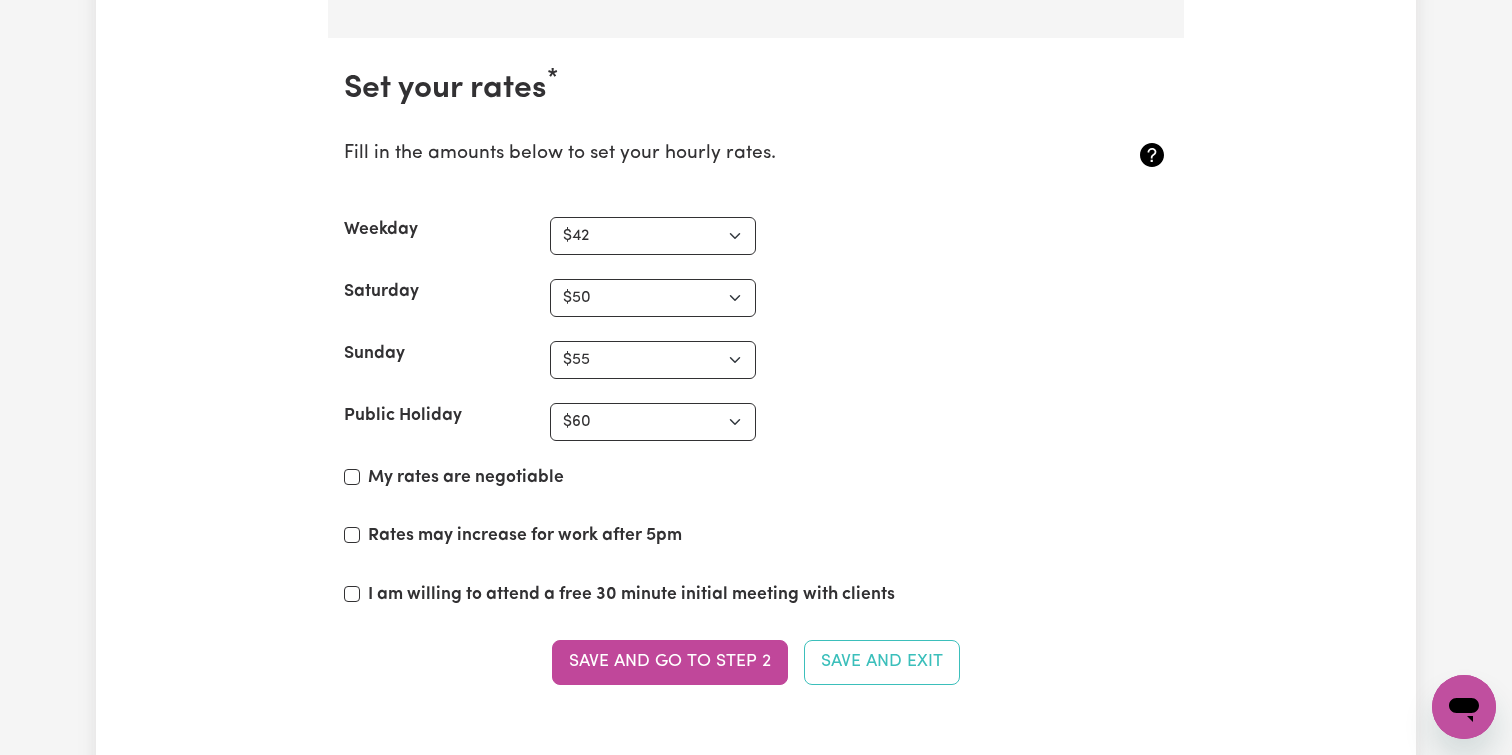 click on "Set your rates  * Fill in the amounts below to set your hourly rates. Weekday N/A $37 $38 $39 $40 $41 $42 $43 $44 $45 $46 $47 $48 $49 $50 $51 $52 $53 $54 $55 $56 $57 $58 $59 $60 $61 $62 $63 $64 $65 $66 $67 $68 $69 $70 $71 $72 $73 $74 $75 $76 $77 $78 $79 $80 $81 $82 $83 $84 $85 $86 $87 $88 $89 $90 $91 $92 $93 $94 $95 $96 $97 $98 $99 $100 $101 $102 $103 $104 $105 $106 $107 $108 $109 $110 $111 $112 $113 $114 $115 $116 $117 $118 $119 $120 $121 $122 $123 $124 $125 $126 $127 $128 $129 $130 $131 $132 $133 $134 $135 $136 $137 $138 $139 $140 $141 $142 $143 $144 $145 $146 $147 $148 $149 $150 $151 $152 $153 $154 $155 $156 $157 $158 $159 $160 $161 $162 Saturday N/A $37 $38 $39 $40 $41 $42 $43 $44 $45 $46 $47 $48 $49 $50 $51 $52 $53 $54 $55 $56 $57 $58 $59 $60 $61 $62 $63 $64 $65 $66 $67 $68 $69 $70 $71 $72 $73 $74 $75 $76 $77 $78 $79 $80 $81 $82 $83 $84 $85 $86 $87 $88 $89 $90 $91 $92 $93 $94 $95 $96 $97 $98 $99 $100 $101 $102 $103 $104 $105 $106 $107 $108 $109 $110 $111 $112 $113 $114 $115 $116 $117 $118 $119 $120 $121" at bounding box center (756, 389) 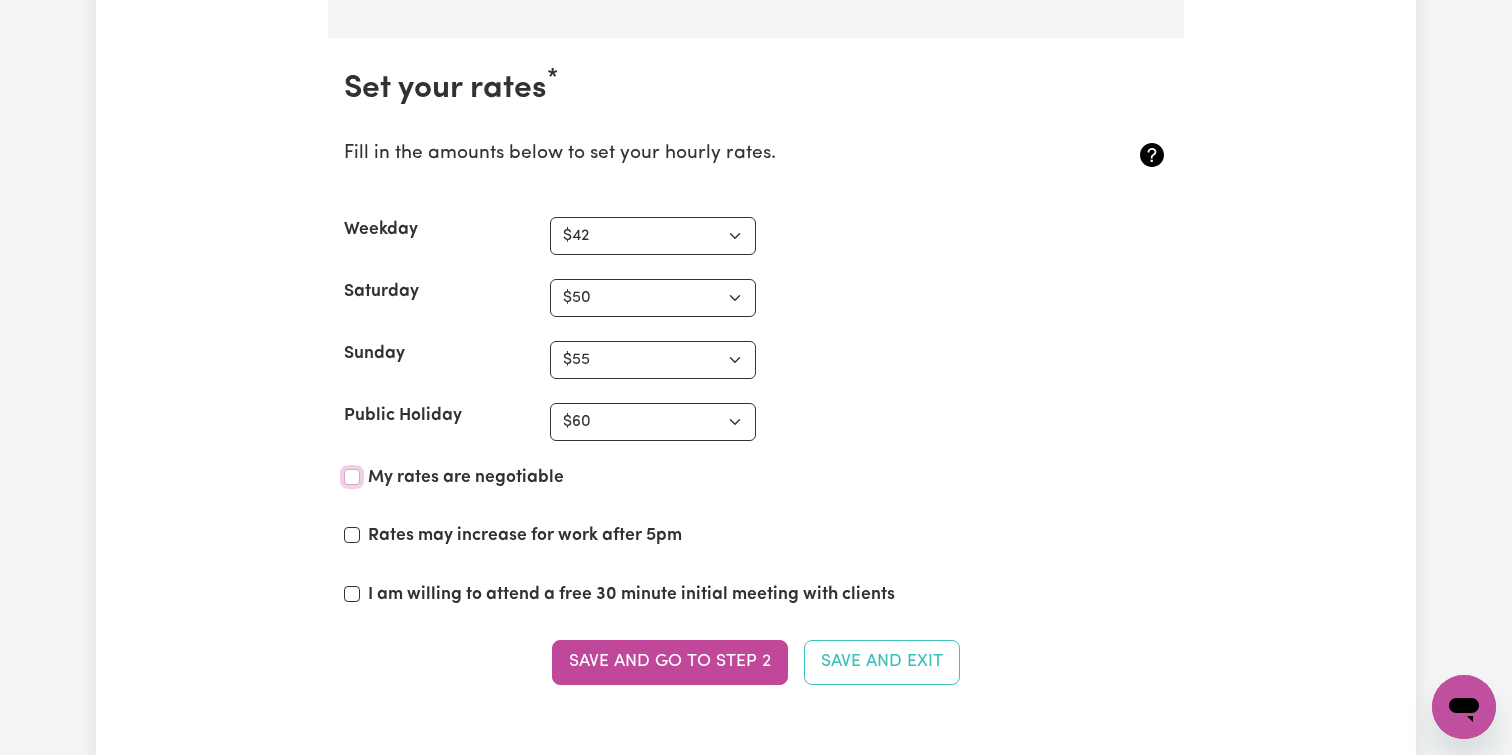 click on "My rates are negotiable" at bounding box center (352, 477) 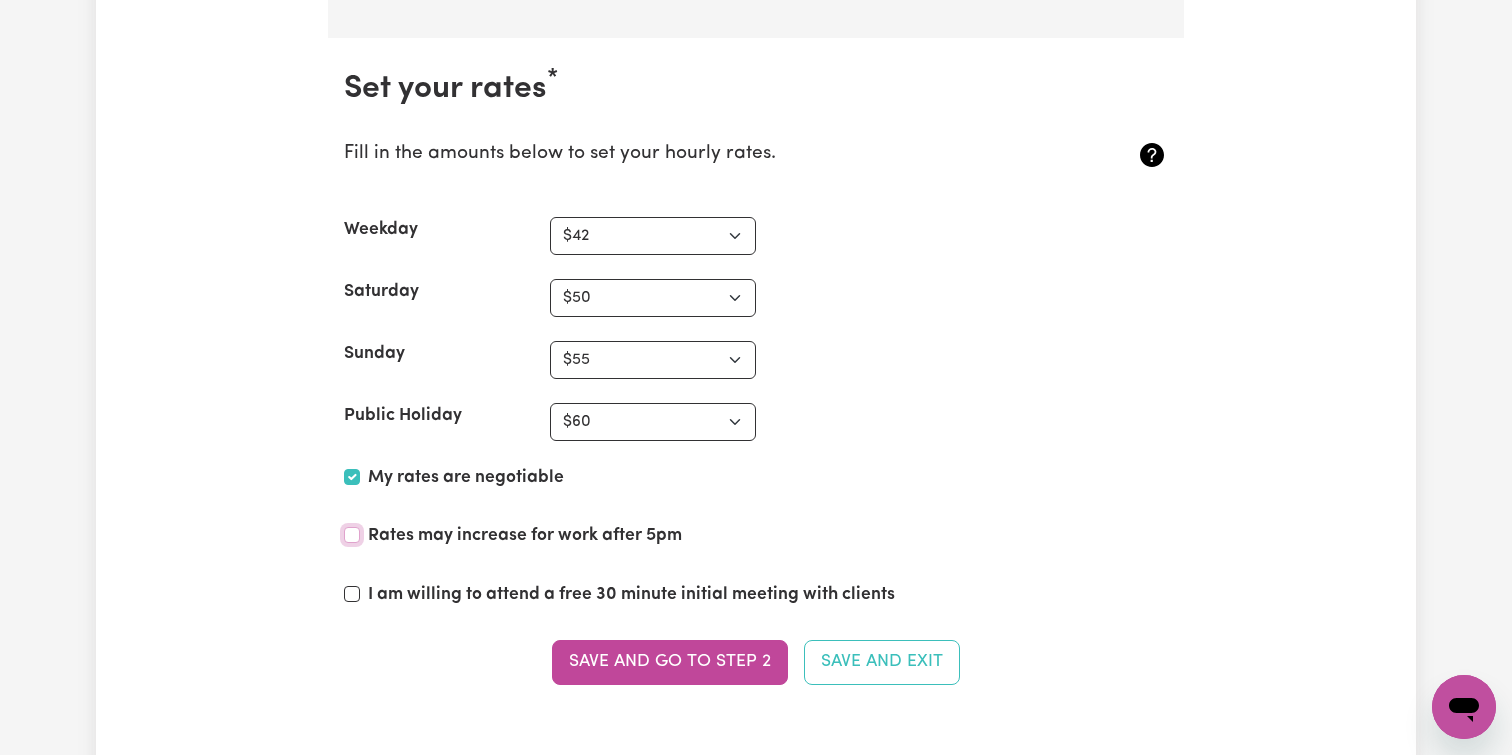 click on "Rates may increase for work after 5pm" at bounding box center (352, 535) 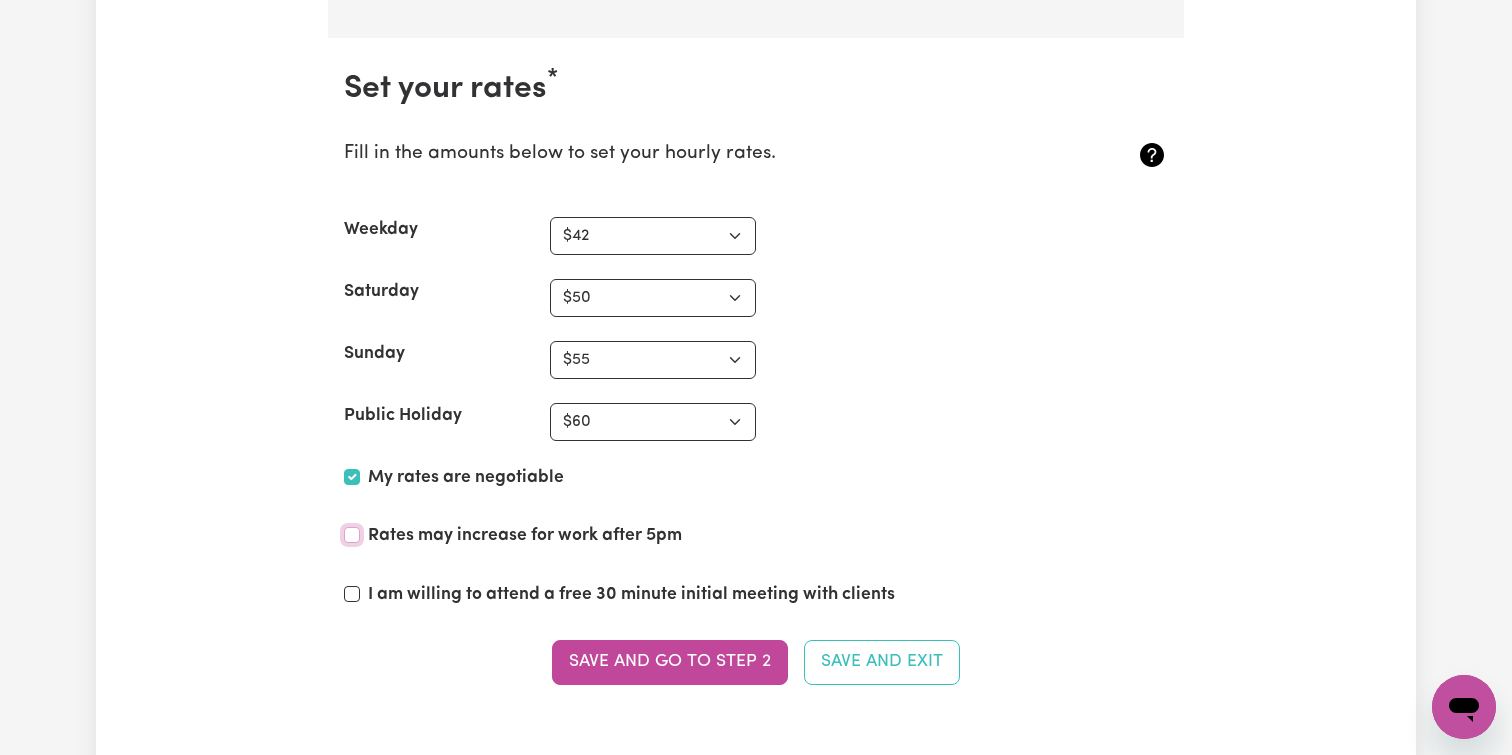 checkbox on "true" 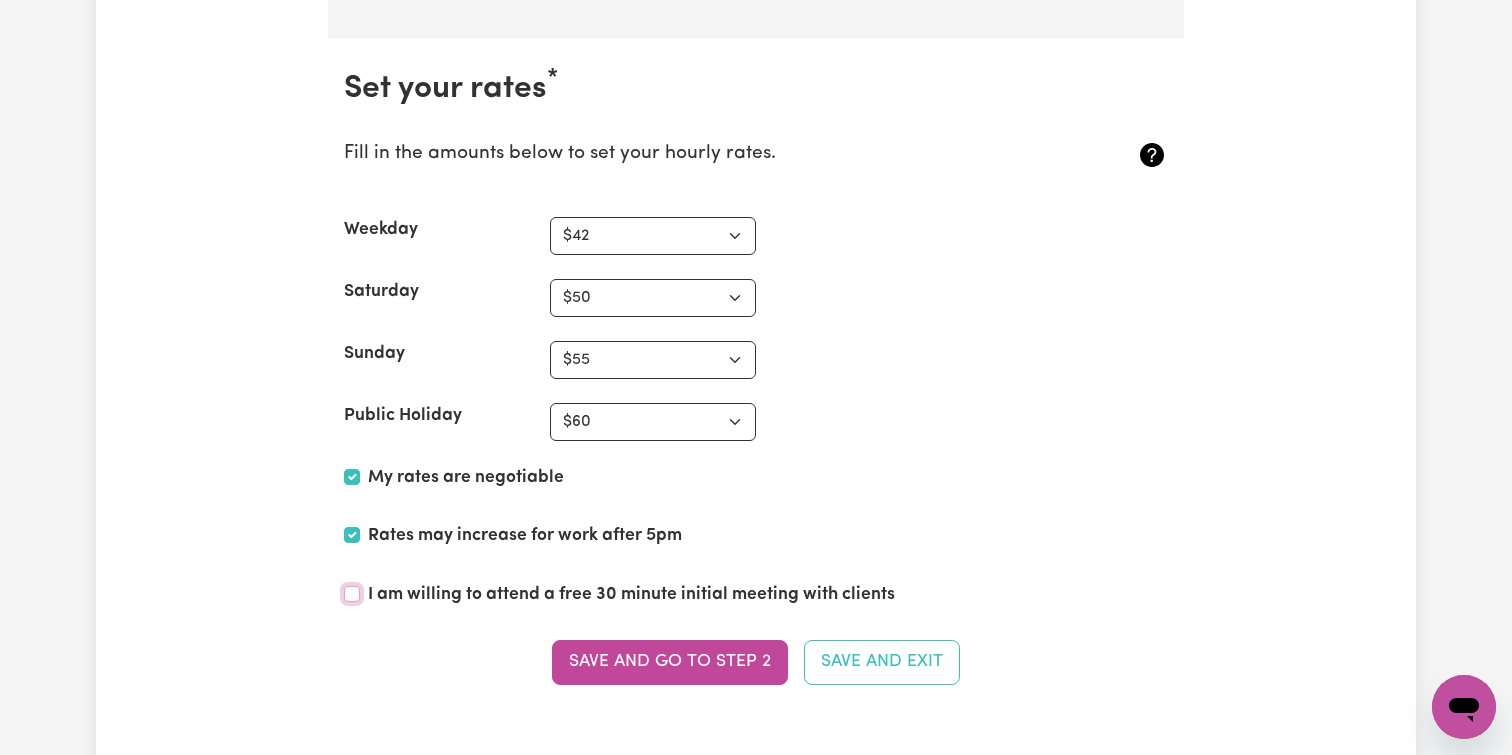 click on "I am willing to attend a free 30 minute initial meeting with clients" at bounding box center (352, 594) 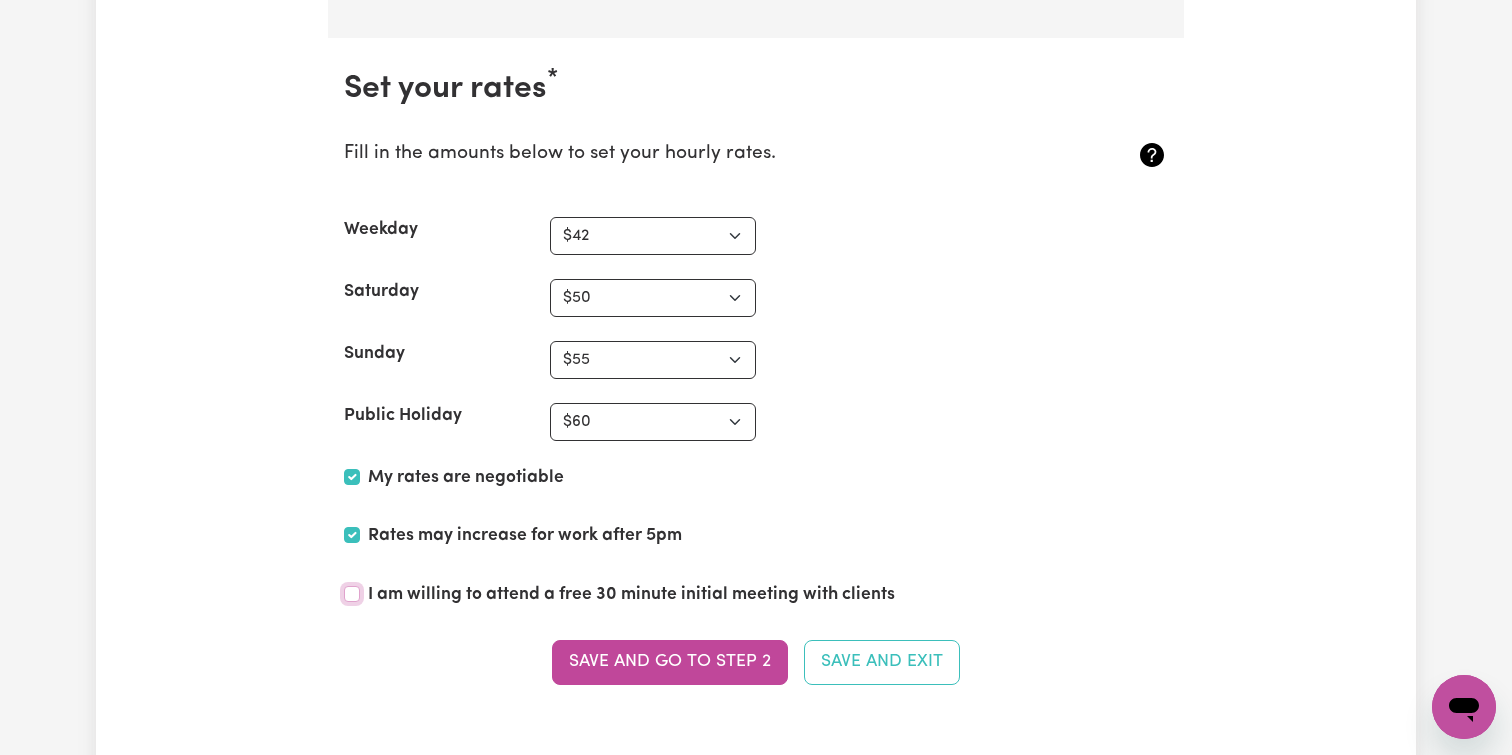 checkbox on "true" 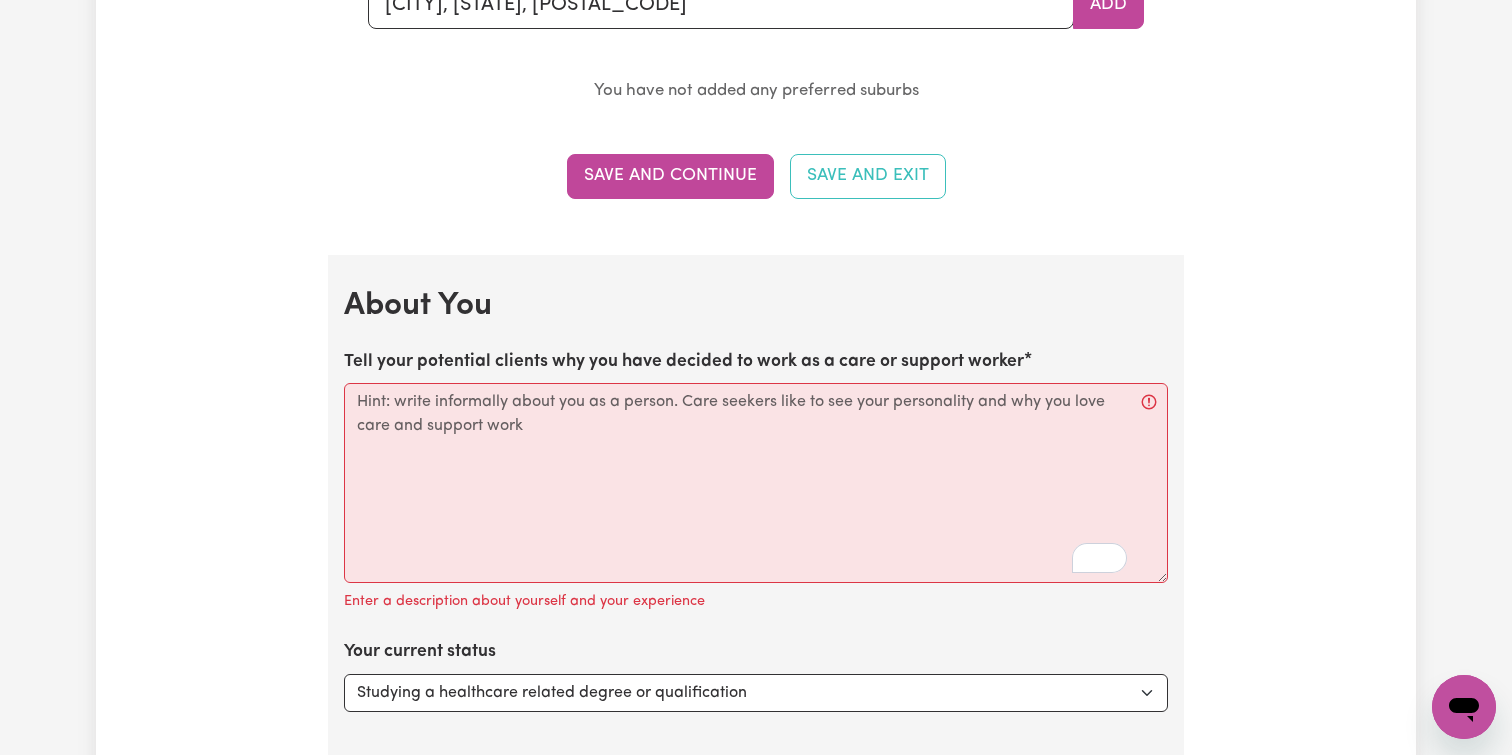 scroll, scrollTop: 2461, scrollLeft: 0, axis: vertical 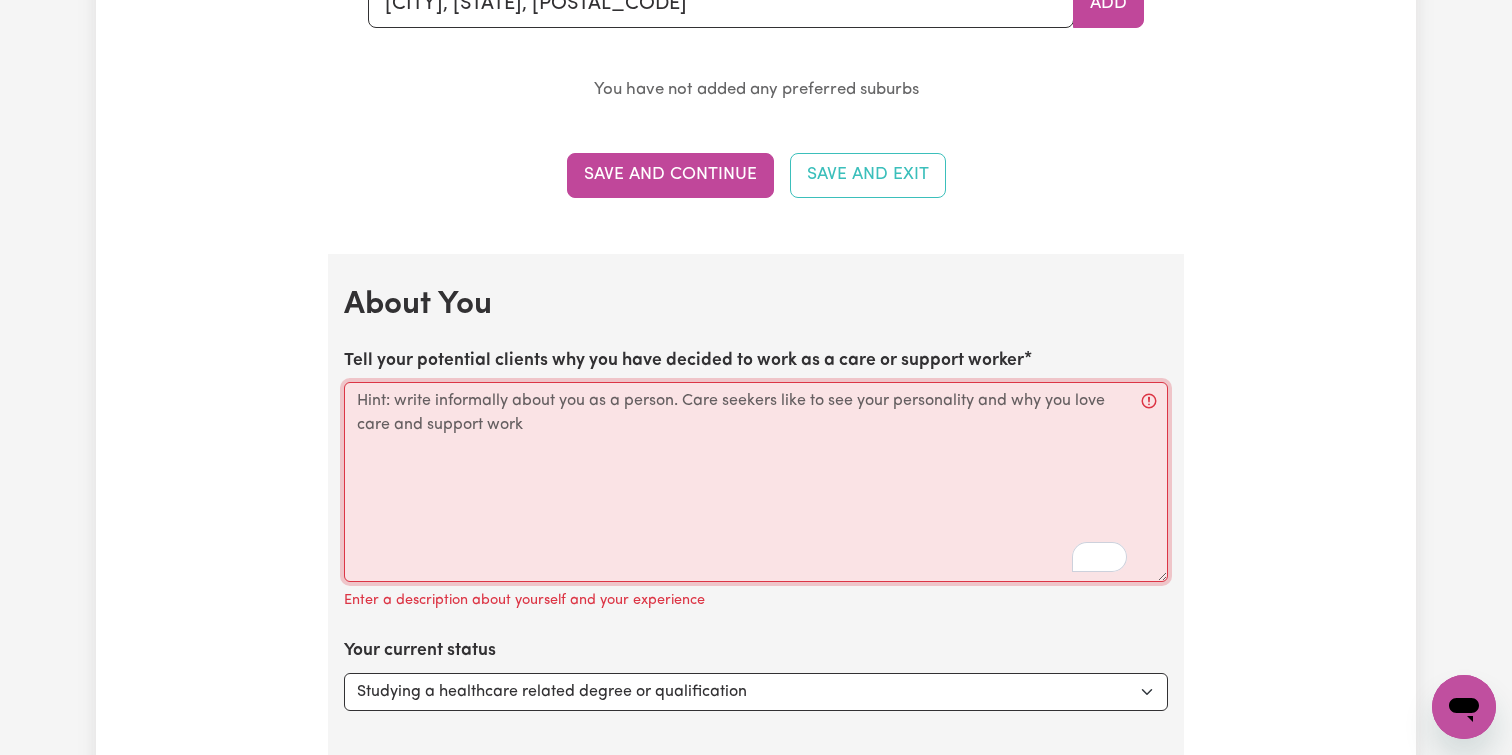 click on "Tell your potential clients why you have decided to work as a care or support worker" at bounding box center [756, 482] 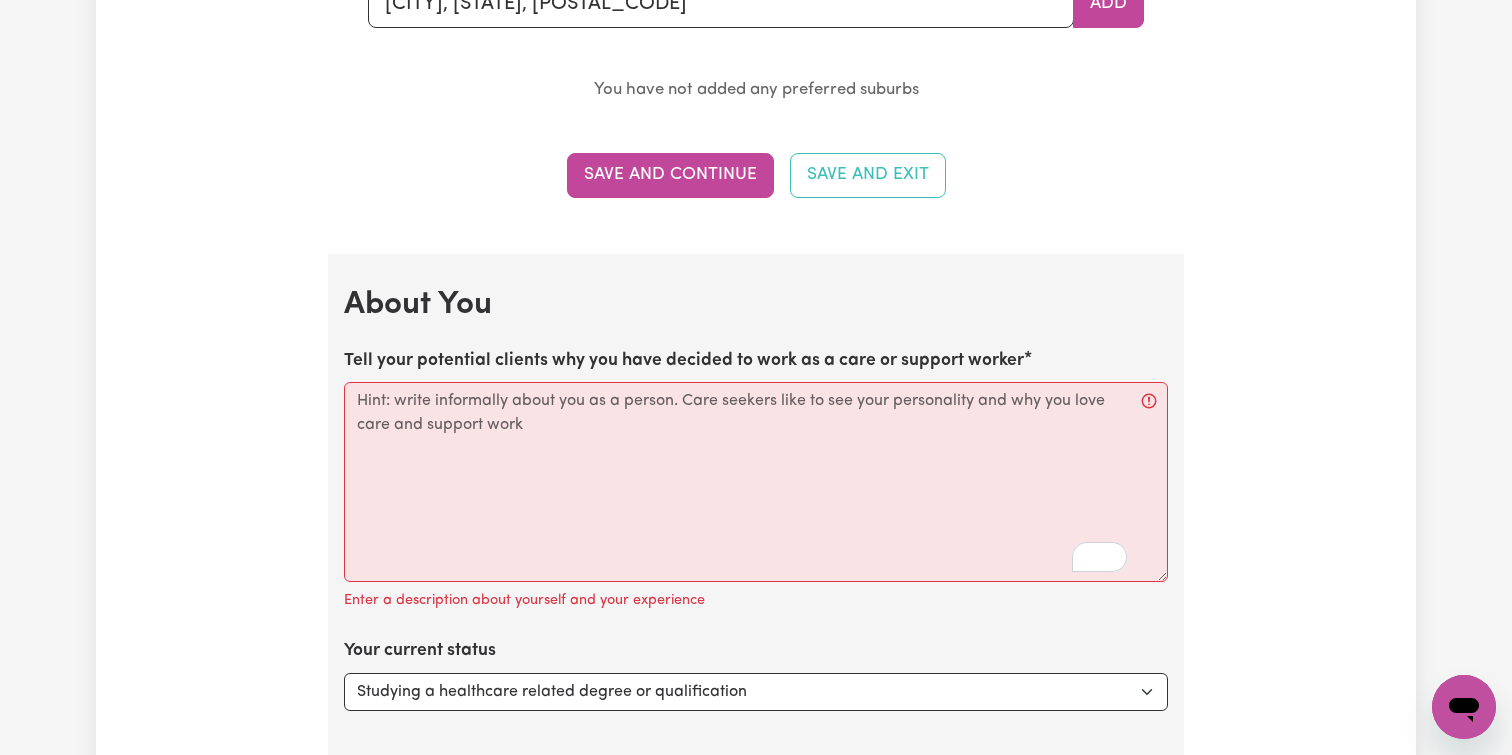 click on "Tell your potential clients why you have decided to work as a care or support worker" at bounding box center [684, 361] 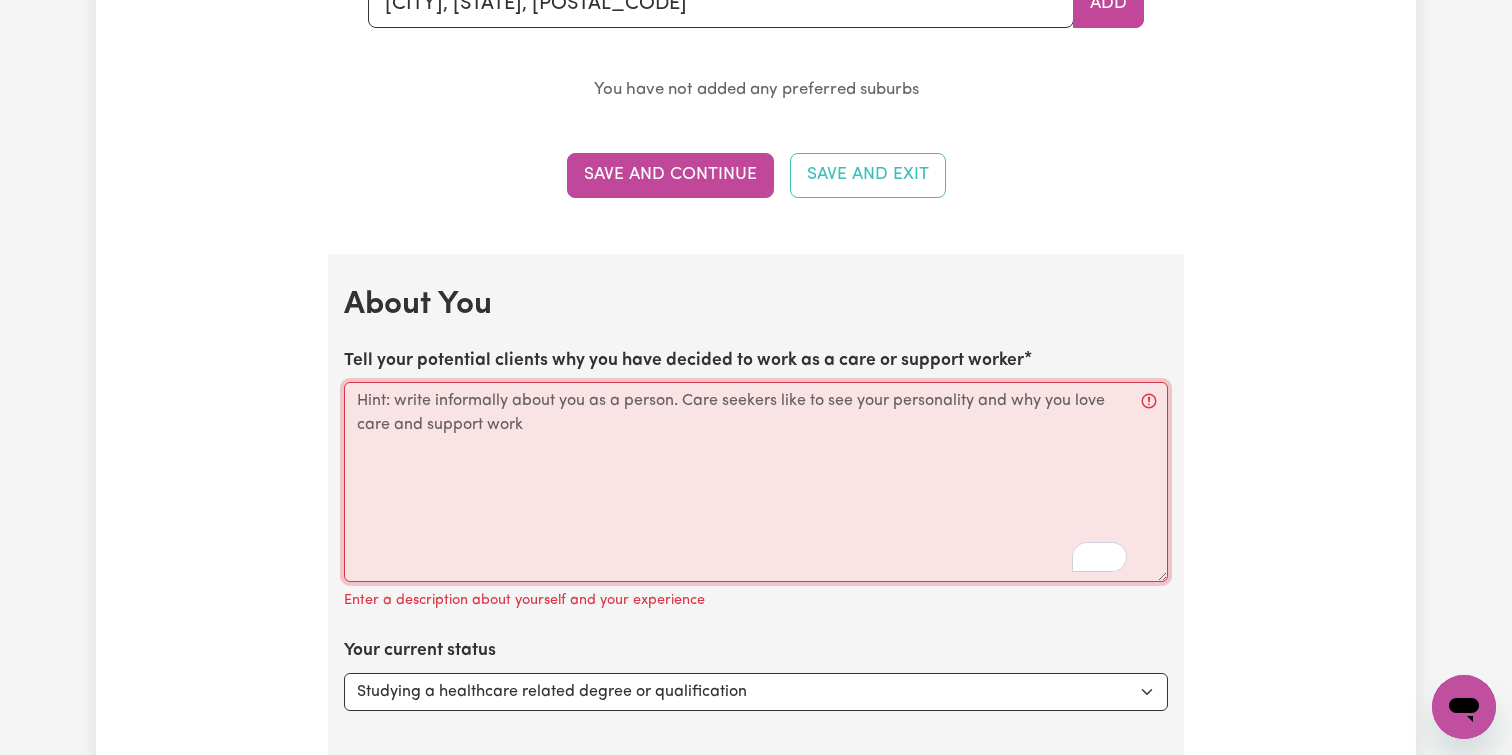 click on "Tell your potential clients why you have decided to work as a care or support worker" at bounding box center (756, 482) 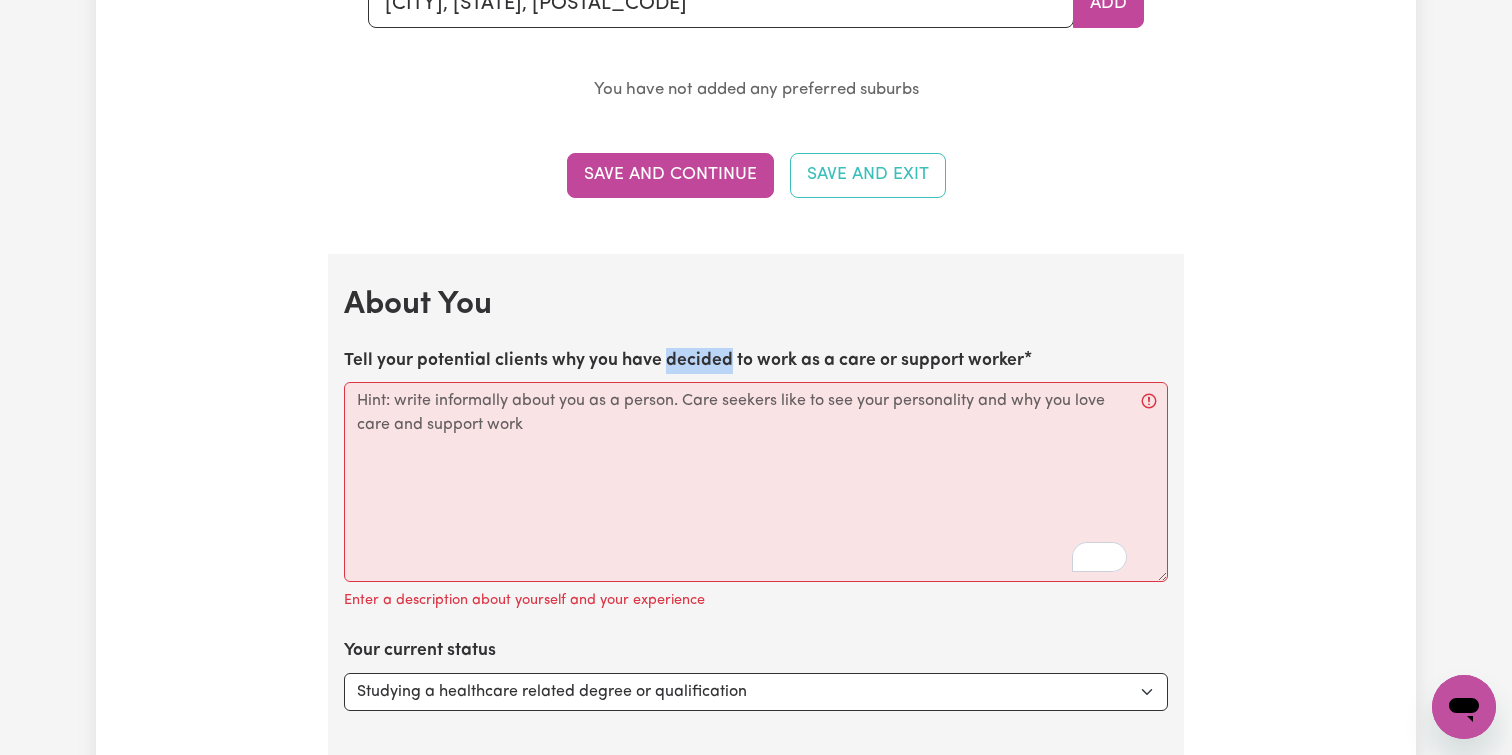 click on "Tell your potential clients why you have decided to work as a care or support worker" at bounding box center (684, 361) 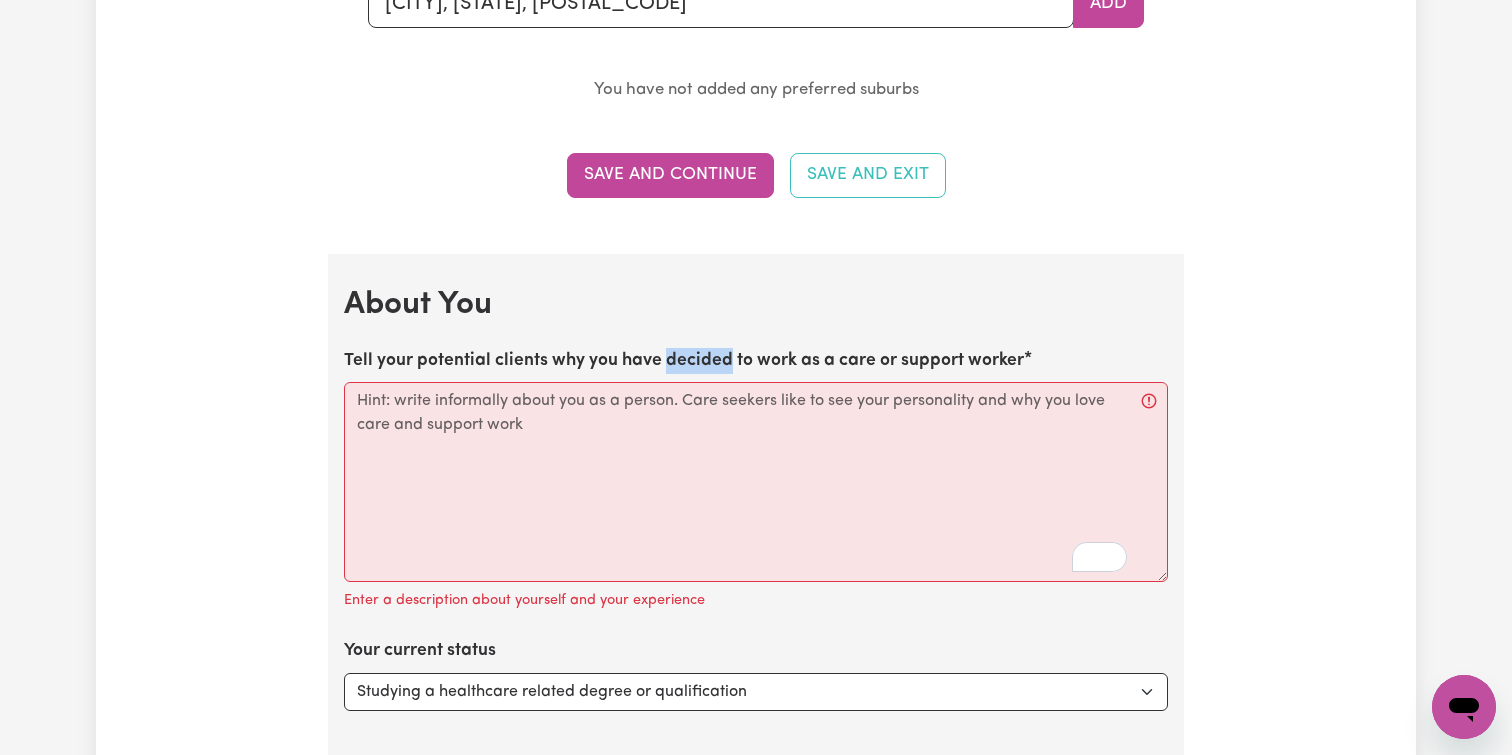 click on "Tell your potential clients why you have decided to work as a care or support worker" at bounding box center [756, 482] 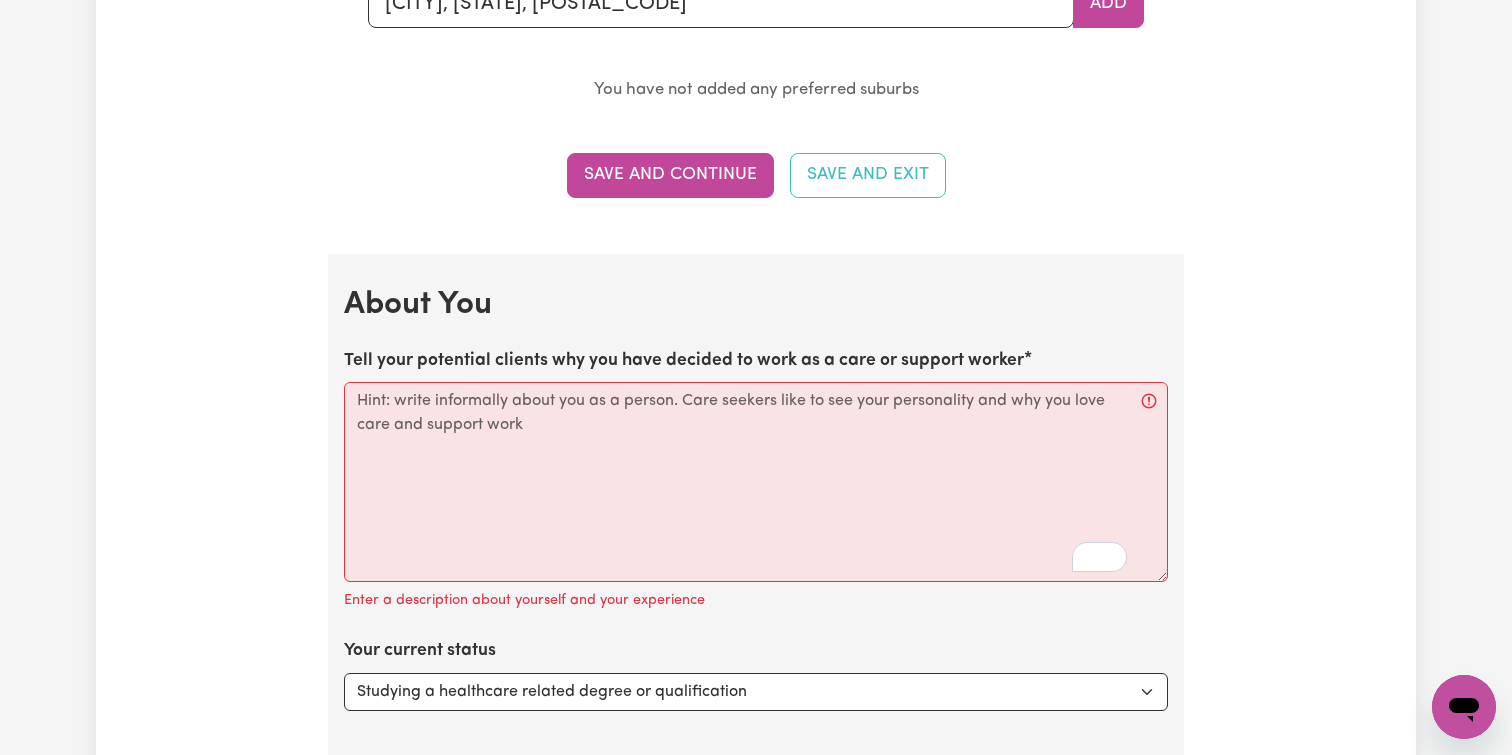 click on "Tell your potential clients why you have decided to work as a care or support worker" at bounding box center (684, 361) 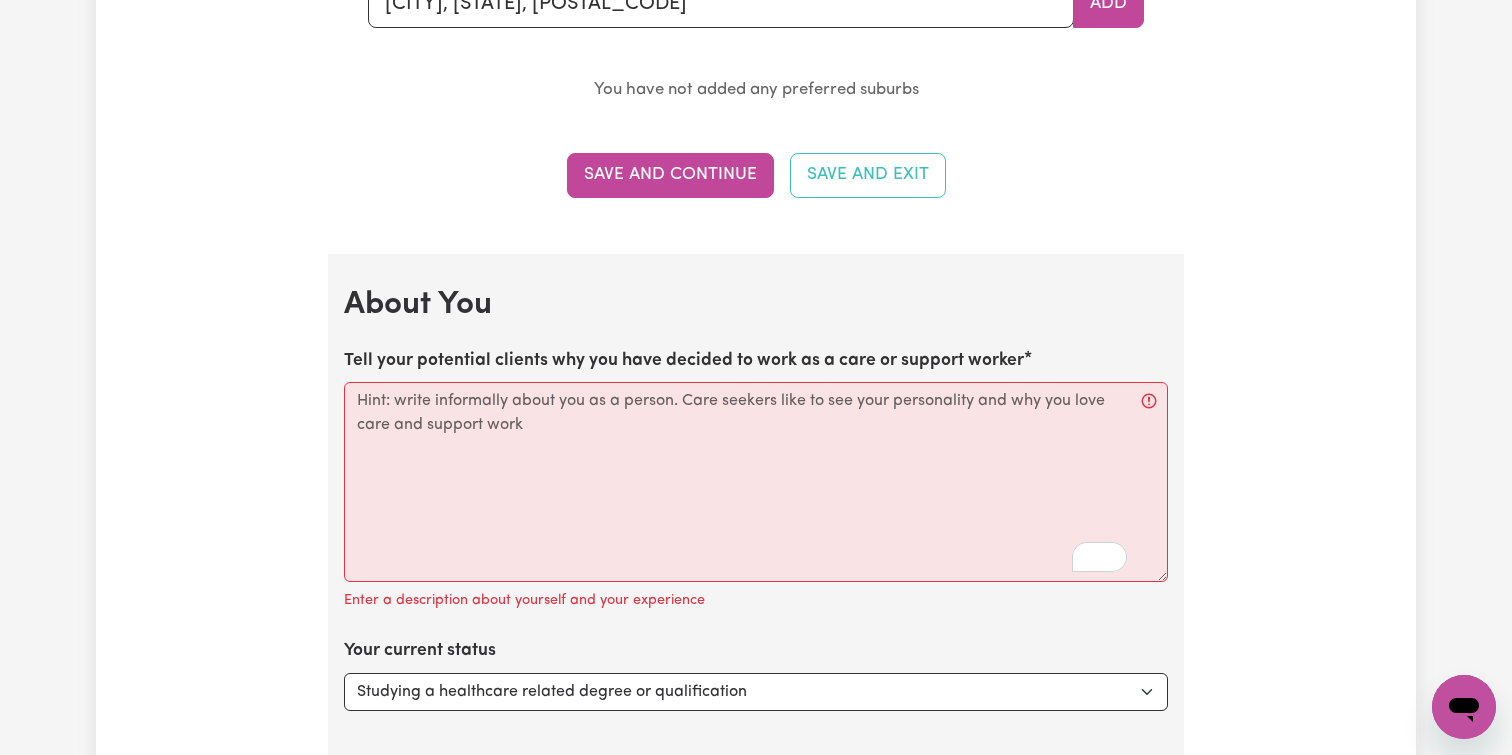 copy on "decided" 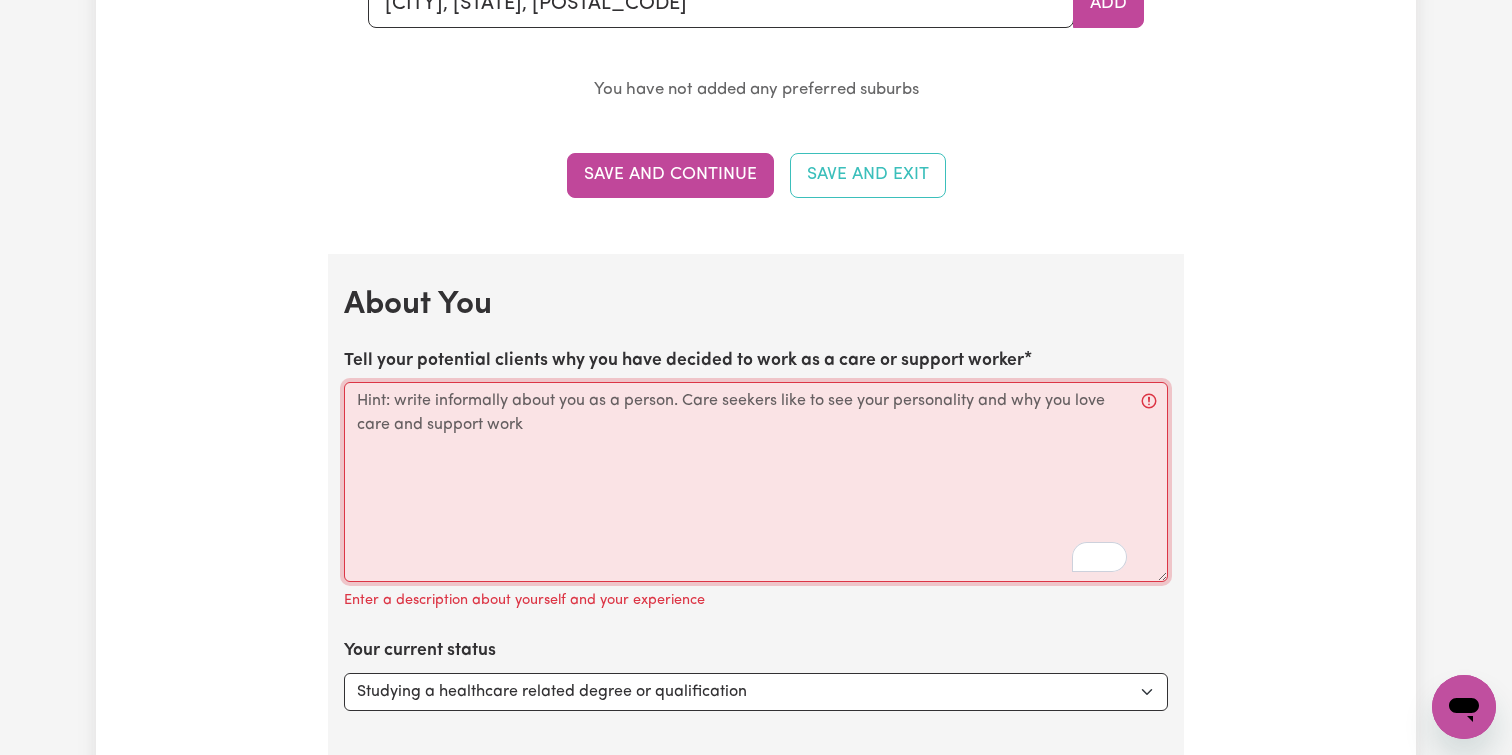 click on "Tell your potential clients why you have decided to work as a care or support worker" at bounding box center (756, 482) 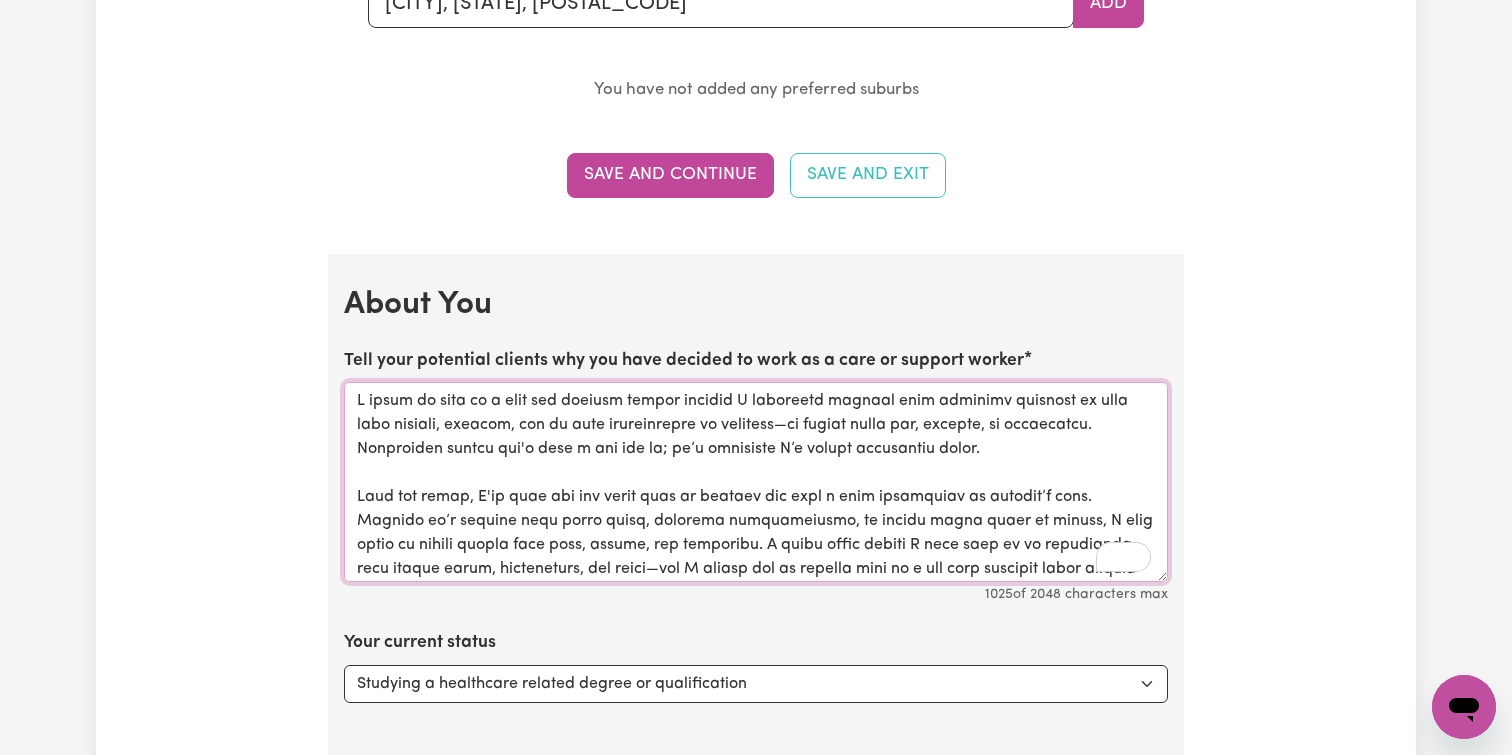scroll, scrollTop: 116, scrollLeft: 0, axis: vertical 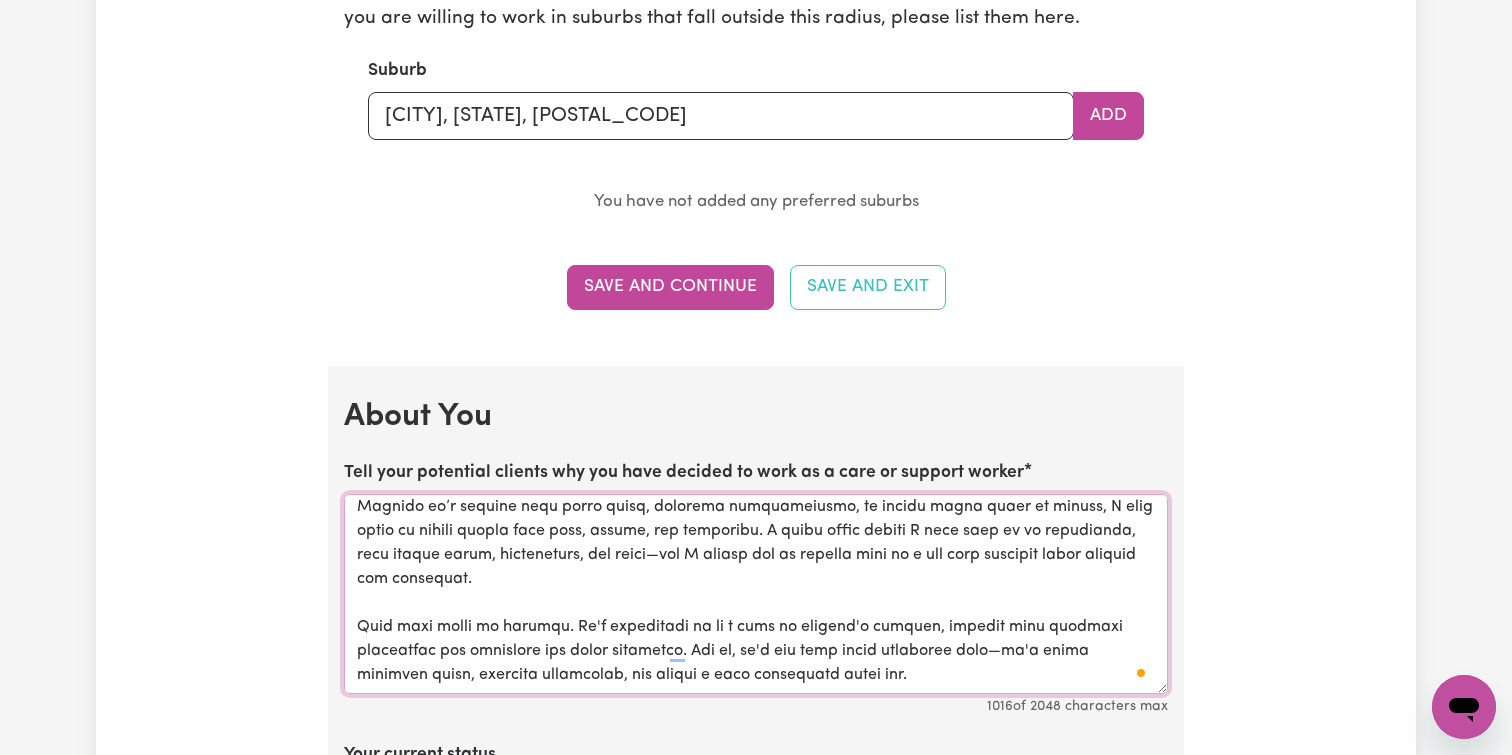 click on "Tell your potential clients why you have decided to work as a care or support worker" at bounding box center [756, 594] 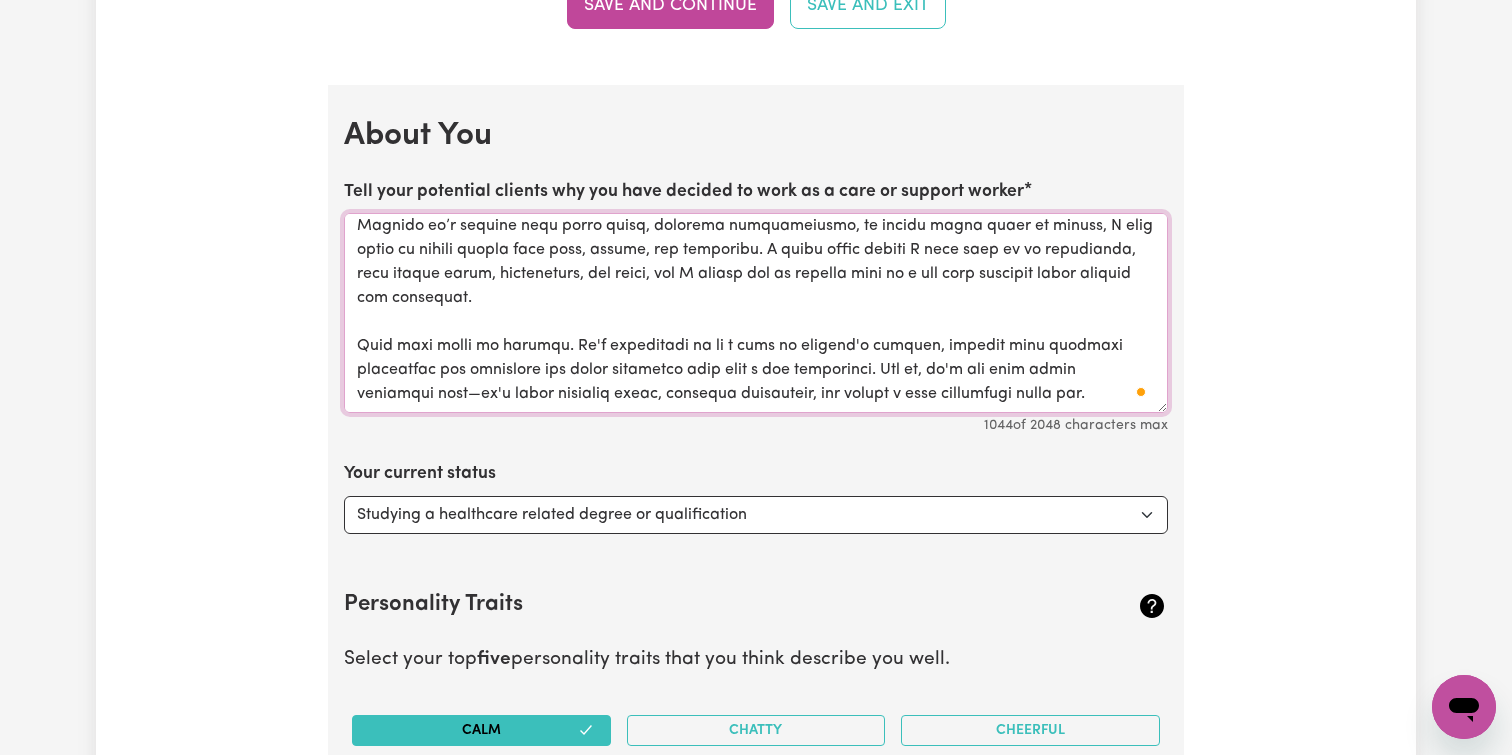 click on "Tell your potential clients why you have decided to work as a care or support worker" at bounding box center (756, 313) 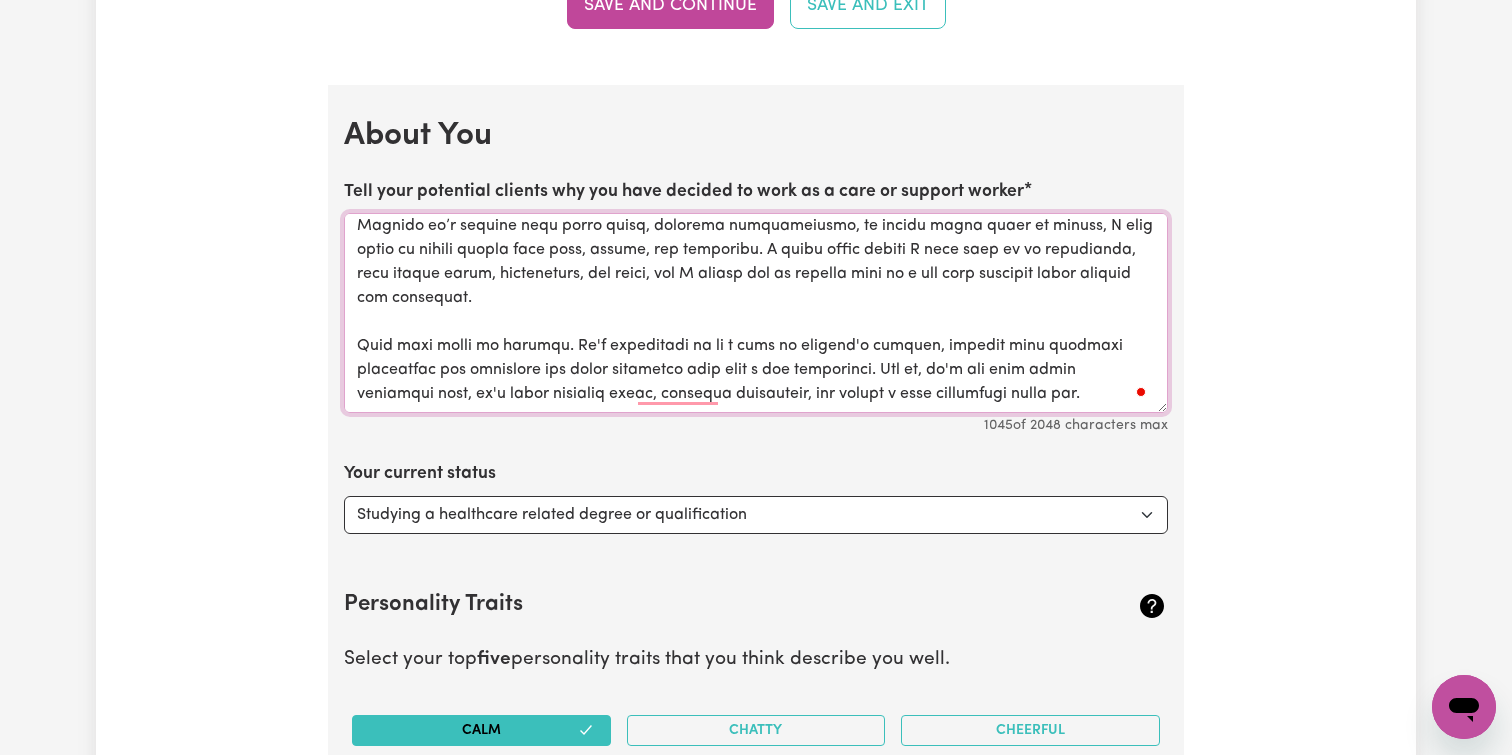 click on "Tell your potential clients why you have decided to work as a care or support worker" at bounding box center (756, 313) 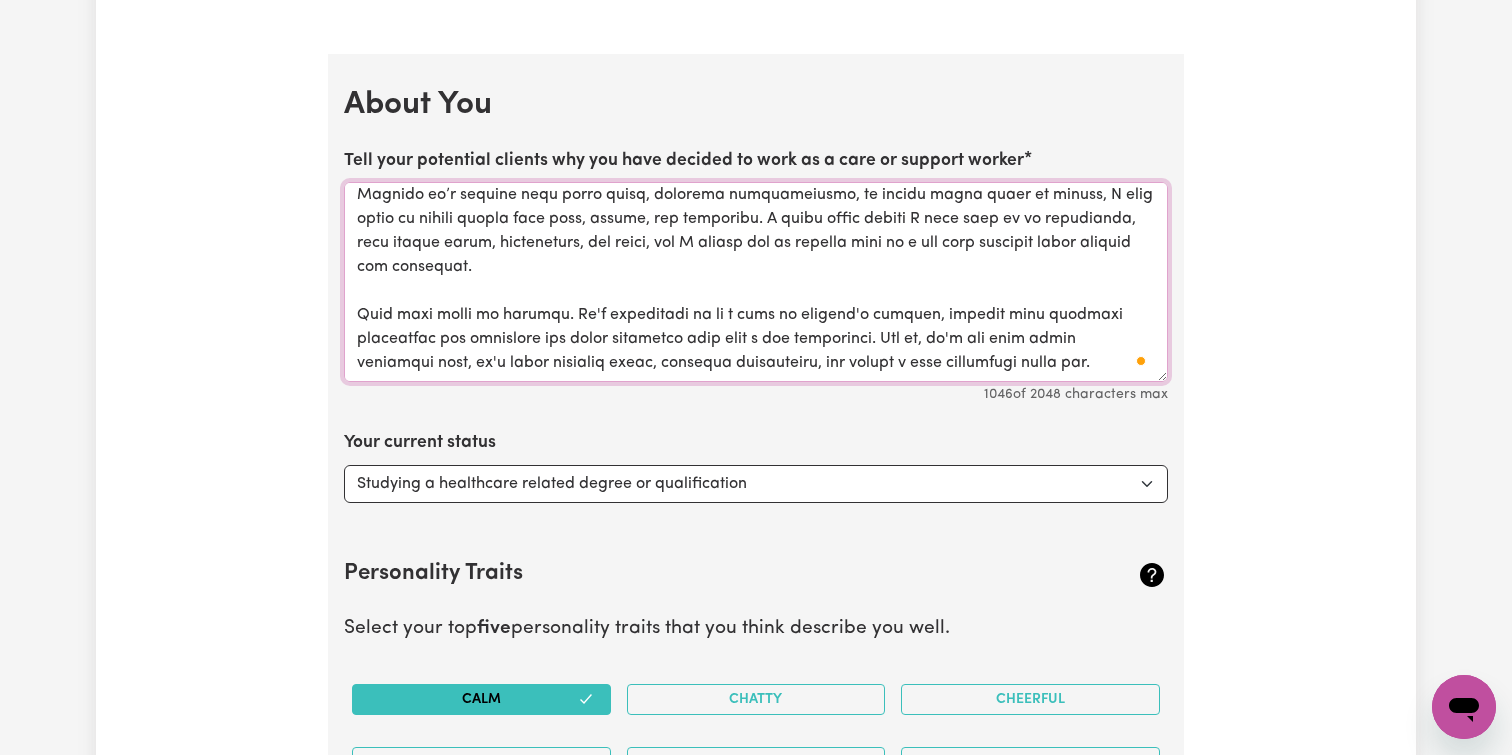 click on "Tell your potential clients why you have decided to work as a care or support worker" at bounding box center (756, 282) 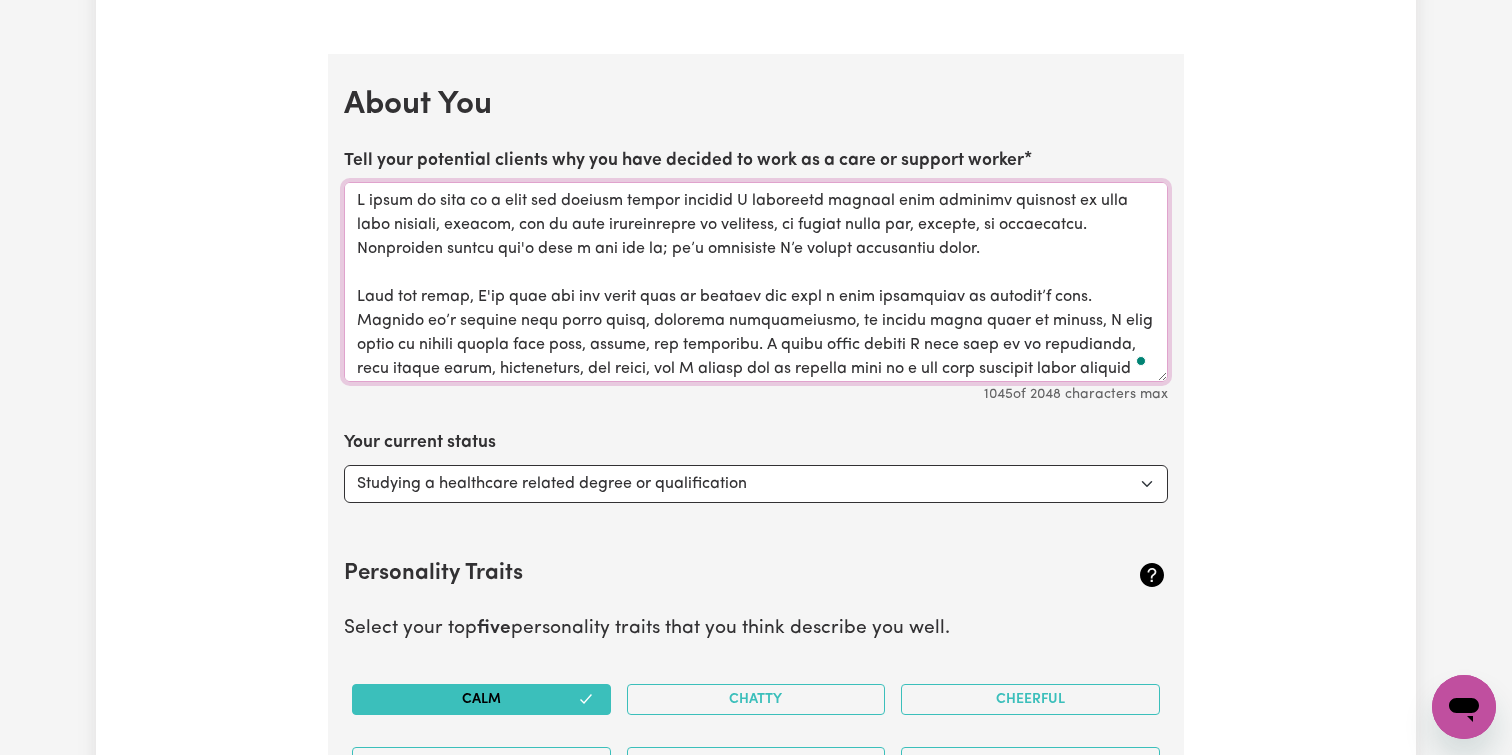 click on "Tell your potential clients why you have decided to work as a care or support worker" at bounding box center (756, 282) 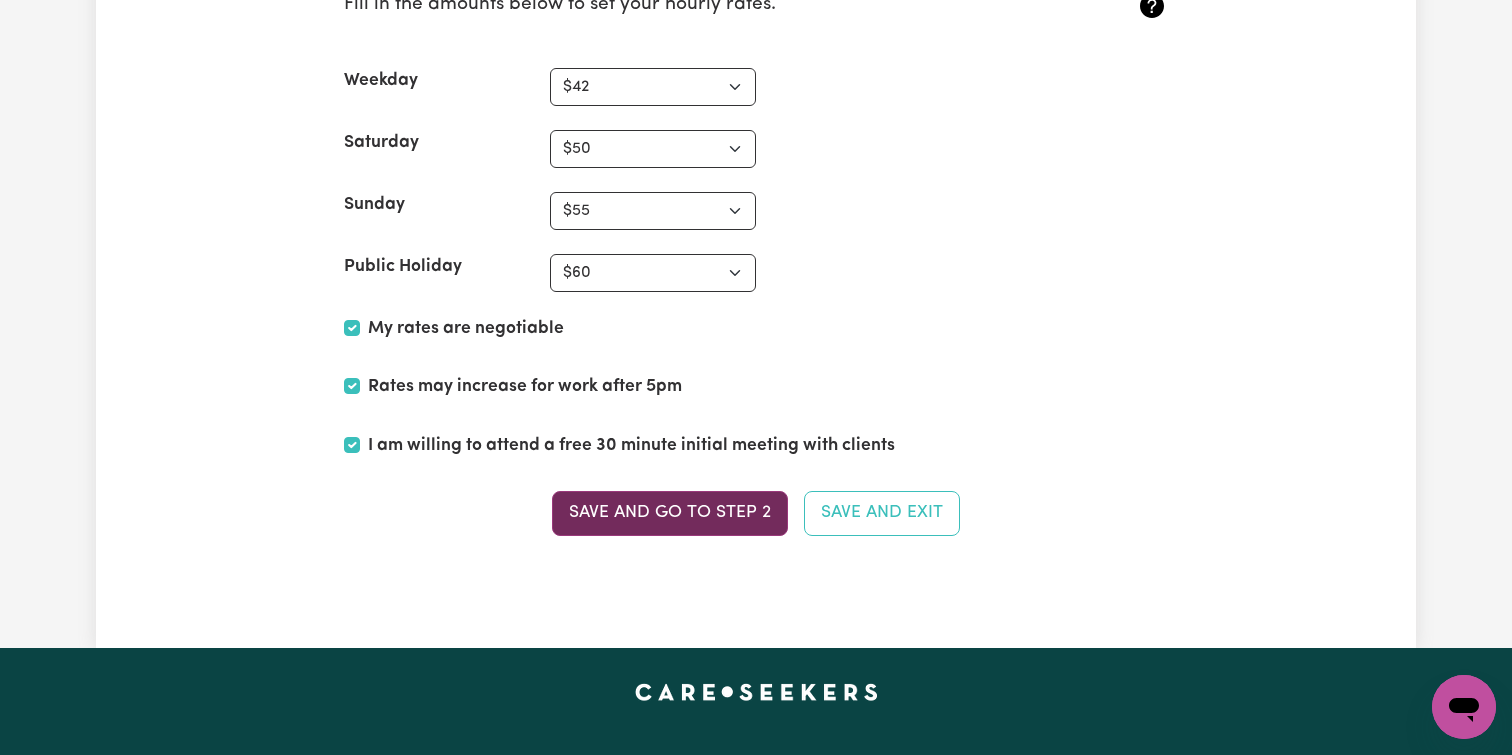 type on "I chose to work as a care and support worker because I genuinely believe that everyone deserves to live with dignity, respect, and as much independence as possible, no matter their age, ability, or background. Supporting others isn't just a job for me; it’s something I’m deeply passionate about. Over the years, I've seen how the right kind of support can make a huge difference in someone’s life. Whether it’s helping with daily tasks, offering companionship, or simply being there to listen, I take pride in making people feel safe, valued, and empowered. I treat every person I work with as an individual, with unique needs, preferences, and goals, and I always aim to support them in a way that respects their choices and lifestyle. This work gives me purpose. It's gratifying to be a part of someone's journey, helping them overcome challenges and celebrate the small victories that make a big difference. For me, it's not just about providing care, it's about building trust, creating connections, and making a rea..." 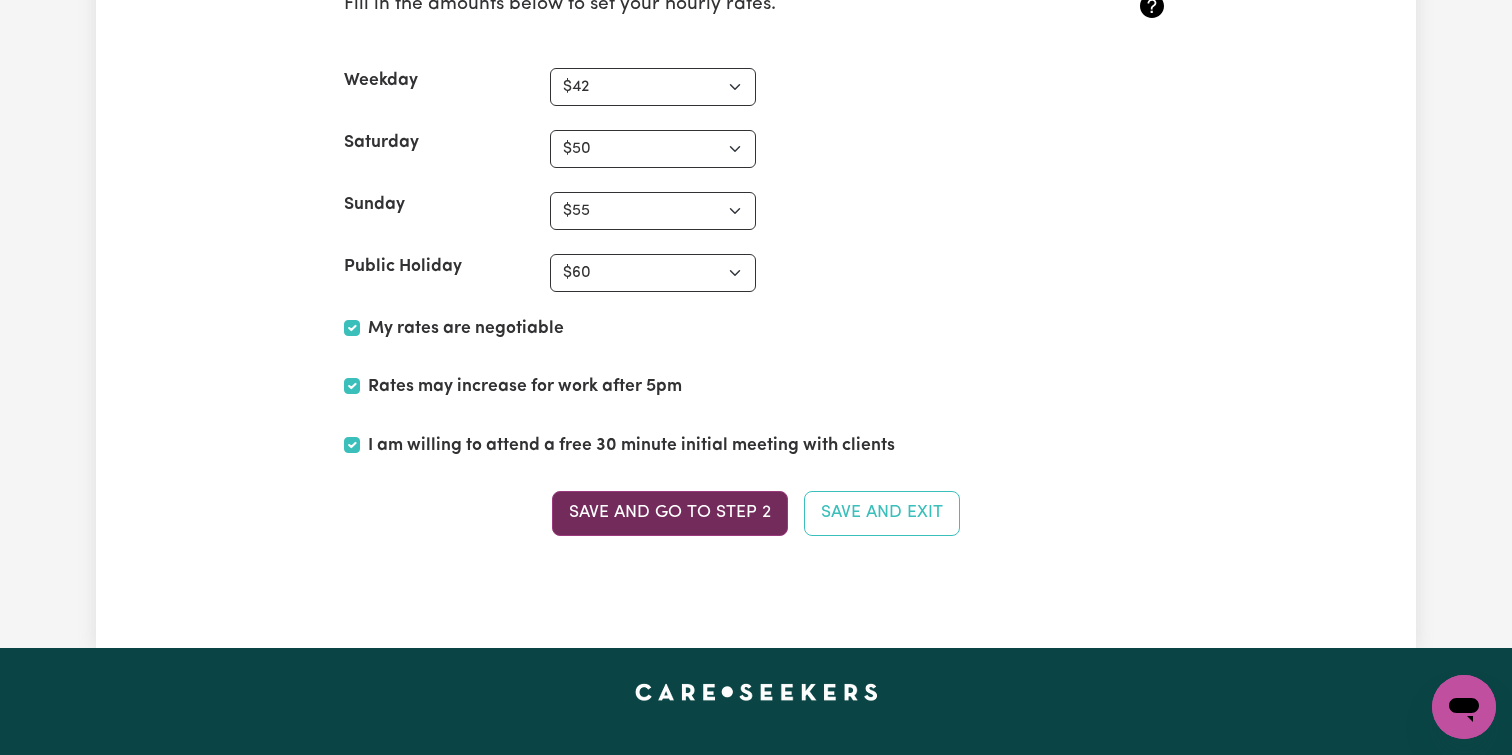 type 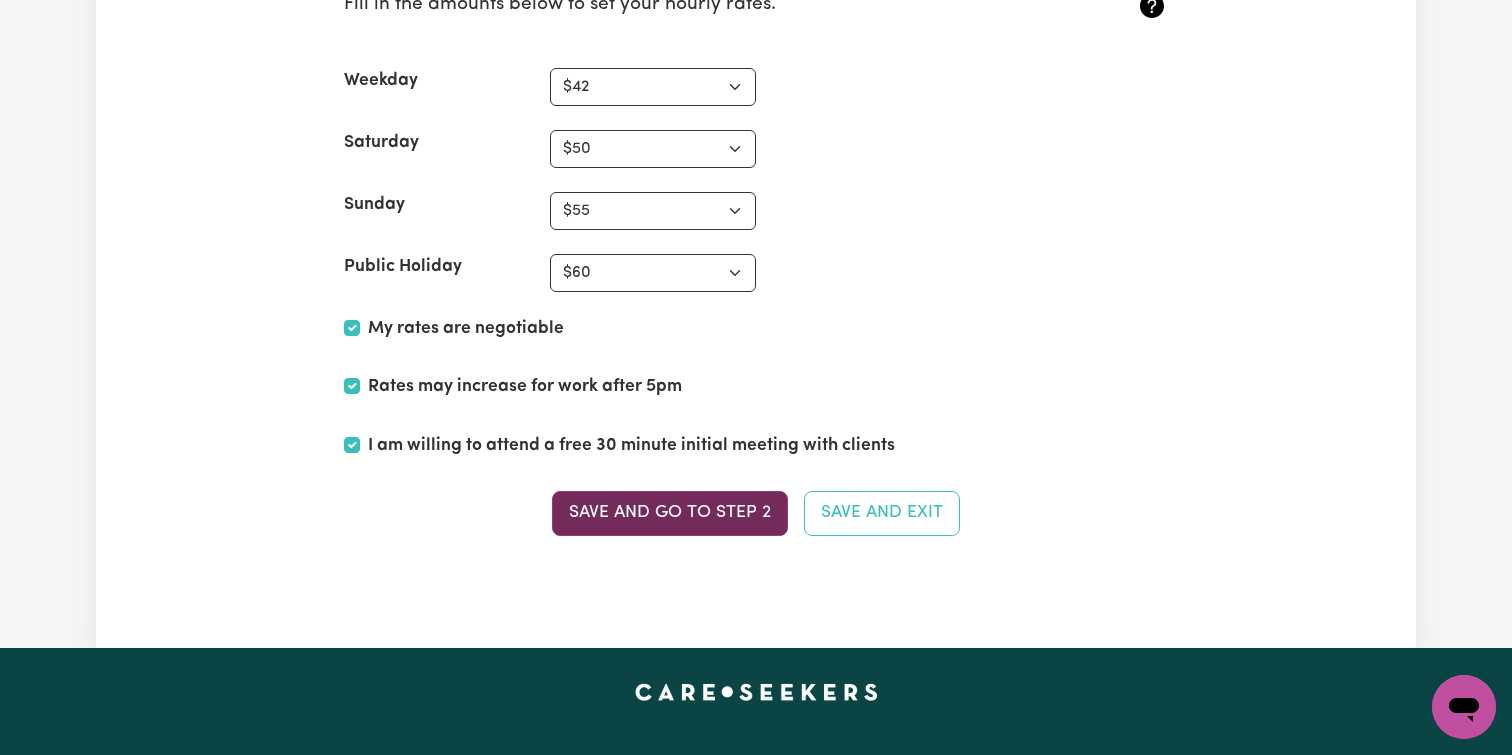 type 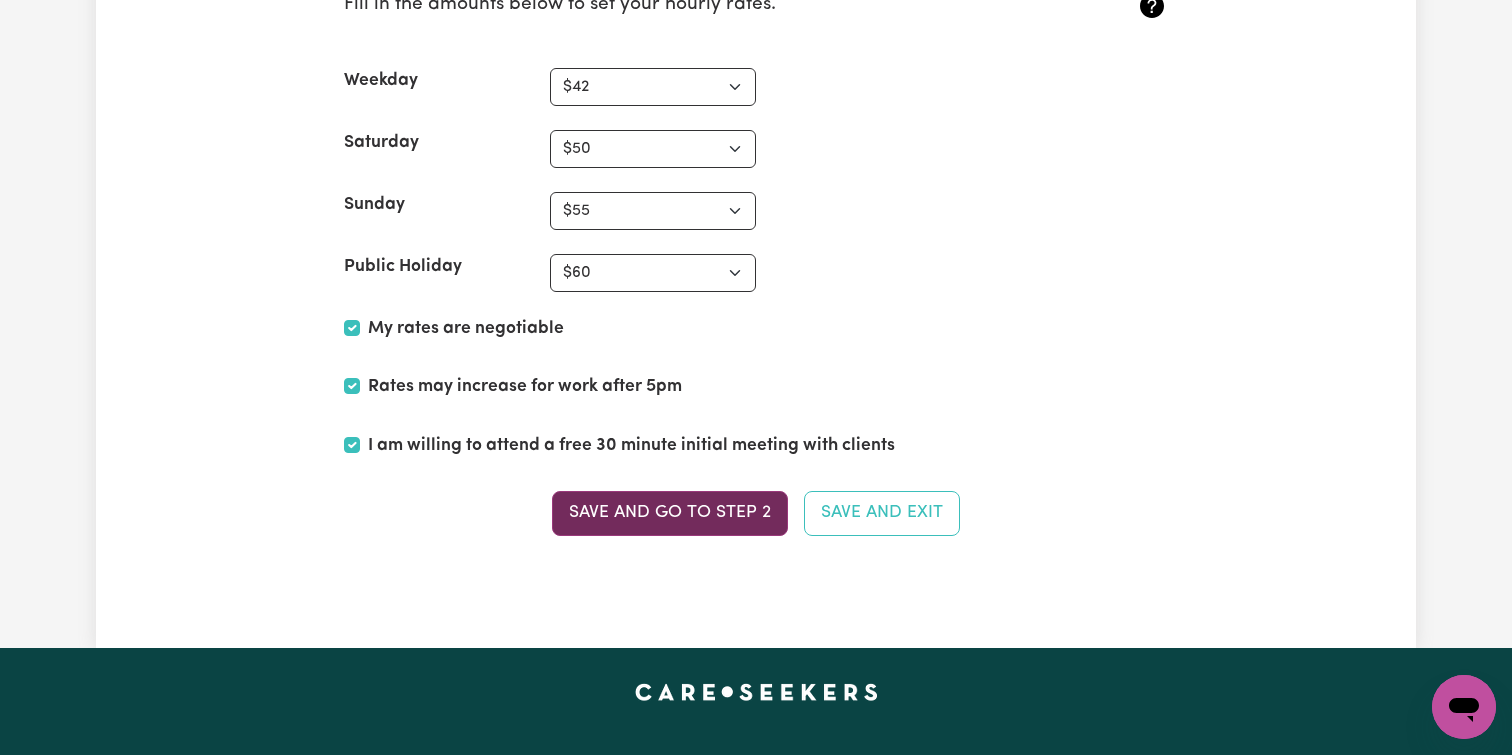 type 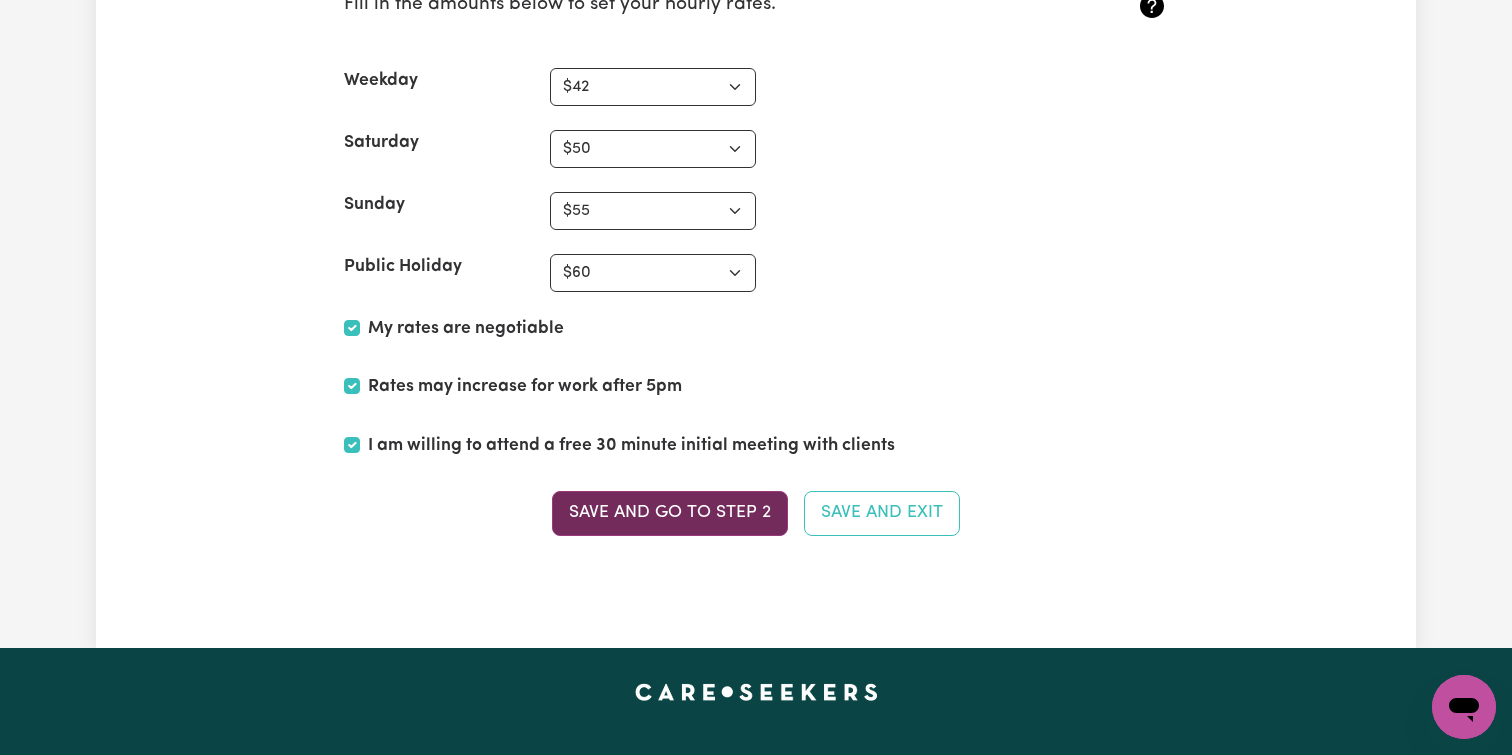 type 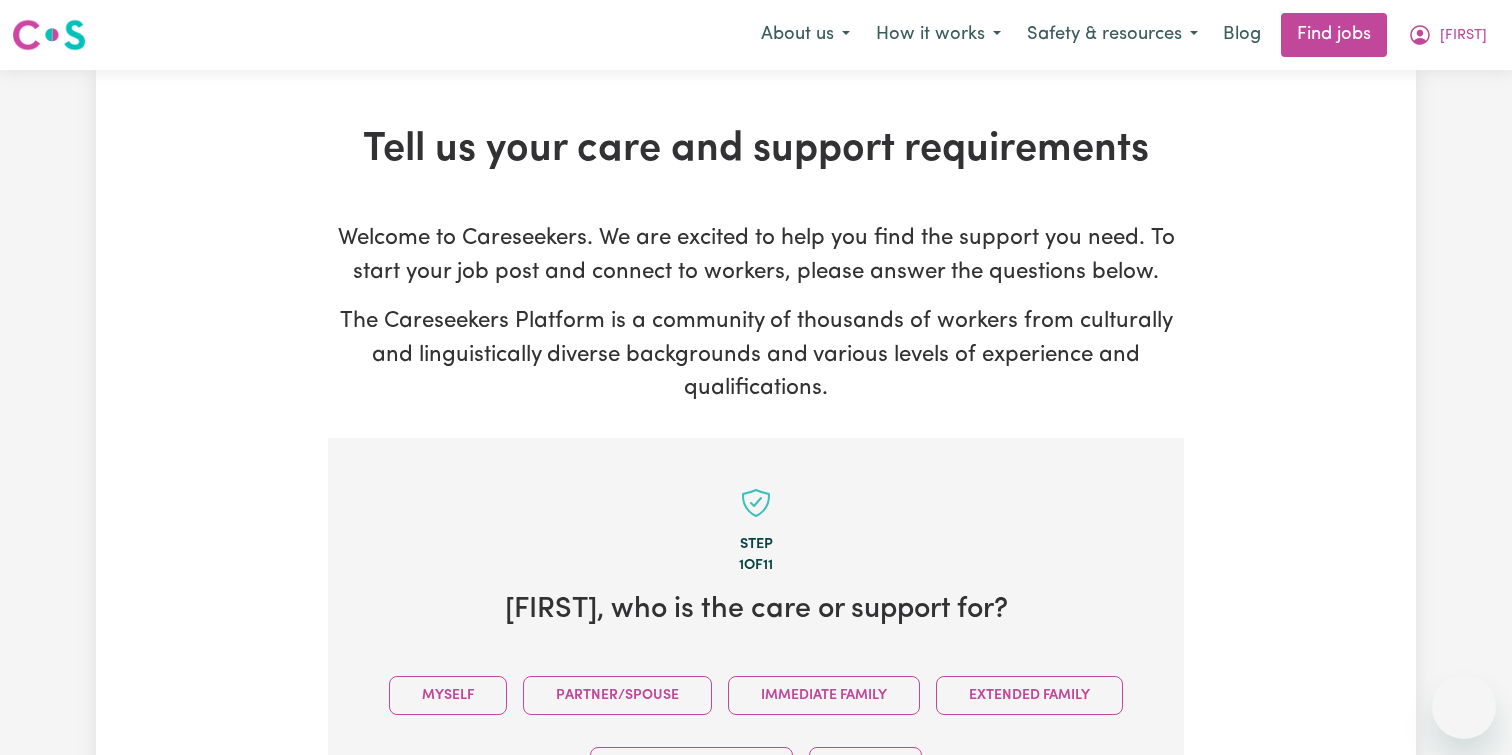 scroll, scrollTop: 431, scrollLeft: 0, axis: vertical 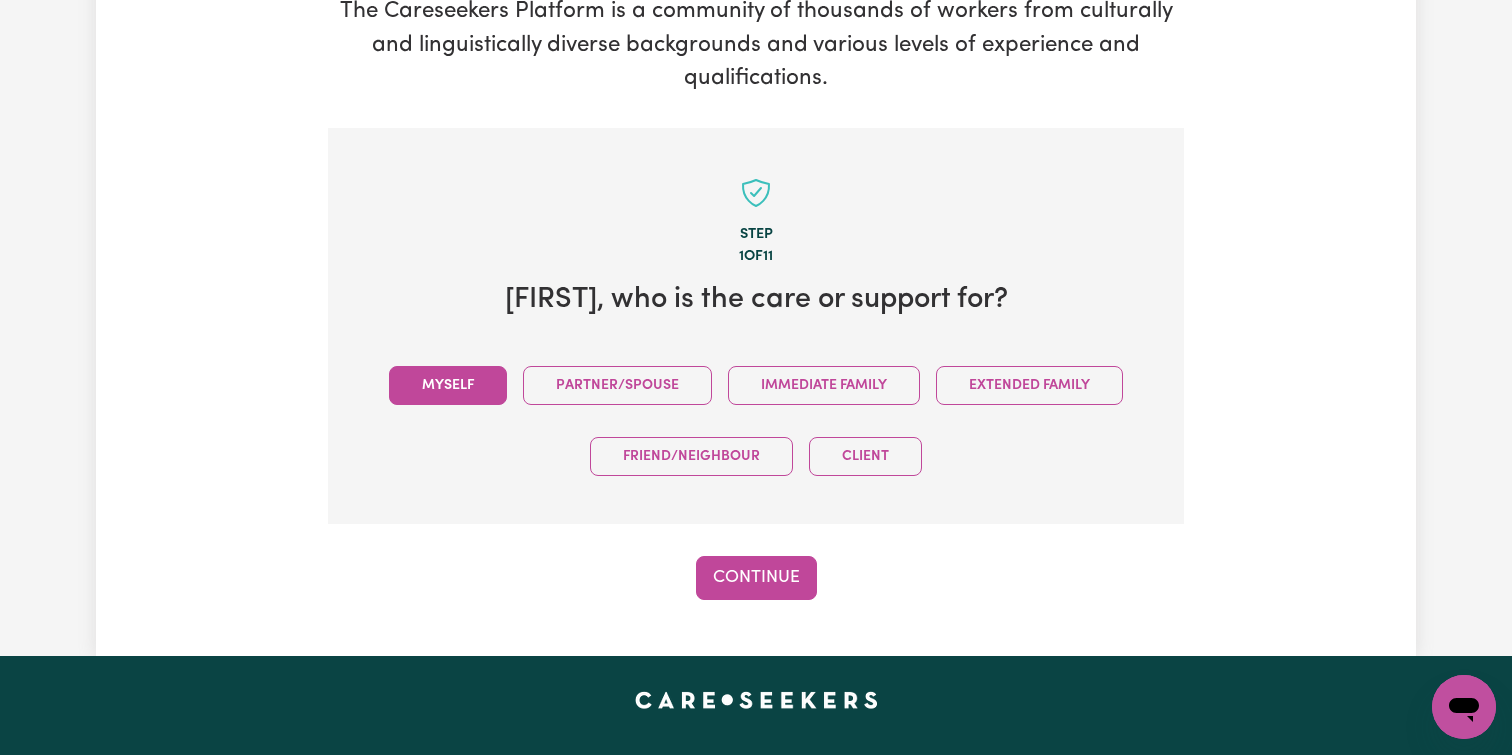 click on "Myself" at bounding box center [448, 385] 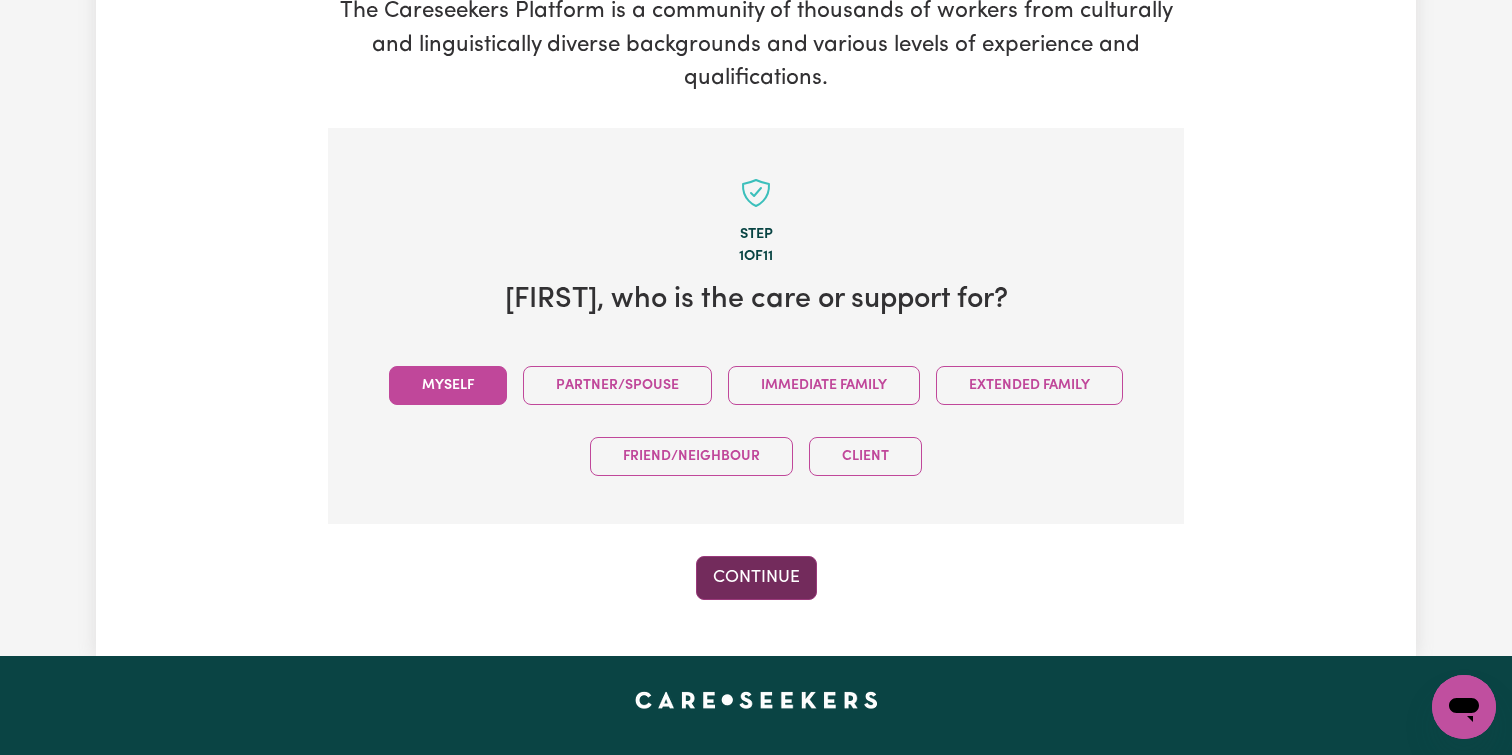 click on "Continue" at bounding box center [756, 578] 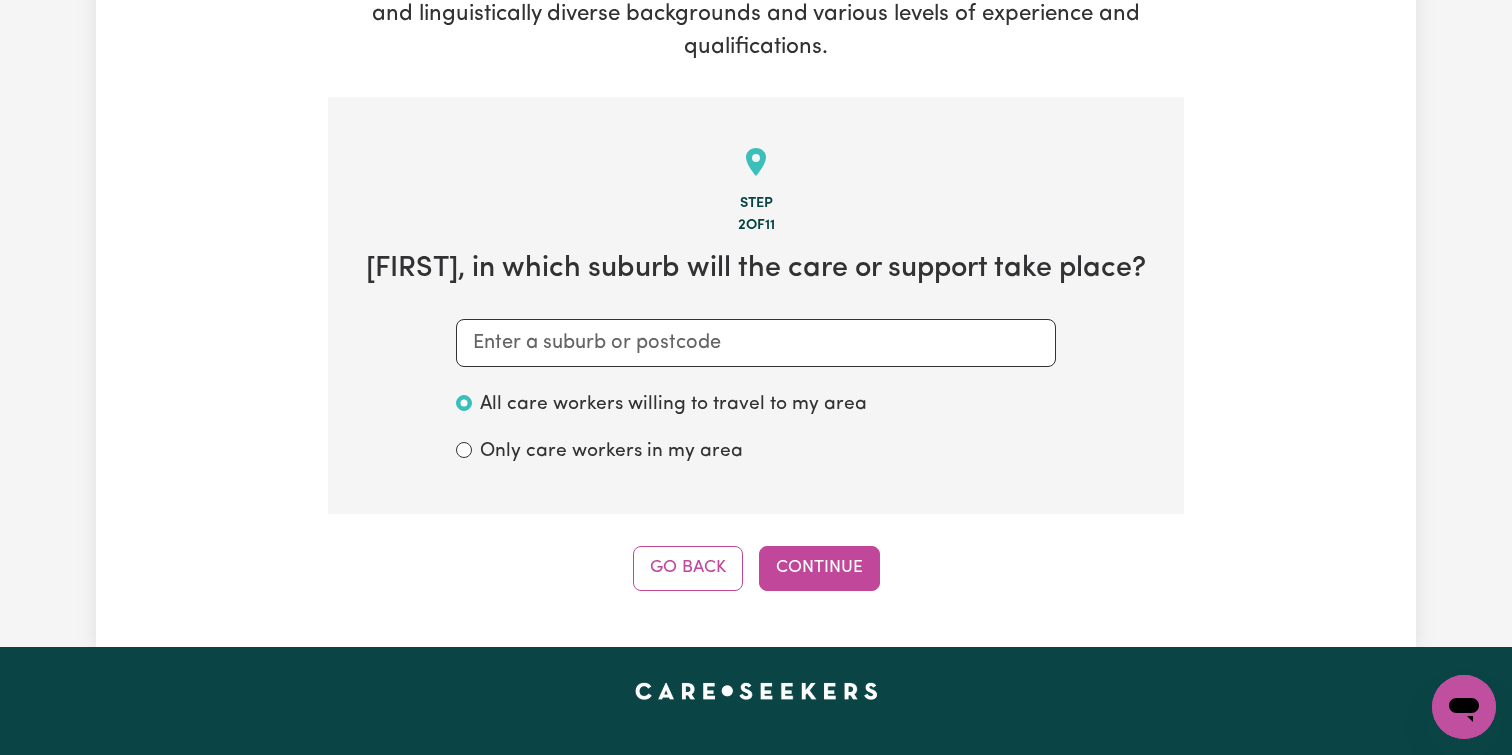 scroll, scrollTop: 438, scrollLeft: 0, axis: vertical 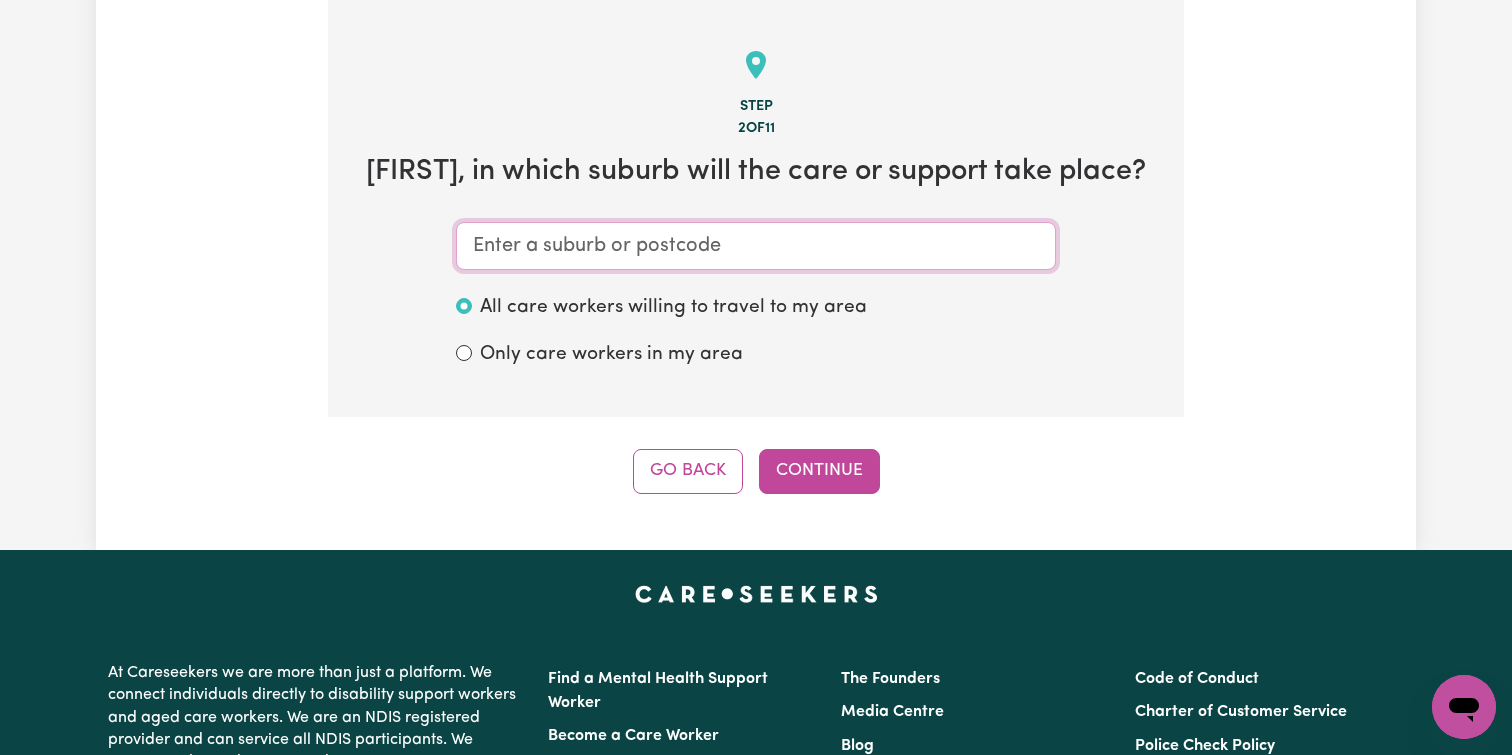 click at bounding box center (756, 246) 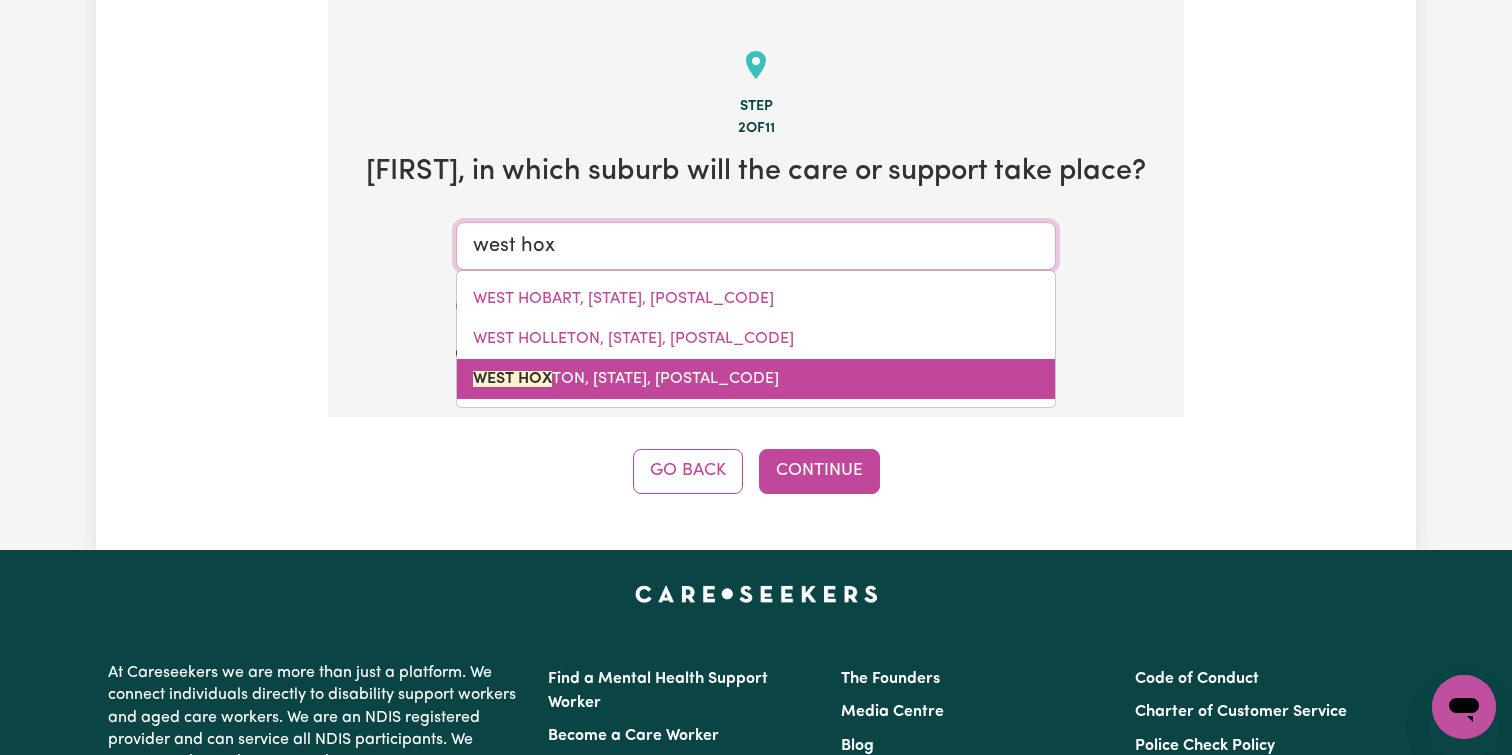click on "WEST HOX TON, [STATE], [POSTAL_CODE]" at bounding box center (626, 379) 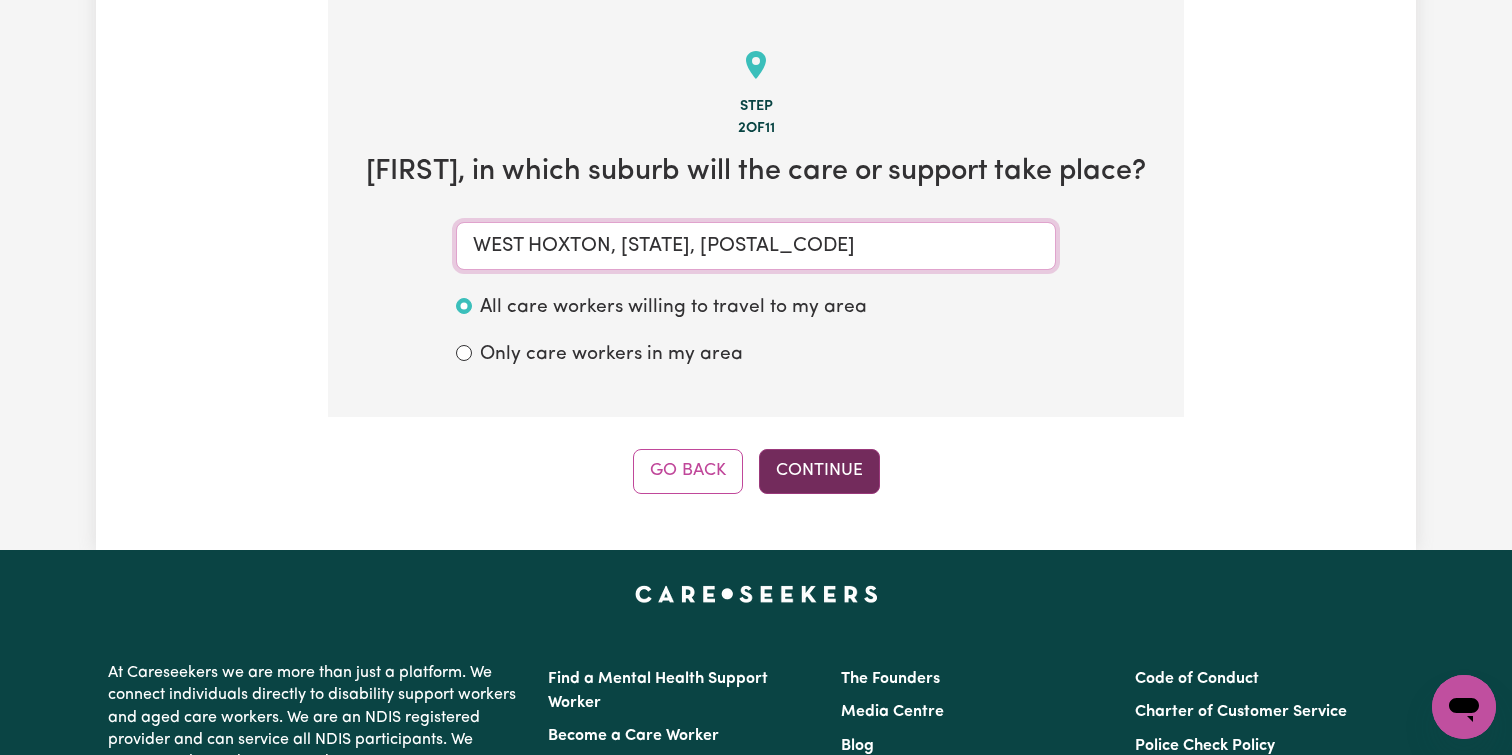 type on "WEST HOXTON, [STATE], [POSTAL_CODE]" 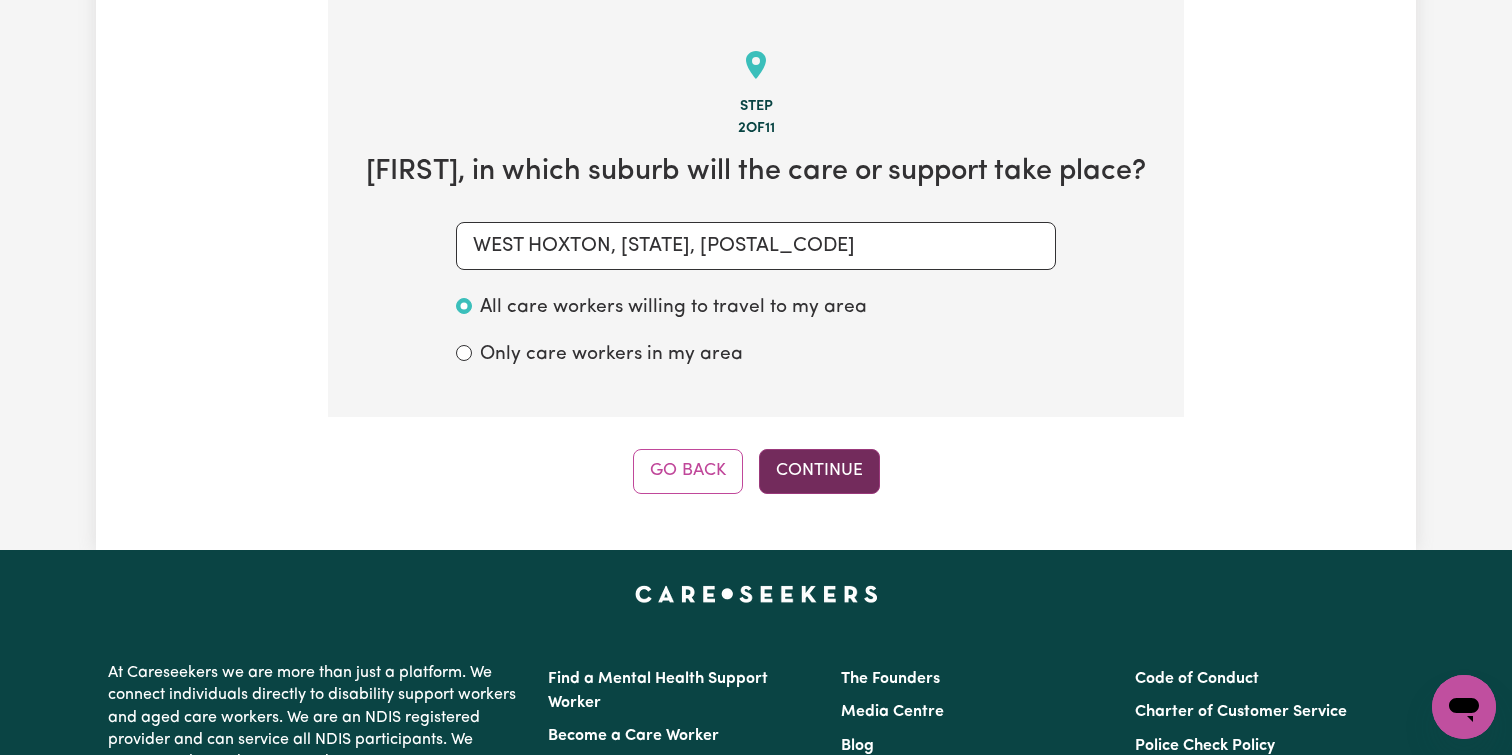 click on "Continue" at bounding box center [819, 471] 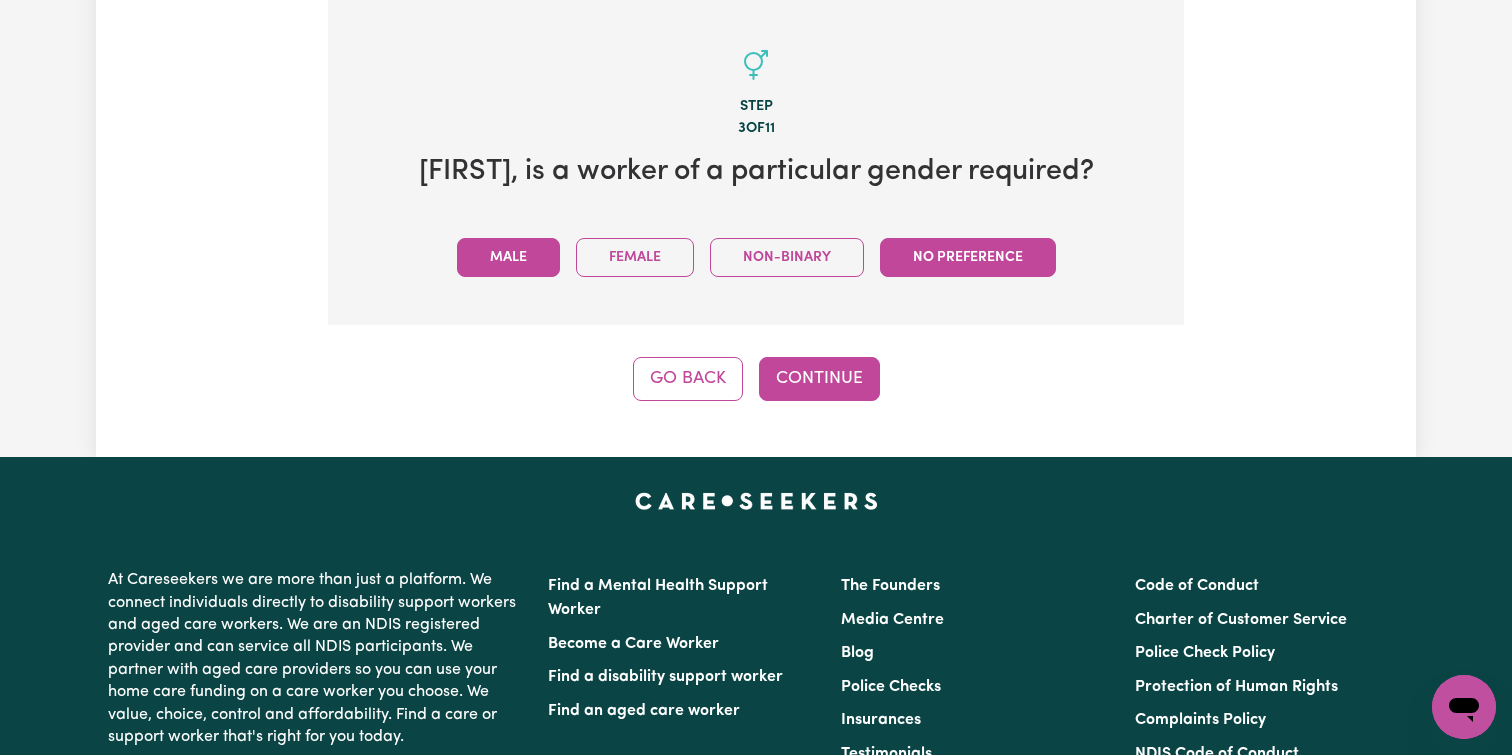 click on "Male" at bounding box center [508, 257] 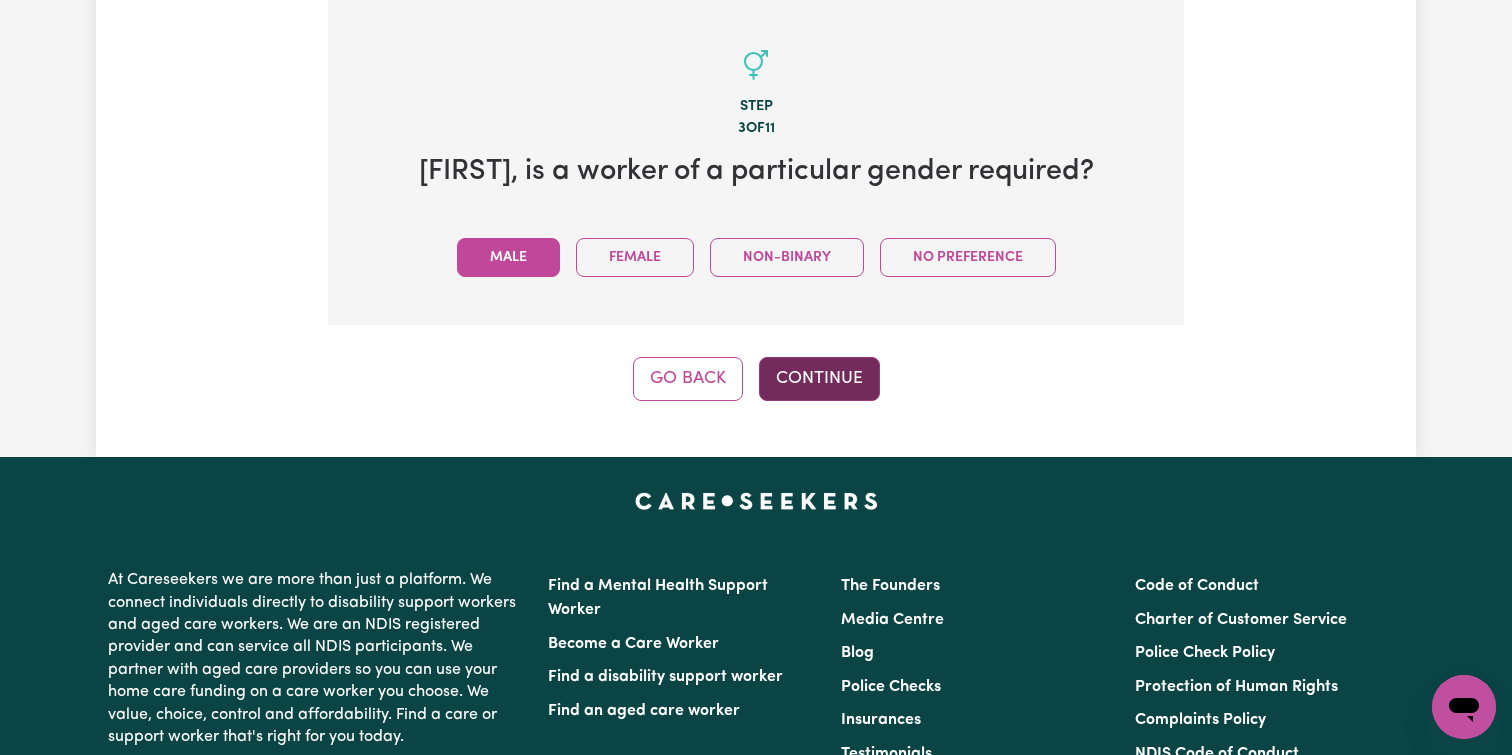 click on "Continue" at bounding box center [819, 379] 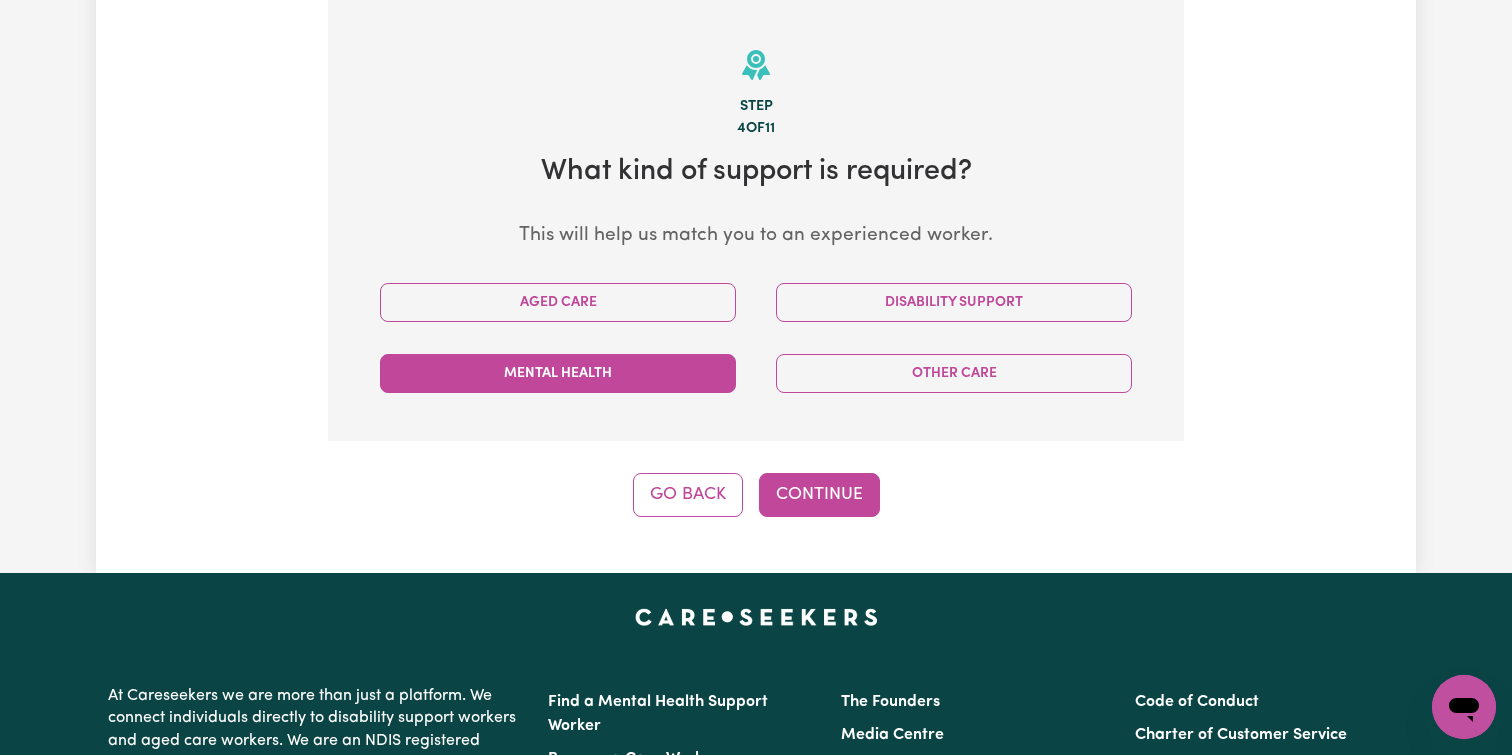 click on "Mental Health" at bounding box center (558, 373) 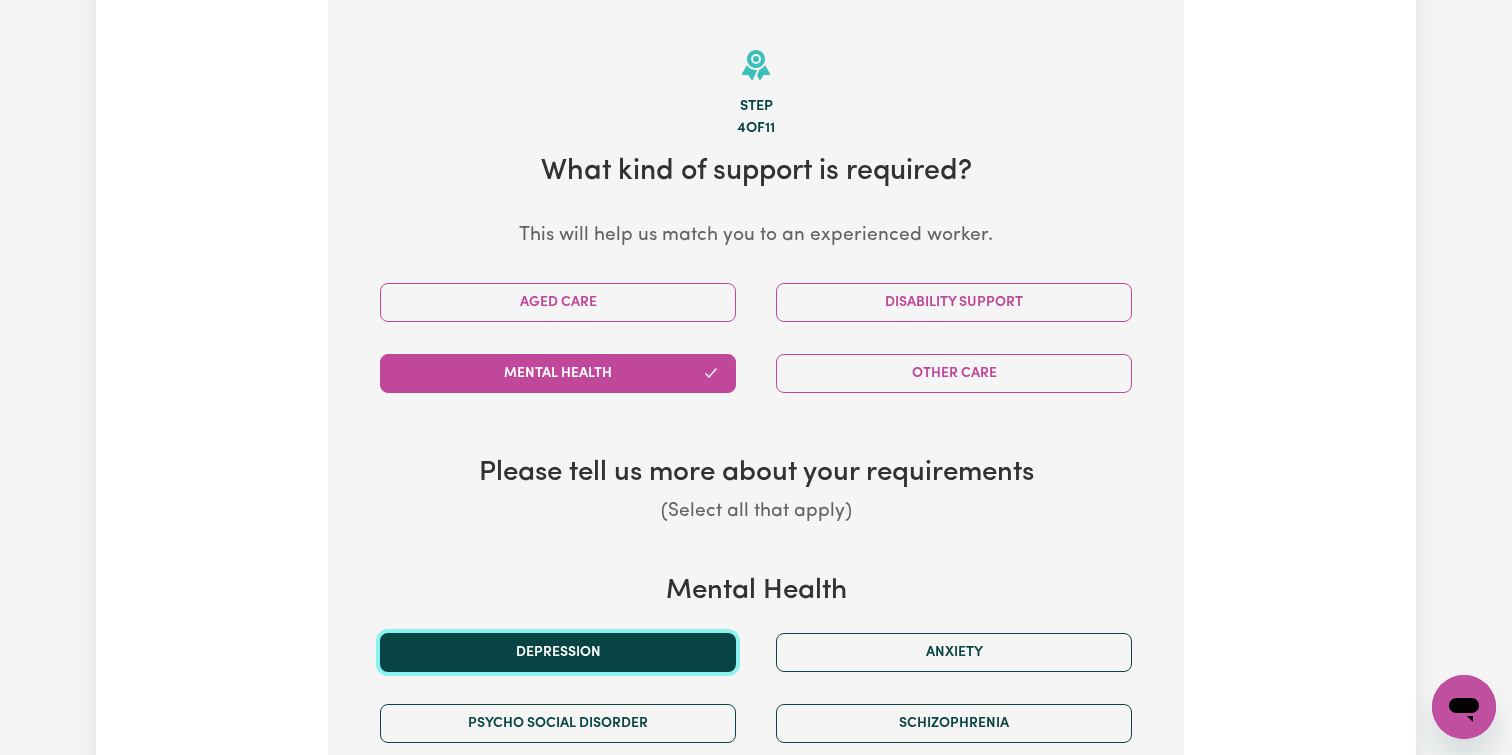 click on "Depression" at bounding box center (558, 652) 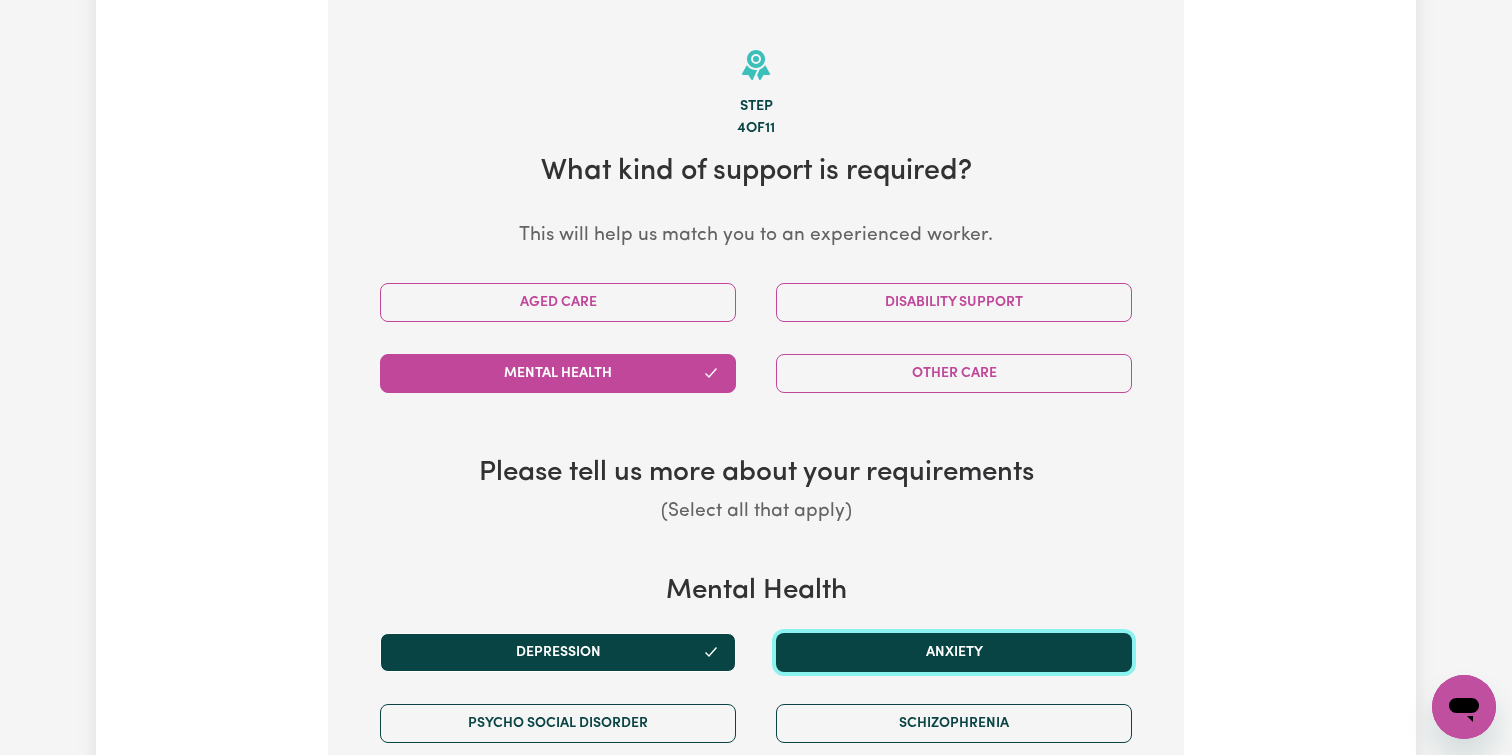 click on "Anxiety" at bounding box center [954, 652] 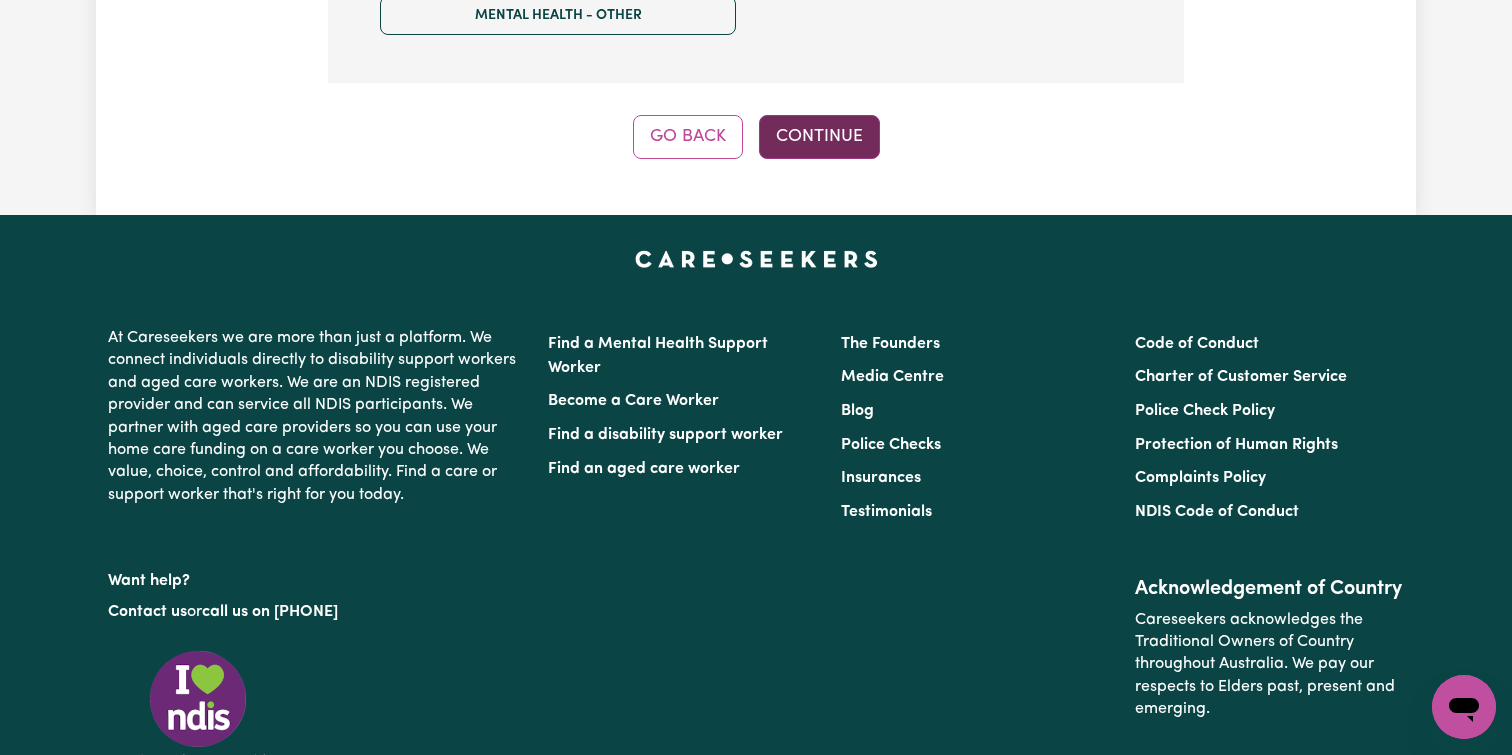 click on "Continue" at bounding box center [819, 137] 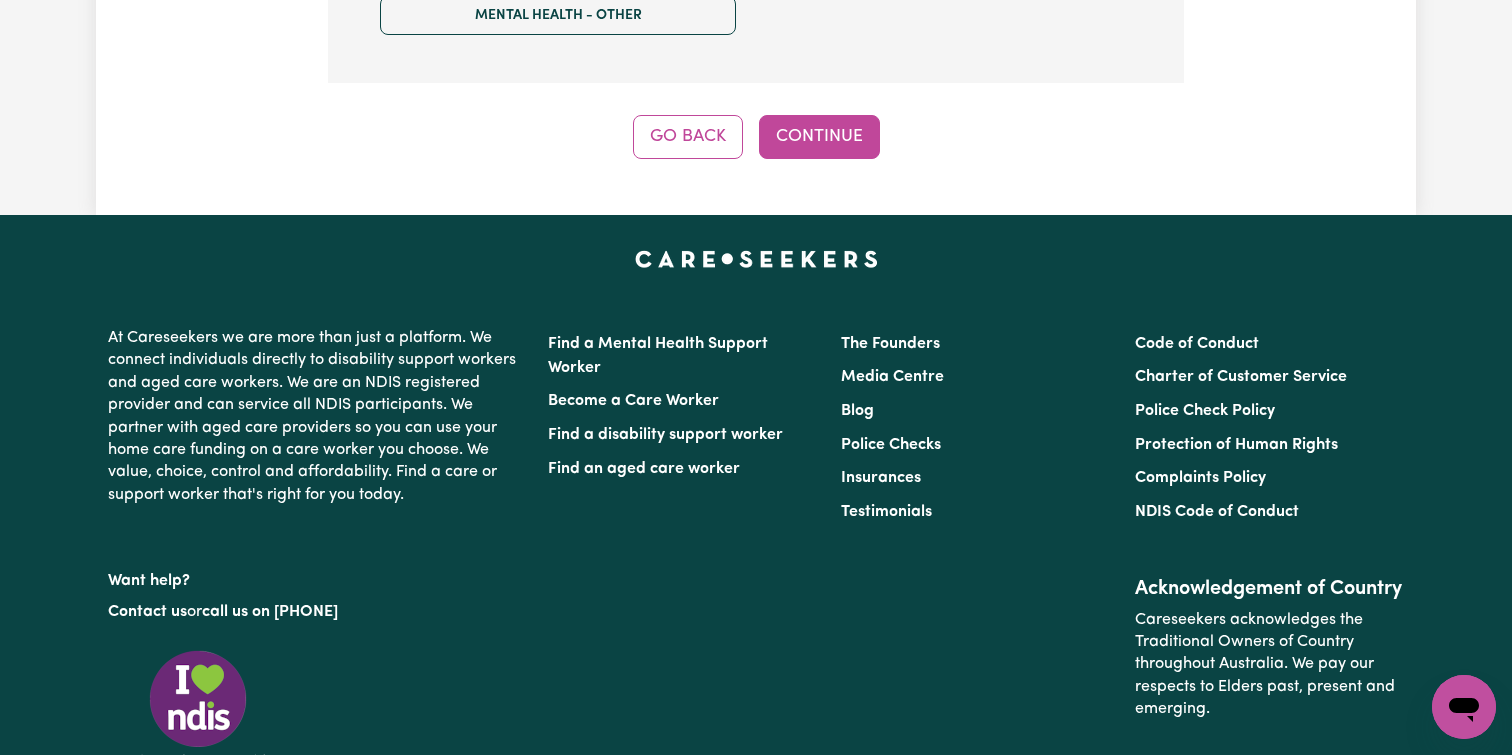 scroll, scrollTop: 1033, scrollLeft: 0, axis: vertical 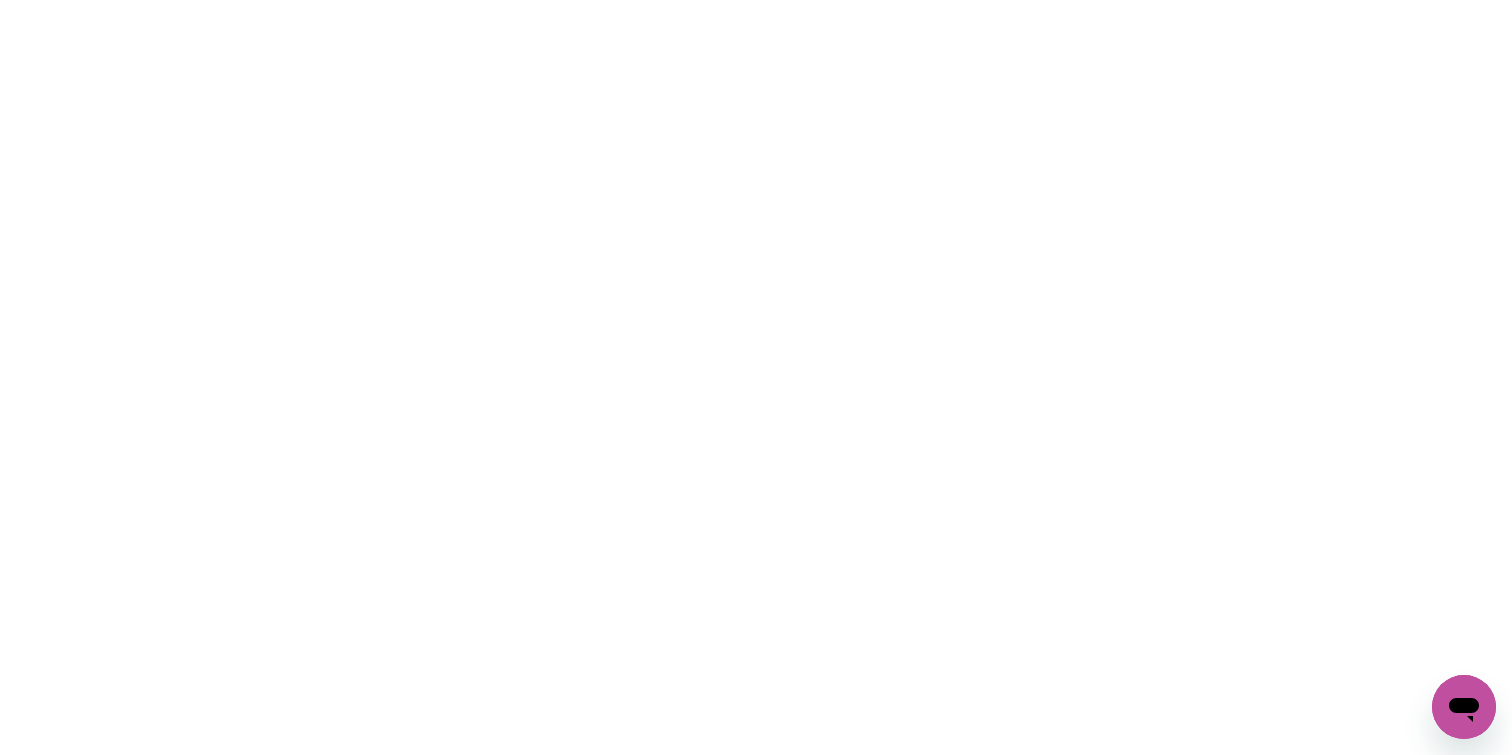 click at bounding box center [756, 0] 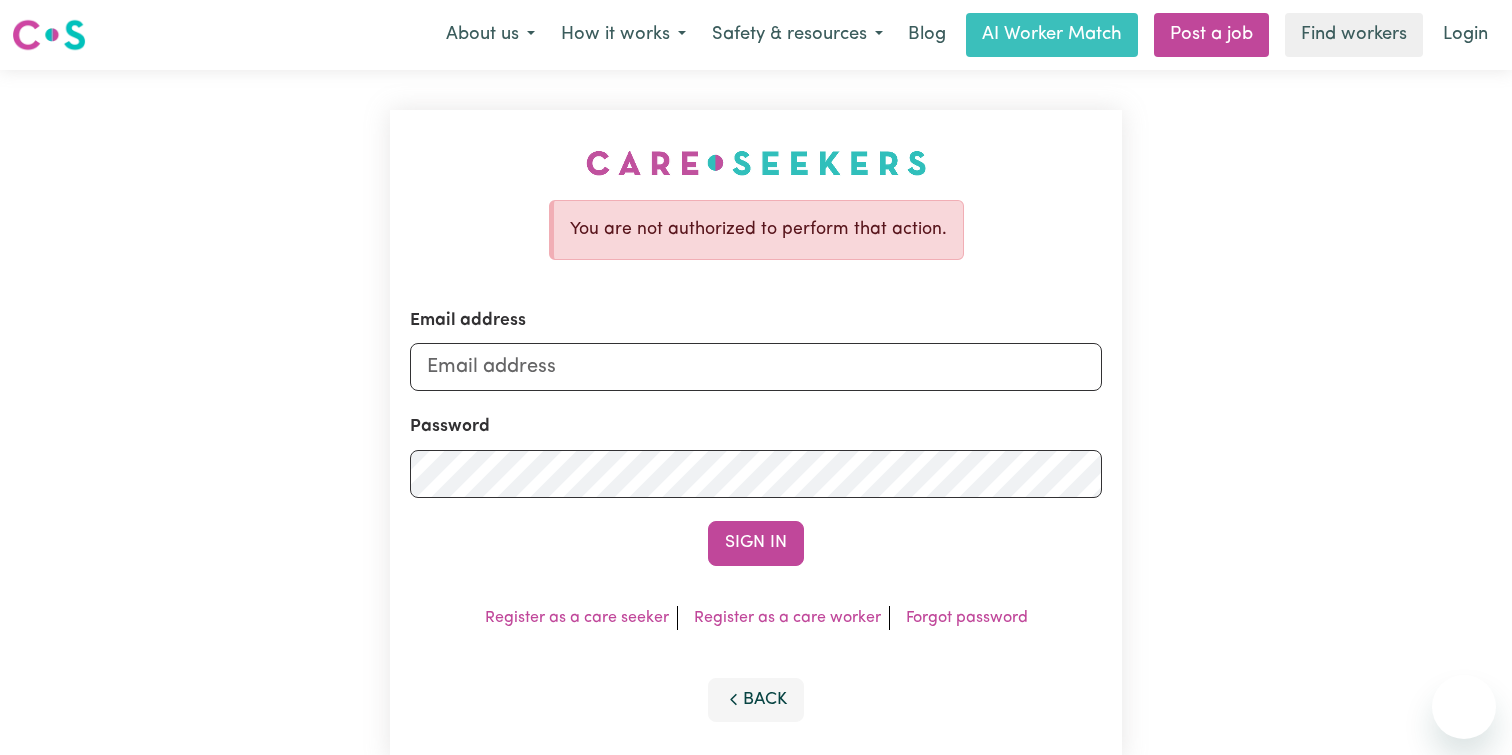 scroll, scrollTop: 0, scrollLeft: 0, axis: both 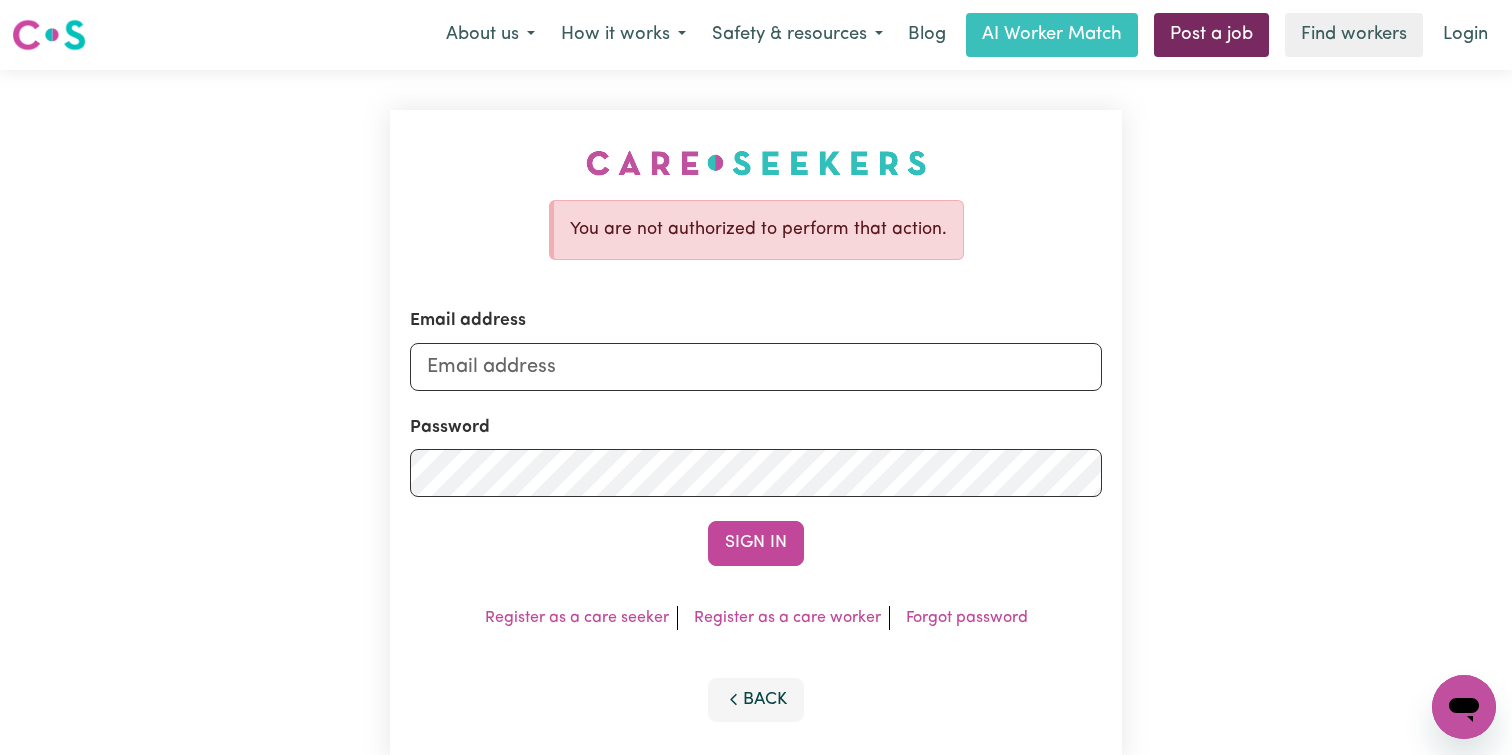 click on "Post a job" at bounding box center [1211, 35] 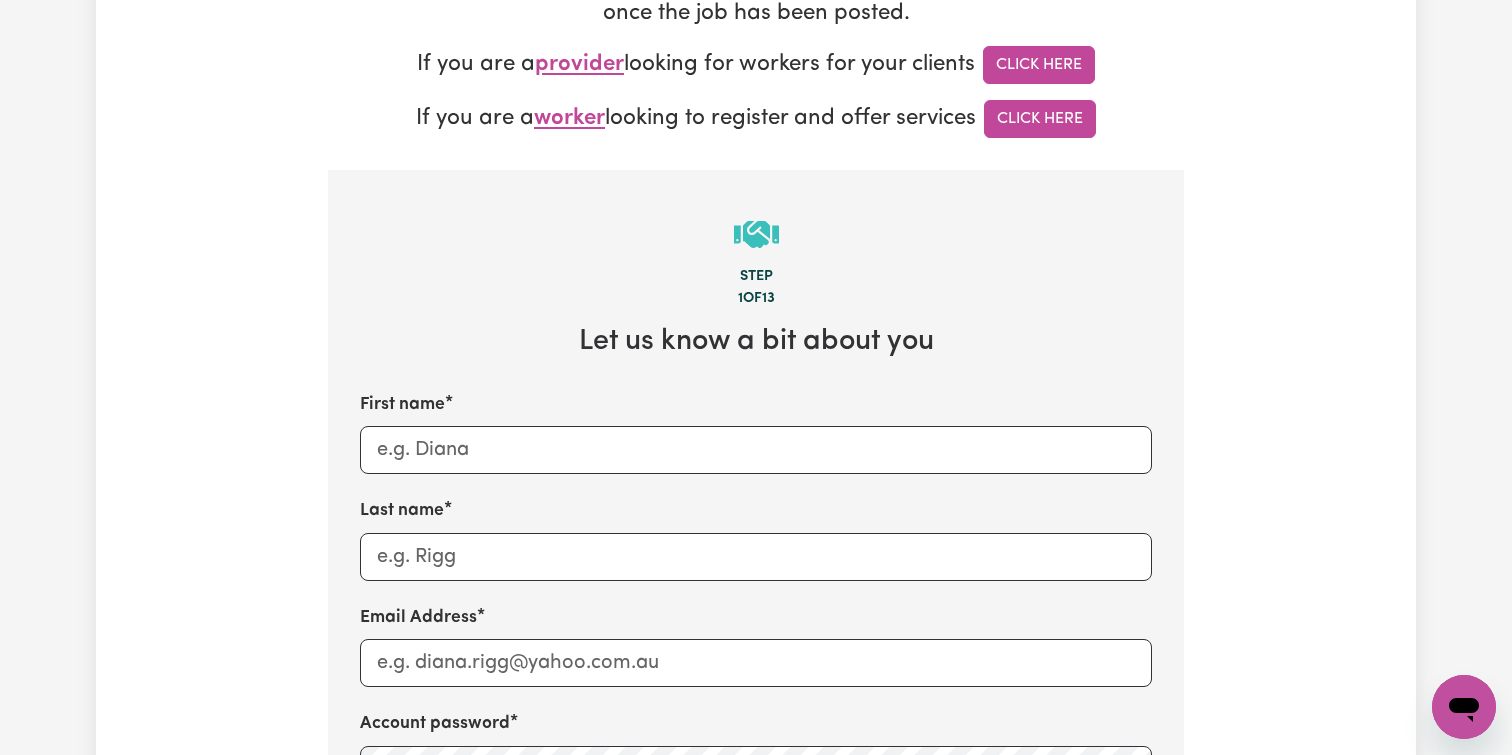 scroll, scrollTop: 460, scrollLeft: 0, axis: vertical 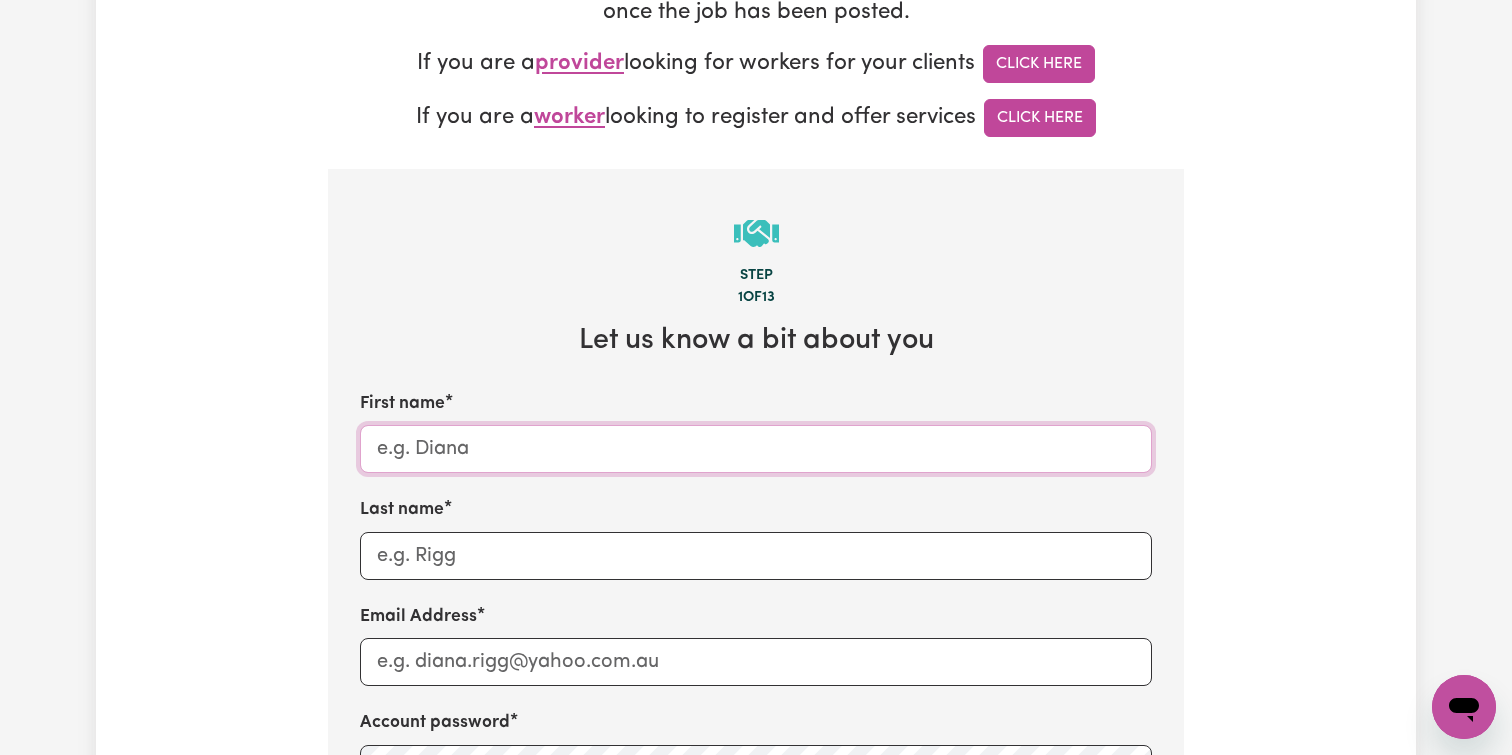 click on "First name" at bounding box center [756, 449] 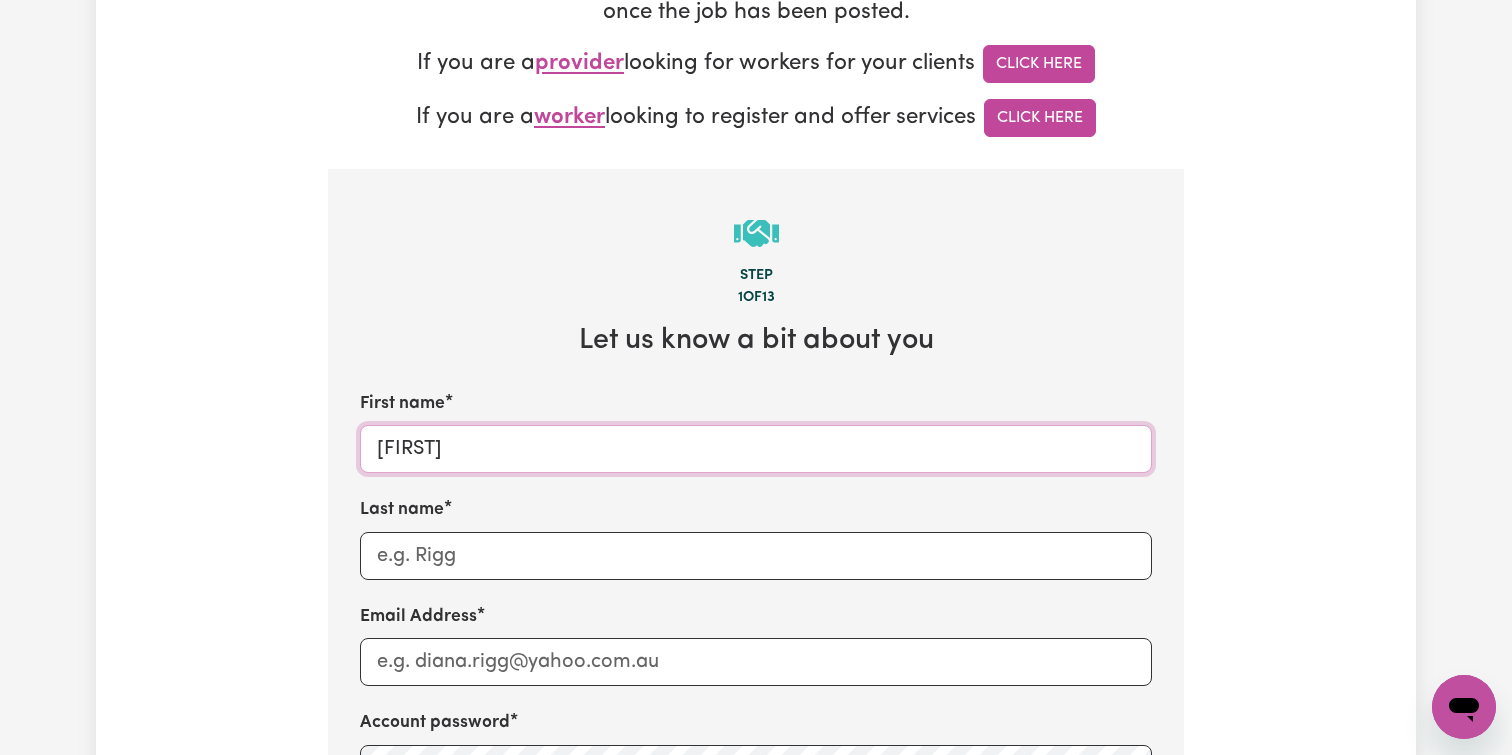 type on "[FIRST]" 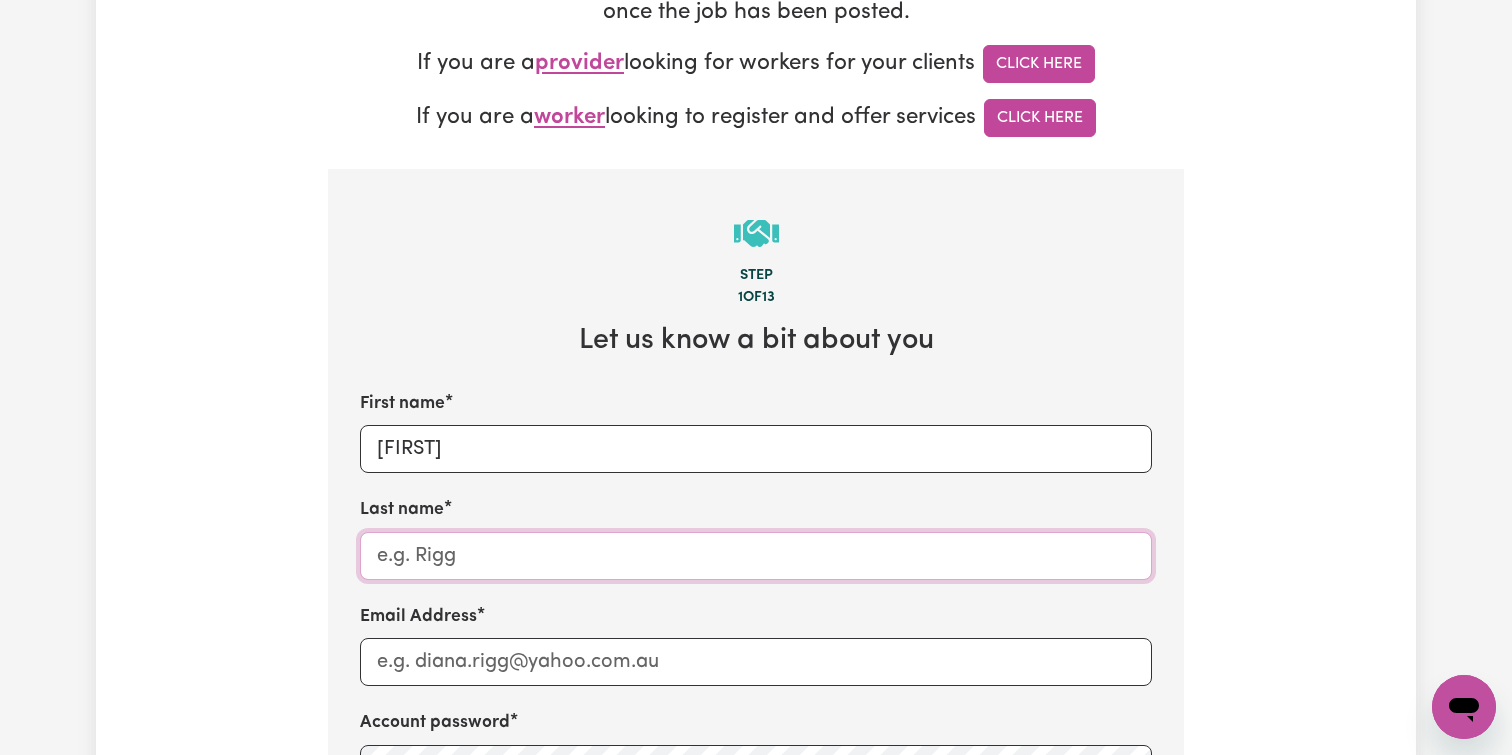 click on "Last name" at bounding box center [756, 556] 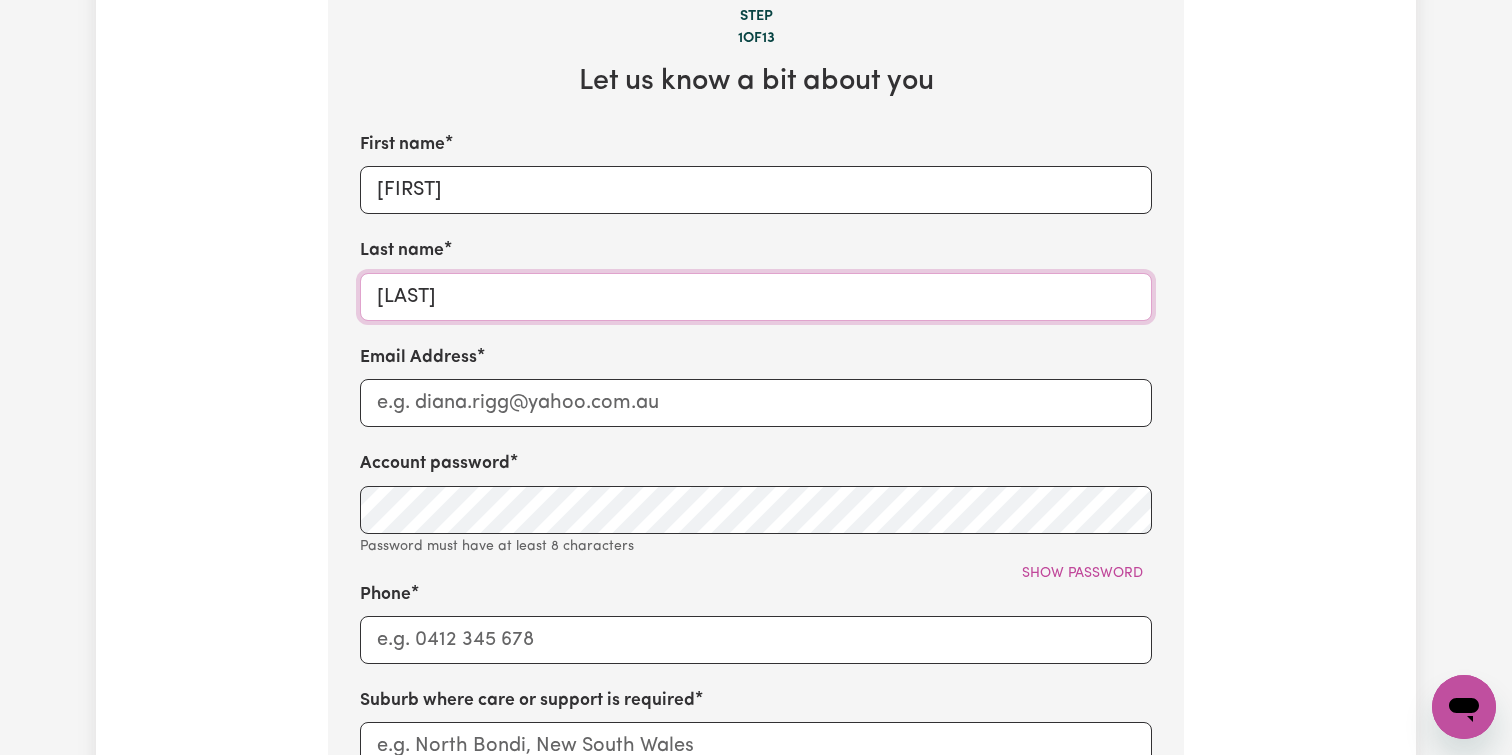 scroll, scrollTop: 754, scrollLeft: 0, axis: vertical 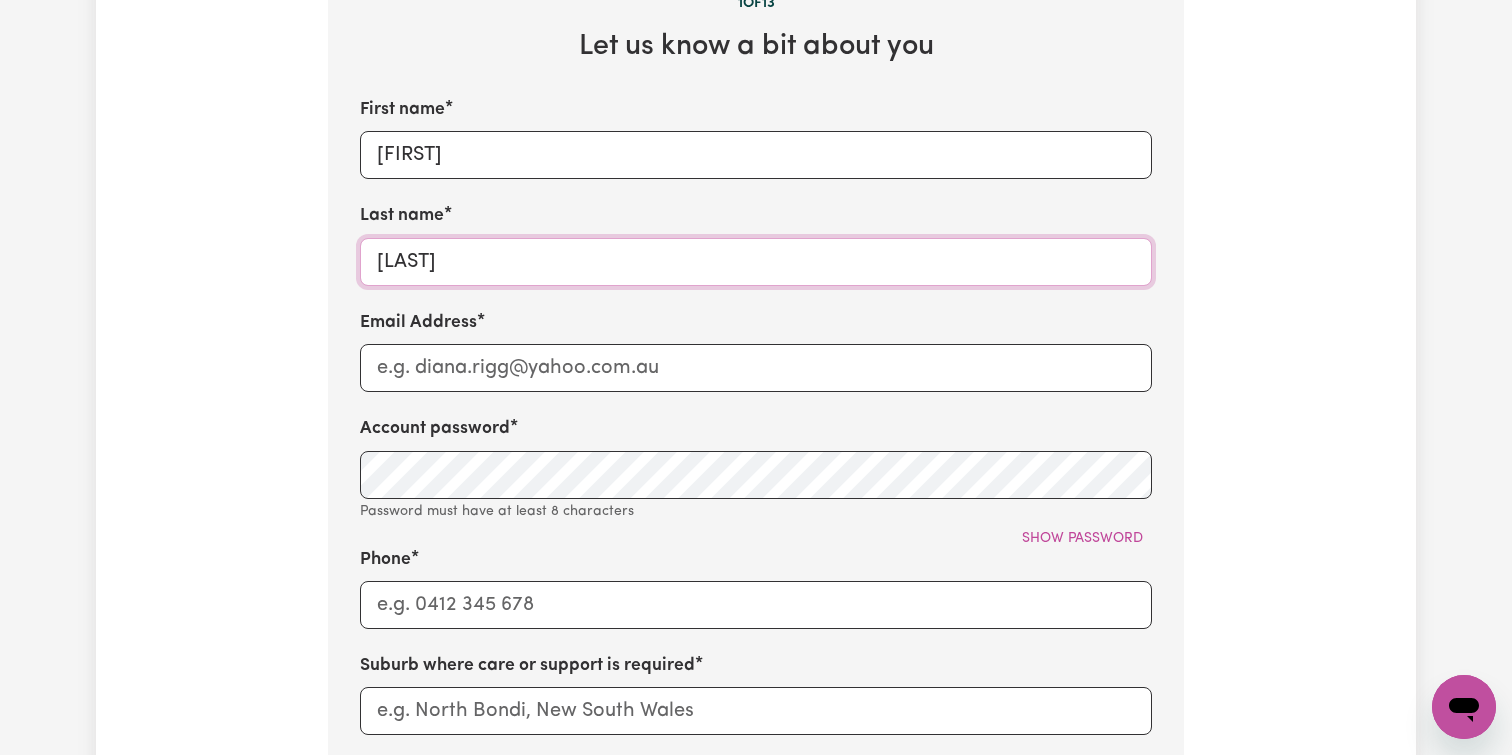 type on "[LAST]" 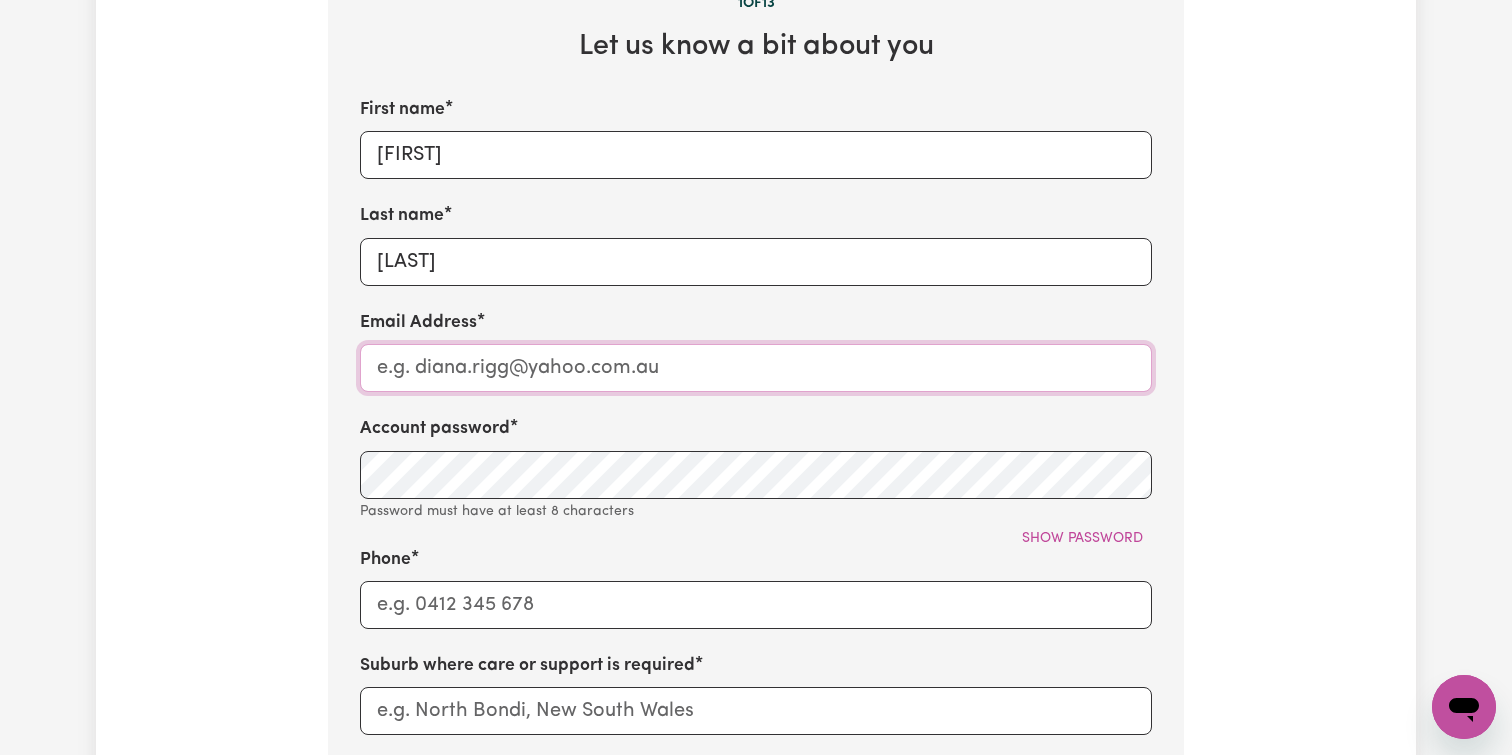 click on "Email Address" at bounding box center [756, 368] 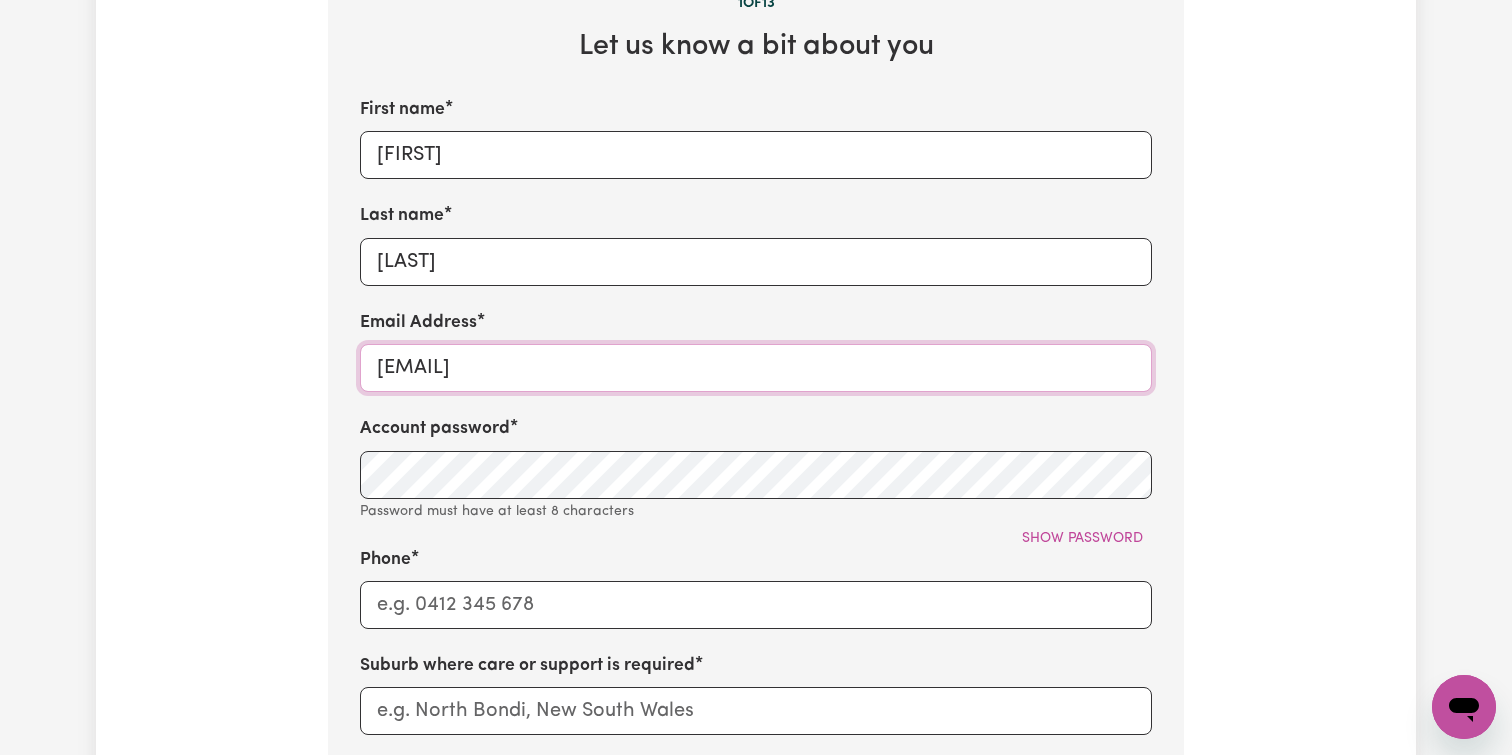 type on "[EMAIL]" 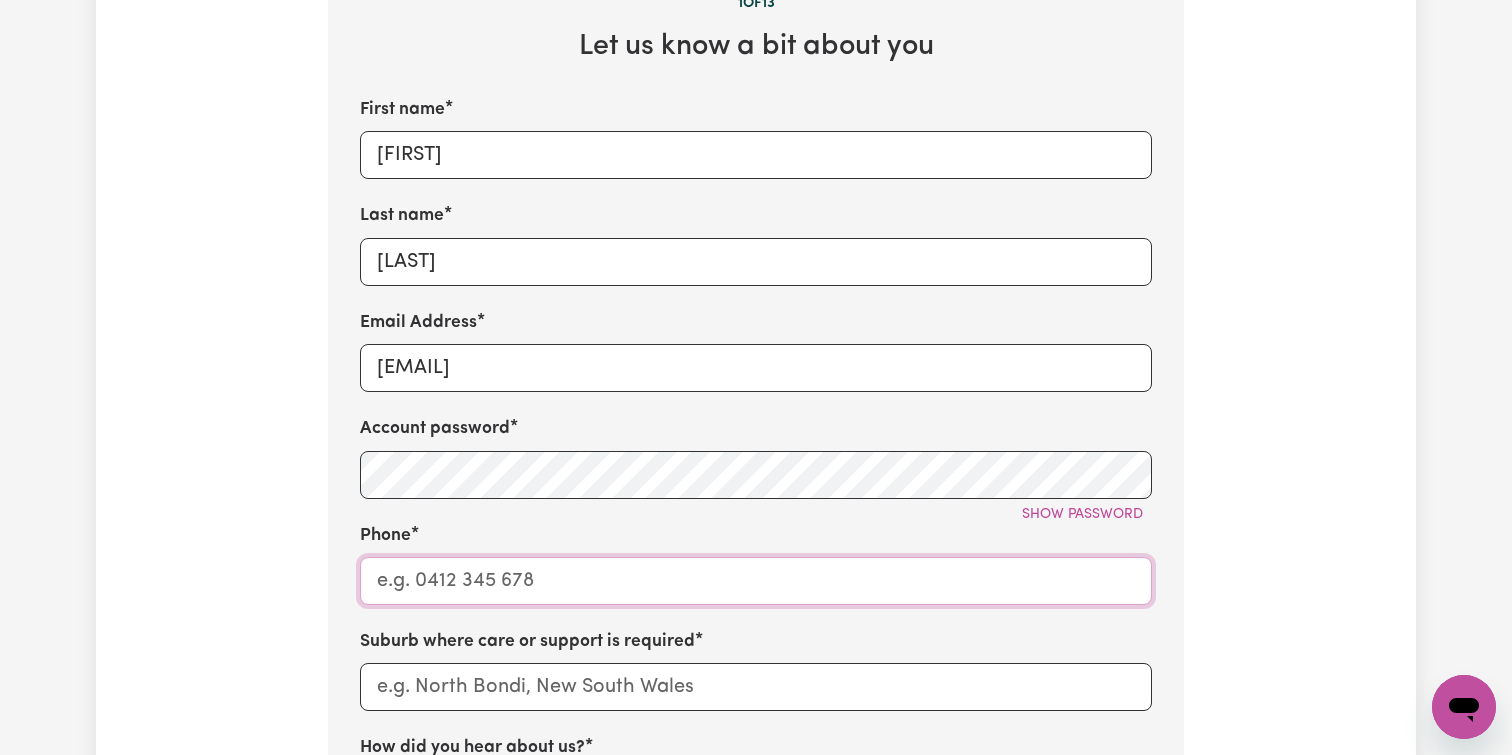 click on "Phone" at bounding box center [756, 581] 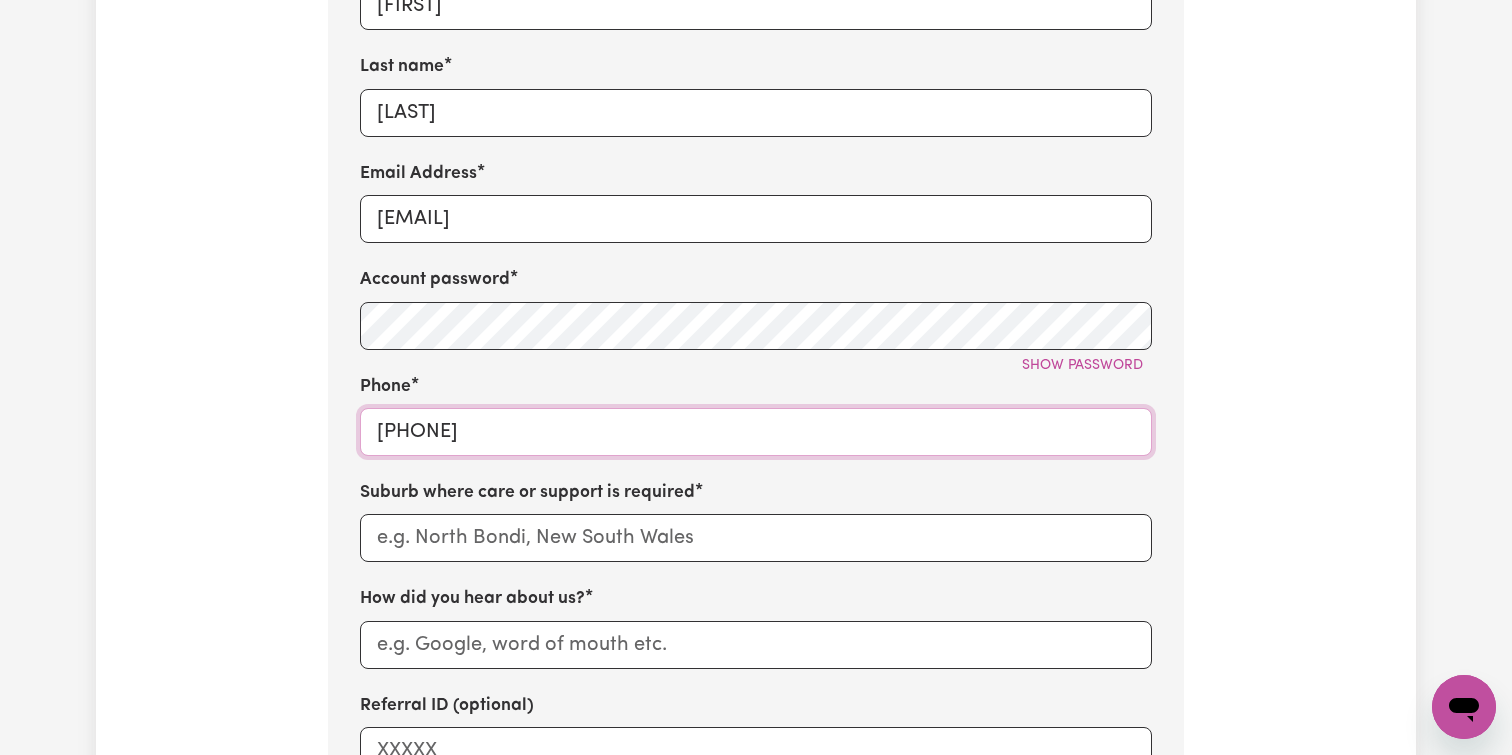 scroll, scrollTop: 910, scrollLeft: 0, axis: vertical 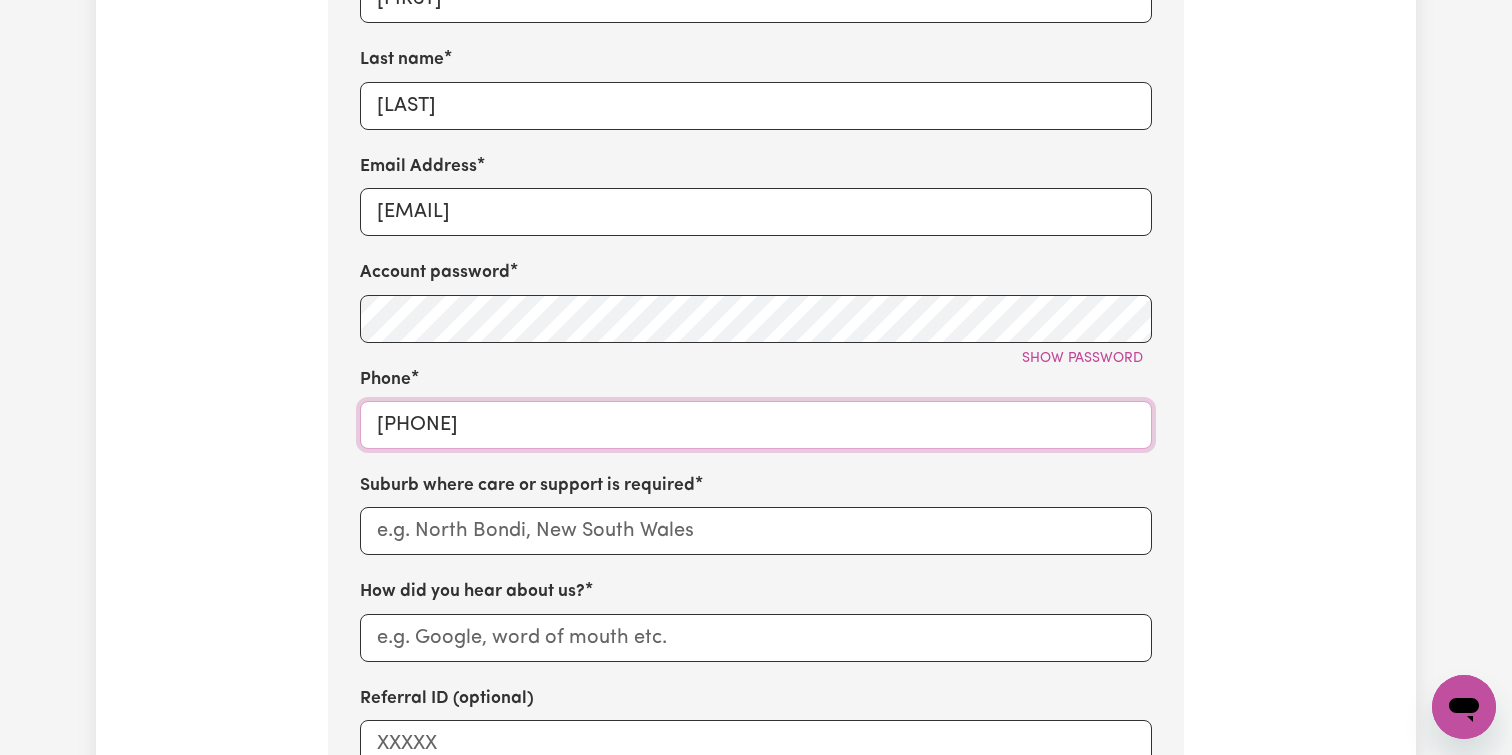 type on "[PHONE]" 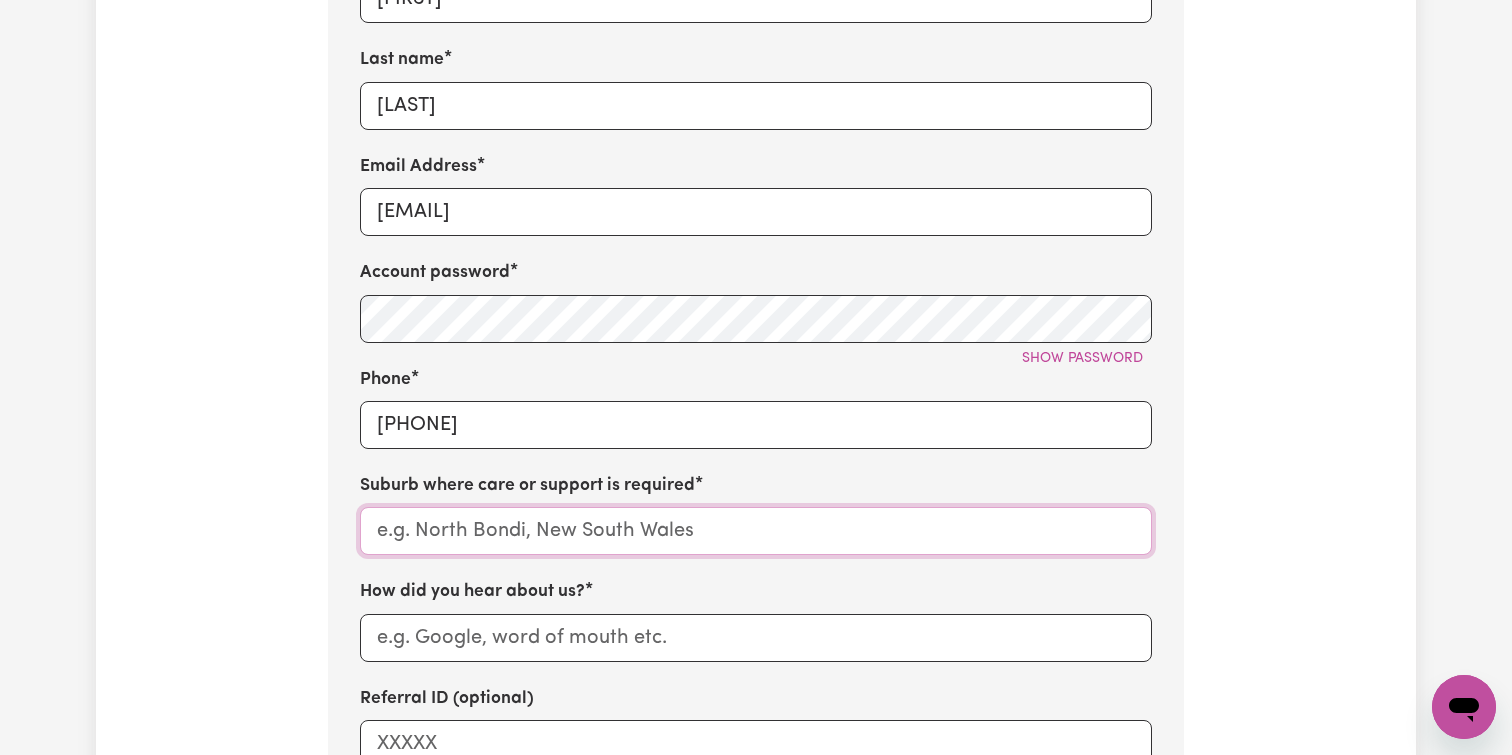click at bounding box center (756, 531) 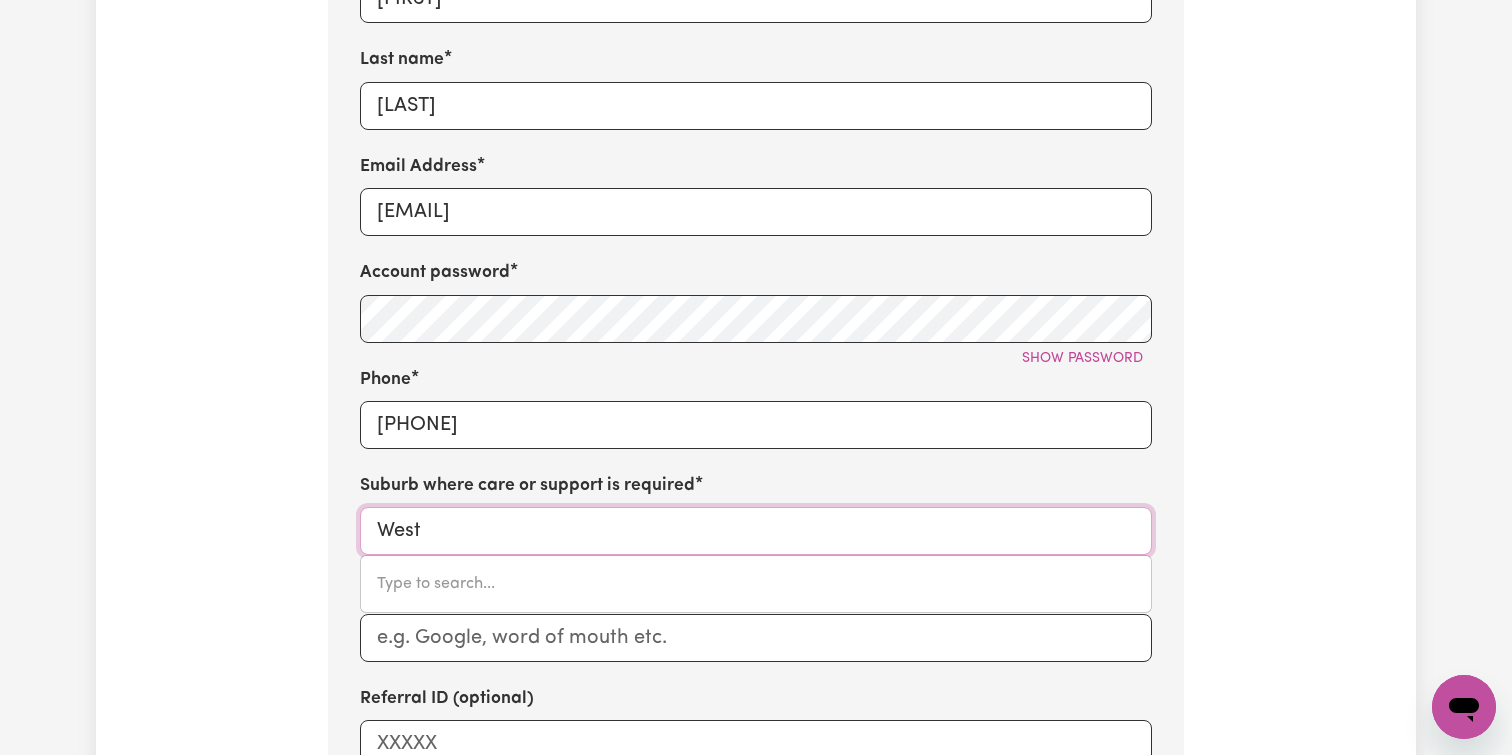type on "West" 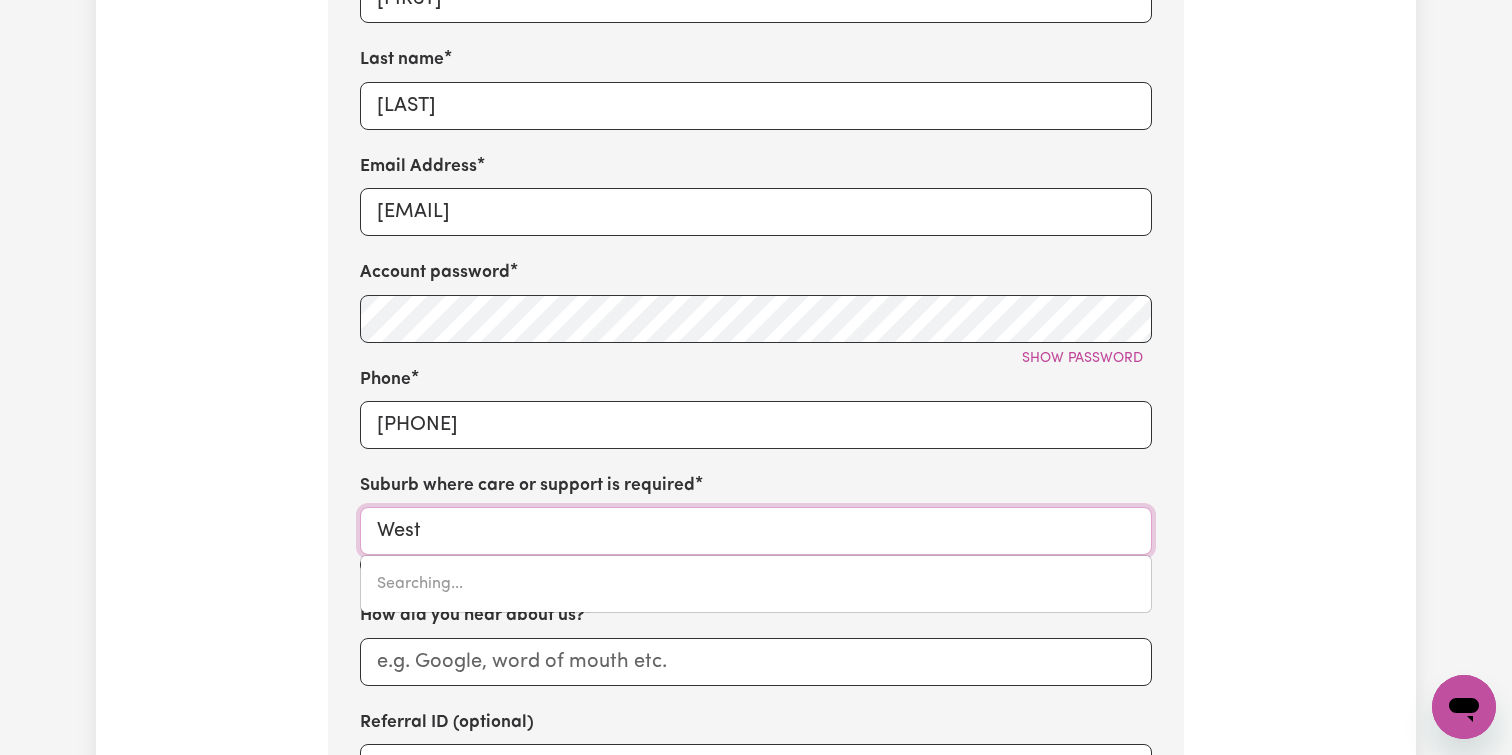 type on "[CITY], New South Wales, [POSTAL_CODE]" 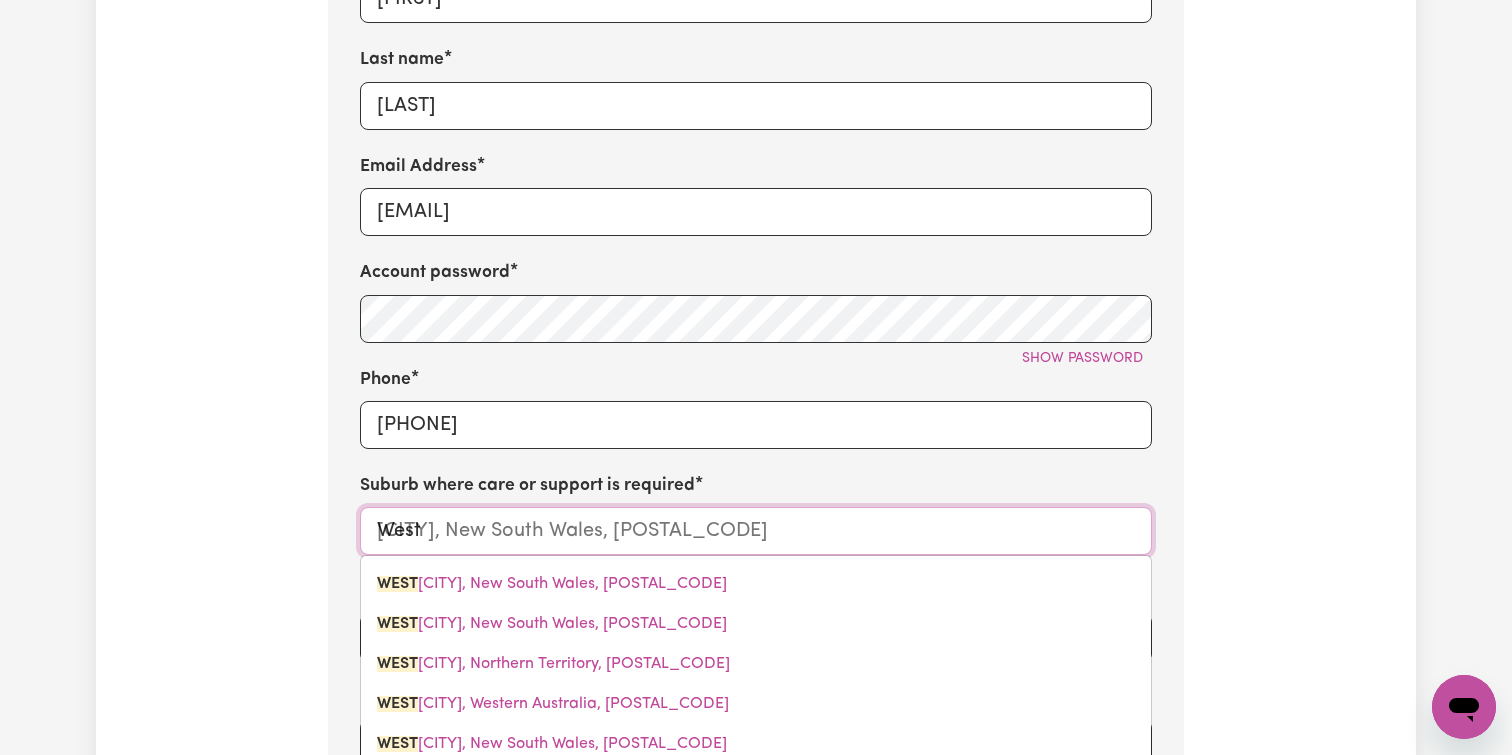 type on "West H" 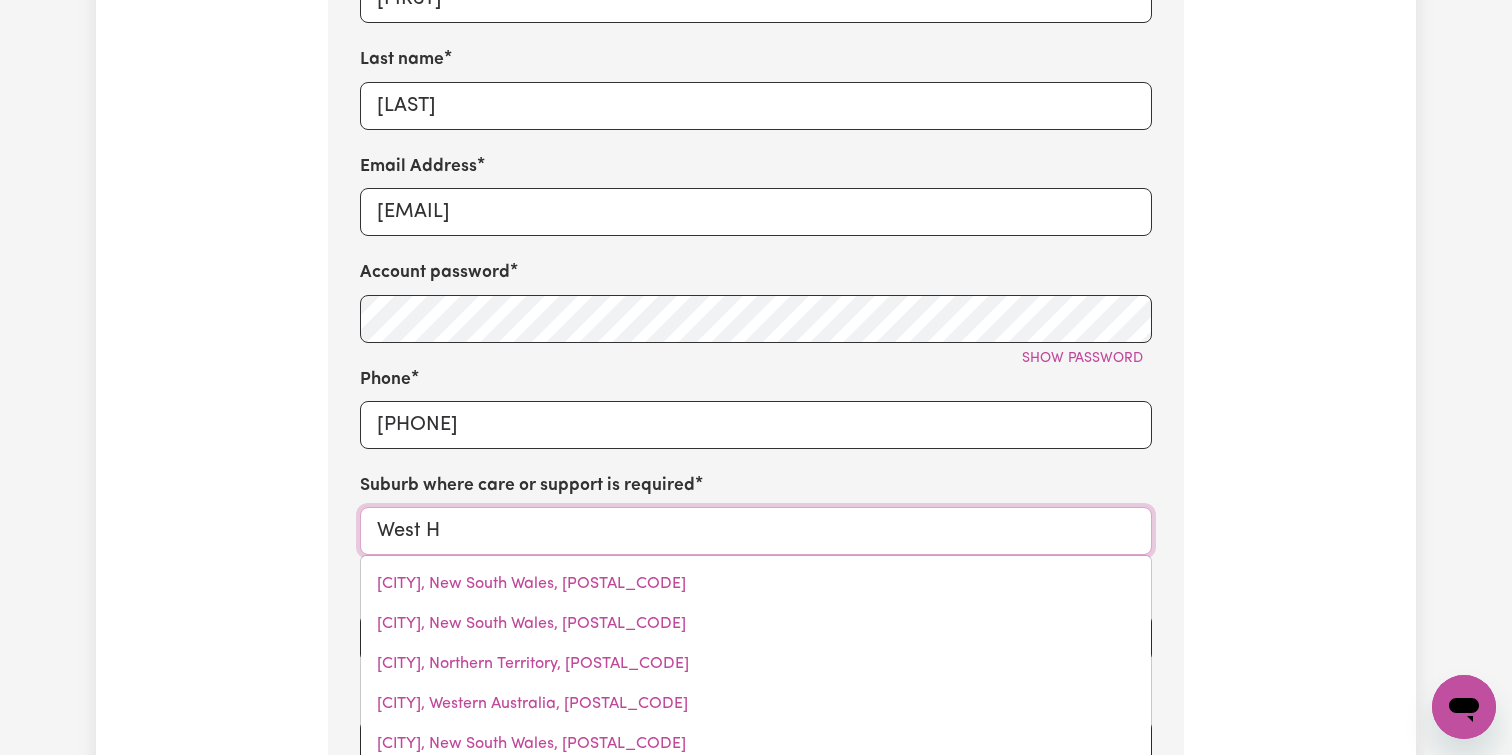 type on "[CITY], Queensland, [POSTAL_CODE]" 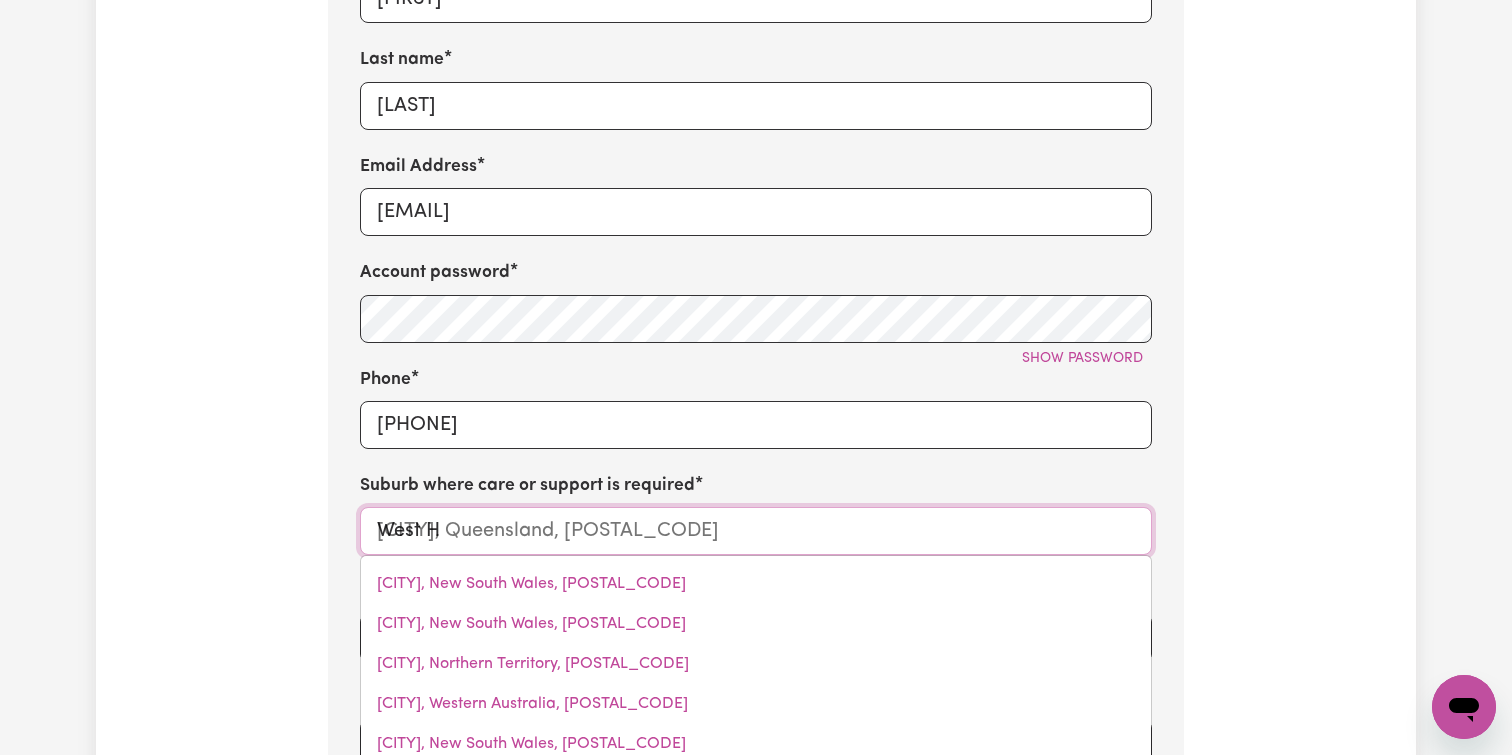 type on "West Ho" 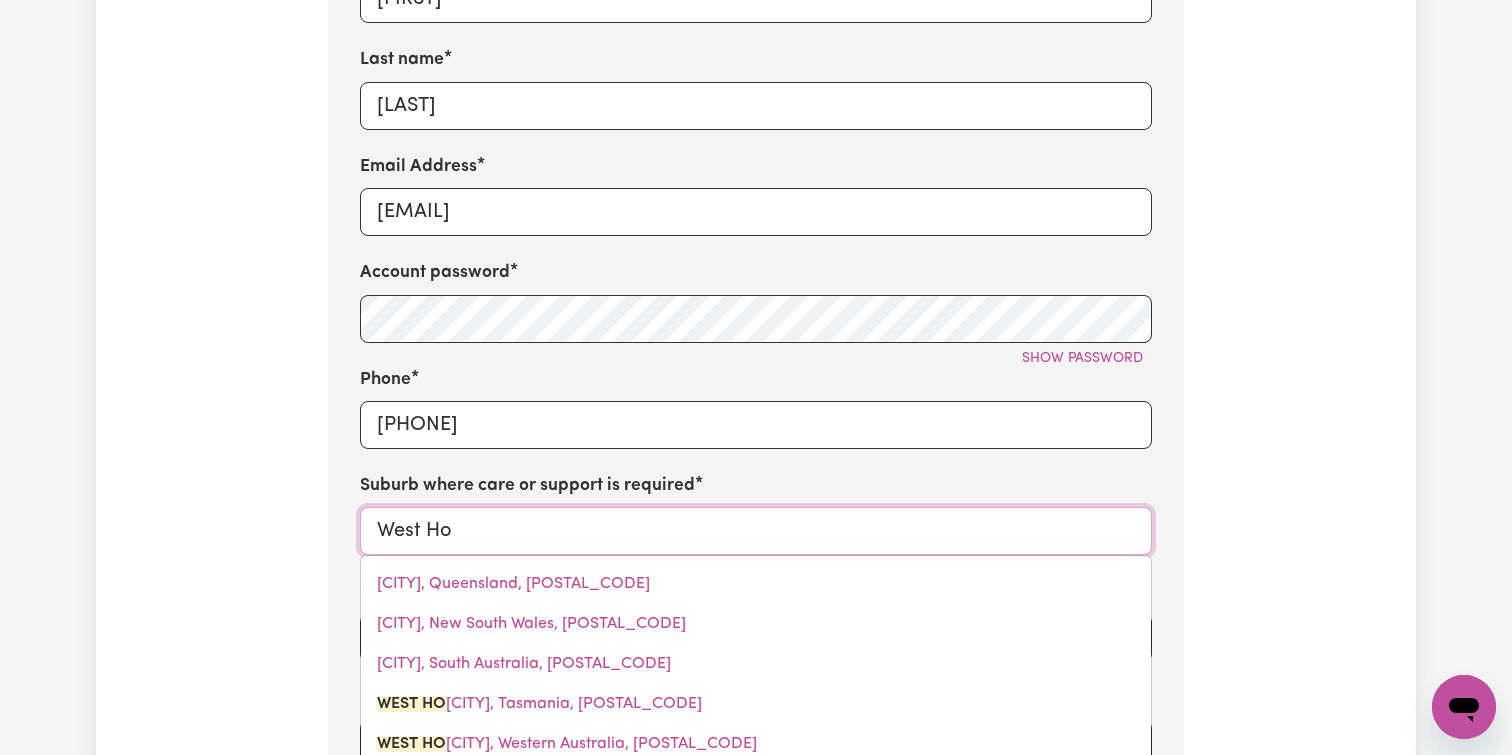 type on "[CITY], Tasmania, [POSTAL_CODE]" 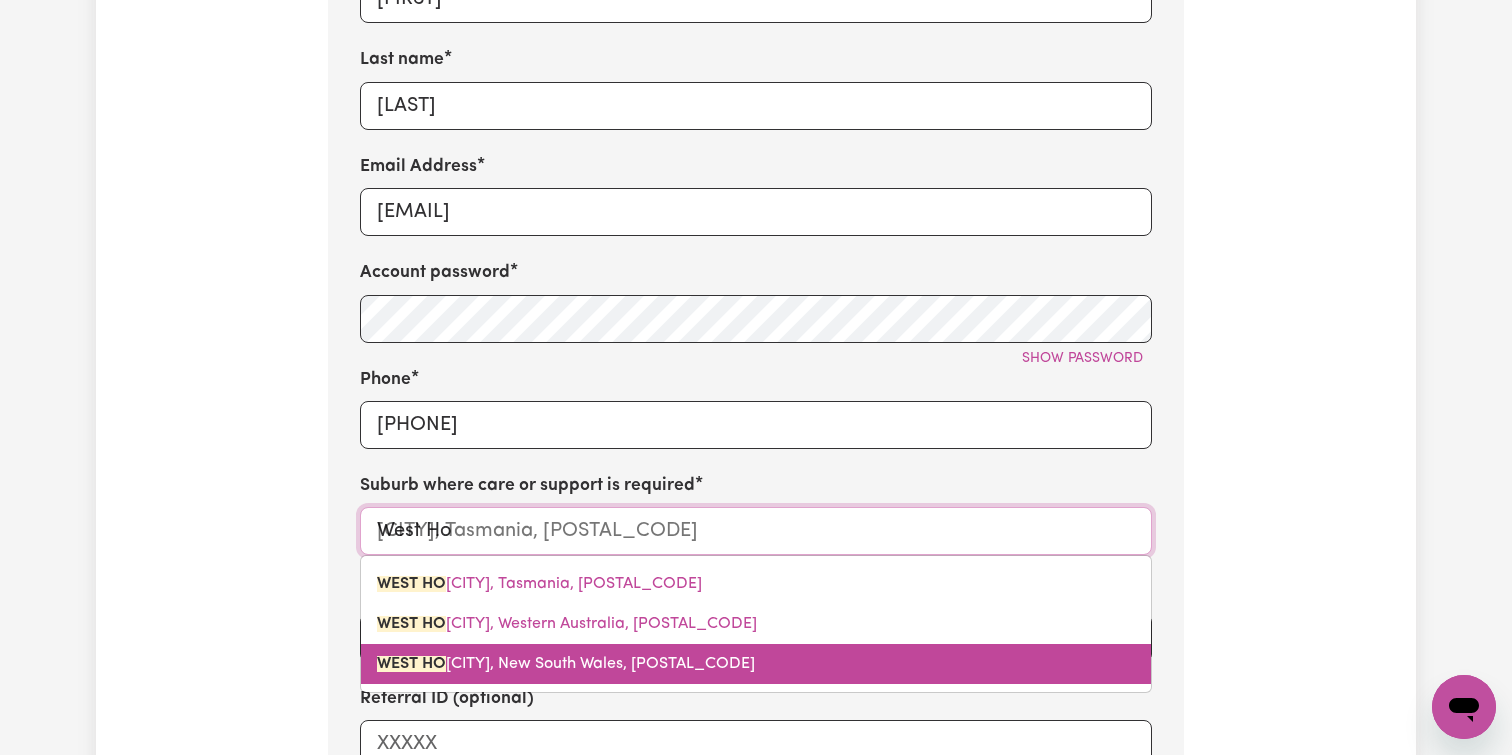 click on "[CITY], New South Wales, [POSTAL_CODE]" at bounding box center [756, 664] 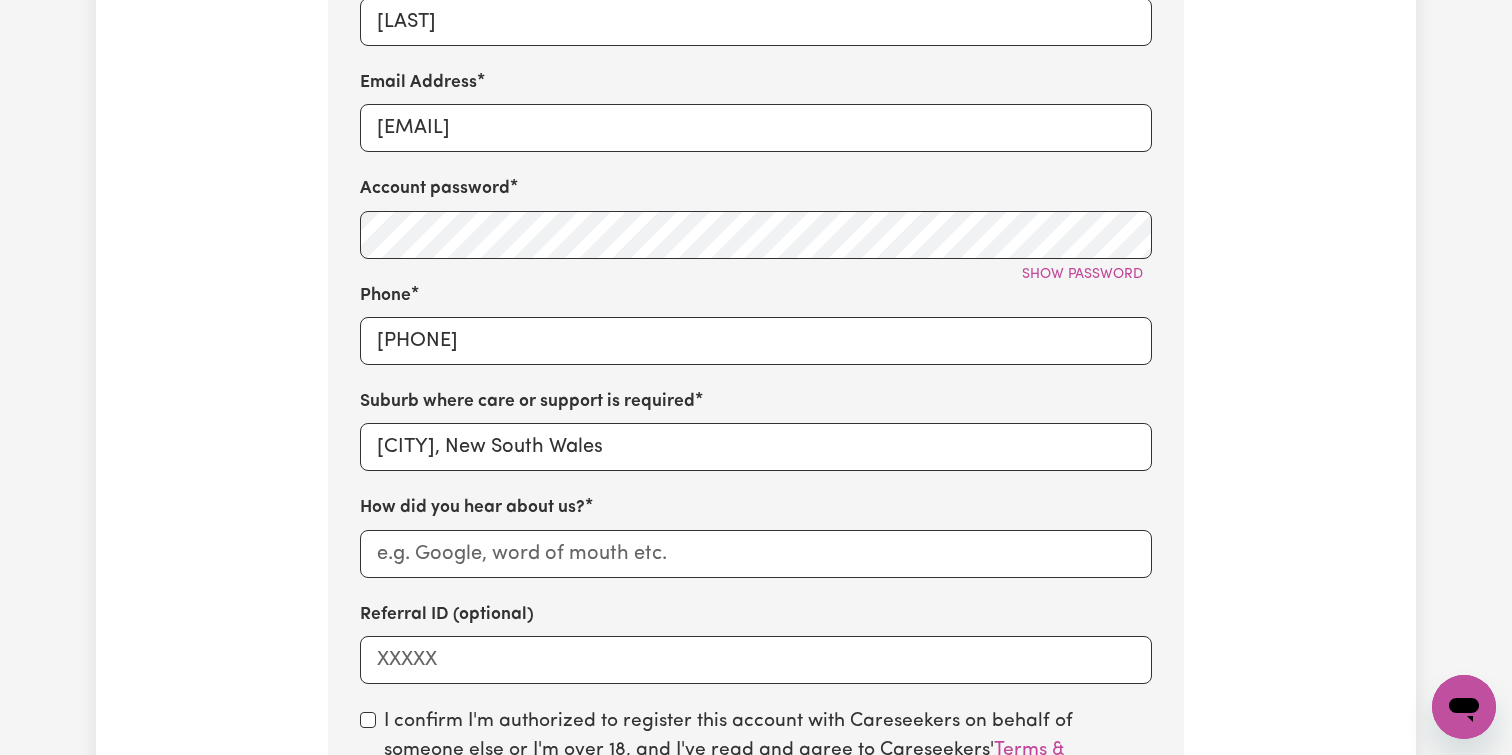scroll, scrollTop: 996, scrollLeft: 0, axis: vertical 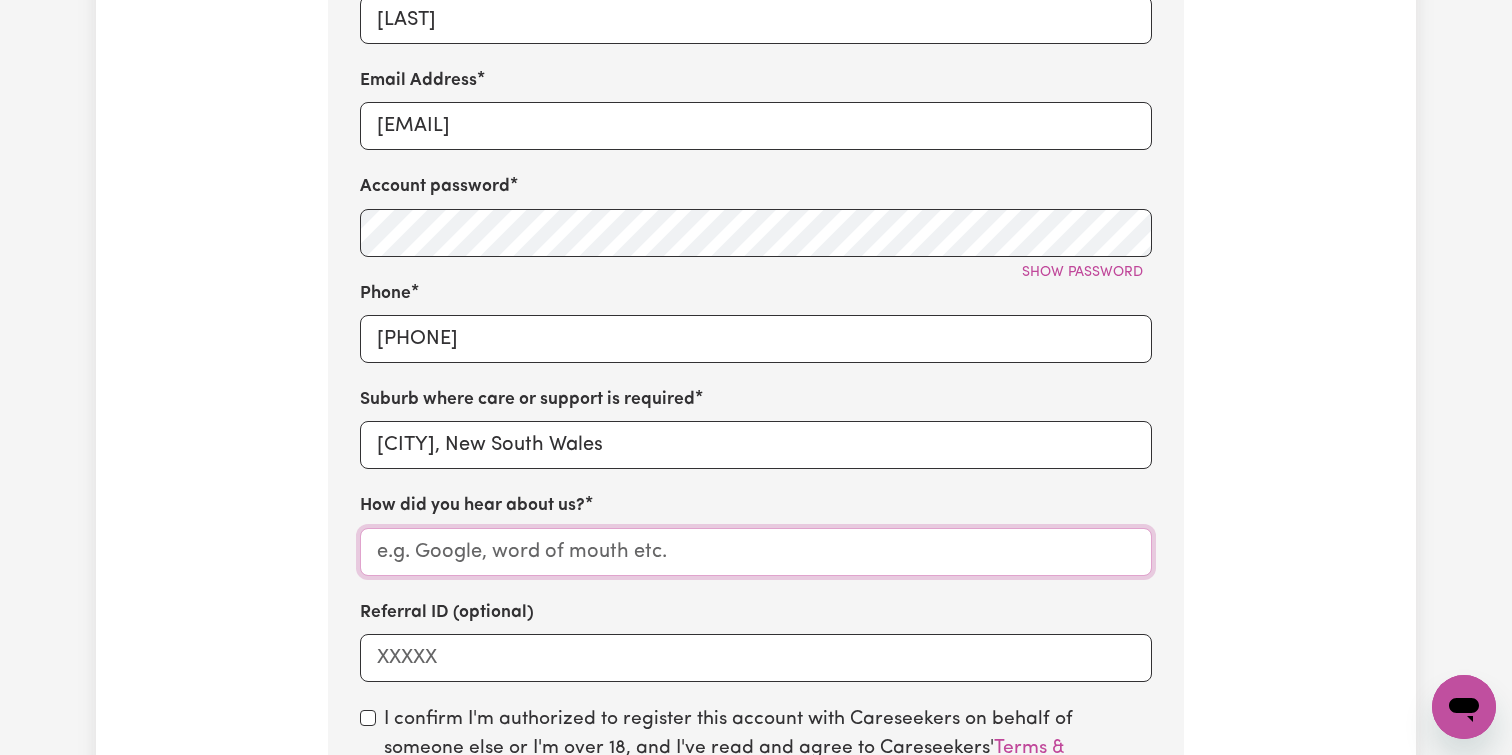 click on "How did you hear about us?" at bounding box center (756, 552) 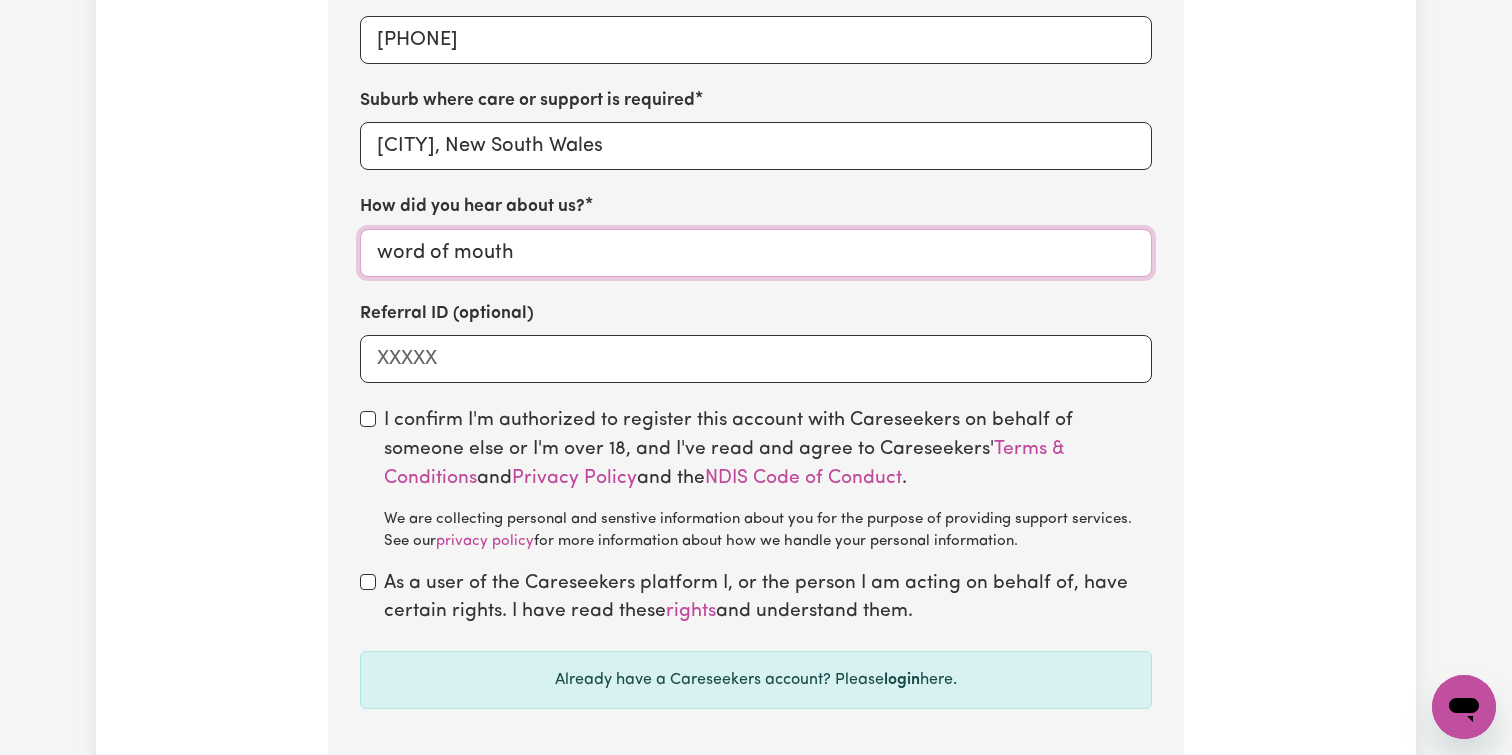 scroll, scrollTop: 1309, scrollLeft: 0, axis: vertical 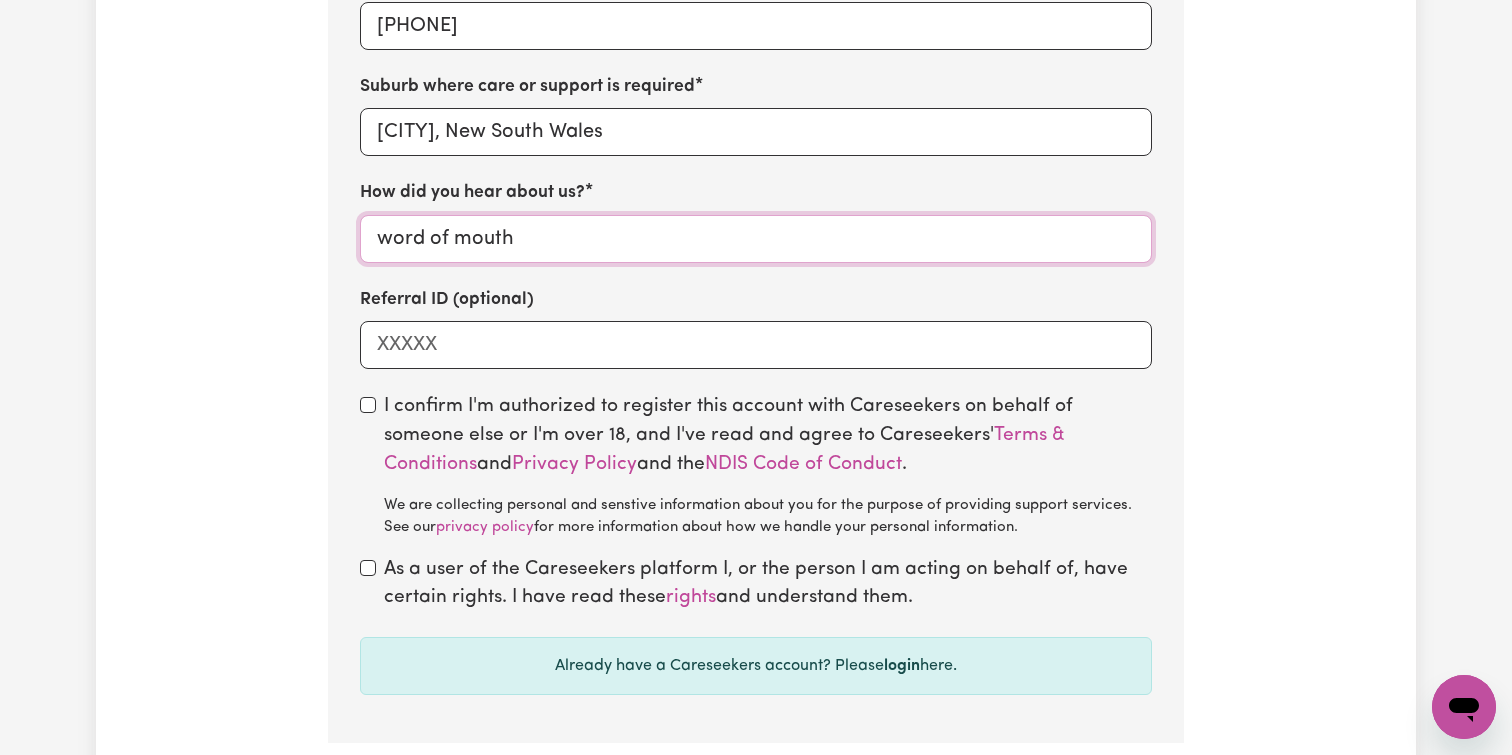 type on "word of mouth" 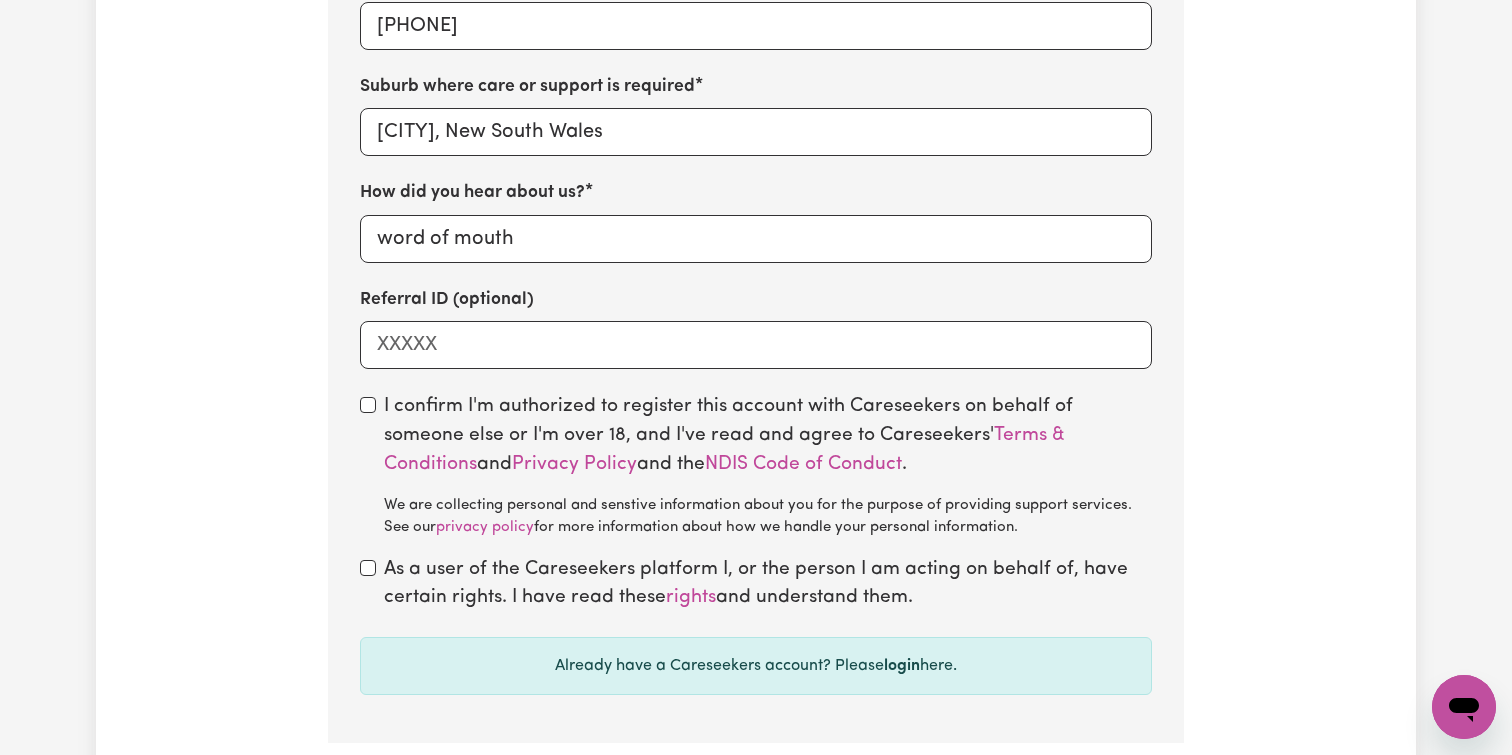 click on "Step 1 of 13 Let us know a bit about you First name [FIRST] Last name [LAST] Email Address [EMAIL] Account password Show password Phone [PHONE] Suburb where care or support is required [CITY], New South Wales How did you hear about us? word of mouth Referral ID (optional) I confirm I'm authorized to register this account with Careseekers on behalf of someone else or I'm over 18, and I've read and agree to Careseekers' Terms & Conditions and Privacy Policy and the NDIS Code of Conduct . We are collecting personal and senstive information about you for the purpose of providing support services. See our privacy policy for more information about how we handle your personal information. As a user of the Careseekers platform I, or the person I am acting on behalf of, have certain rights. I have read these rights and understand them. Already have a Careseekers account? Please login here." at bounding box center (756, 31) 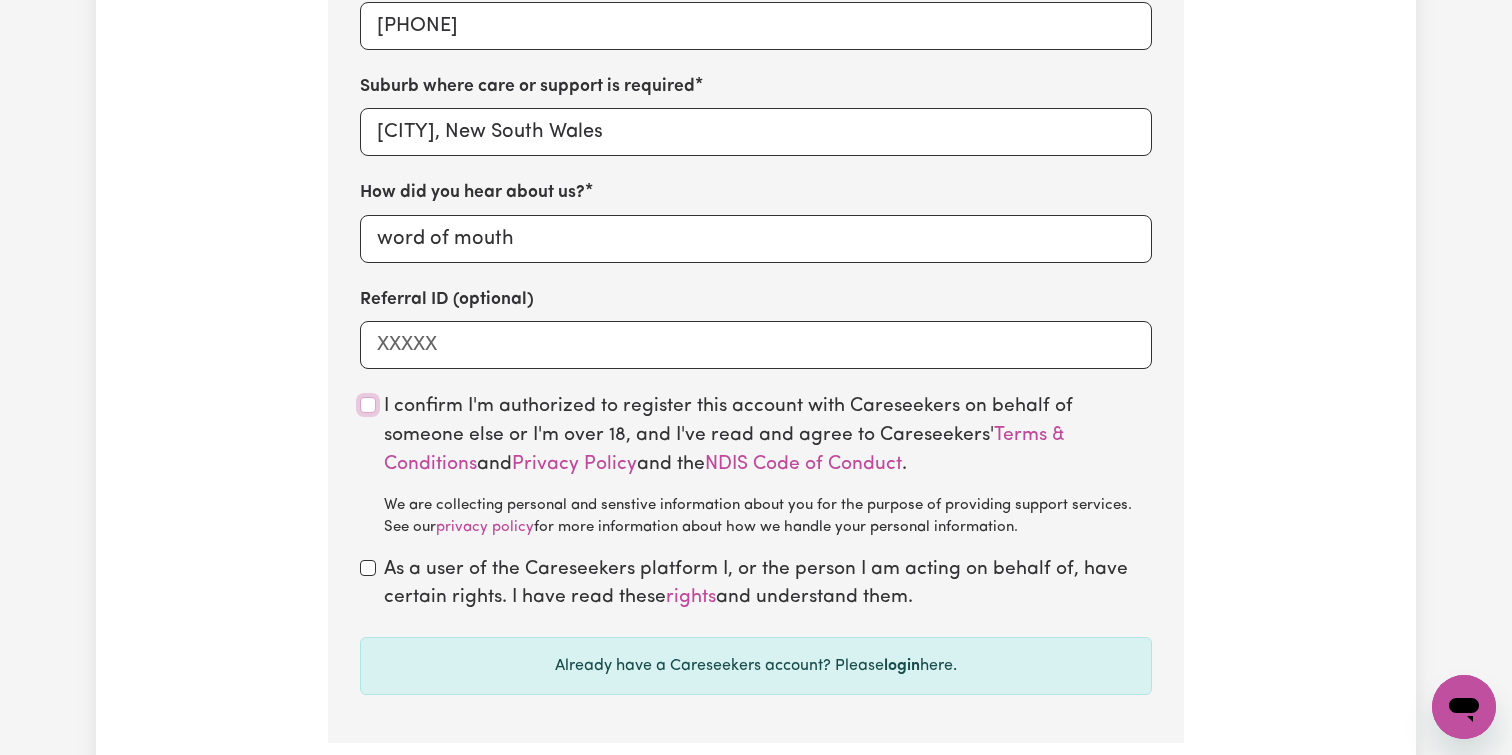 click at bounding box center [368, 405] 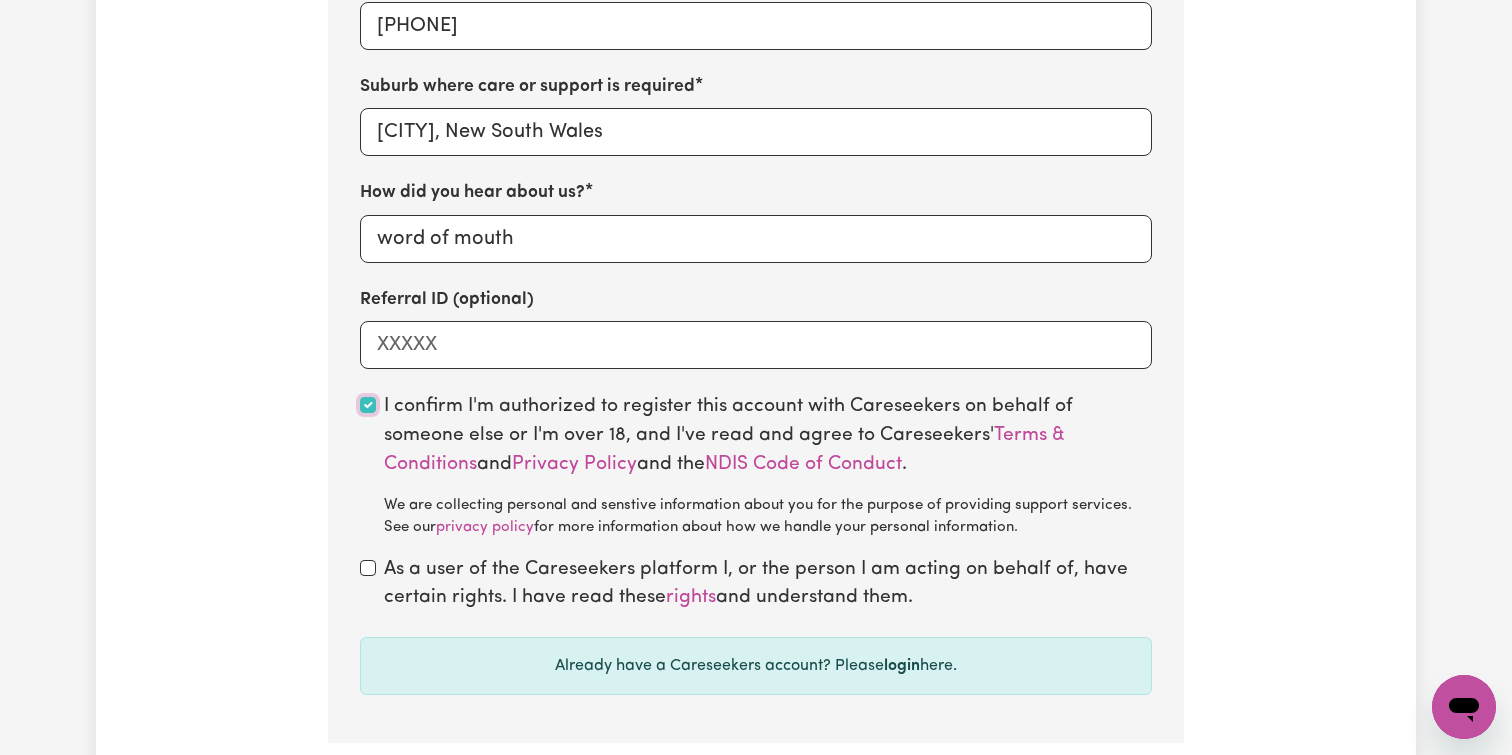 checkbox on "true" 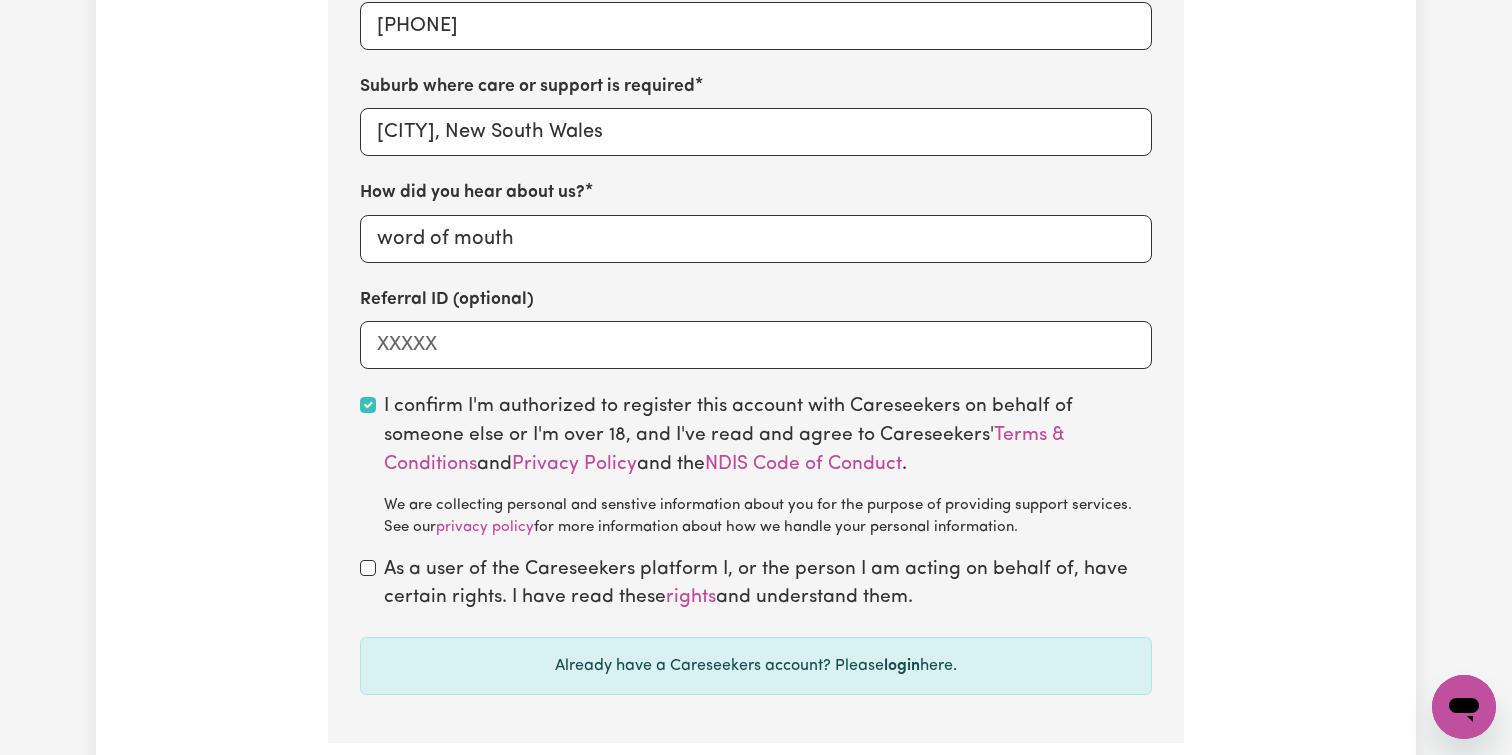click on "As a user of the Careseekers platform I, or the person I am acting on behalf of, have certain rights. I have read these  rights  and understand them." at bounding box center [756, 585] 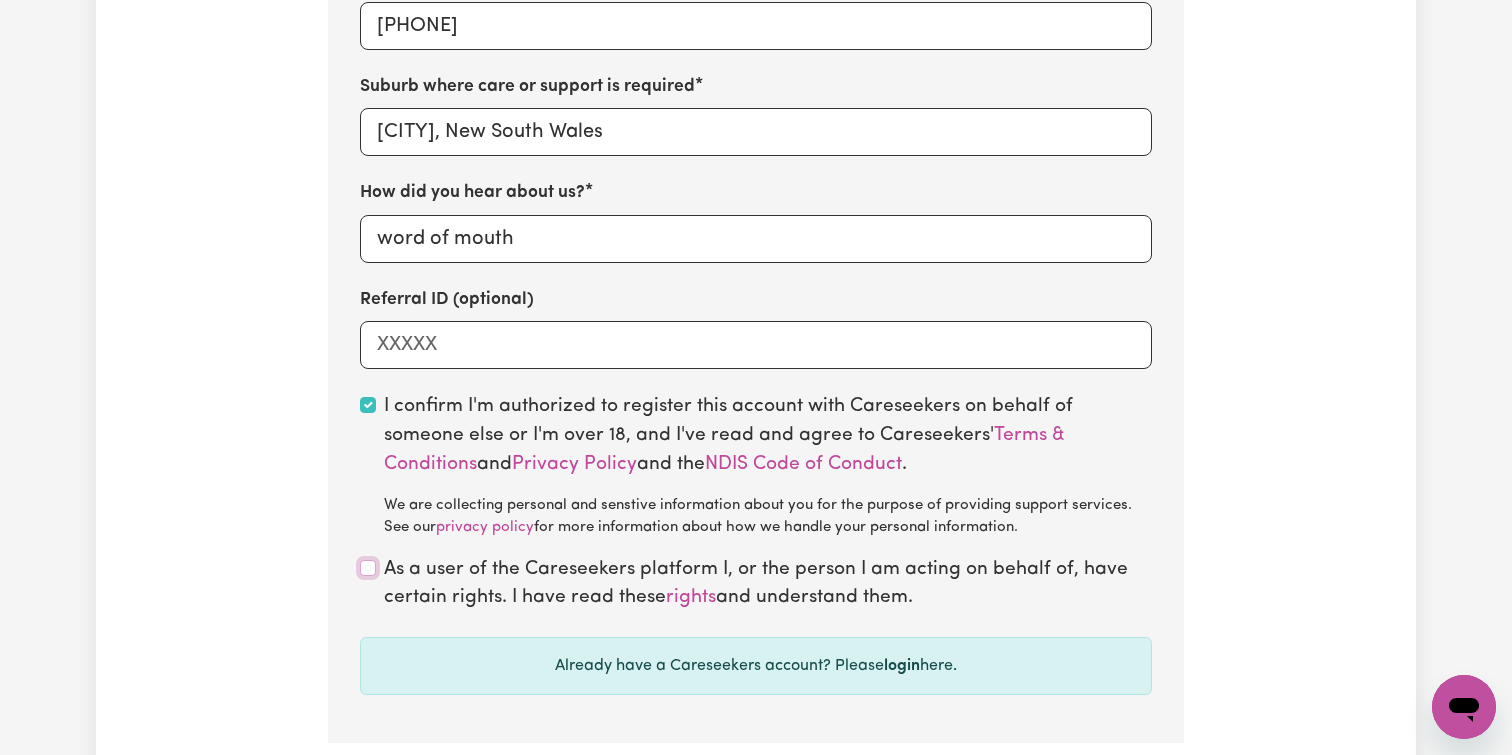 click at bounding box center [368, 568] 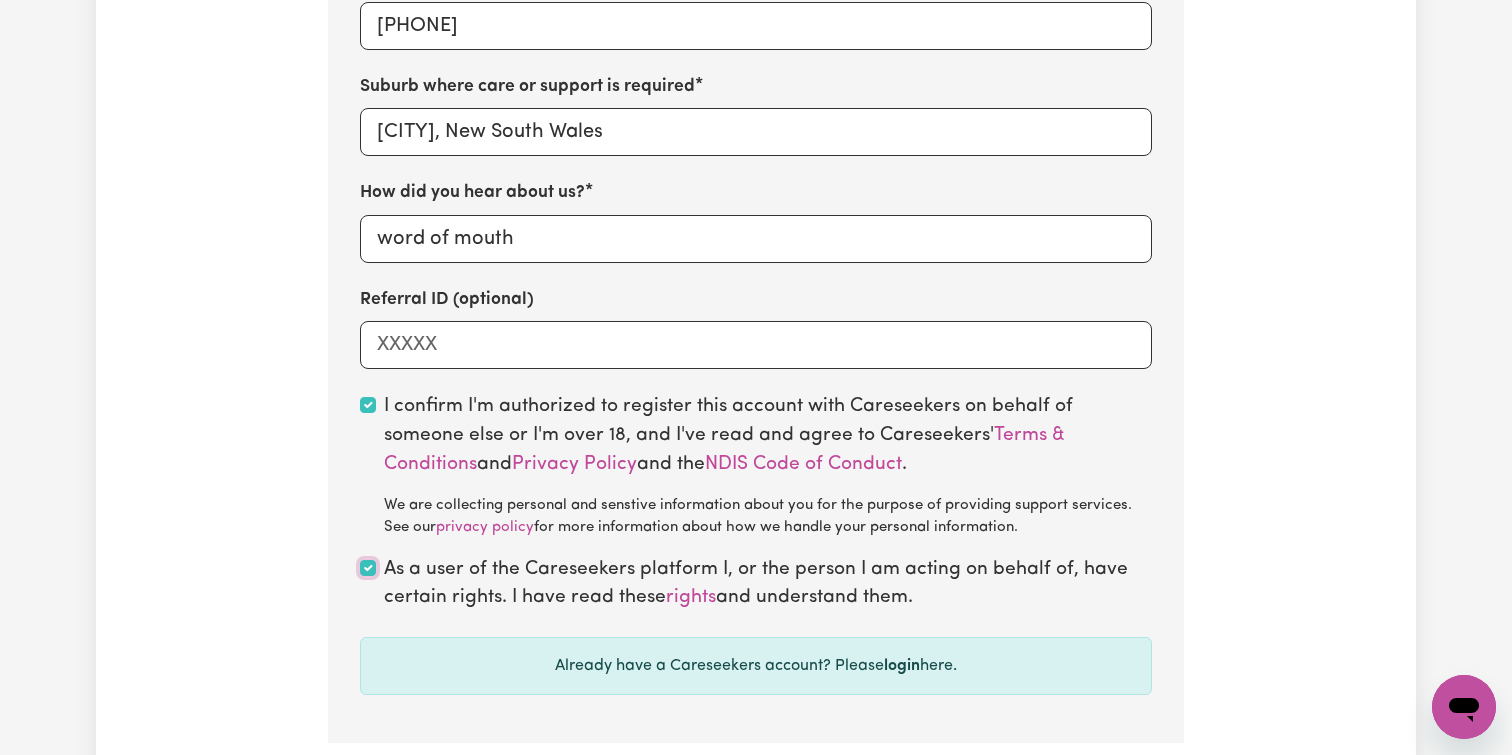 checkbox on "true" 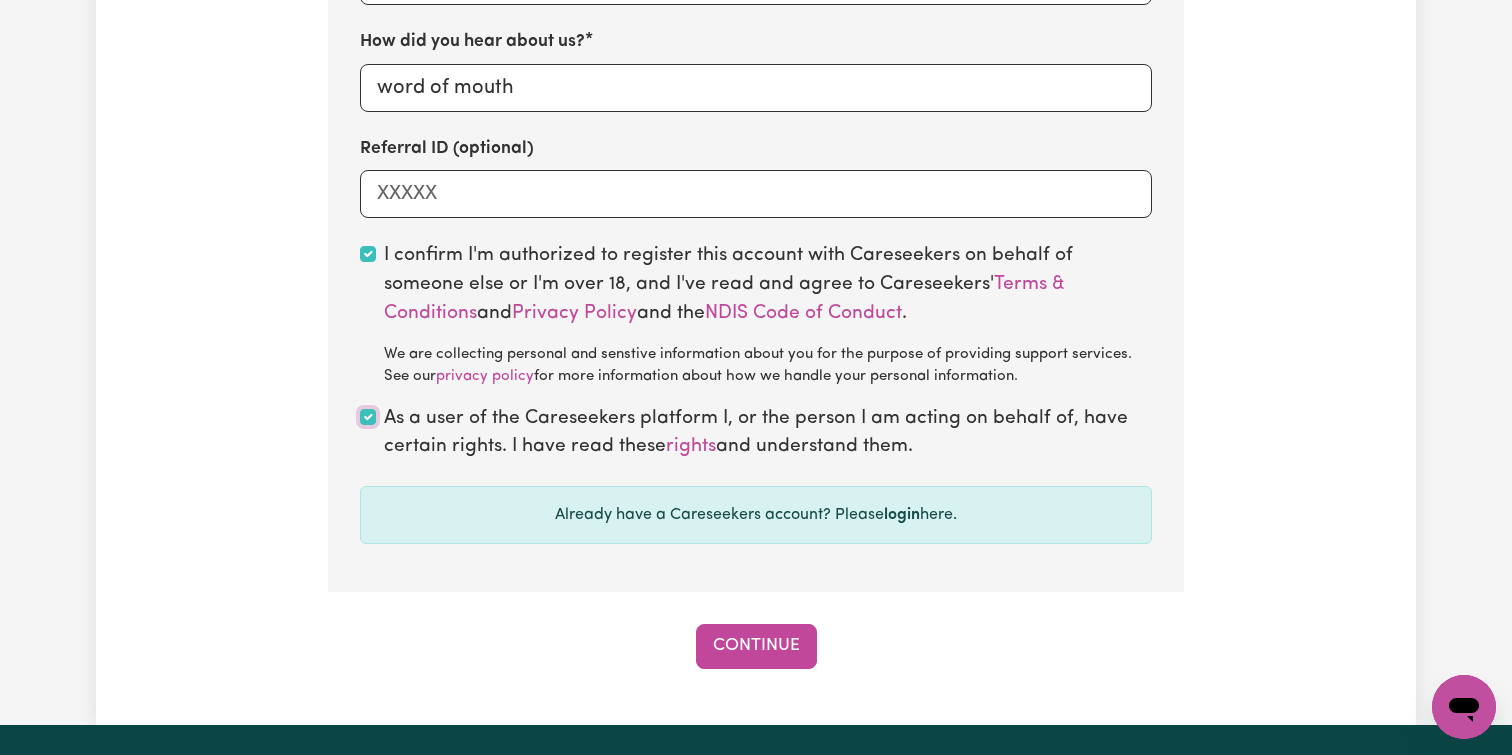 scroll, scrollTop: 1495, scrollLeft: 0, axis: vertical 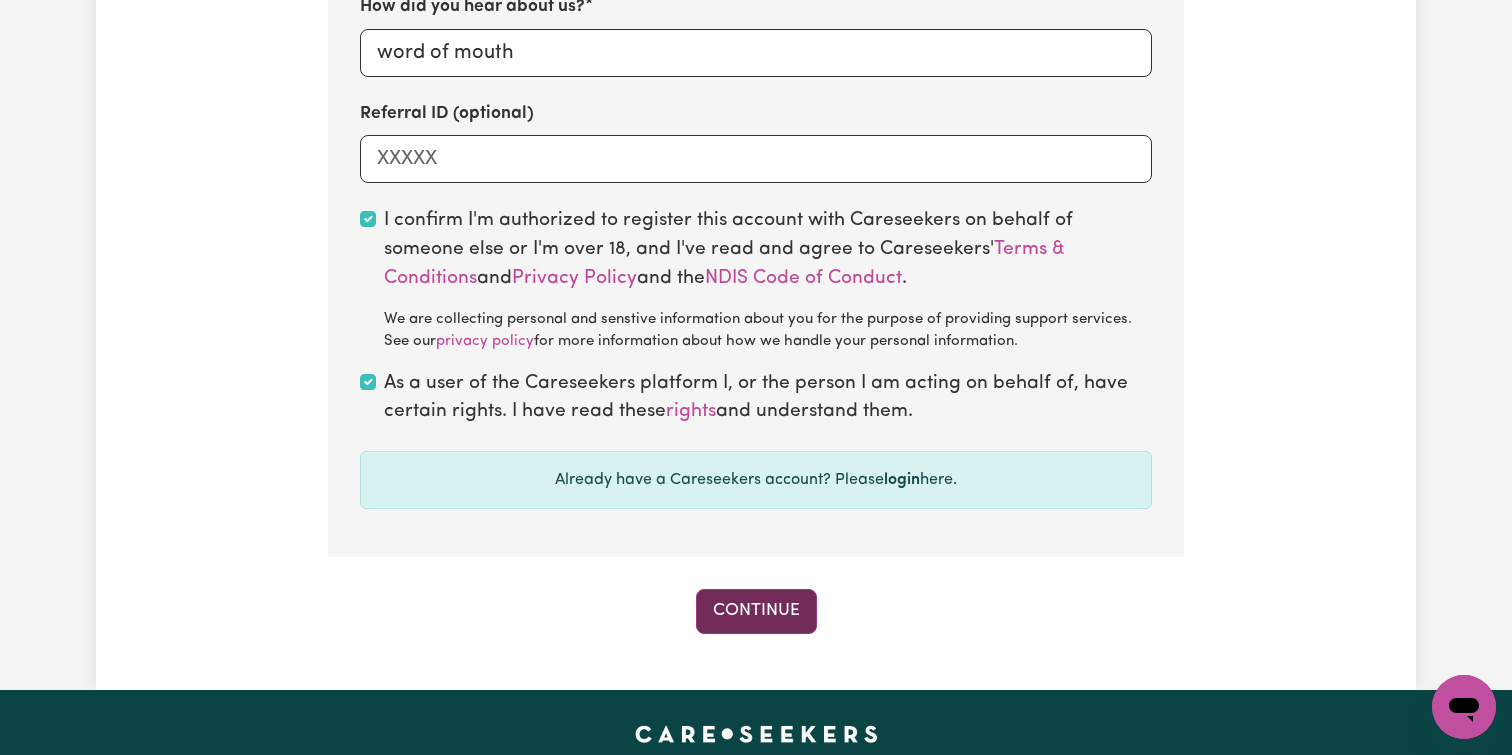 click on "Continue" at bounding box center (756, 611) 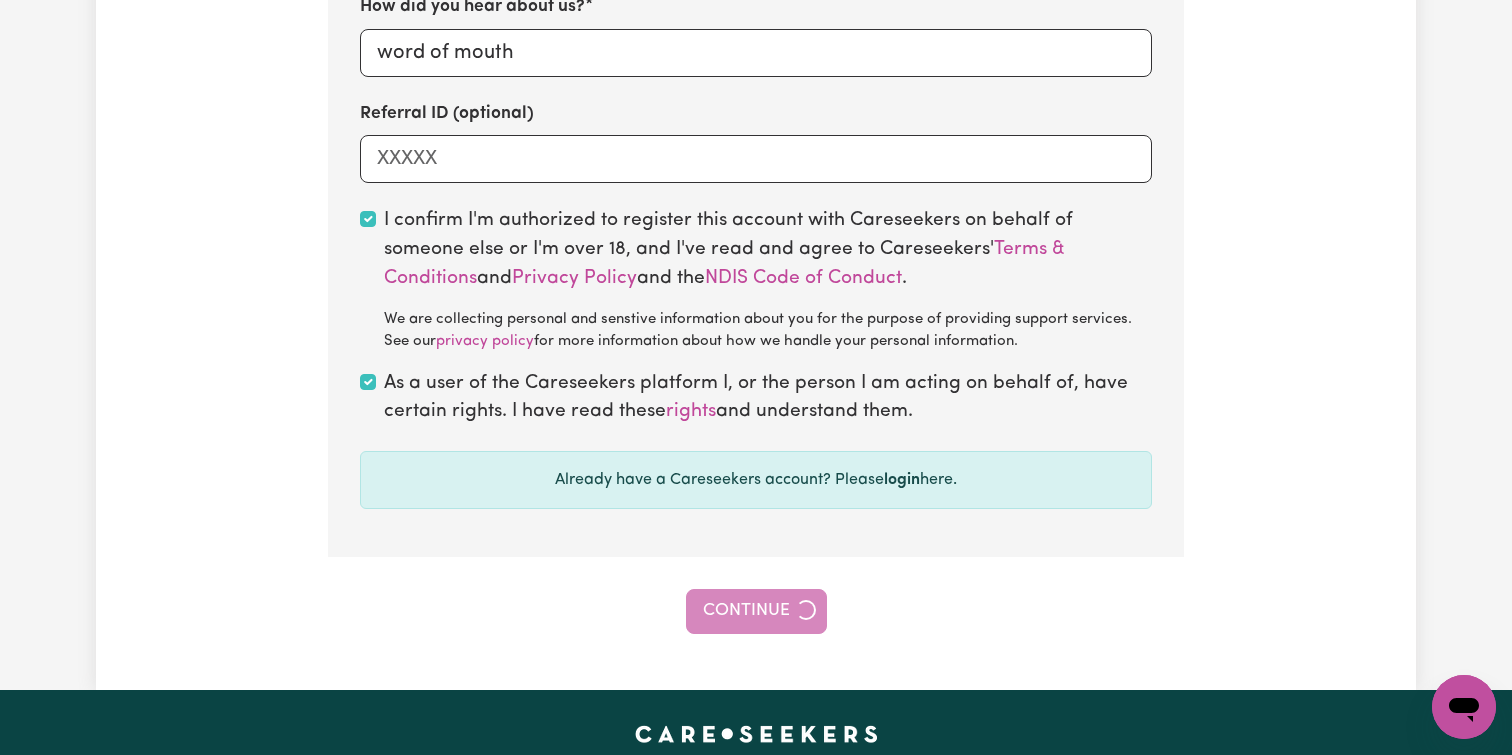 click on "Step 1 of 13 Let us know a bit about you First name [FIRST] Last name [LAST] Email Address [EMAIL] Account password Show password Phone [PHONE] Suburb where care or support is required [CITY], New South Wales How did you hear about us? word of mouth Referral ID (optional) I confirm I'm authorized to register this account with Careseekers on behalf of someone else or I'm over 18, and I've read and agree to Careseekers' Terms & Conditions and Privacy Policy and the NDIS Code of Conduct . We are collecting personal and senstive information about you for the purpose of providing support services. See our privacy policy for more information about how we handle your personal information. As a user of the Careseekers platform I, or the person I am acting on behalf of, have certain rights. I have read these rights and understand them. Already have a Careseekers account? Please login here. Continue" at bounding box center (756, -117) 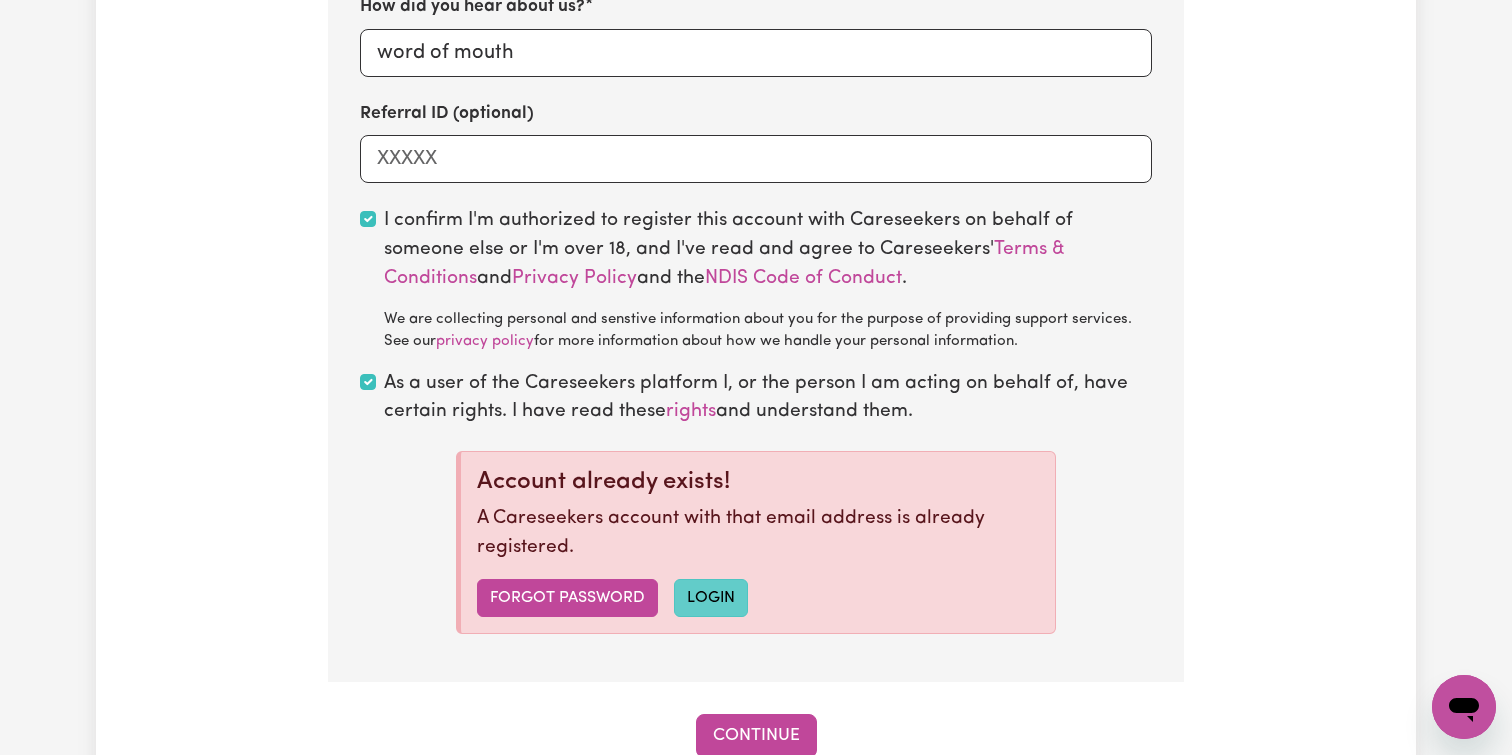 click on "login" at bounding box center [711, 598] 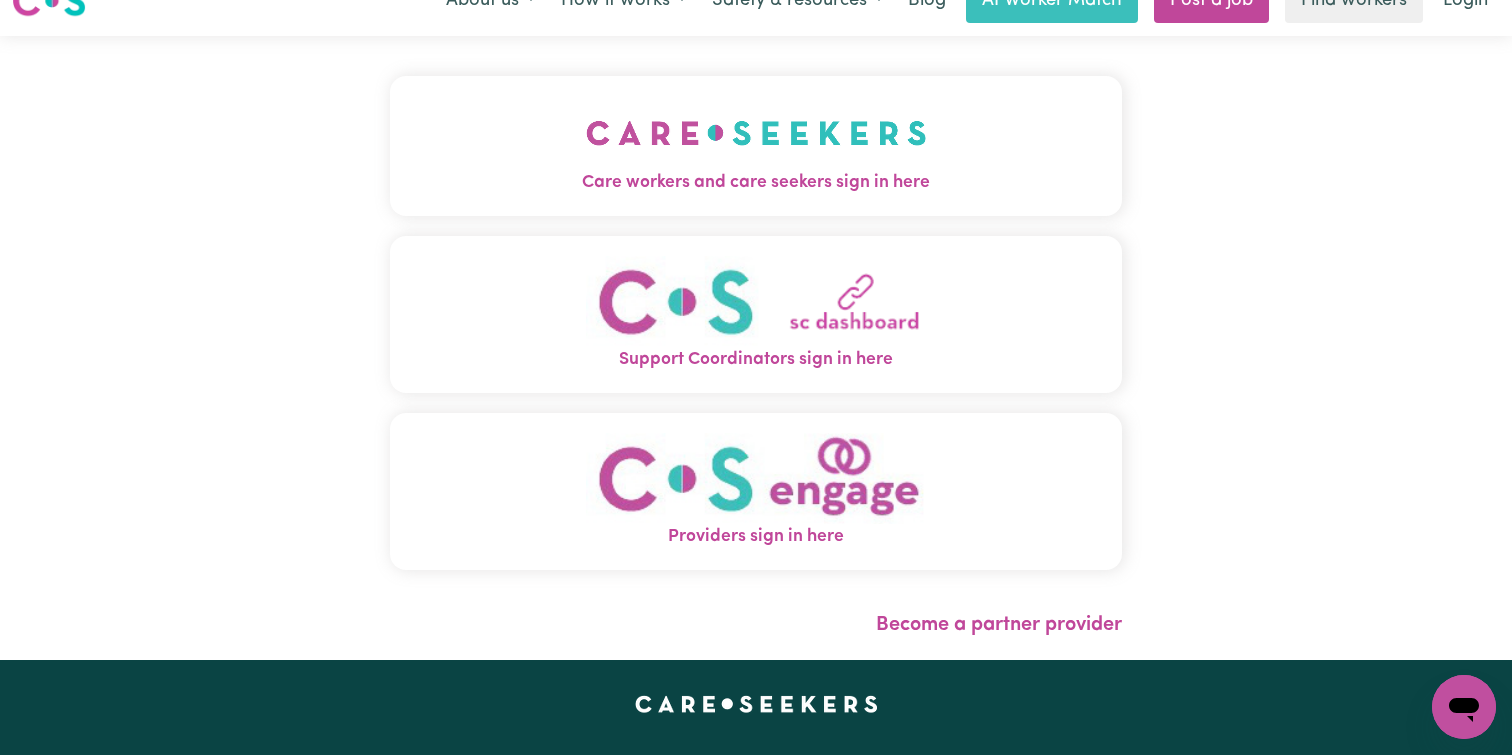 scroll, scrollTop: 0, scrollLeft: 0, axis: both 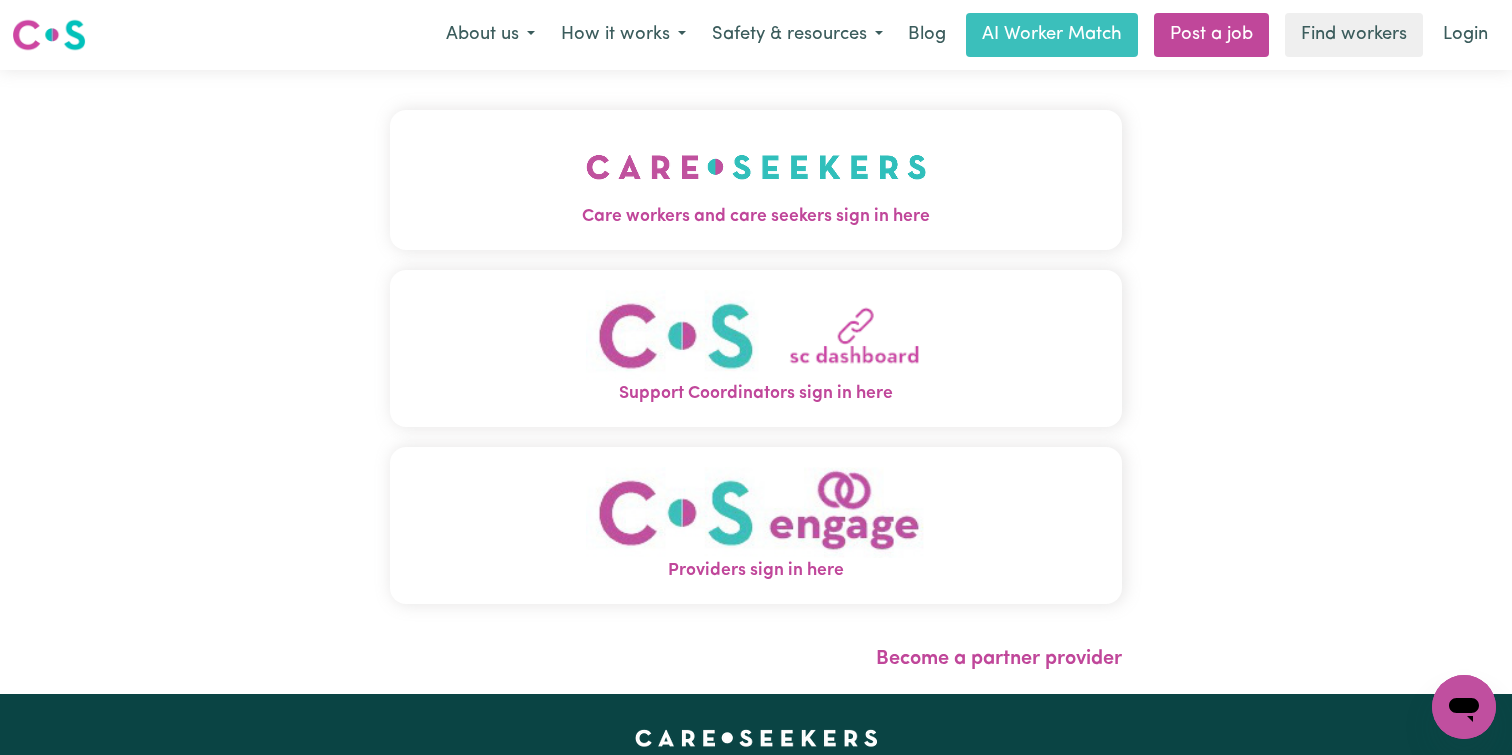 click at bounding box center (756, 167) 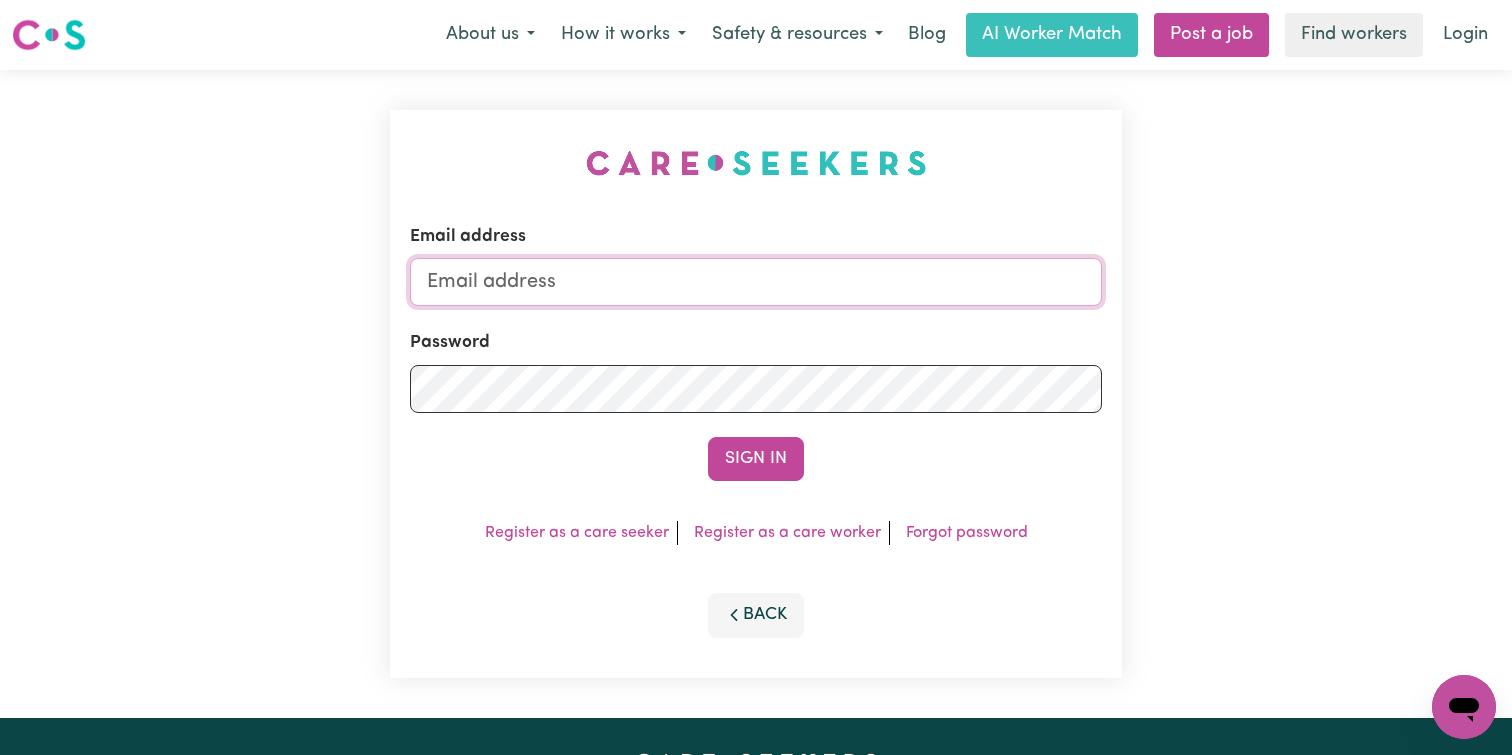 click on "Email address" at bounding box center (756, 282) 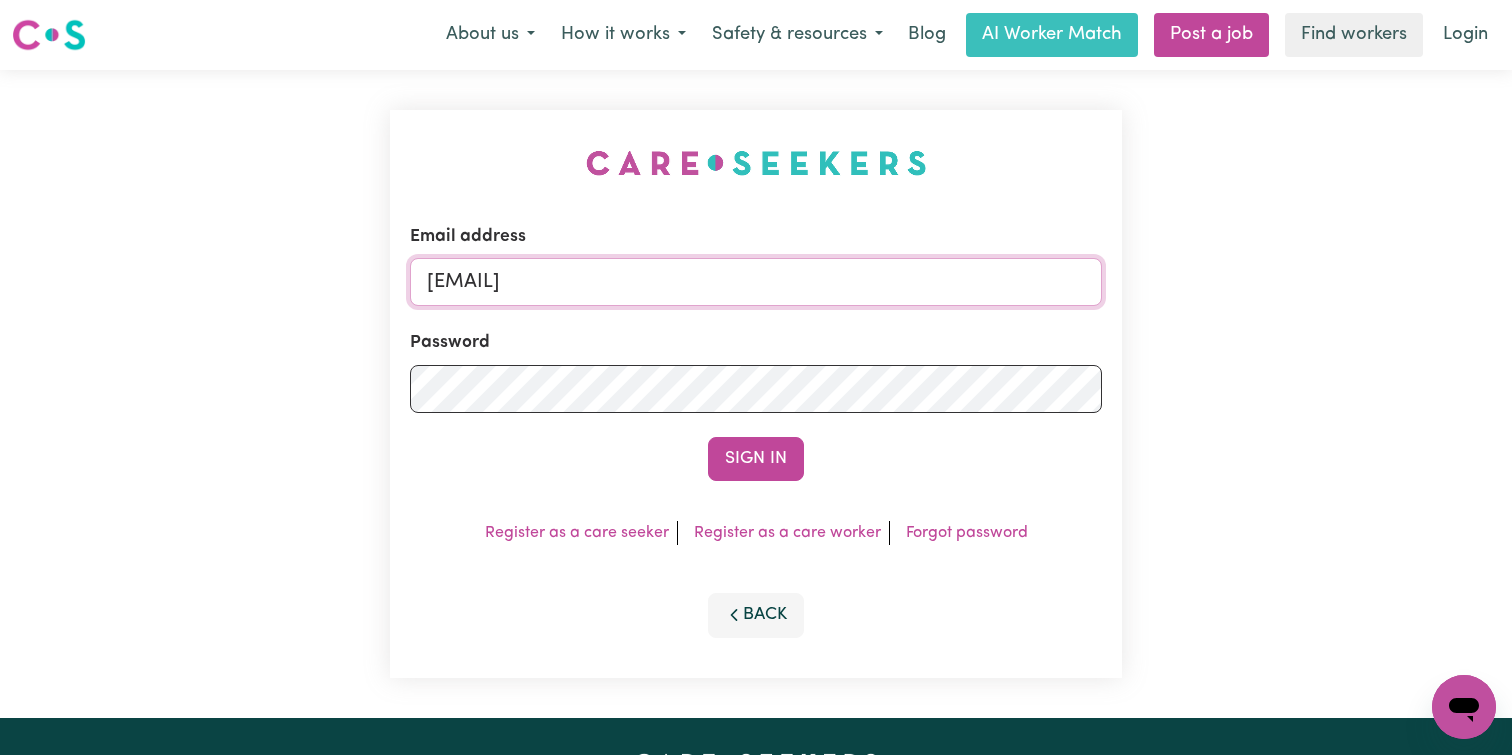 type on "[EMAIL]" 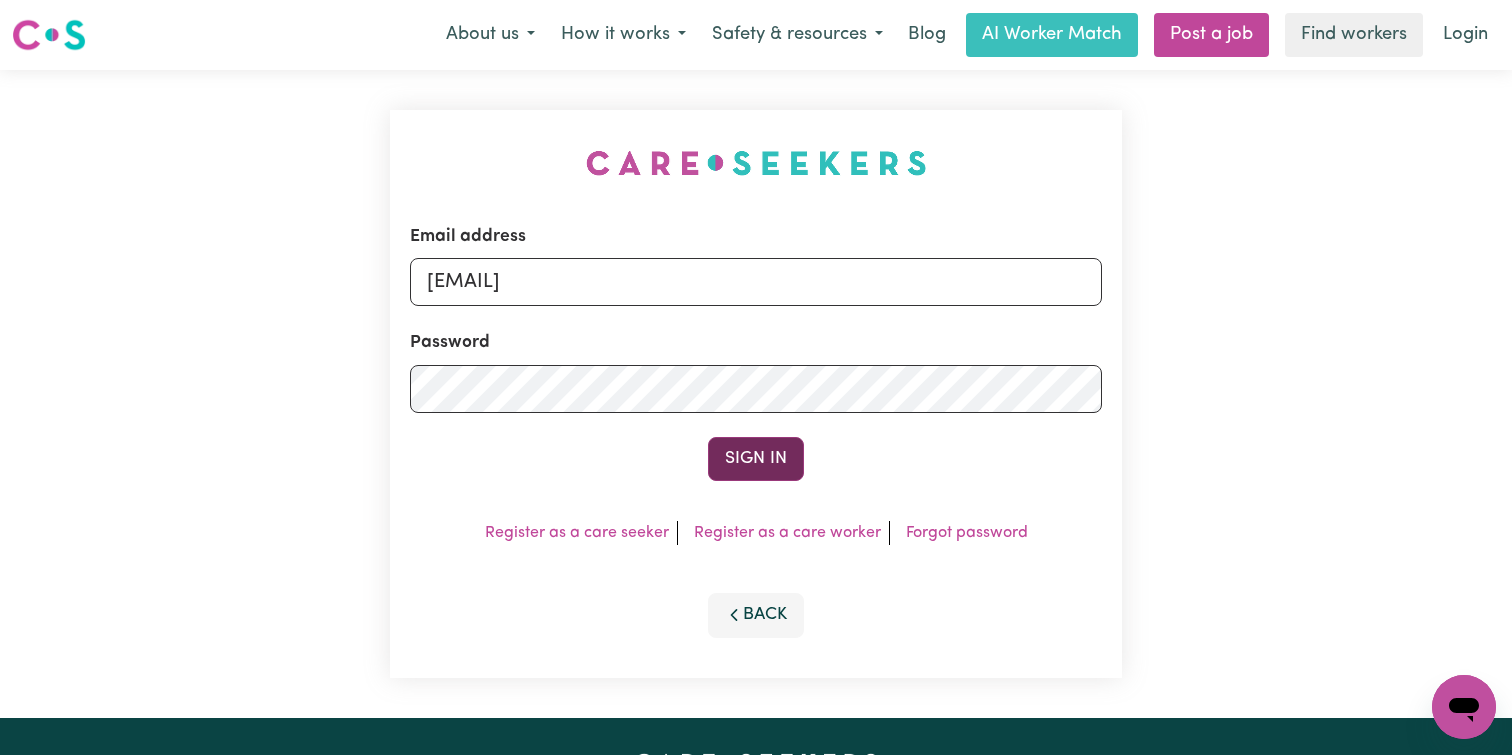 click on "Sign In" at bounding box center (756, 459) 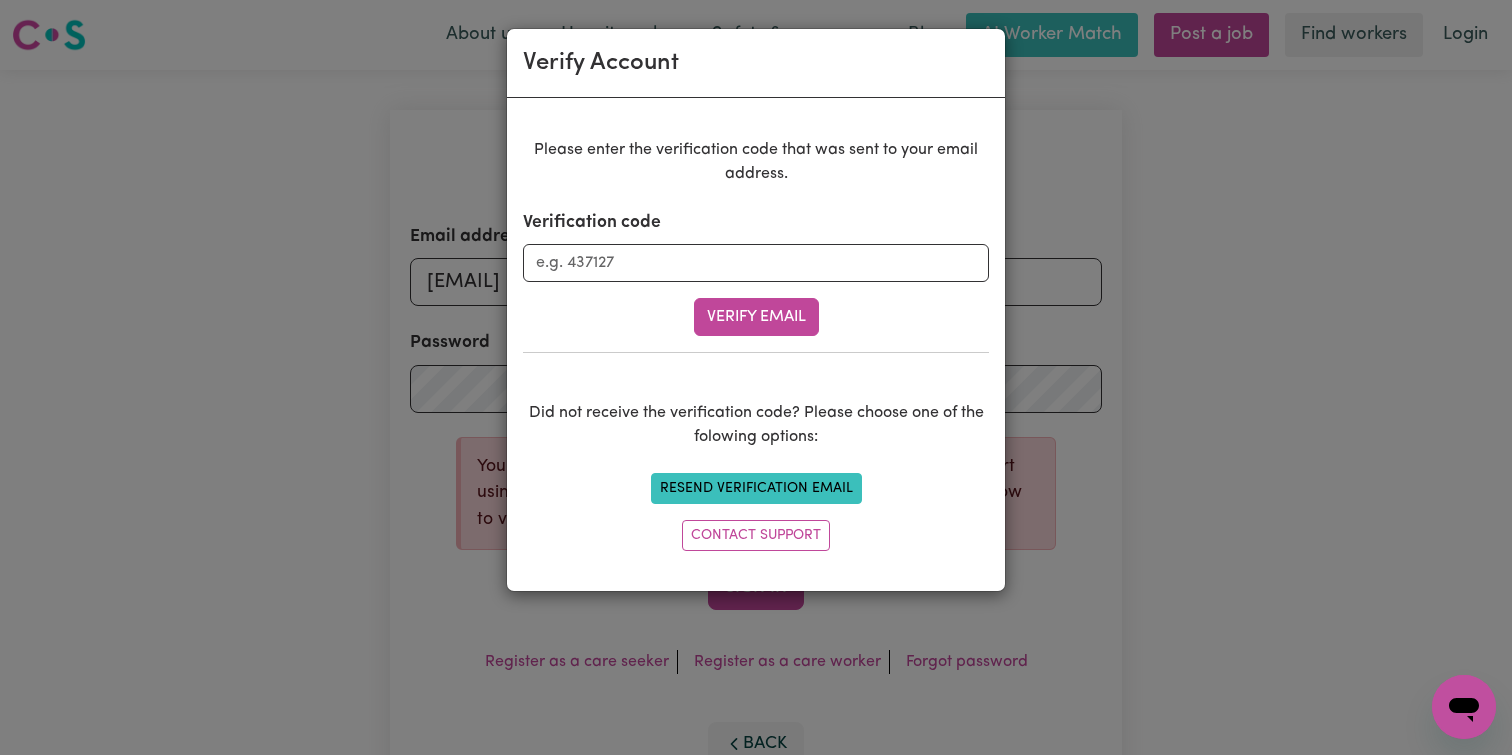 click on "Resend Verification Email" at bounding box center [756, 488] 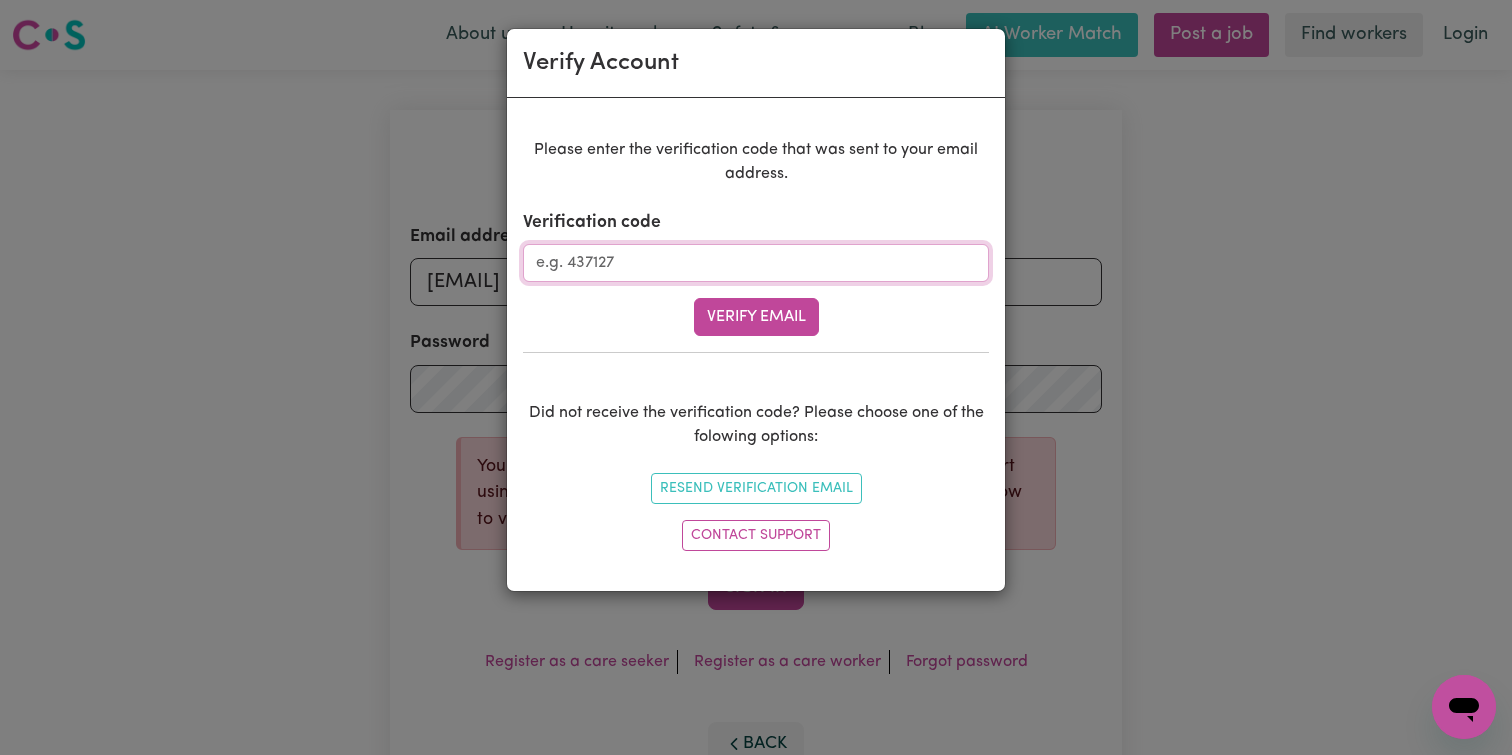 click on "Verification code" at bounding box center [756, 263] 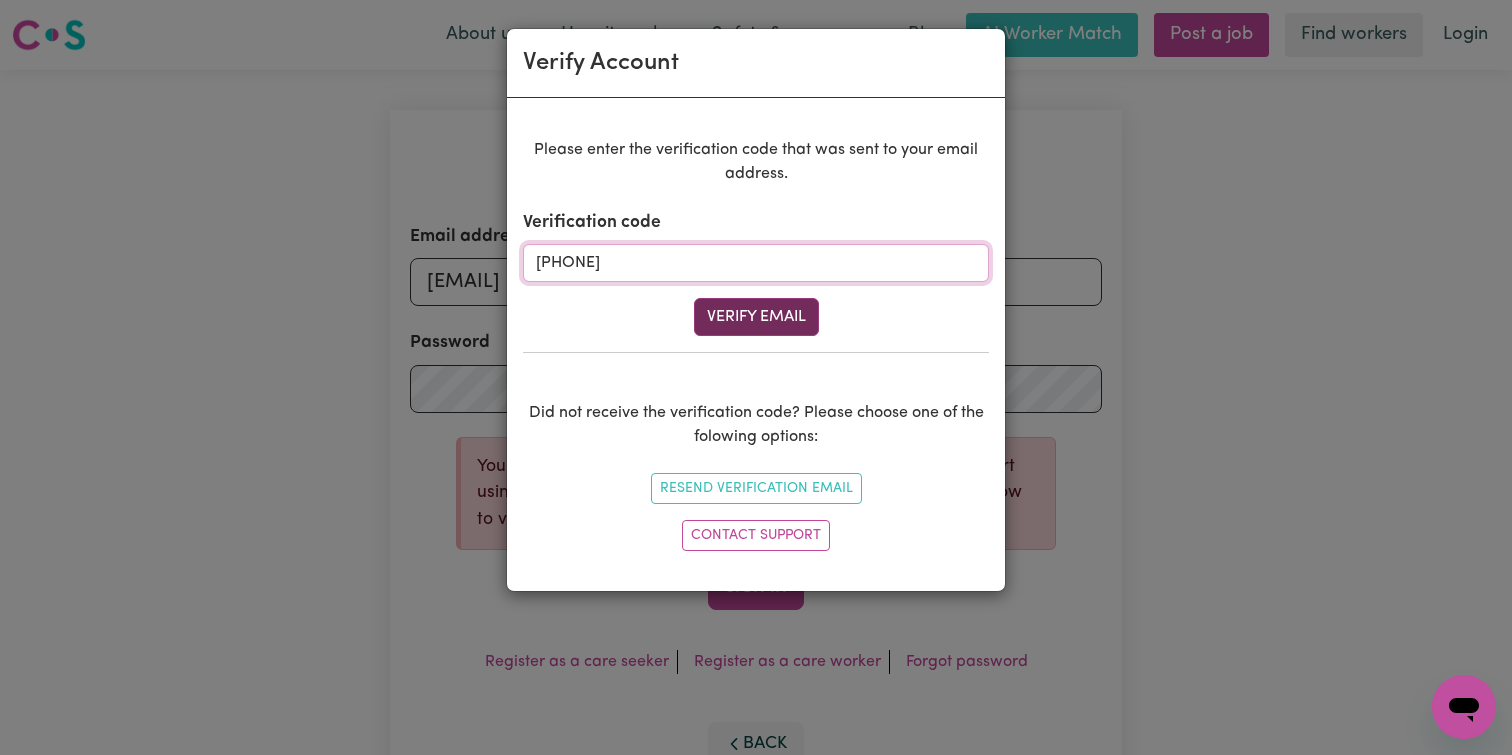type on "[PHONE]" 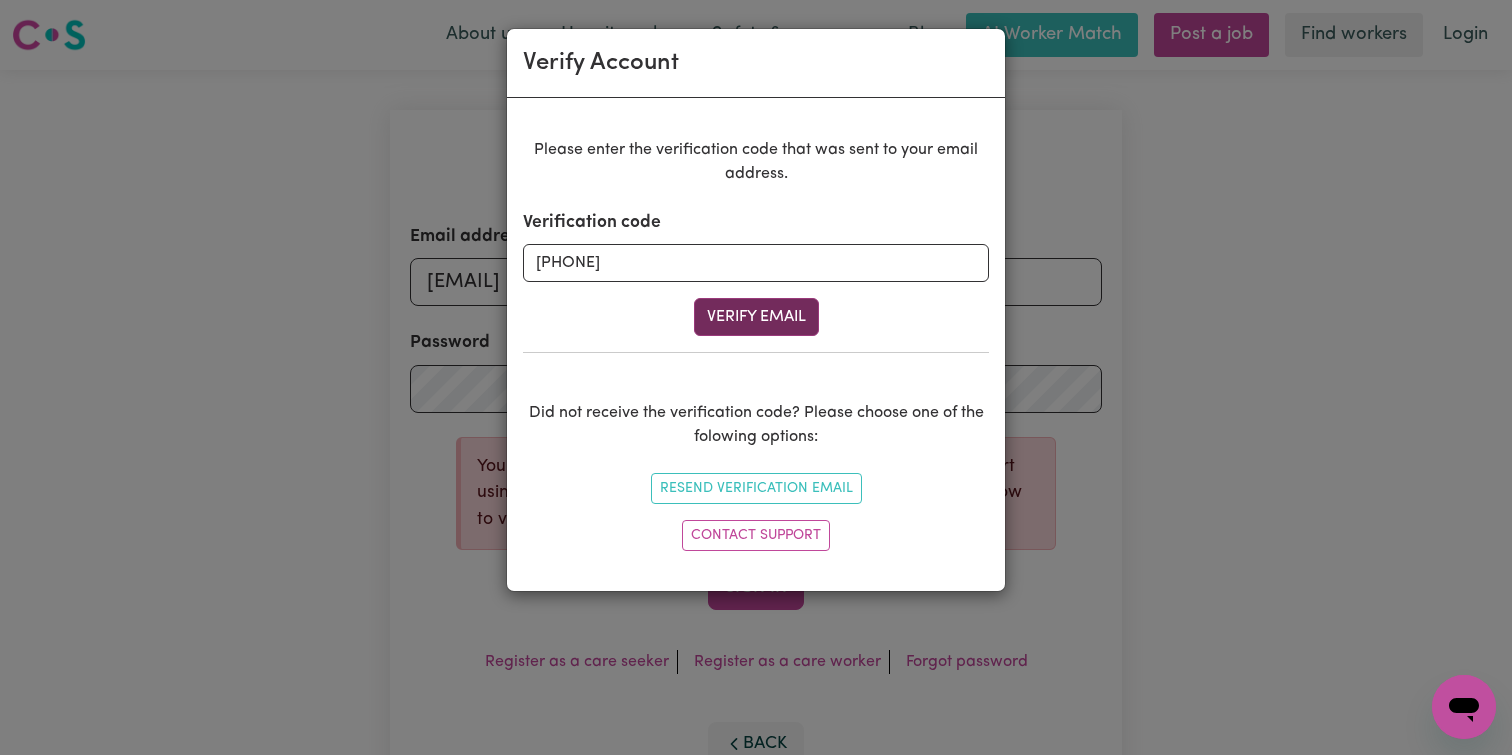 click on "Verify Email" at bounding box center [756, 317] 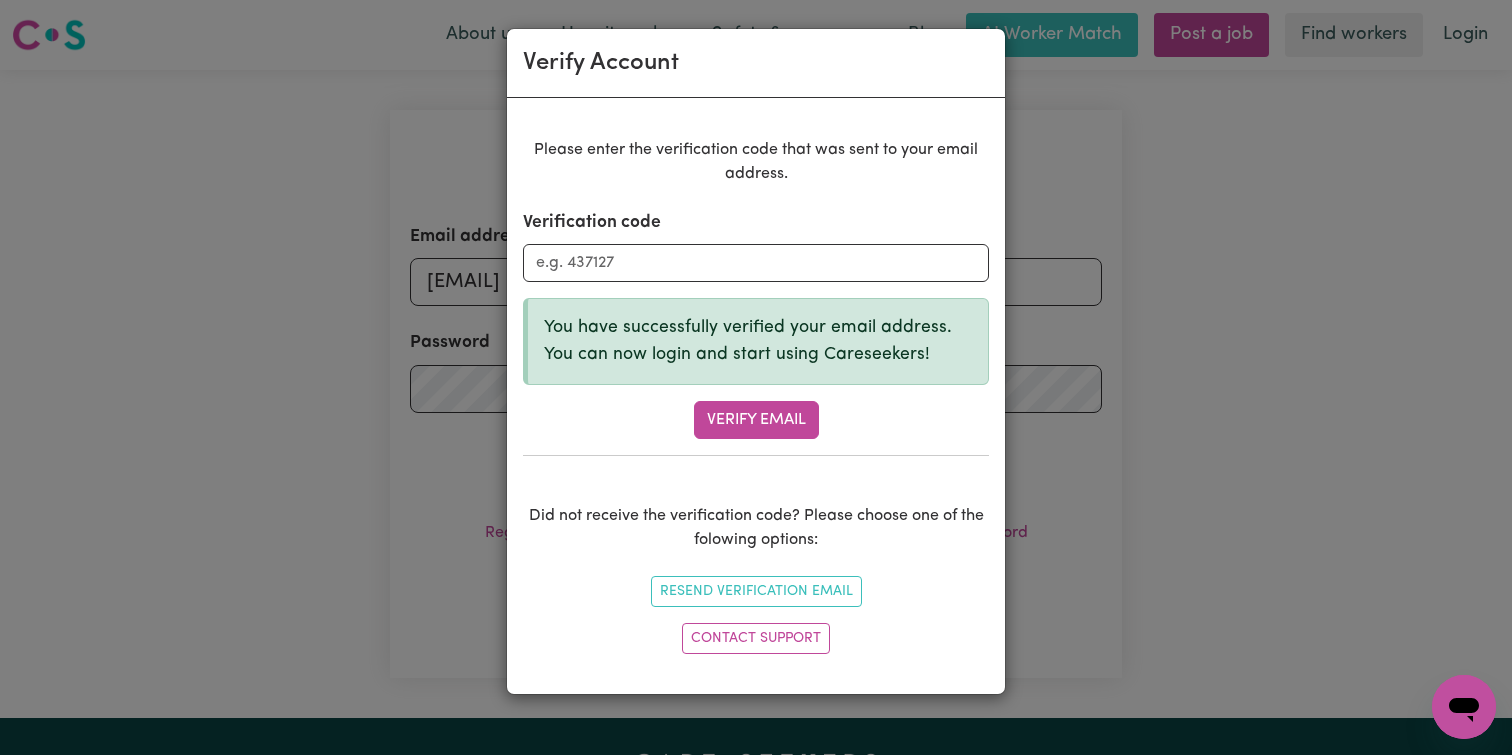 click on "Verify Account Please enter the verification code that was sent to your email address. Verification code You have successfully verified your email address. You can now login and start using Careseekers! Verify Email Did not receive the verification code? Please choose one of the folowing options: Resend Verification Email Contact Support" at bounding box center [756, 377] 